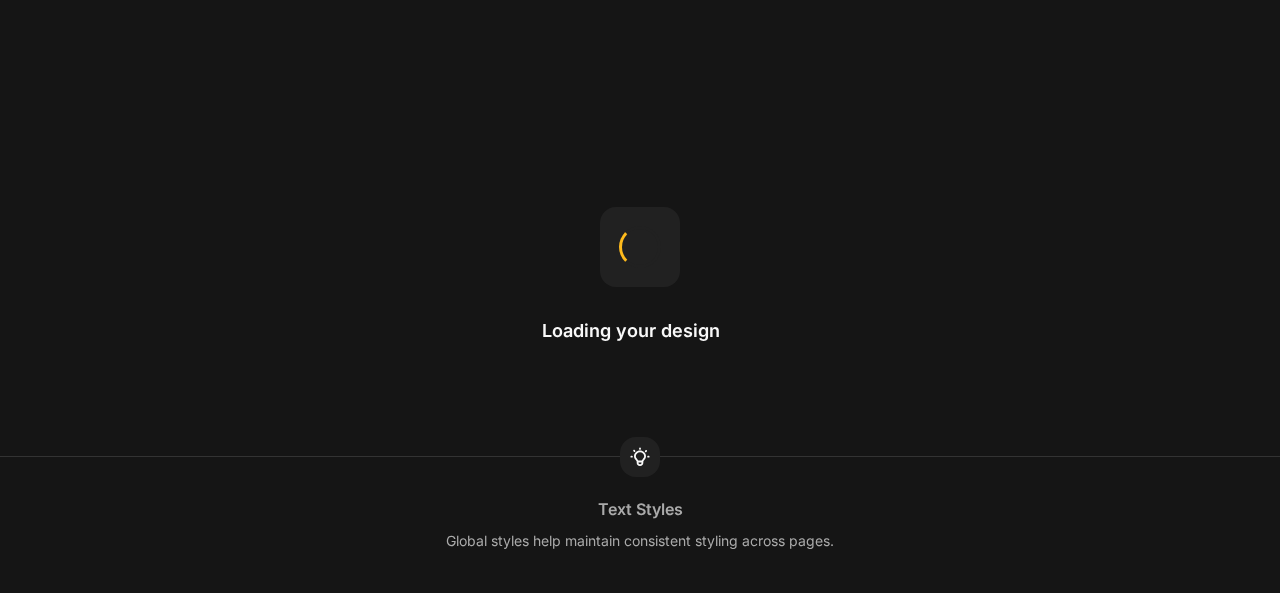 scroll, scrollTop: 0, scrollLeft: 0, axis: both 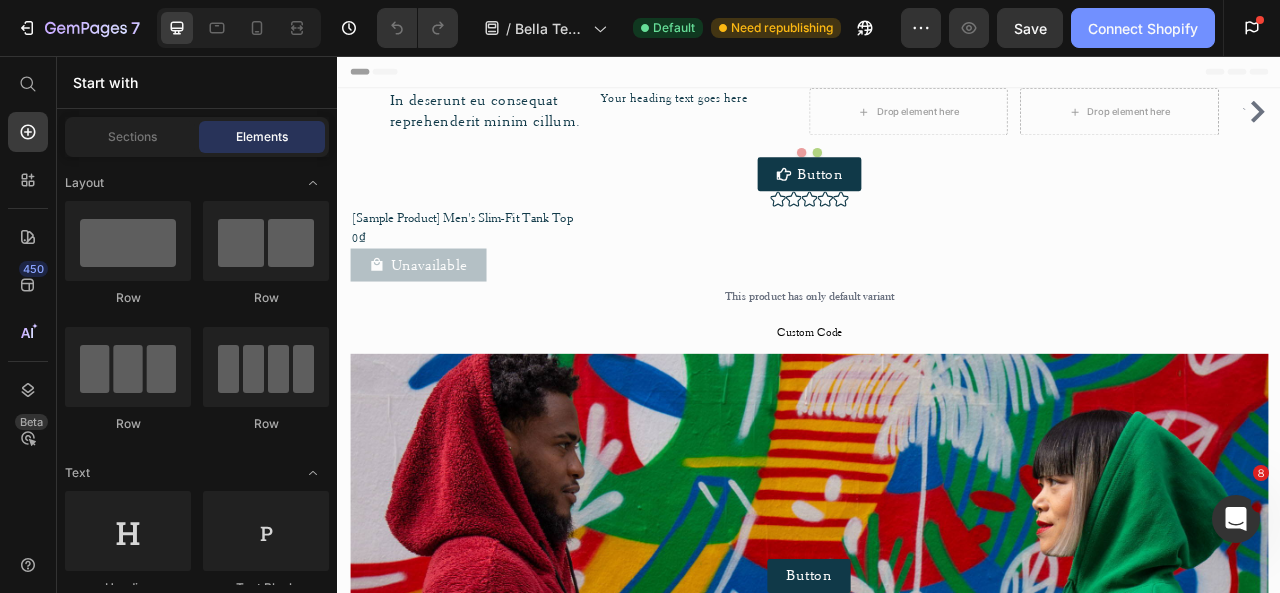 click on "Connect Shopify" at bounding box center (1143, 28) 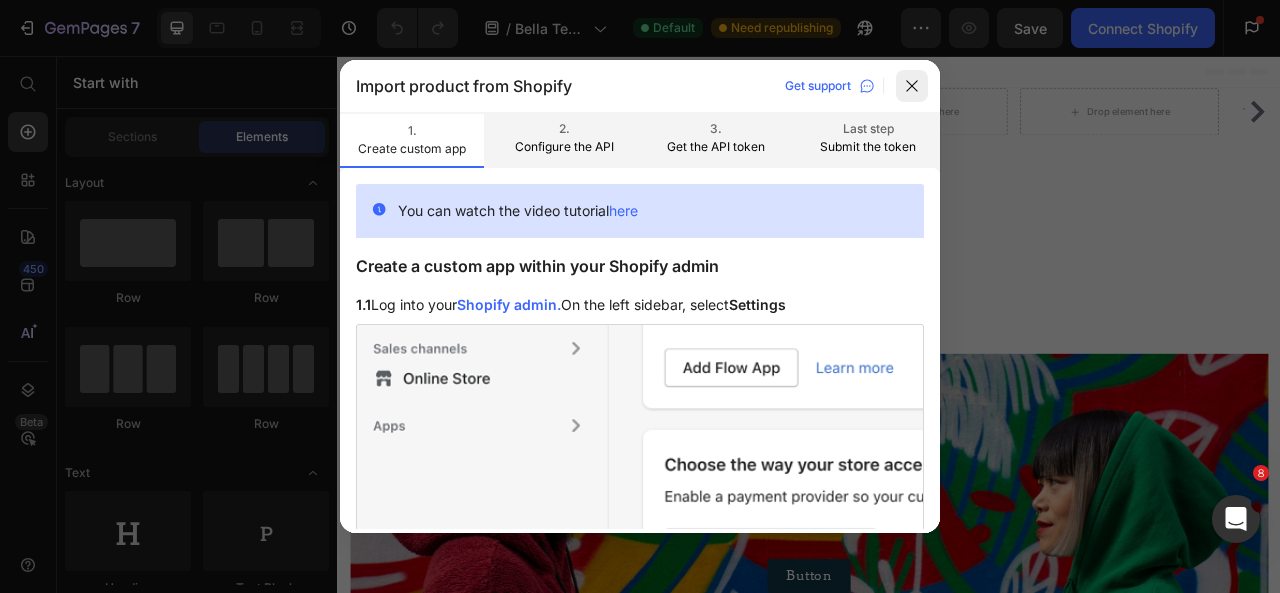 click 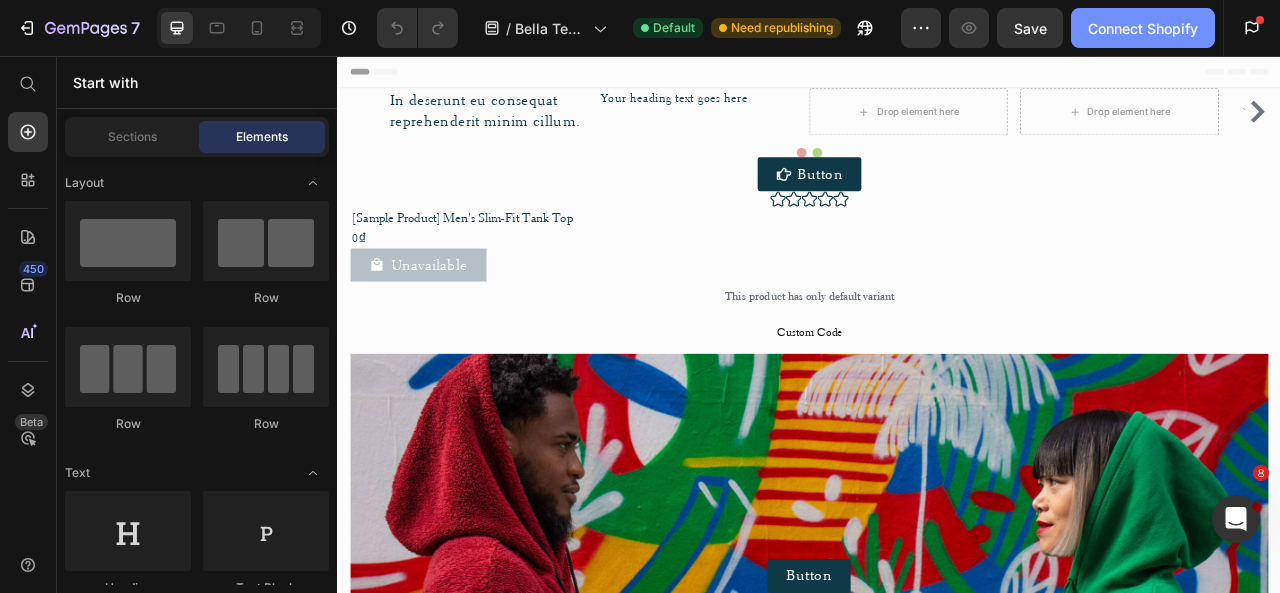 click on "Connect Shopify" at bounding box center (1143, 28) 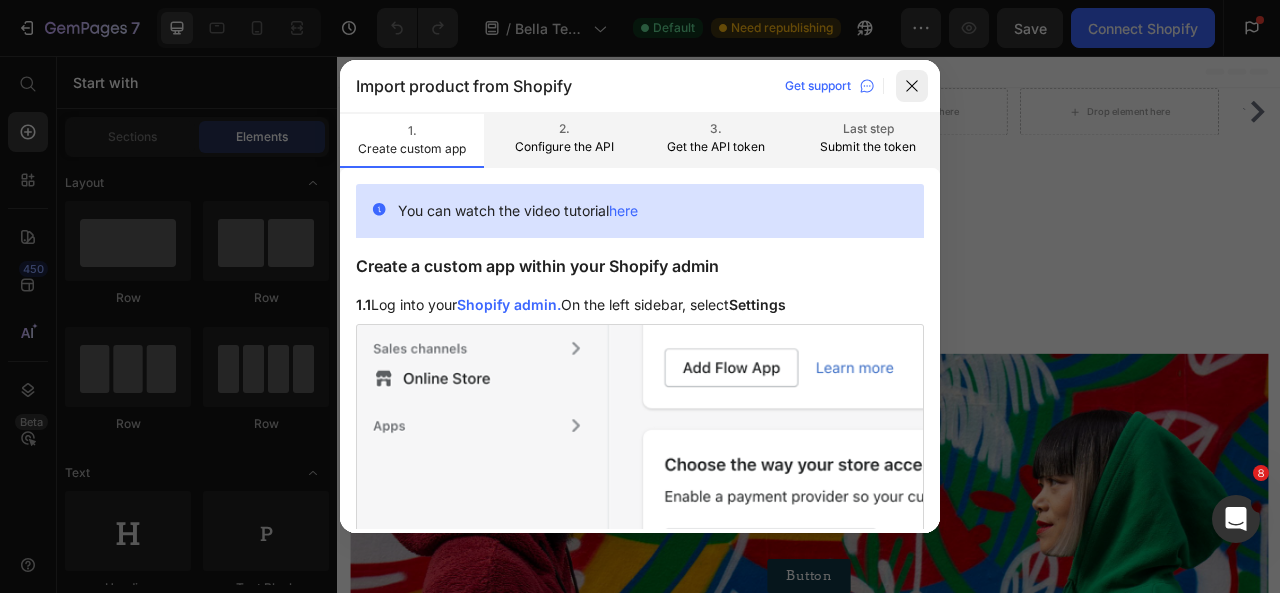 click 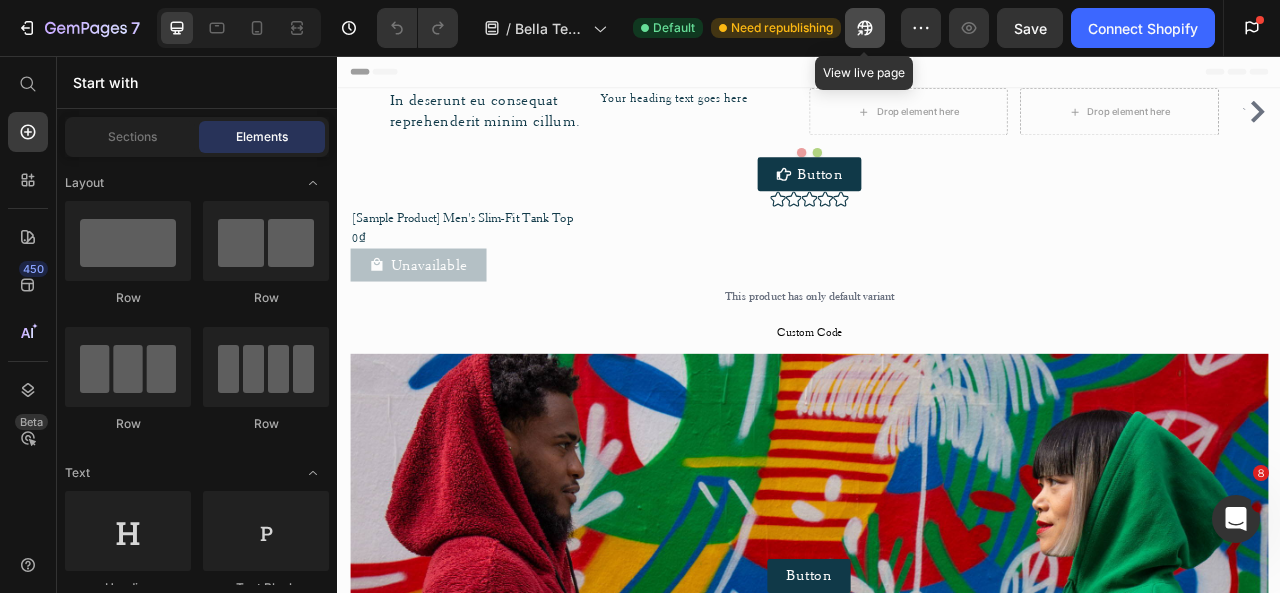 click 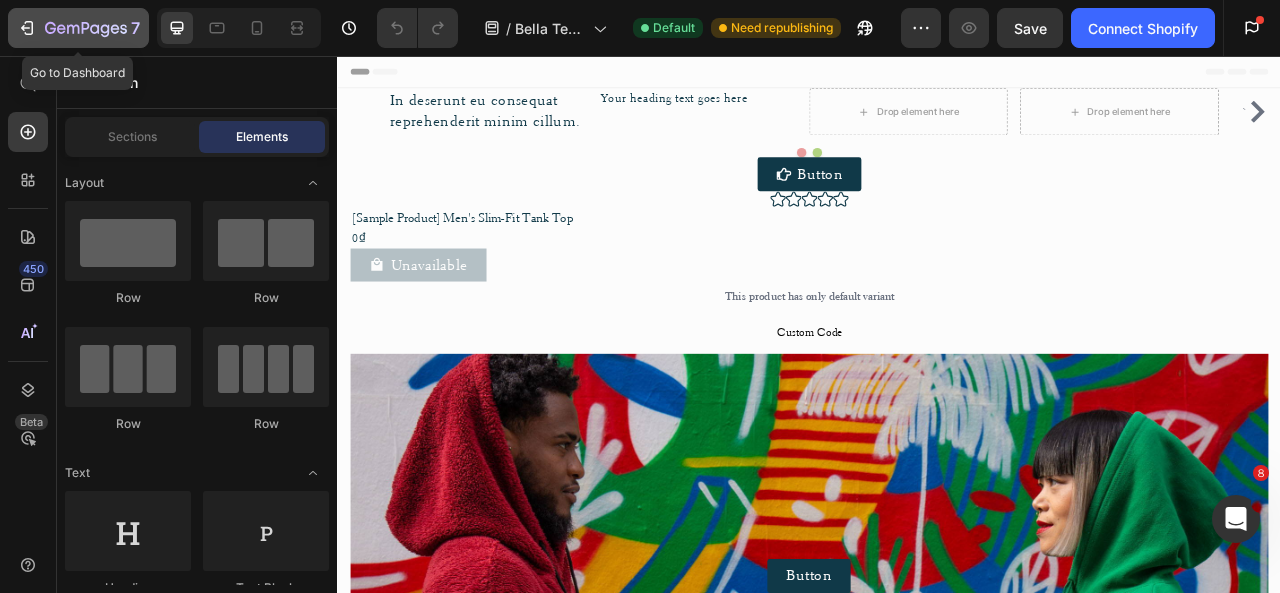 click on "7" at bounding box center [78, 28] 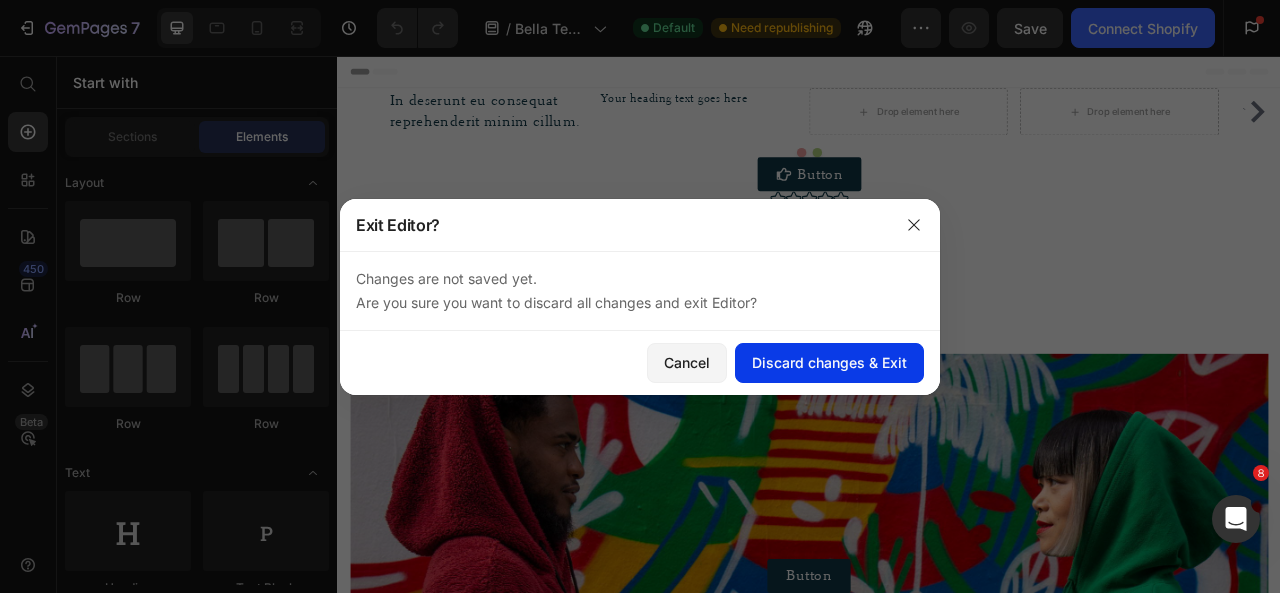 click on "Discard changes & Exit" at bounding box center [829, 362] 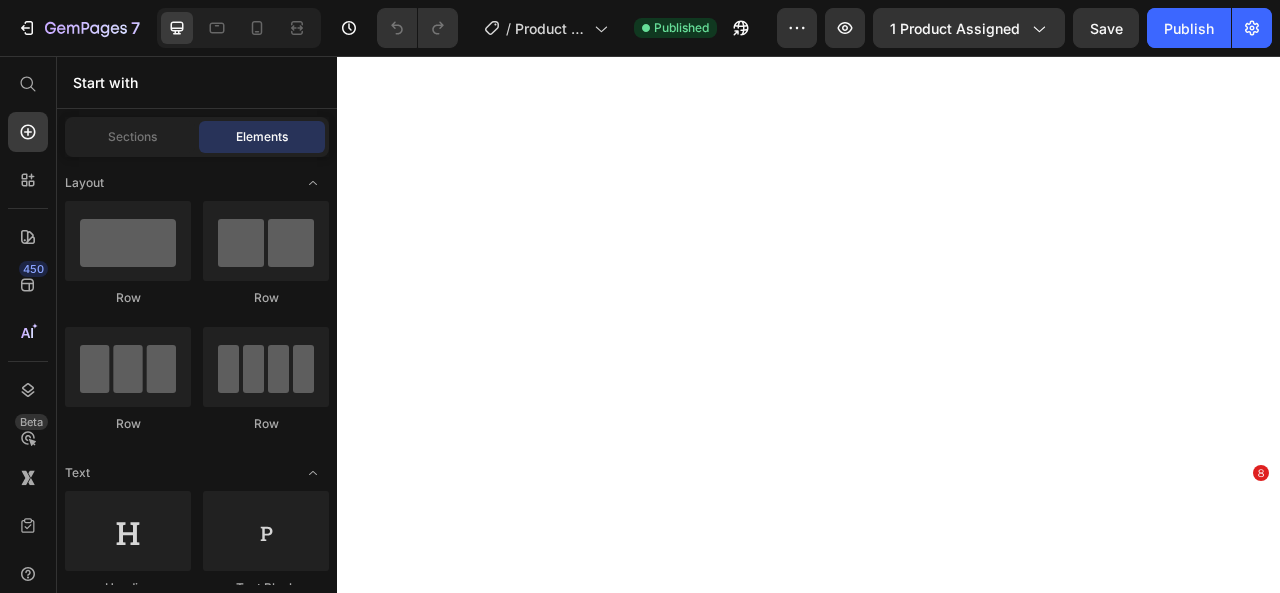 scroll, scrollTop: 0, scrollLeft: 0, axis: both 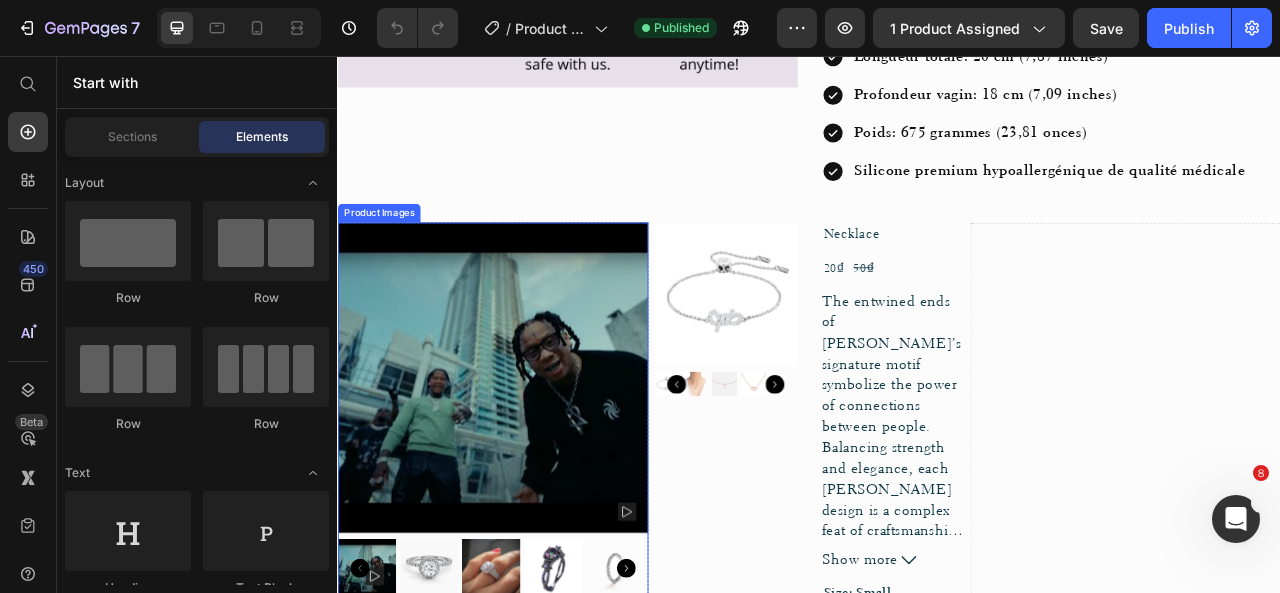 click on "Product Images" at bounding box center [389, 256] 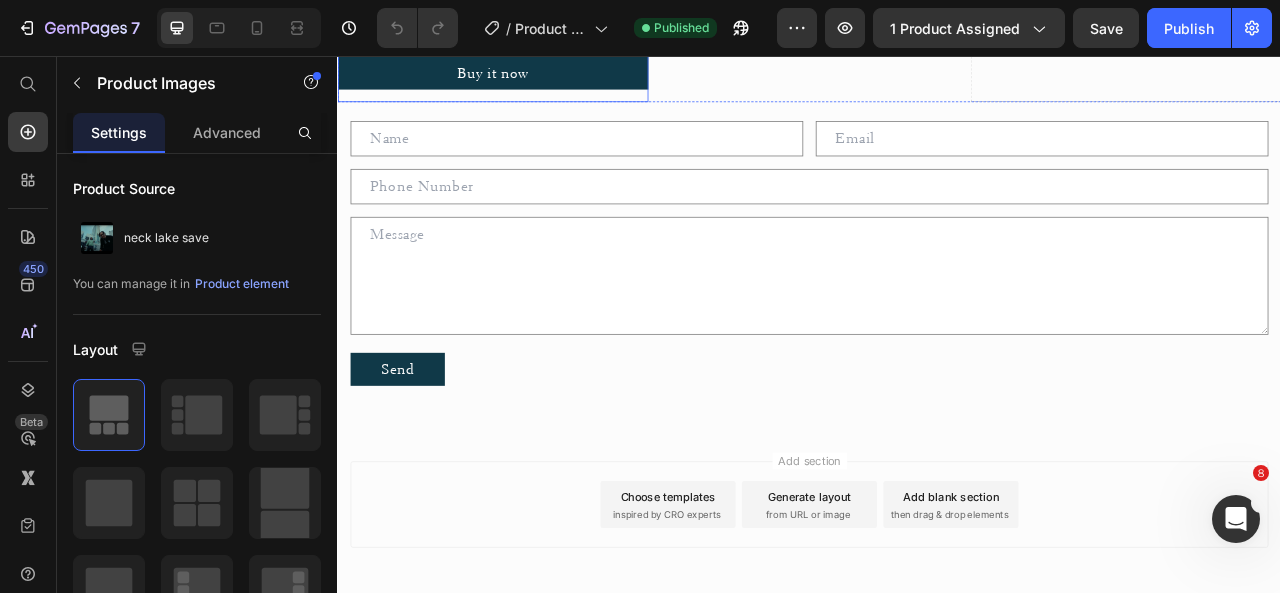 scroll, scrollTop: 2370, scrollLeft: 0, axis: vertical 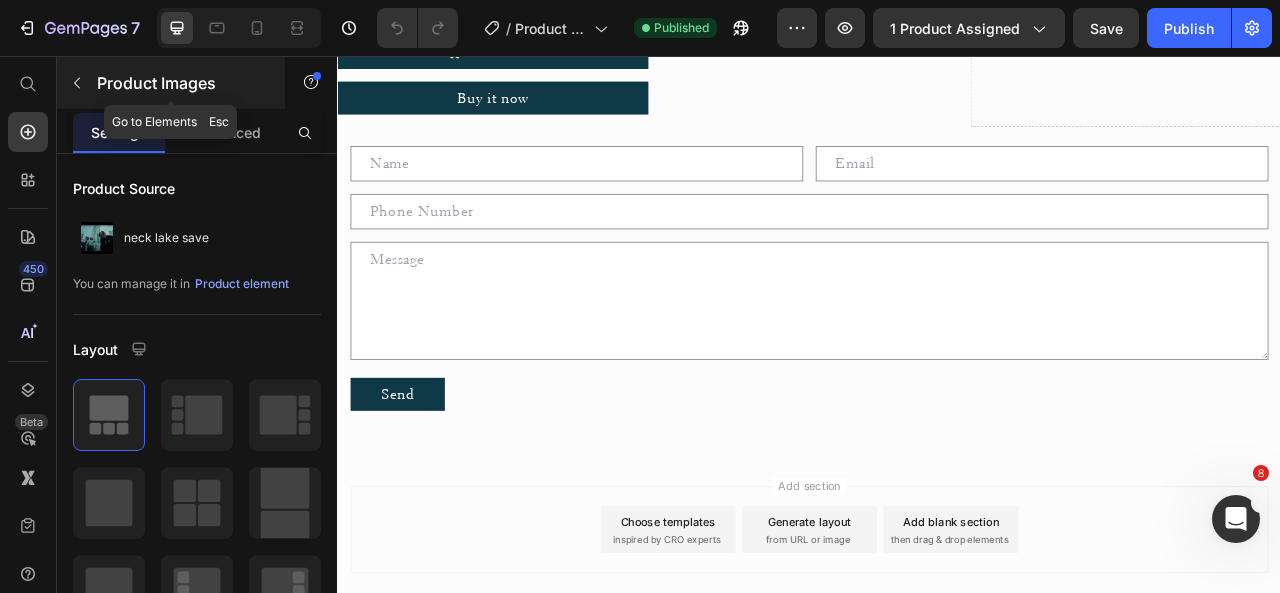 click 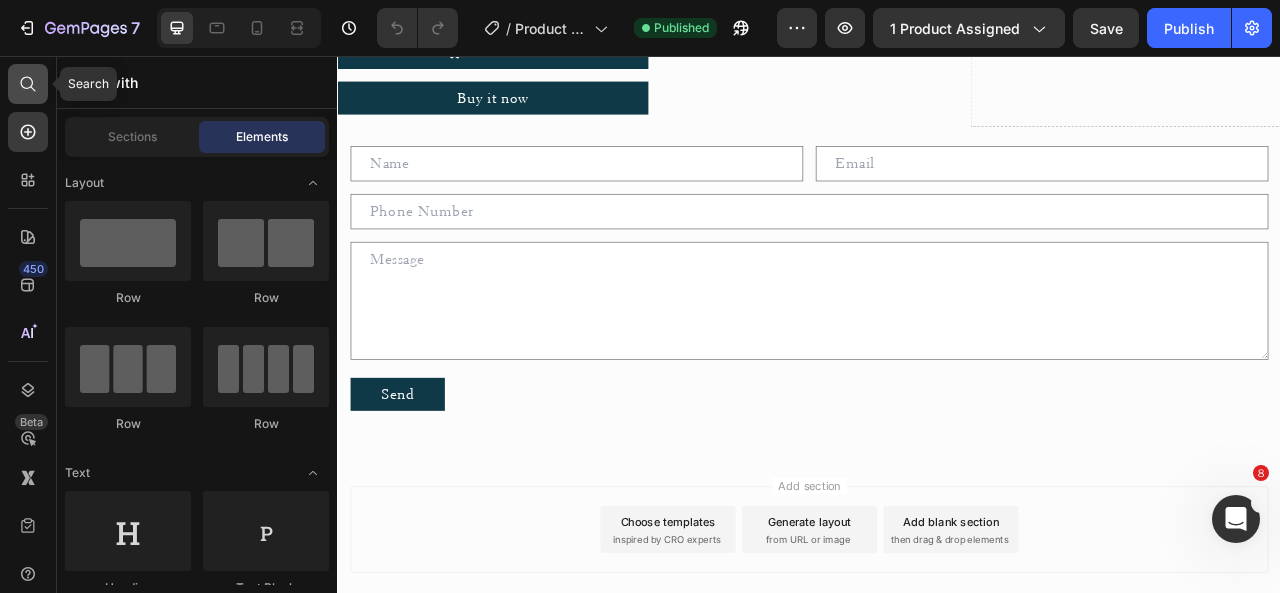 click 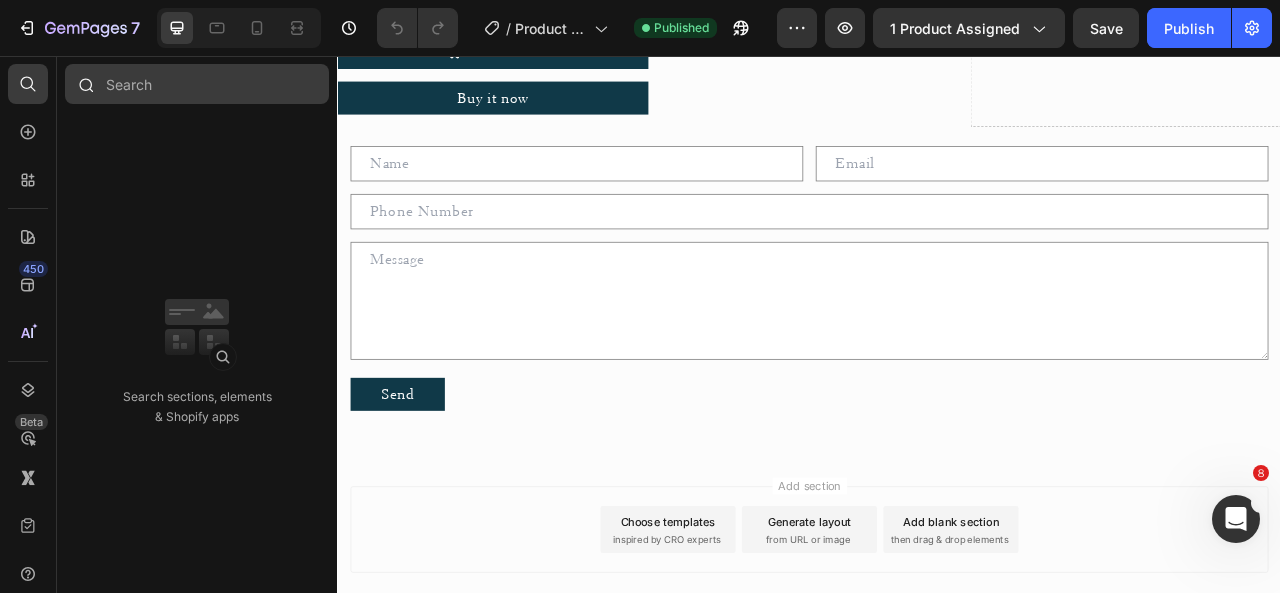 click at bounding box center (197, 84) 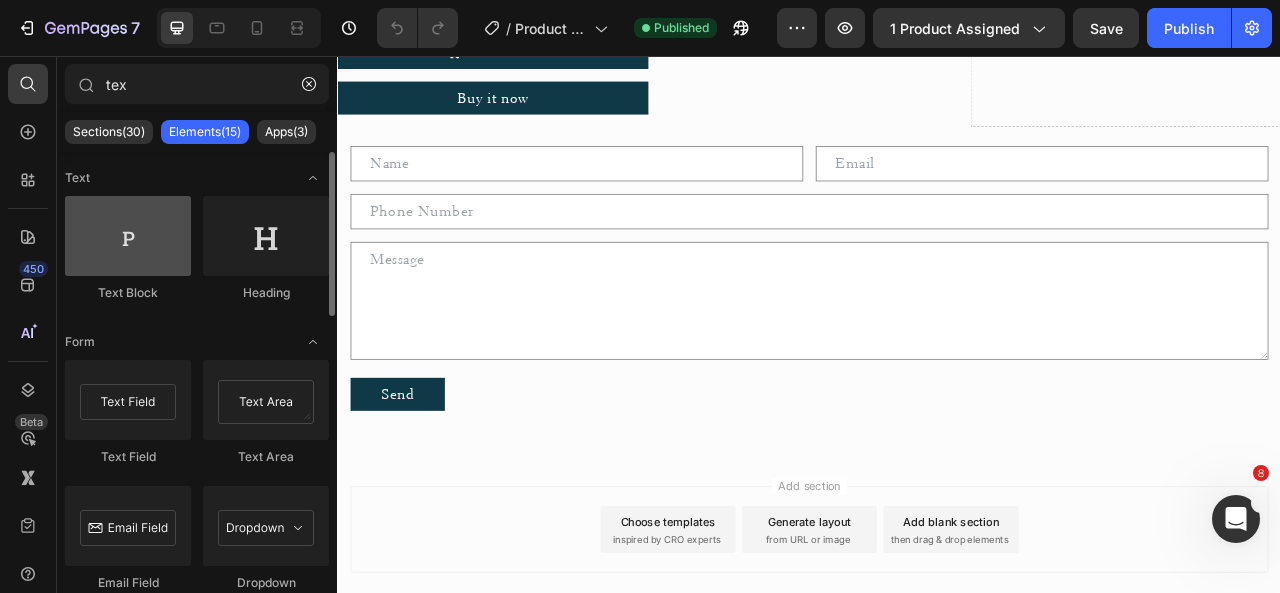 type on "tex" 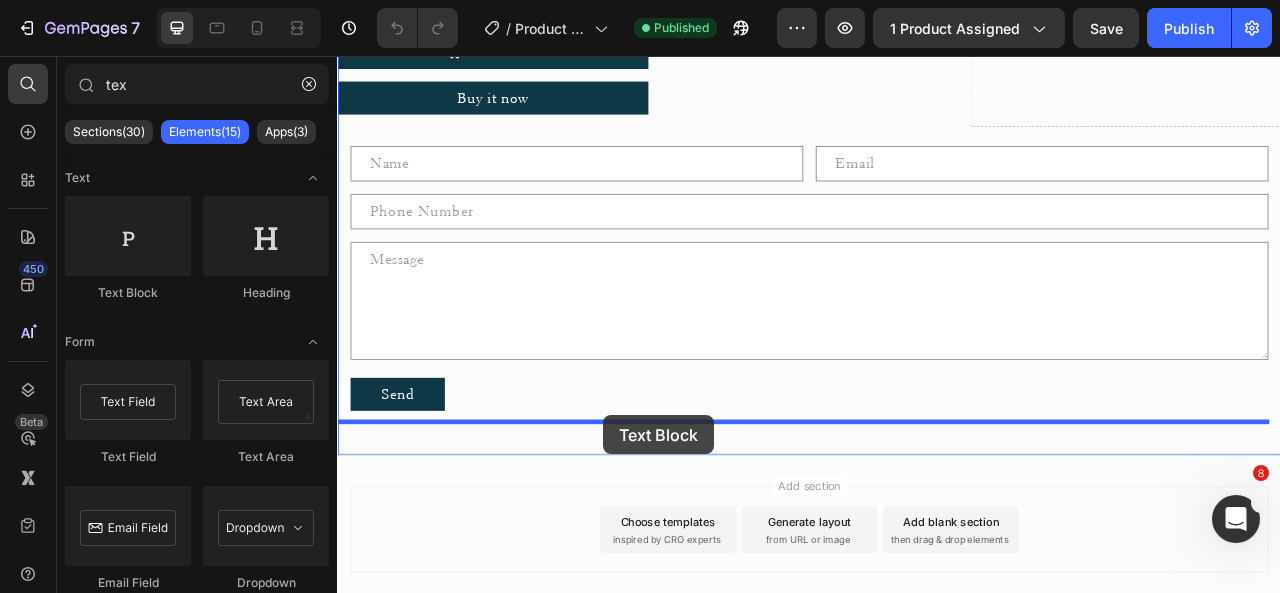 drag, startPoint x: 491, startPoint y: 295, endPoint x: 676, endPoint y: 513, distance: 285.91782 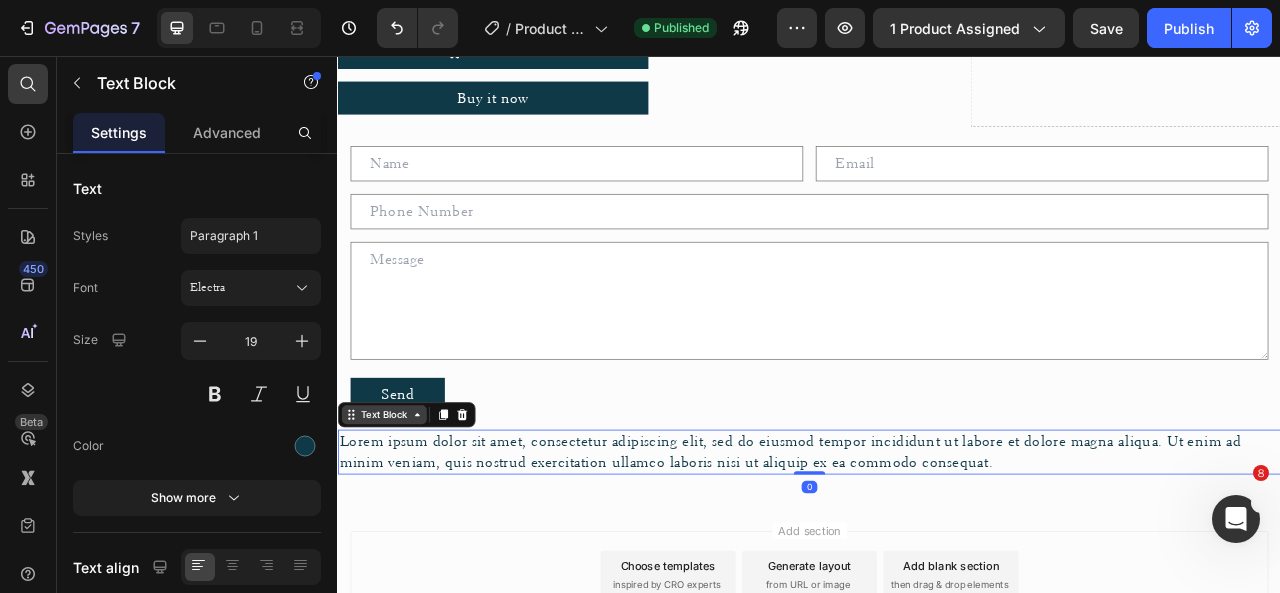 click on "Text Block" at bounding box center (396, 512) 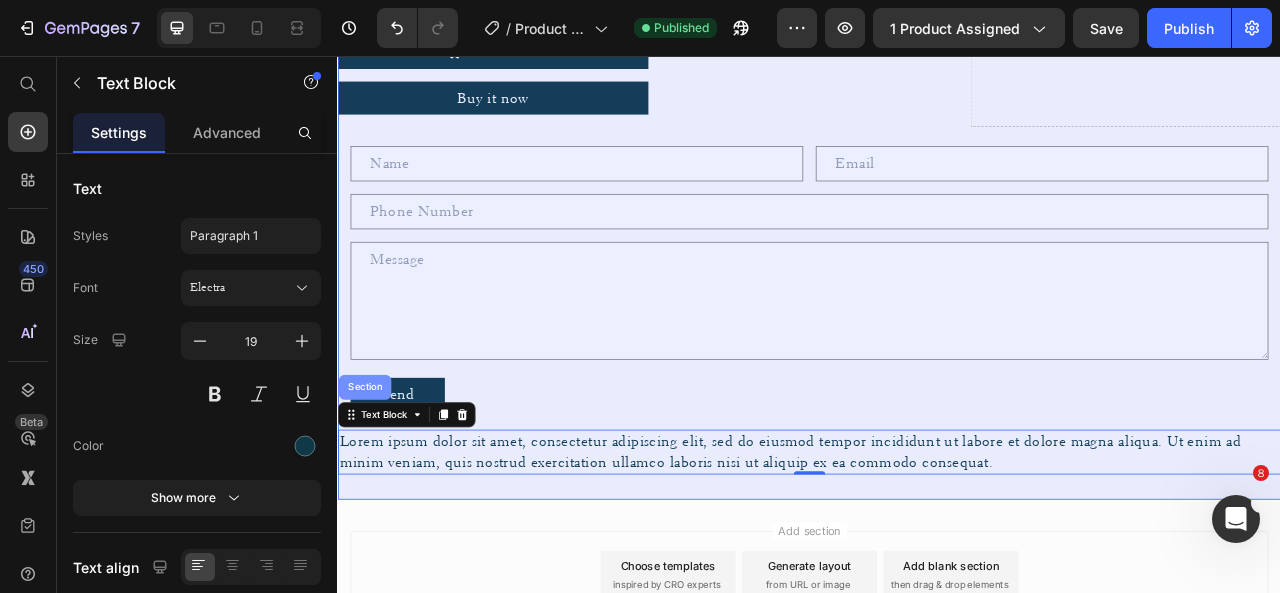 click on "Section" at bounding box center [371, 477] 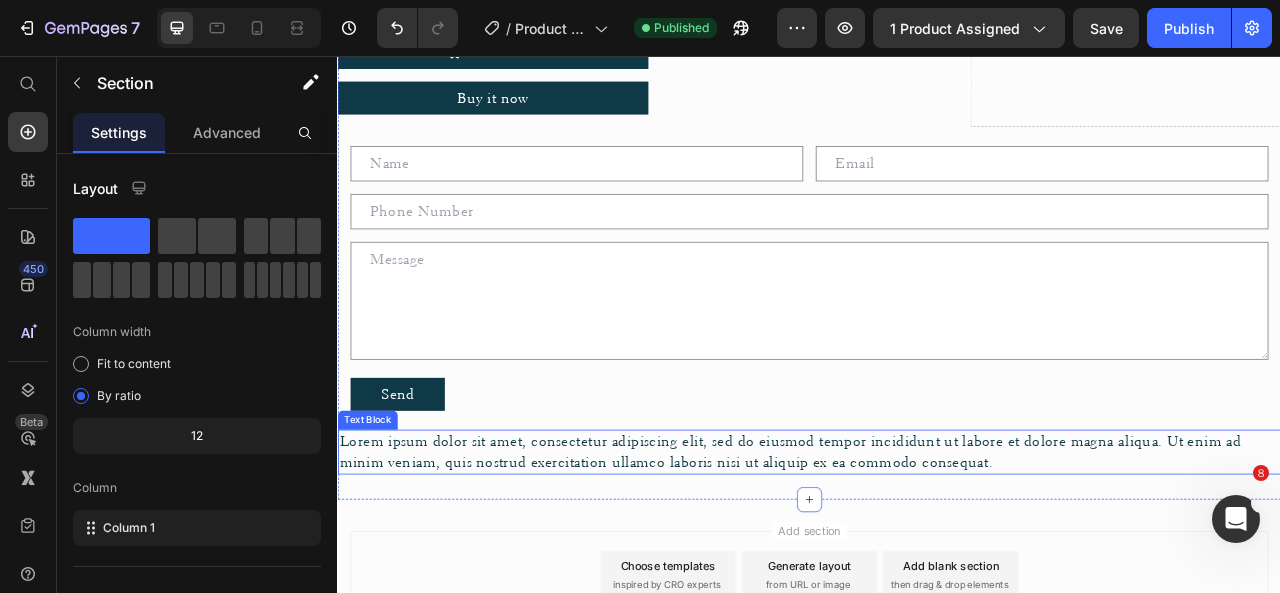 click on "Text Block" at bounding box center [375, 519] 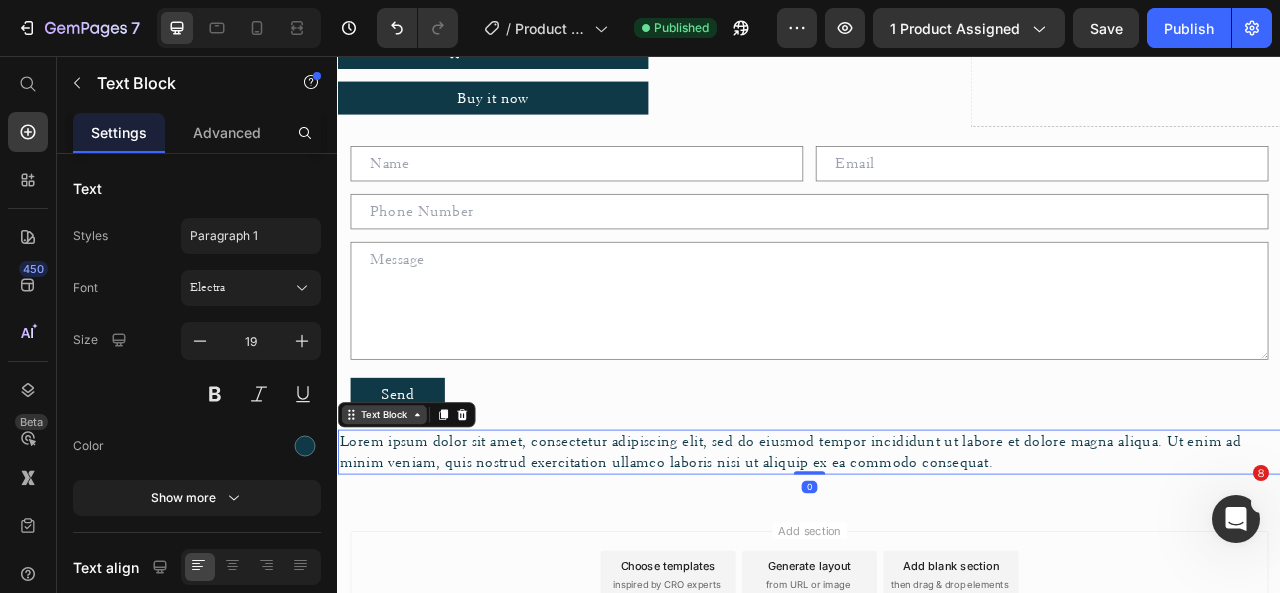 click on "Text Block" at bounding box center [396, 512] 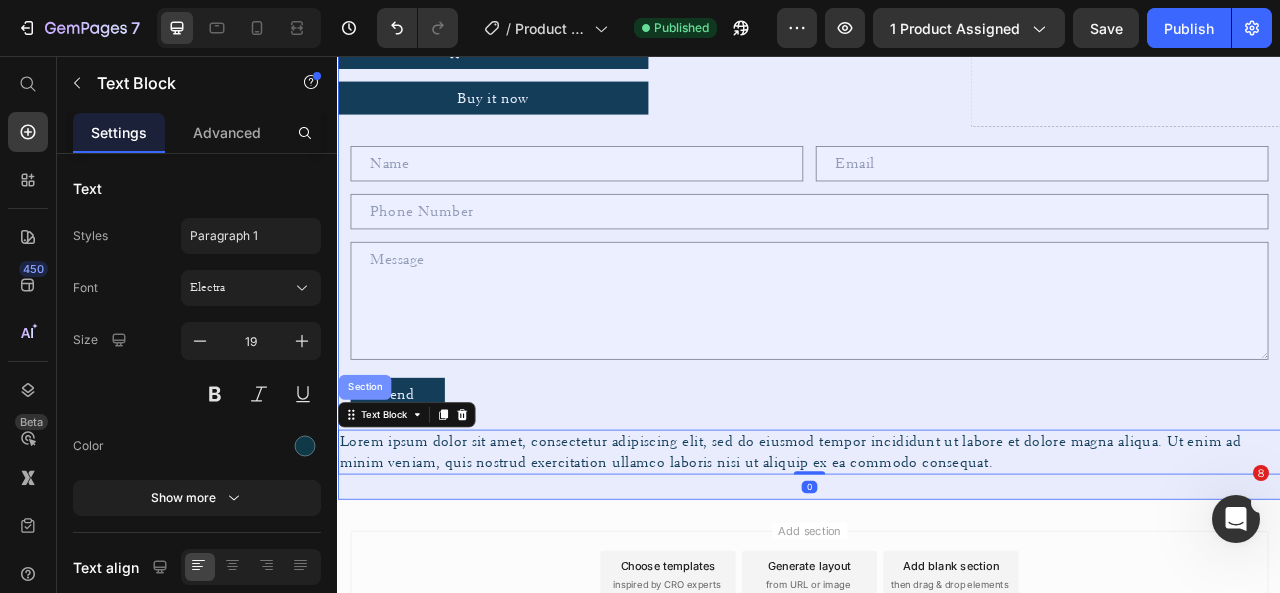 click on "Section" at bounding box center [371, 477] 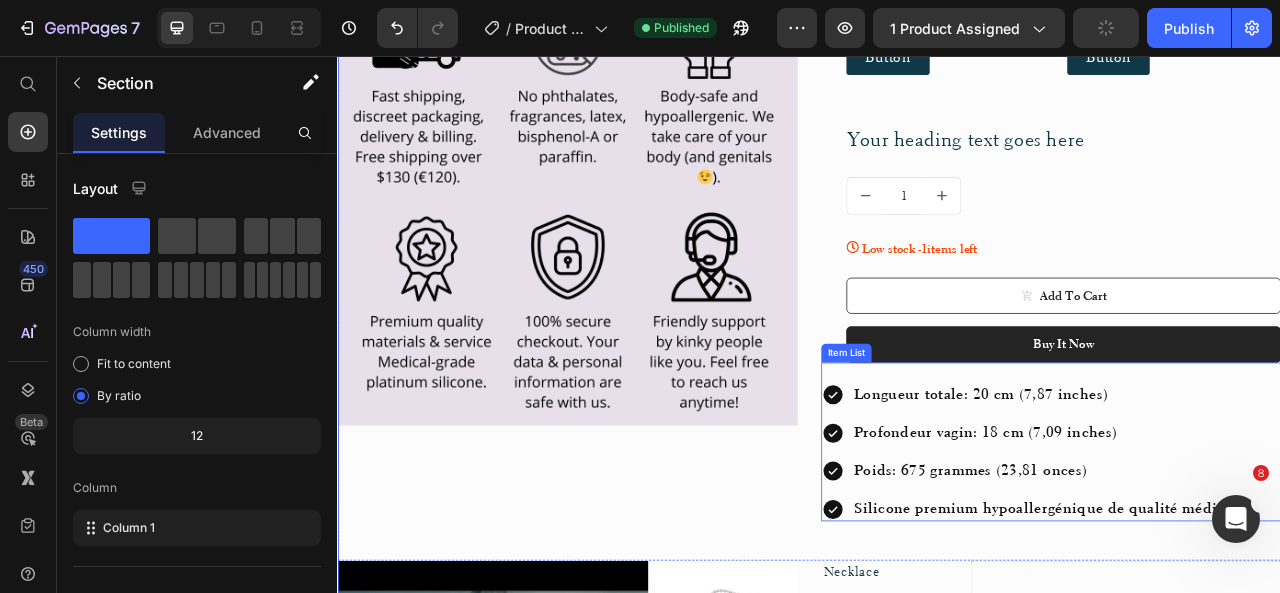 scroll, scrollTop: 970, scrollLeft: 0, axis: vertical 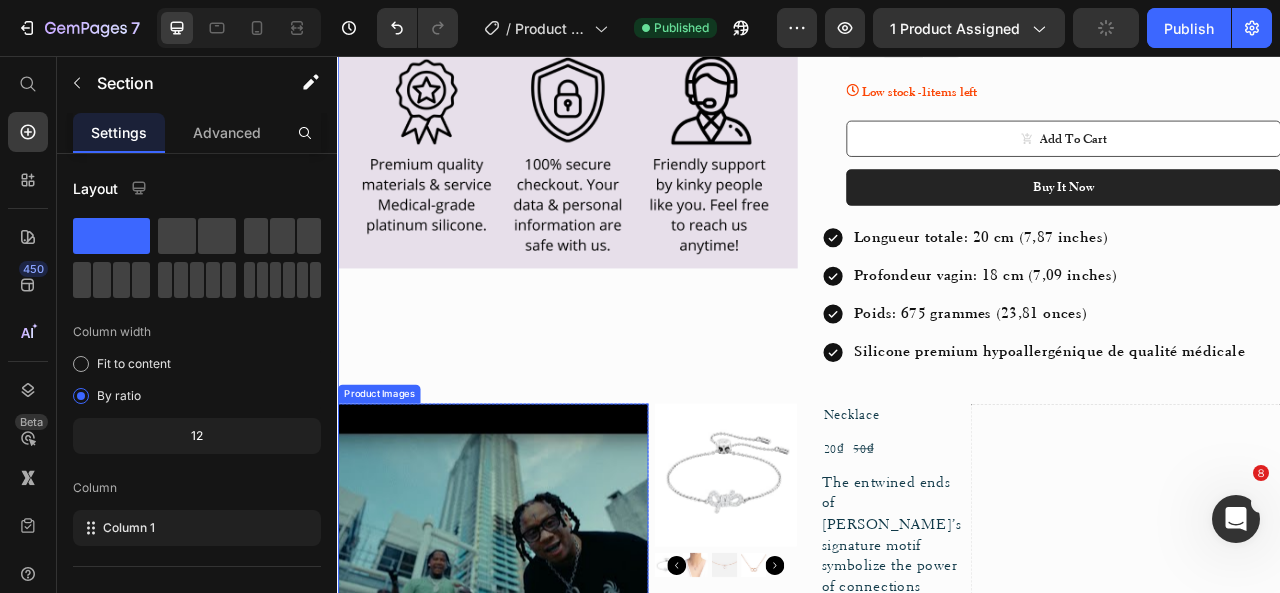 click on "Product Images" at bounding box center (389, 486) 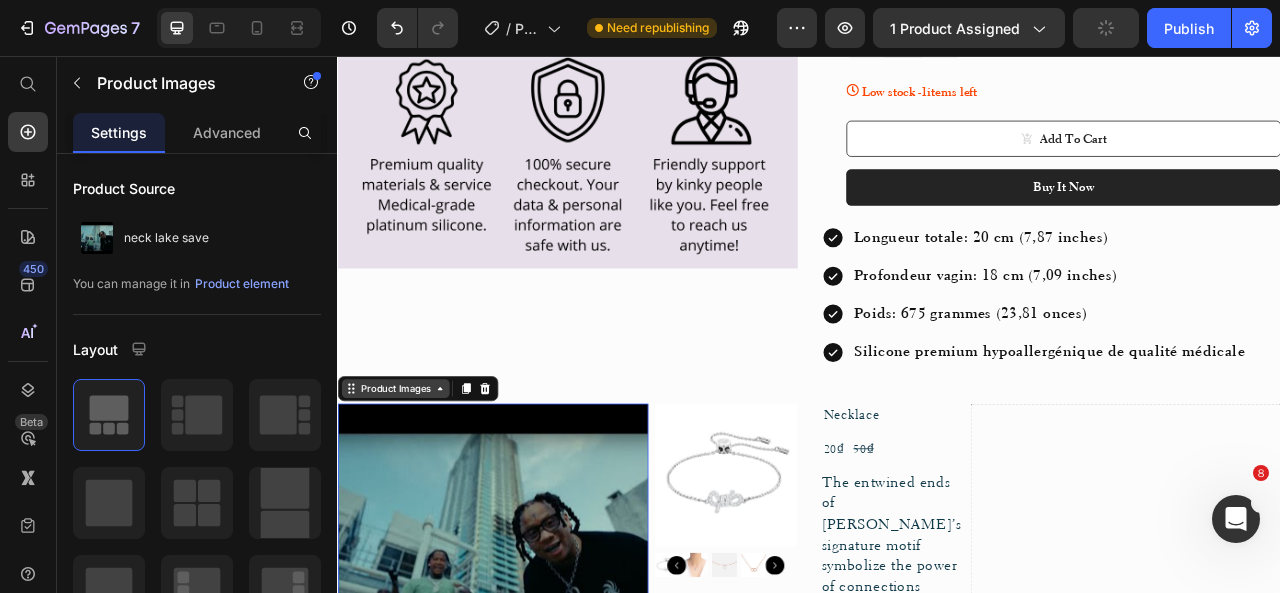 click on "Product Images" at bounding box center (410, 479) 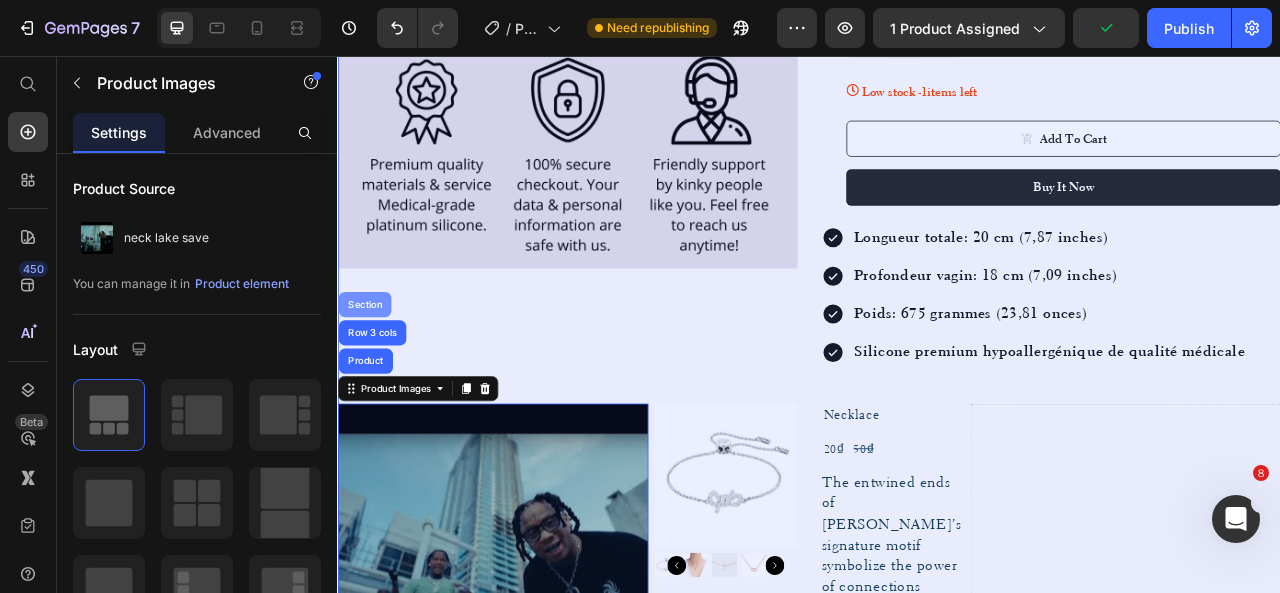 click on "Section" at bounding box center (371, 372) 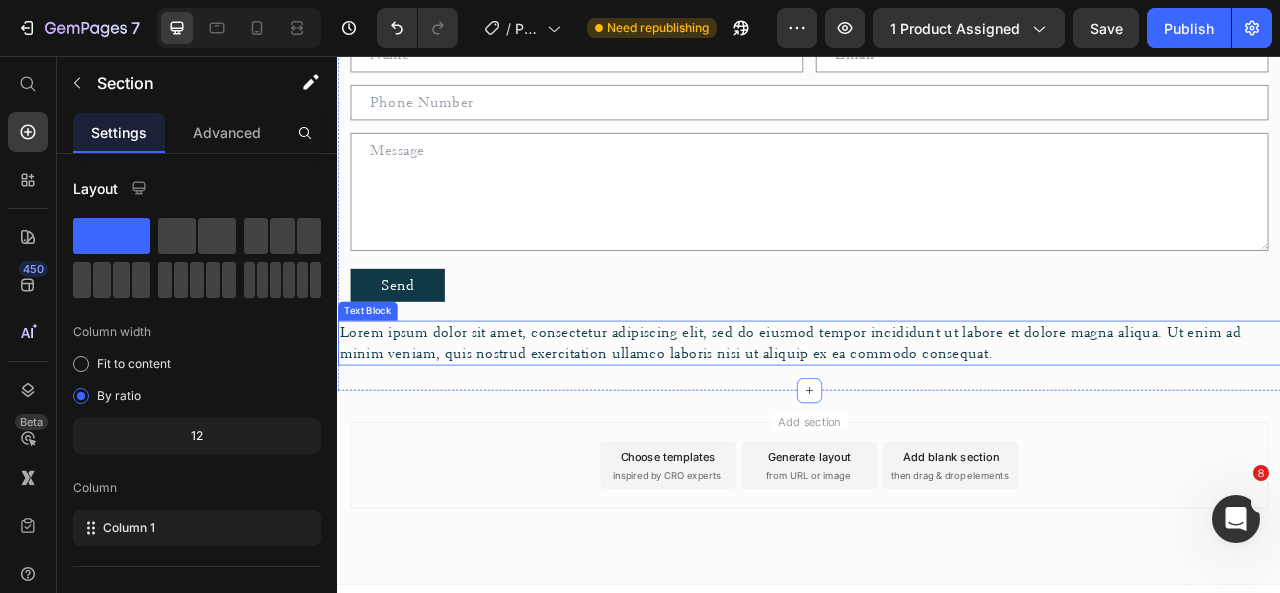 scroll, scrollTop: 2528, scrollLeft: 0, axis: vertical 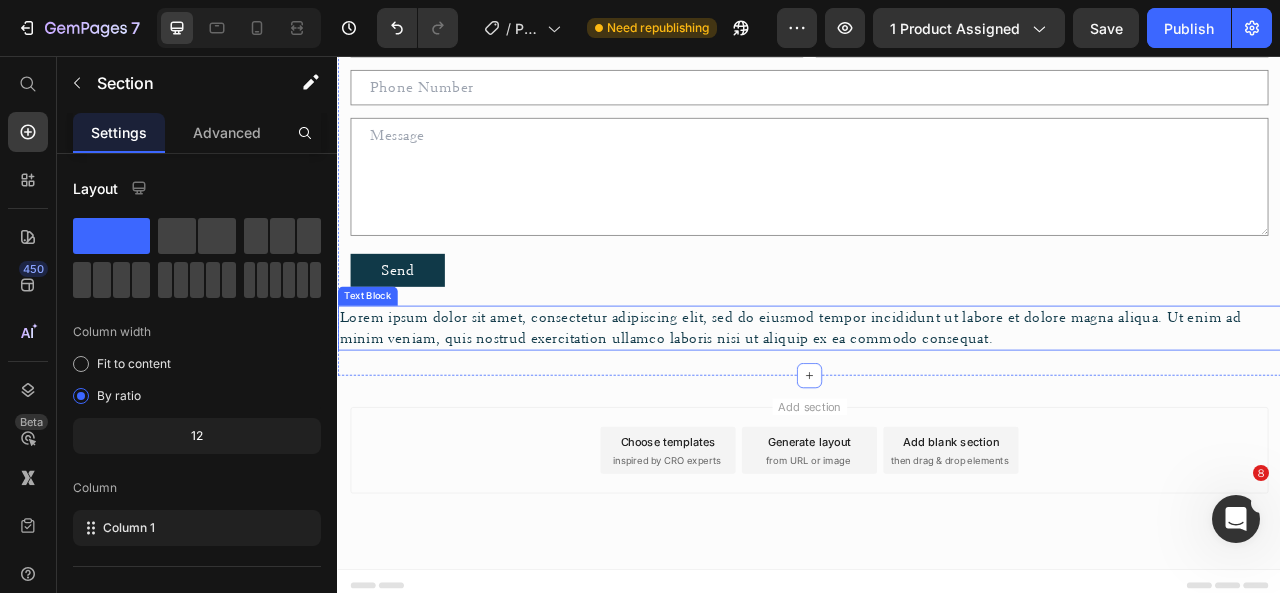 click on "Text Block" at bounding box center [375, 361] 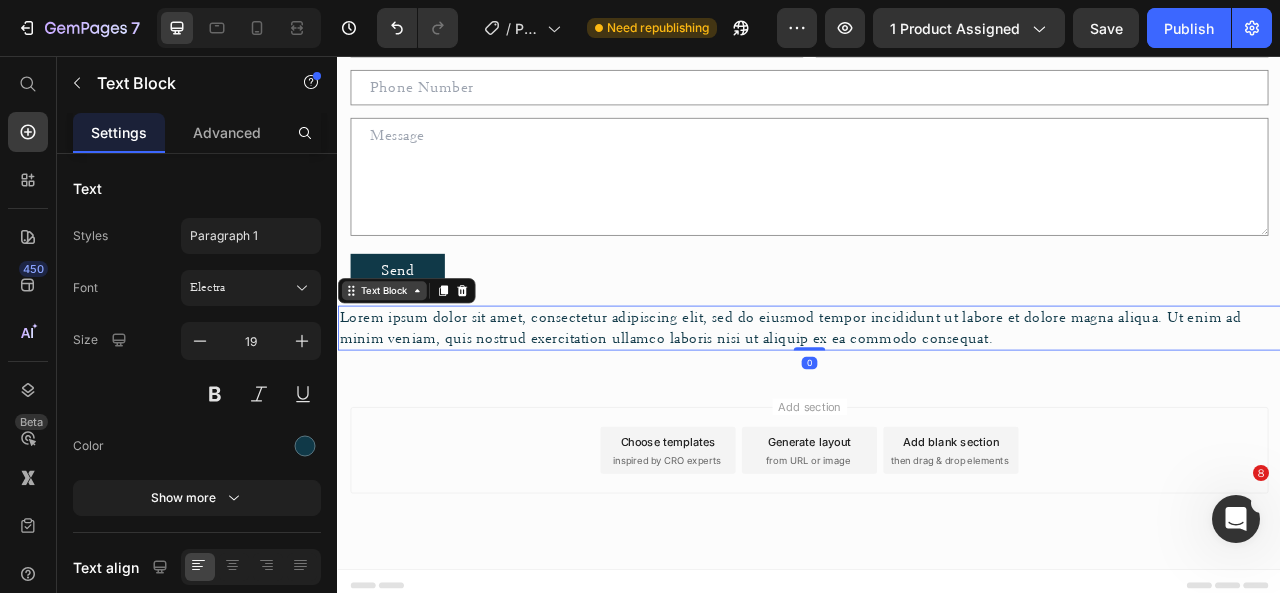 click on "Text Block" at bounding box center [396, 354] 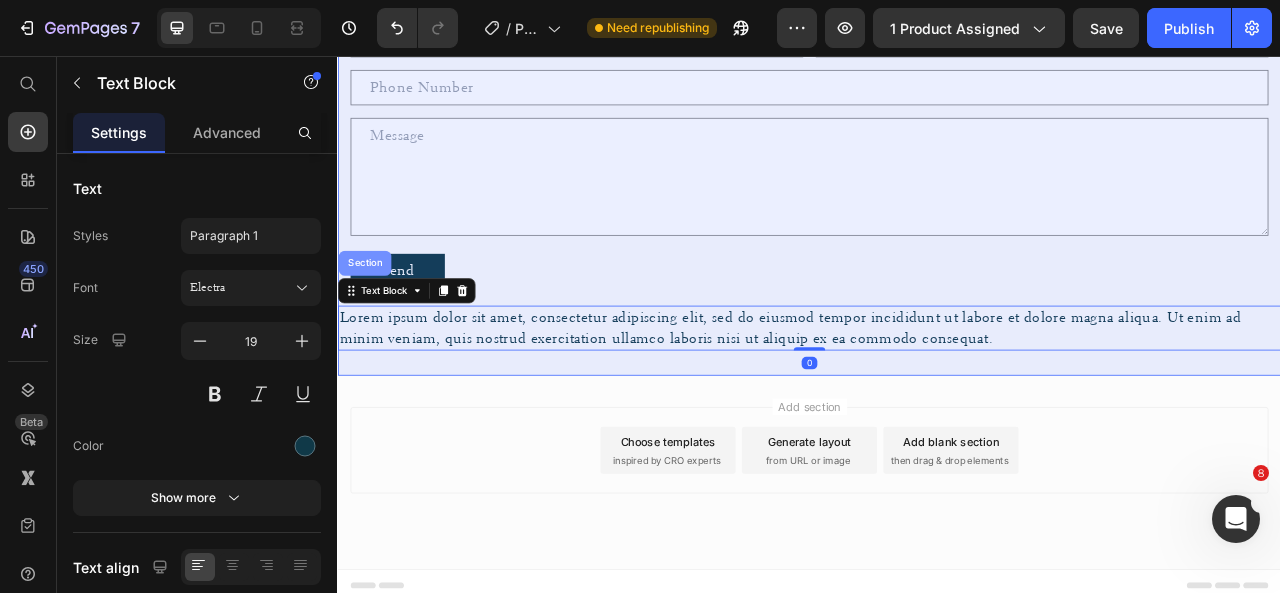 click on "Section" at bounding box center (371, 319) 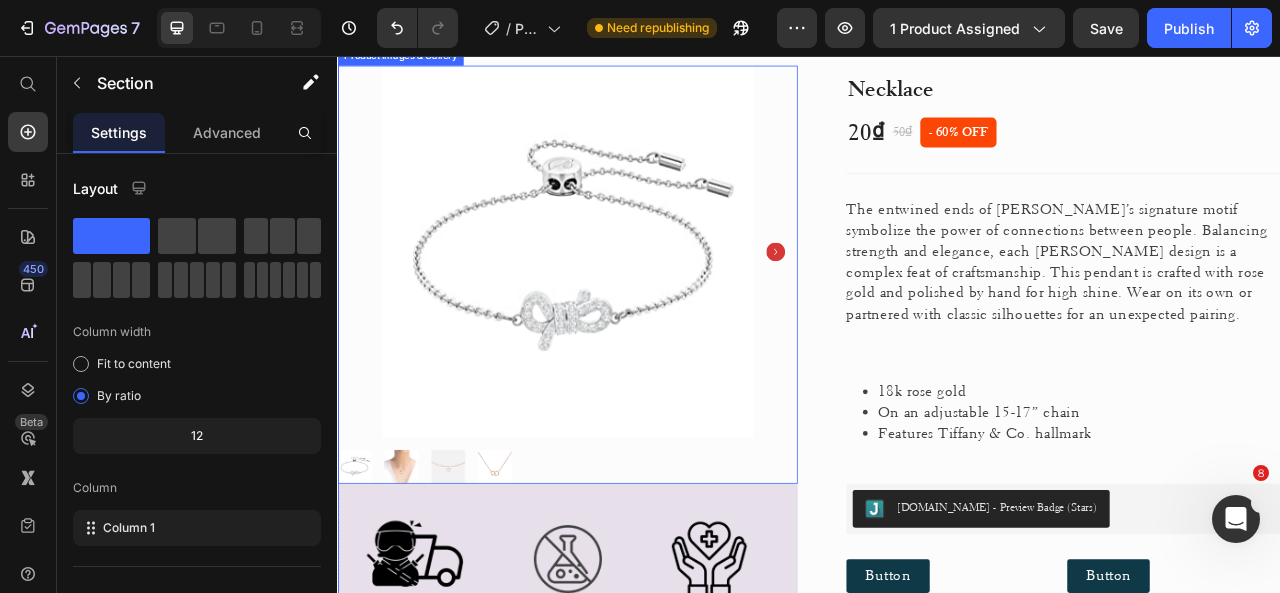 scroll, scrollTop: 0, scrollLeft: 0, axis: both 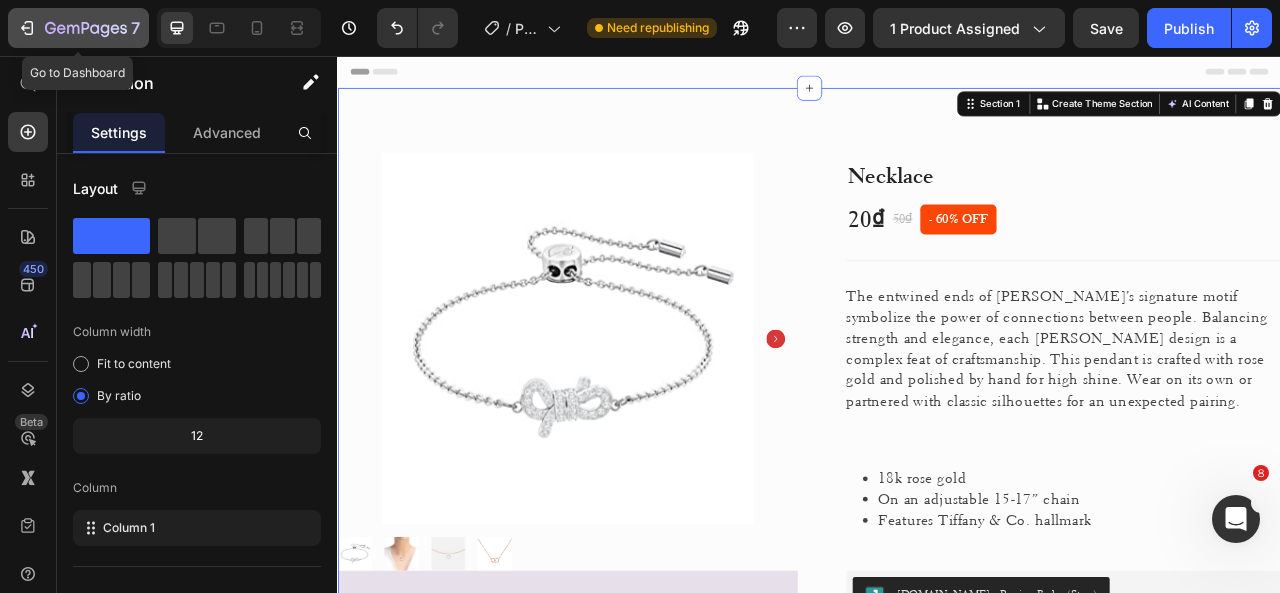 click 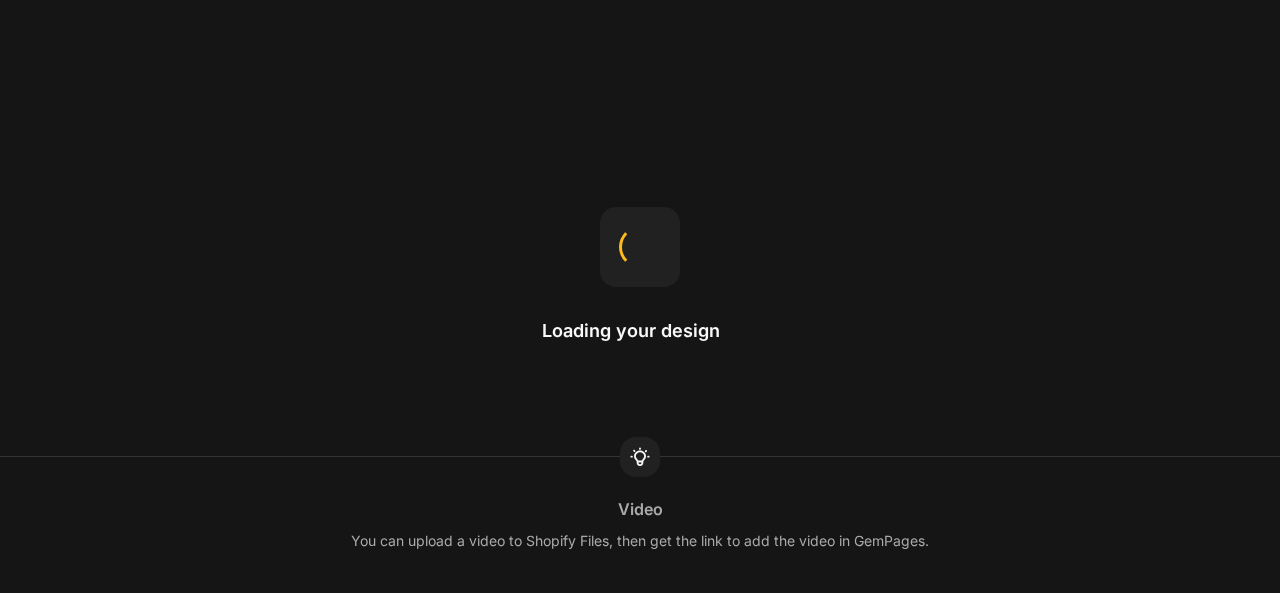 scroll, scrollTop: 0, scrollLeft: 0, axis: both 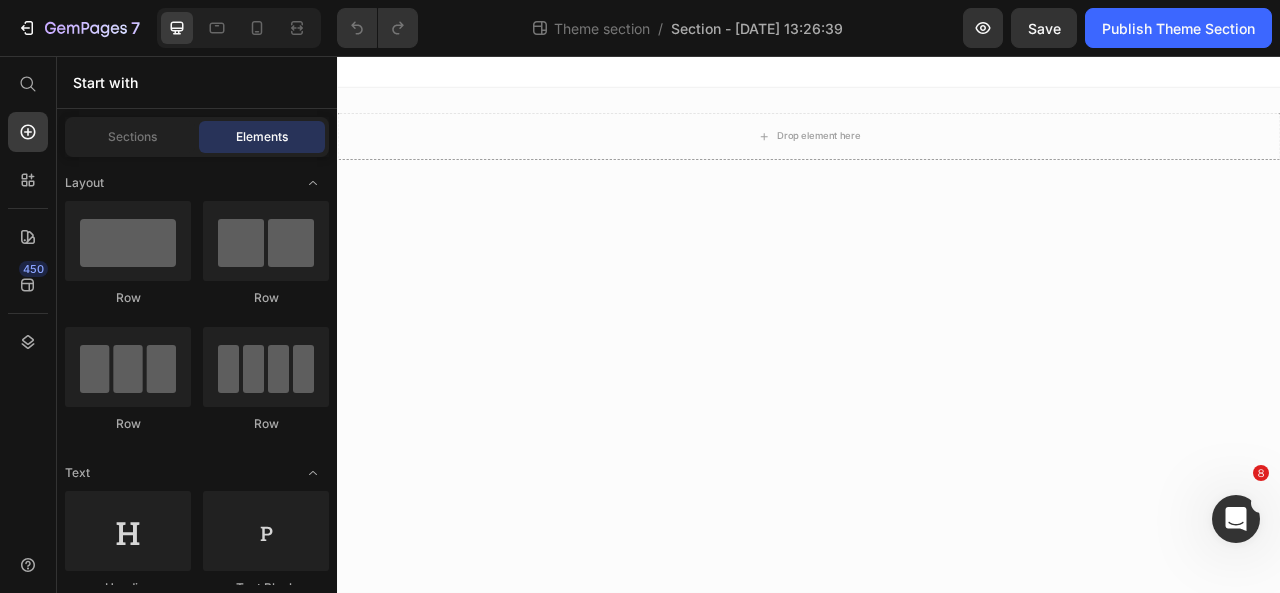 click on "Start with" at bounding box center [197, 82] 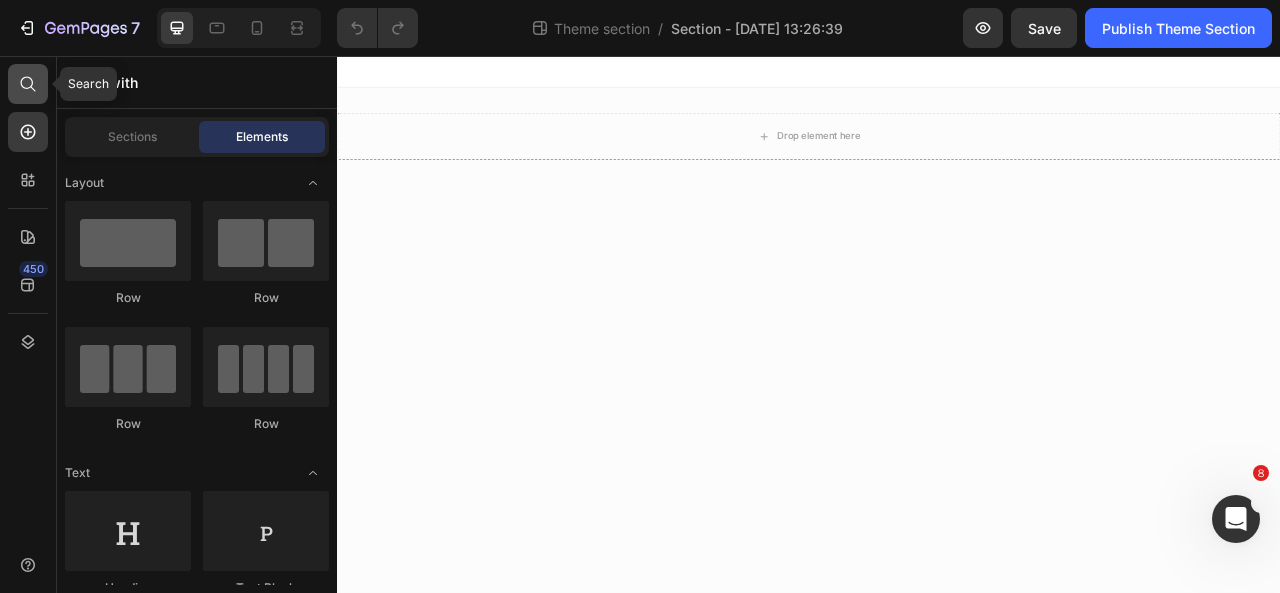 click 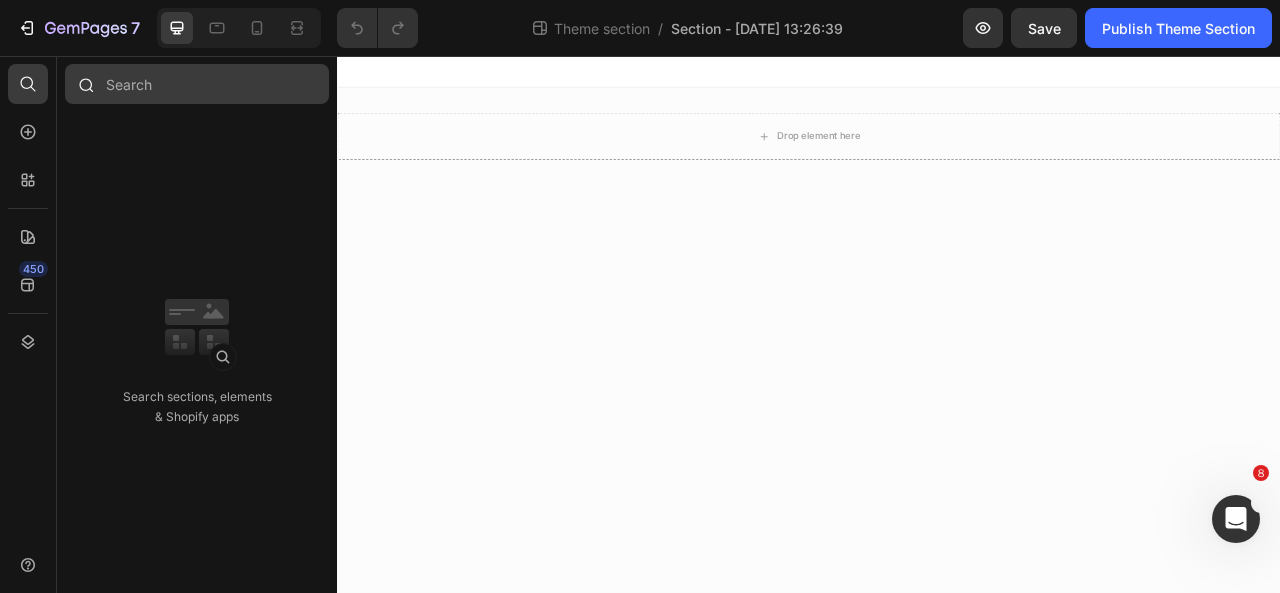 click at bounding box center (197, 84) 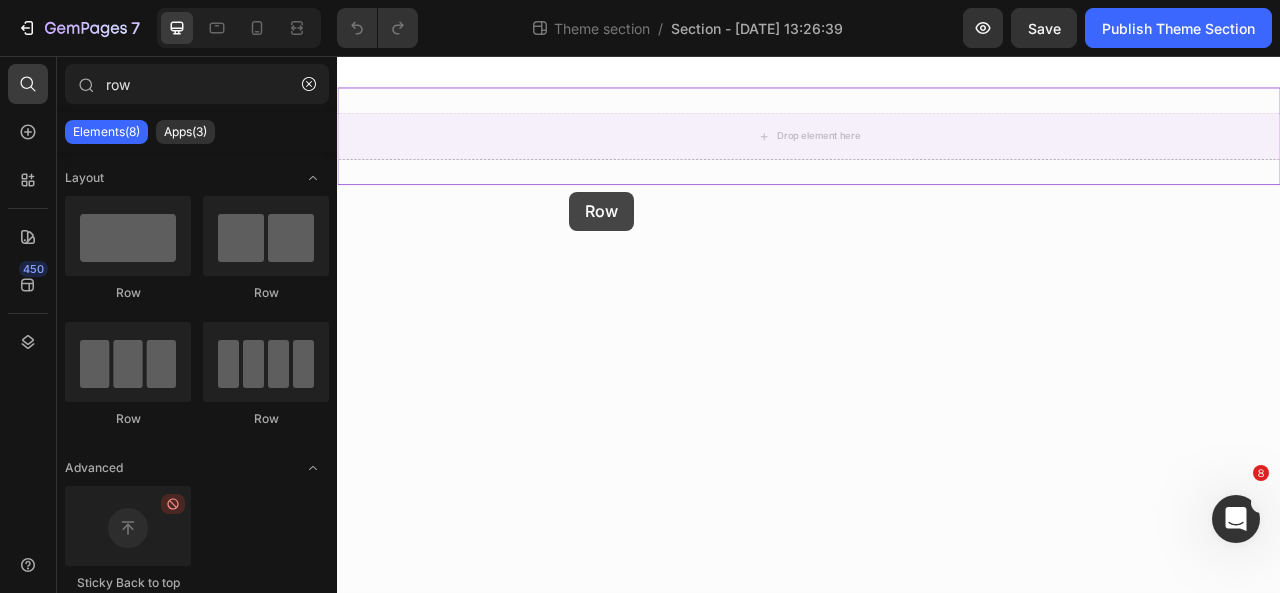 drag, startPoint x: 487, startPoint y: 317, endPoint x: 650, endPoint y: 227, distance: 186.19614 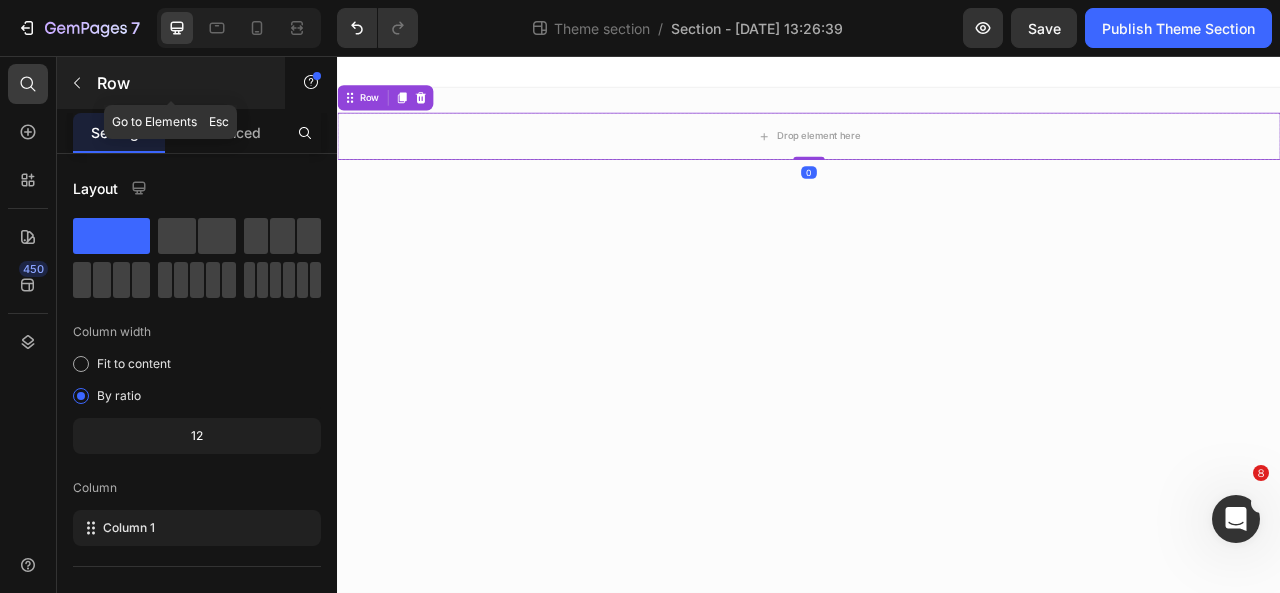 click at bounding box center [77, 83] 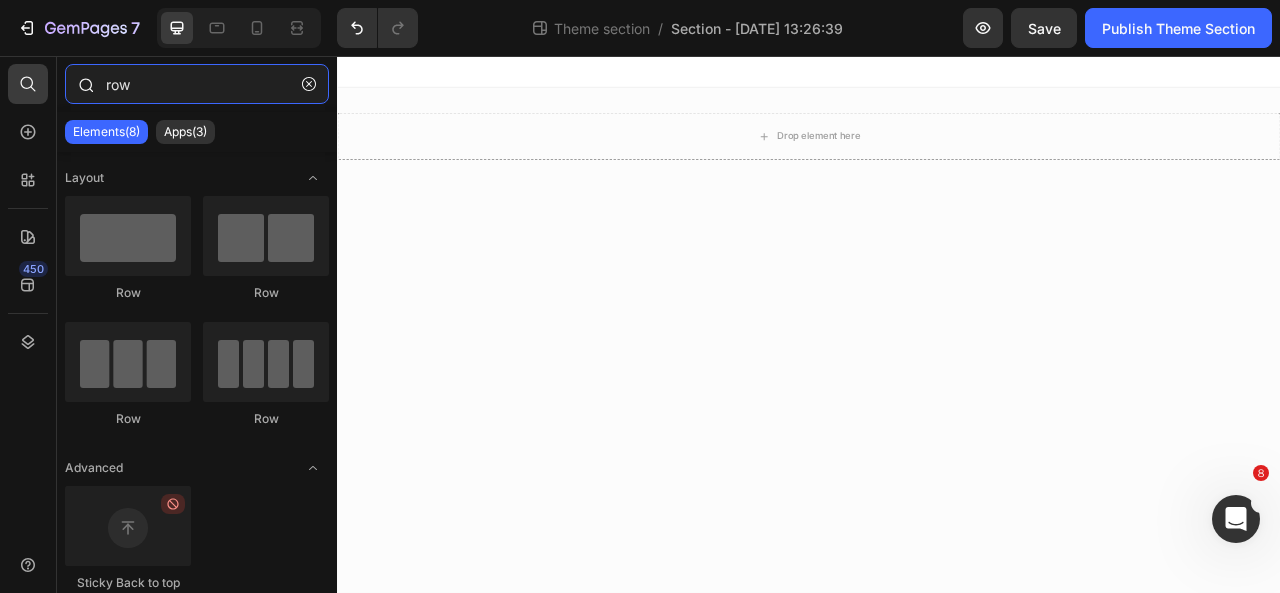 click on "row" at bounding box center [197, 84] 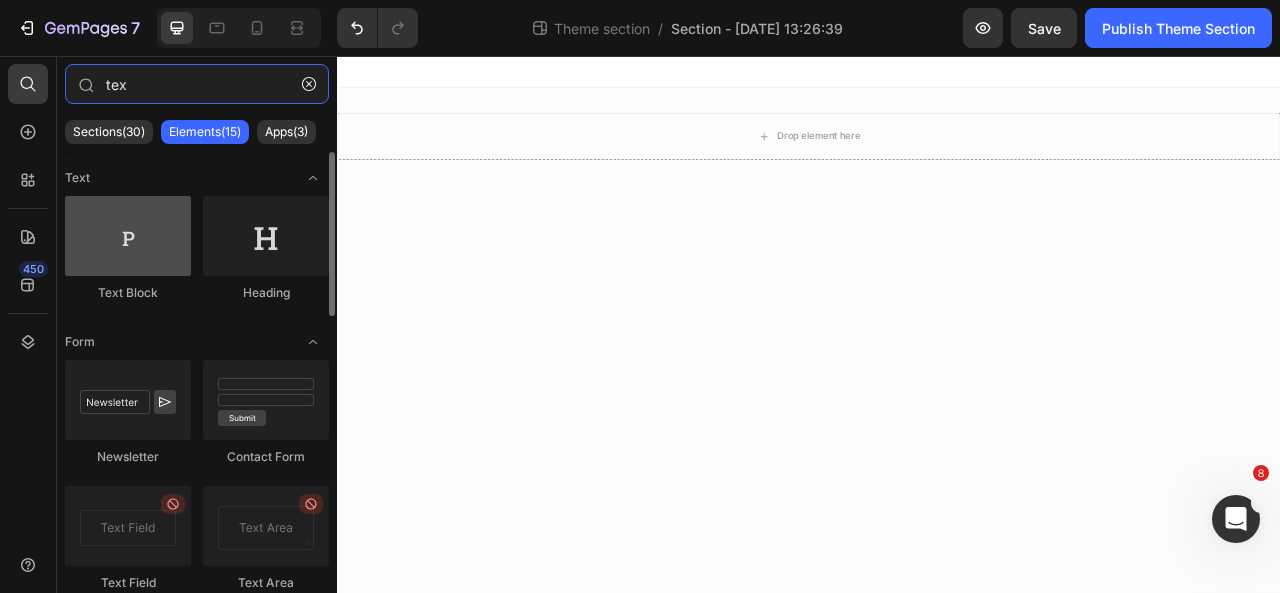 type on "tex" 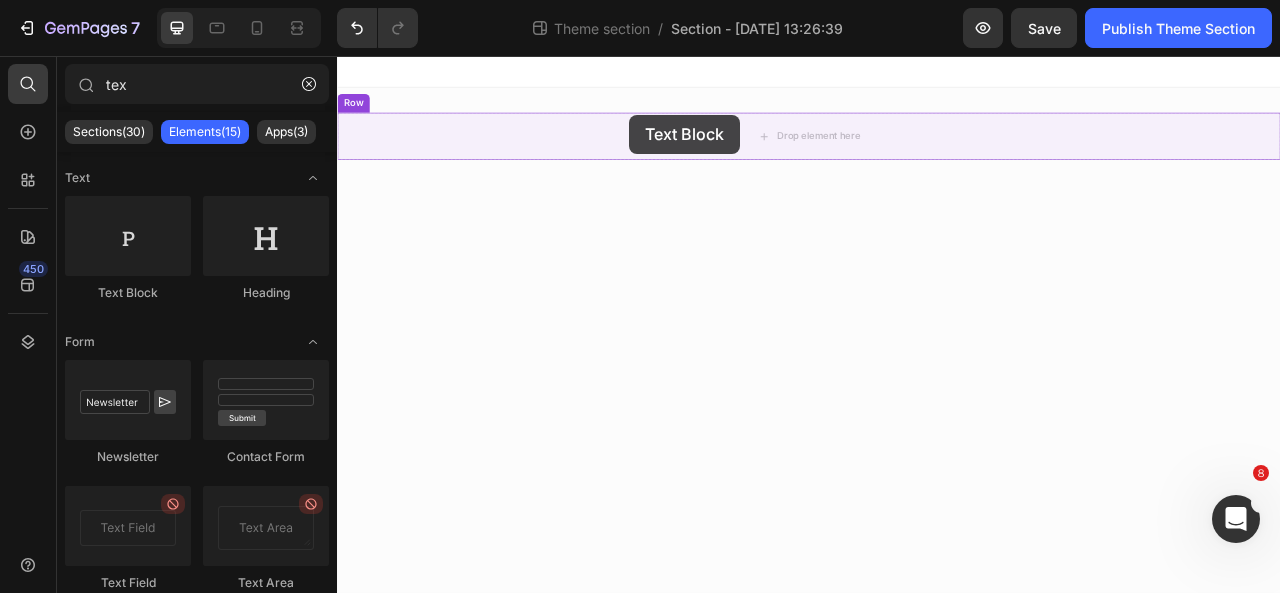 drag, startPoint x: 491, startPoint y: 305, endPoint x: 709, endPoint y: 131, distance: 278.9265 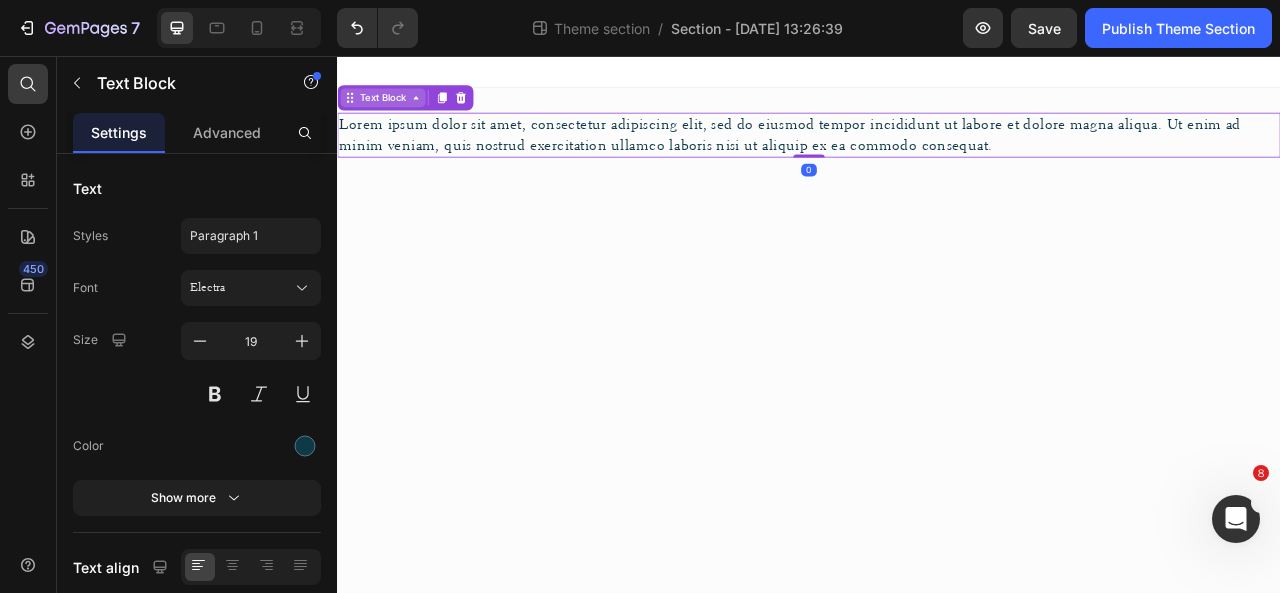 click on "Text Block" at bounding box center (395, 109) 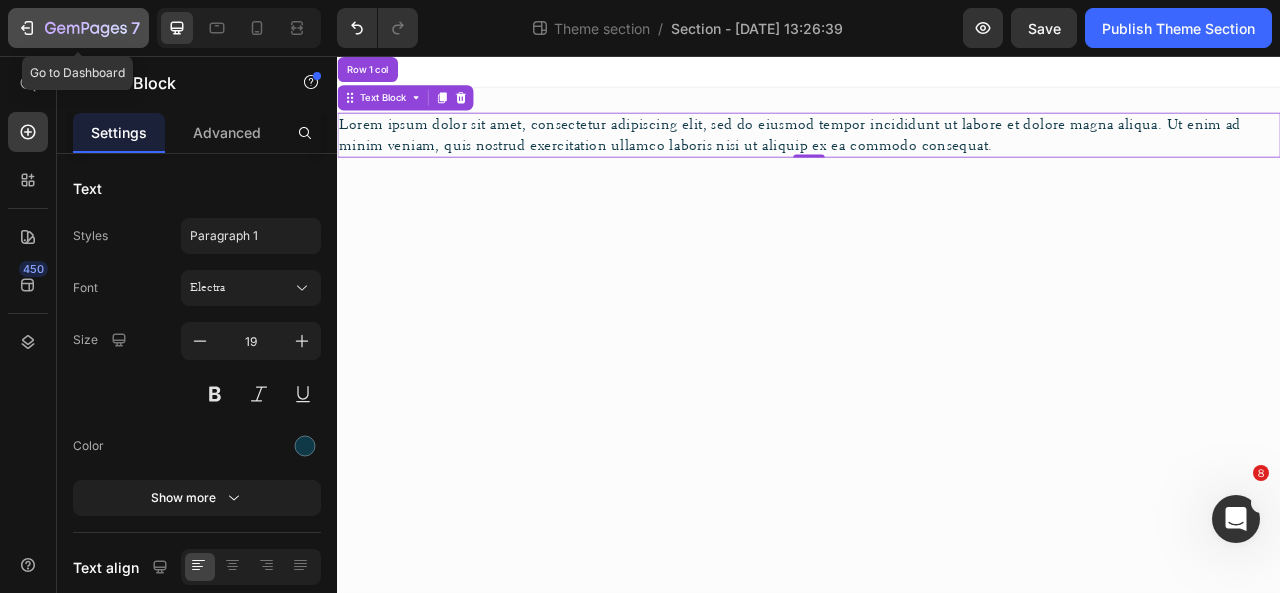 click 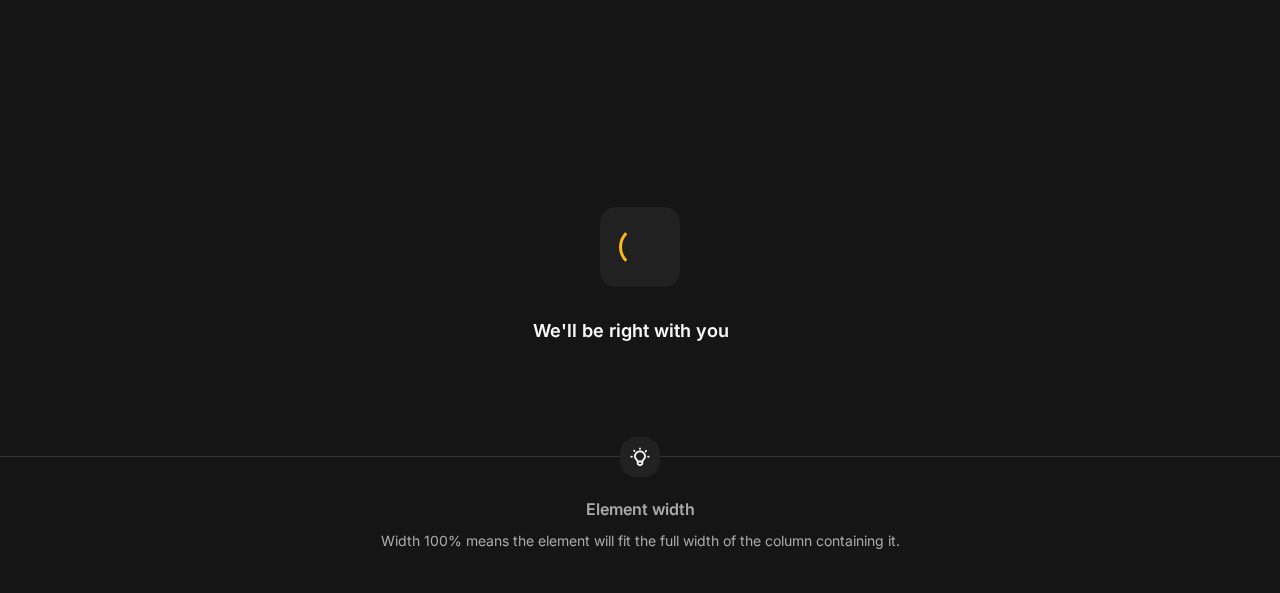 scroll, scrollTop: 0, scrollLeft: 0, axis: both 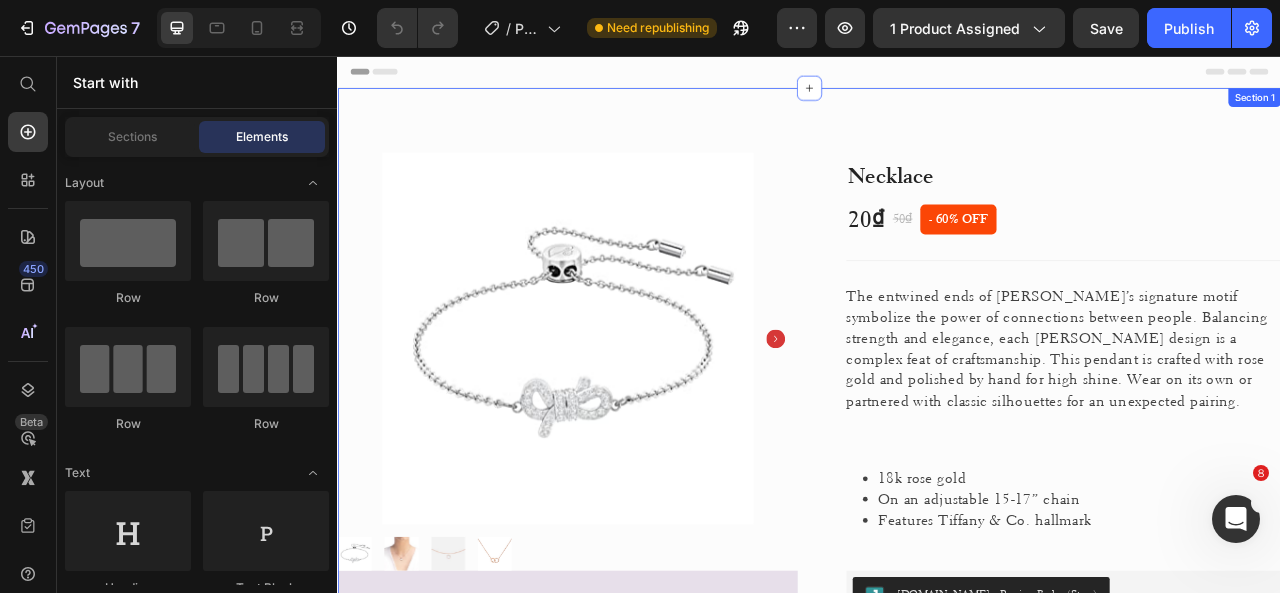 click on "Section 1" at bounding box center [1503, 109] 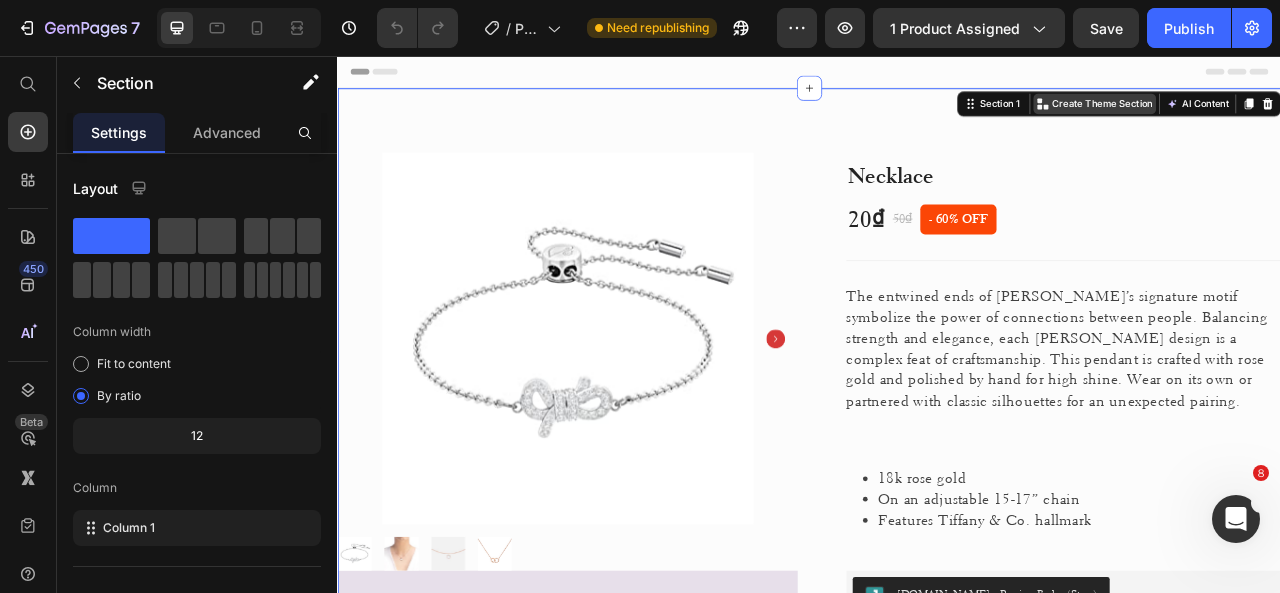 click on "Create Theme Section" at bounding box center [1310, 117] 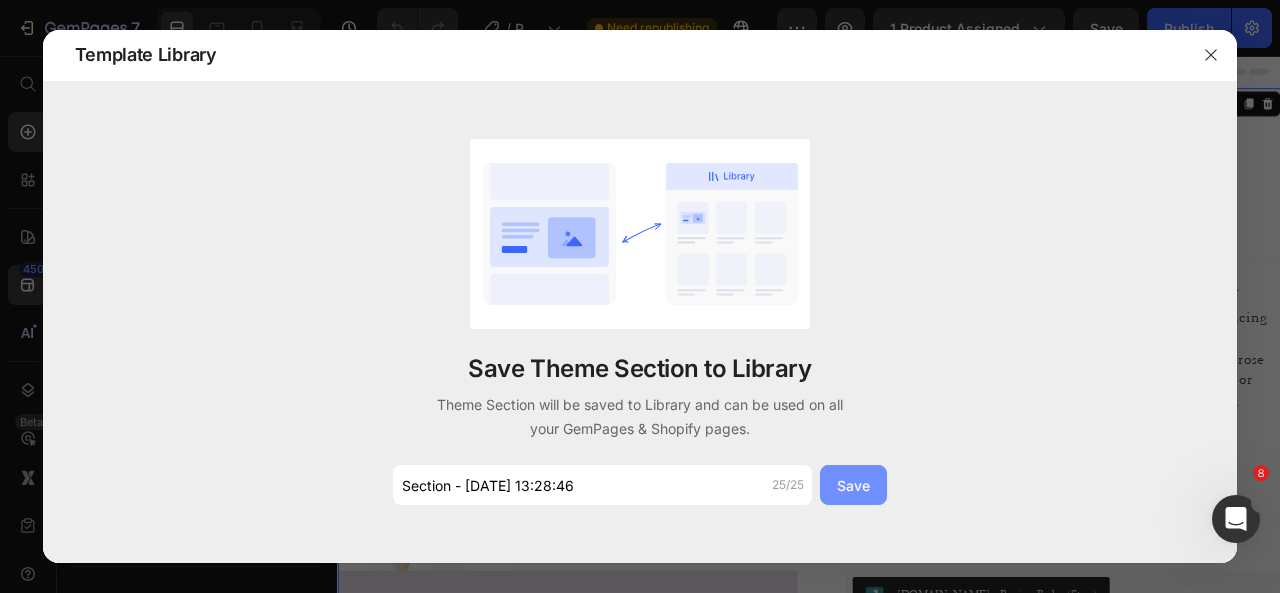 click on "Save" at bounding box center [853, 485] 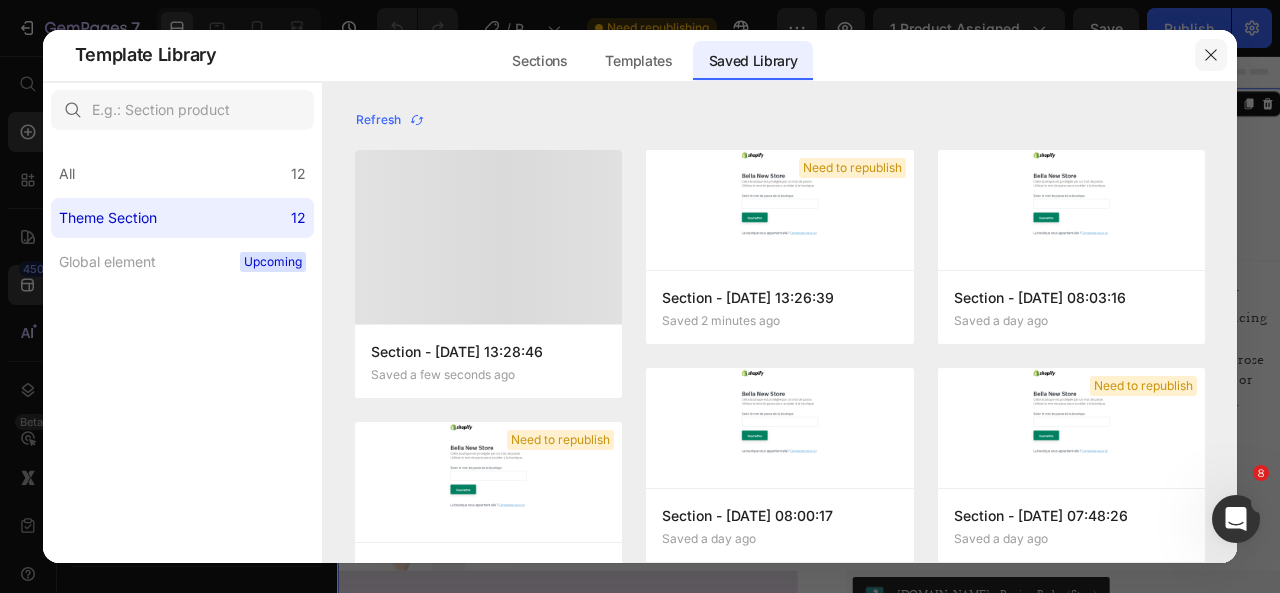 click 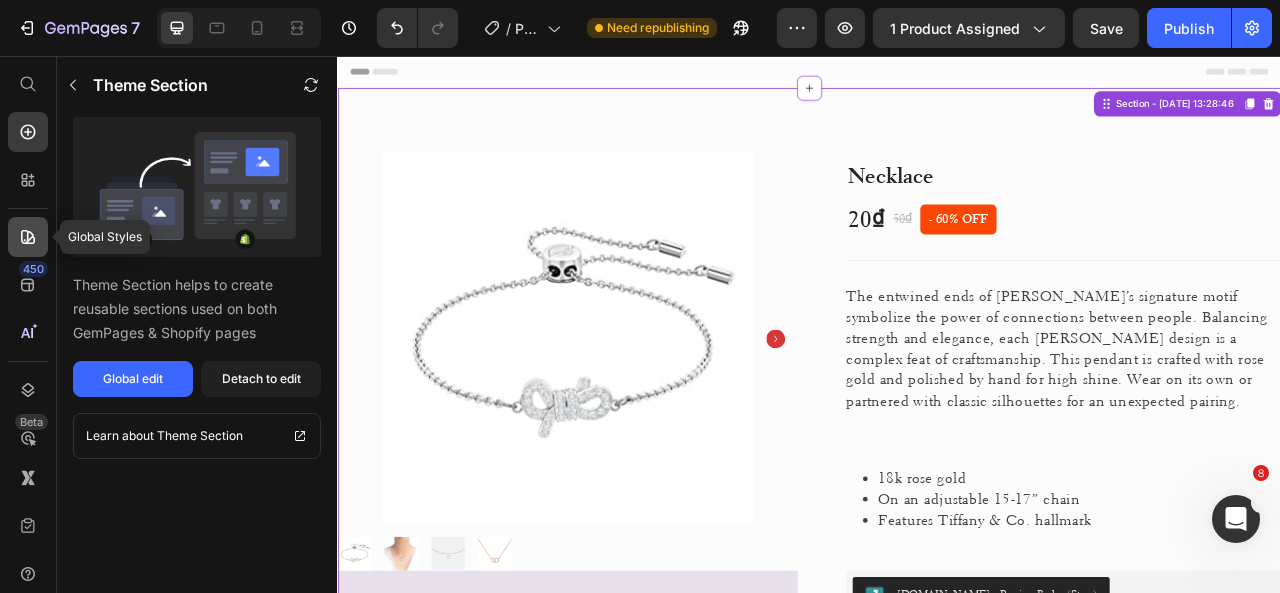 click 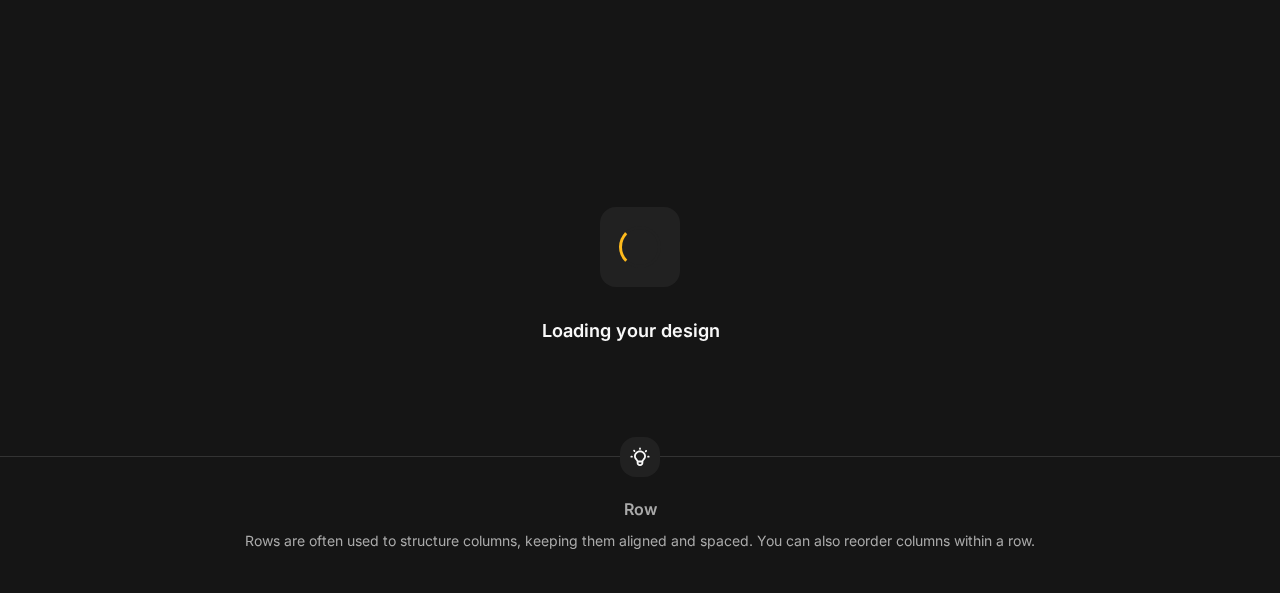 scroll, scrollTop: 0, scrollLeft: 0, axis: both 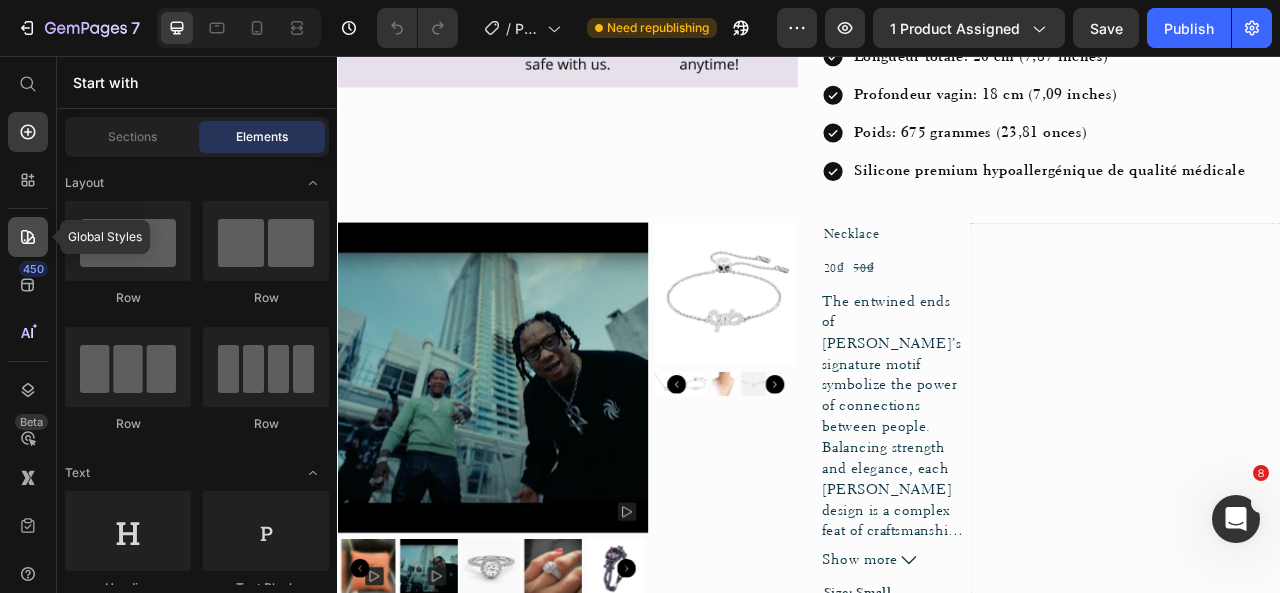 click 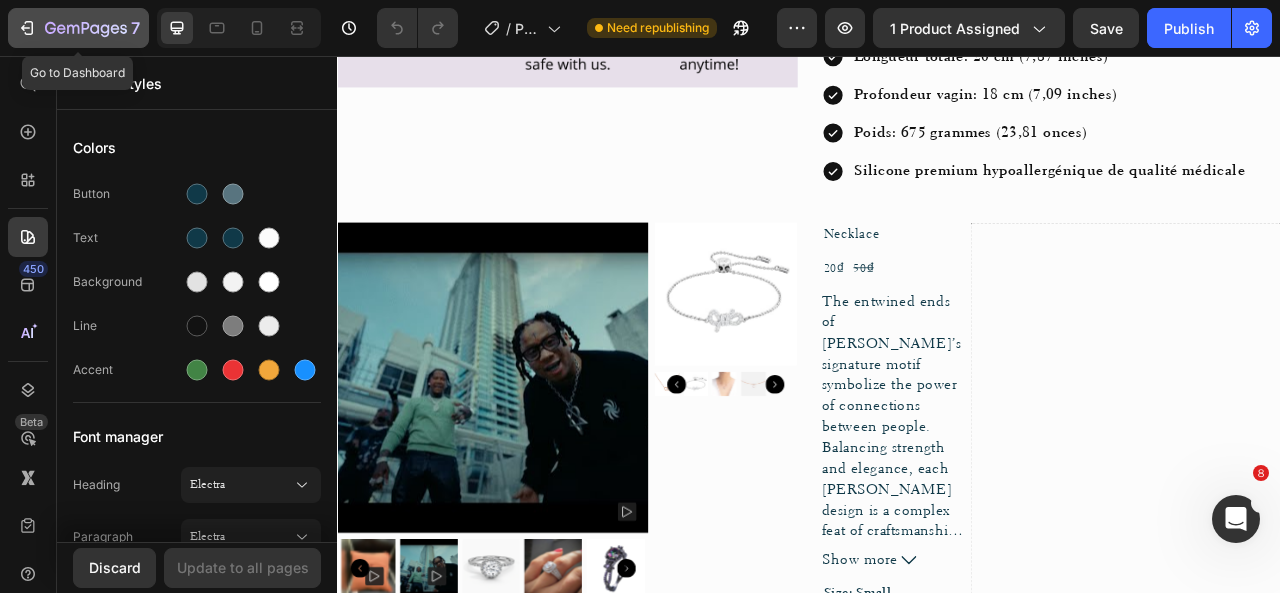 click 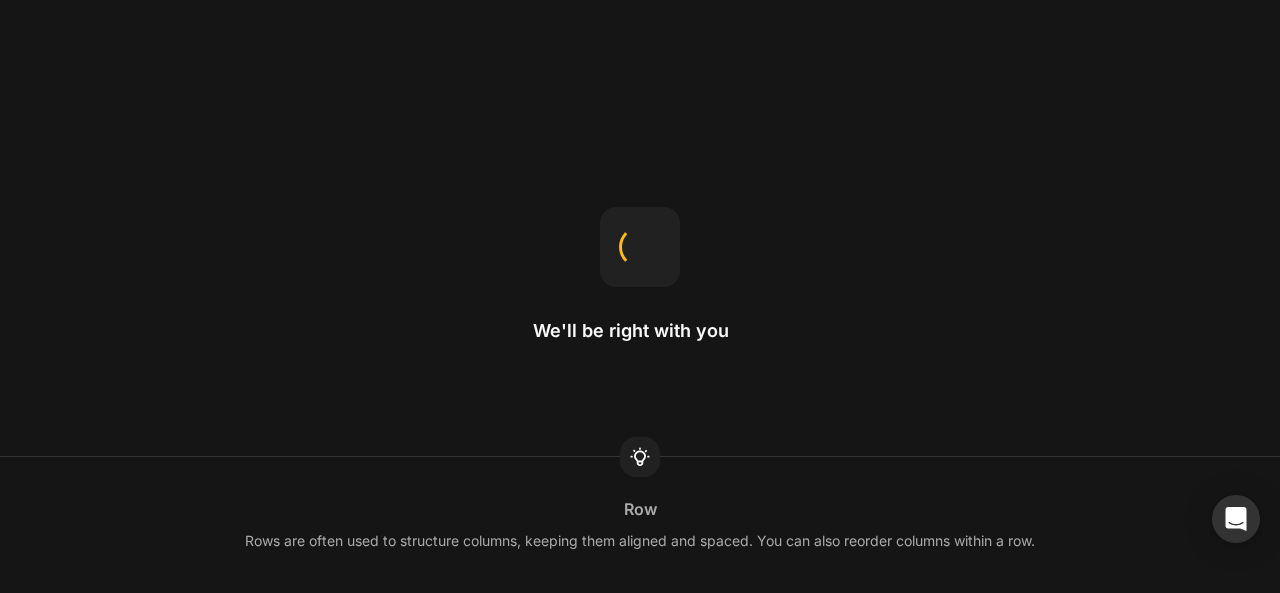 scroll, scrollTop: 0, scrollLeft: 0, axis: both 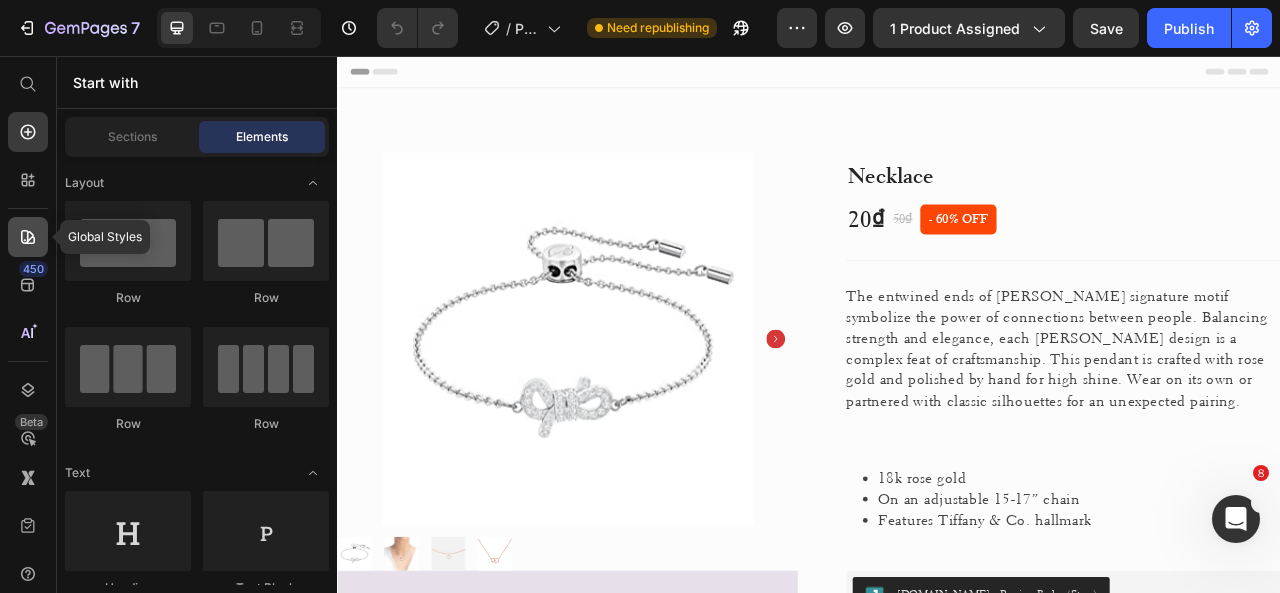 click 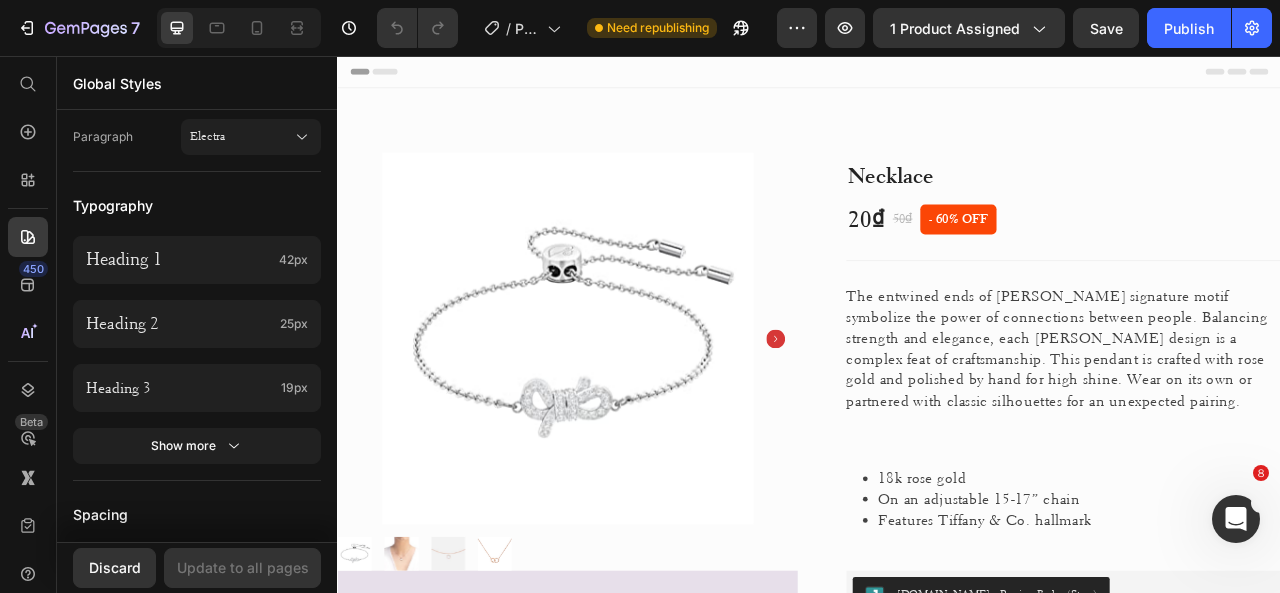 scroll, scrollTop: 0, scrollLeft: 0, axis: both 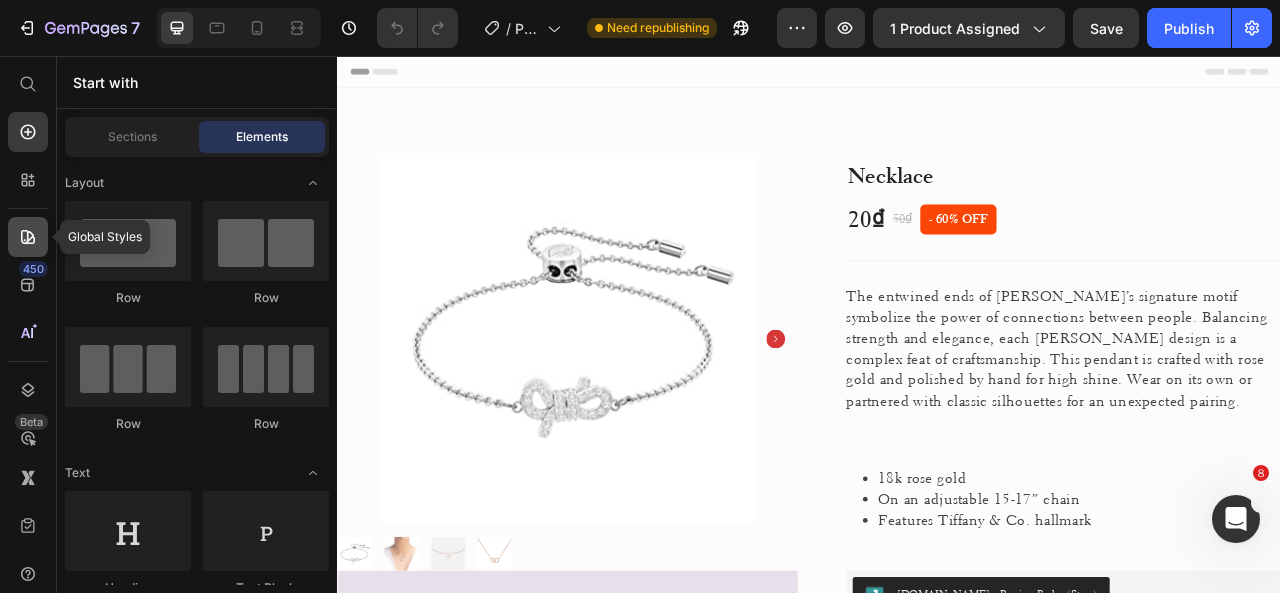click 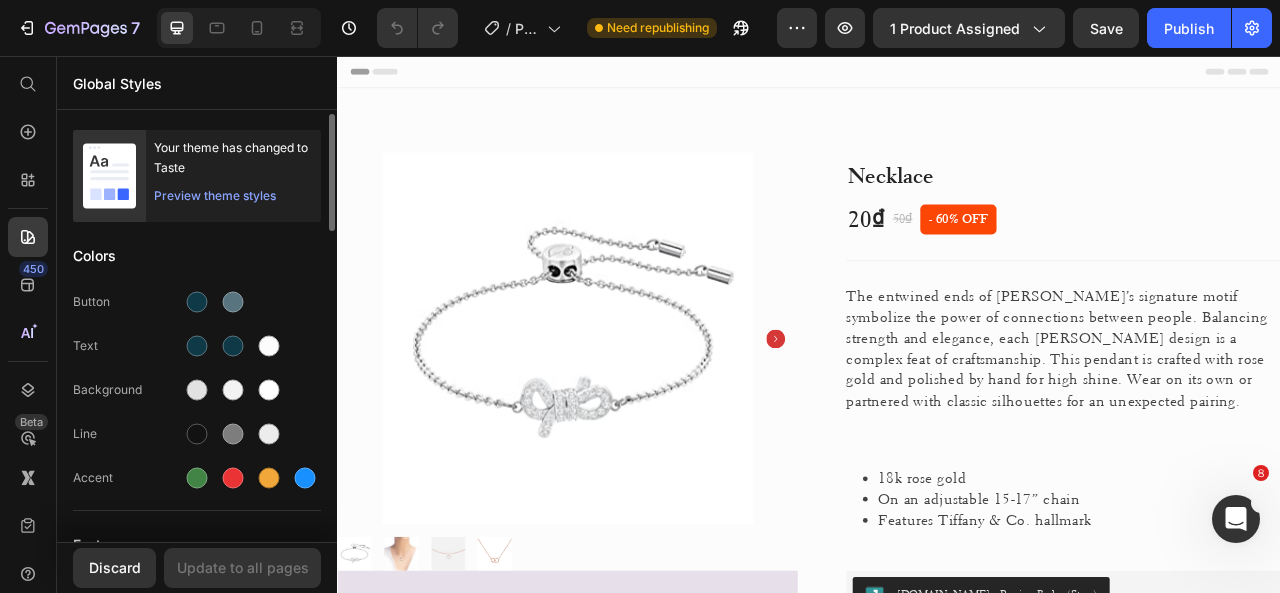 click on "Preview theme styles" 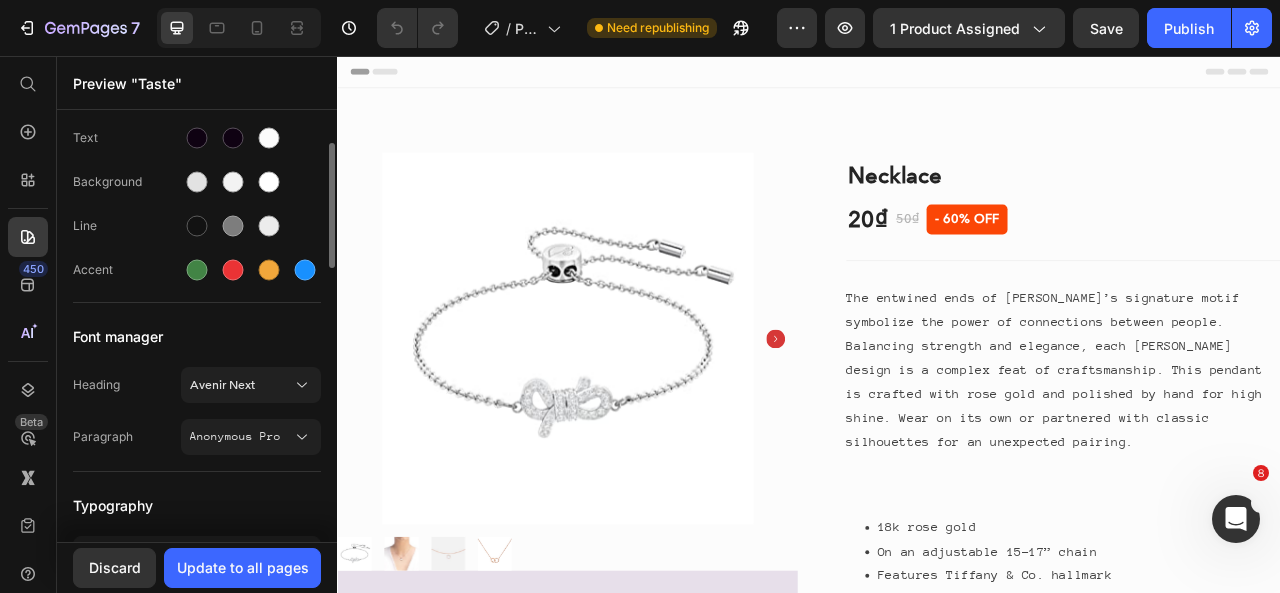 scroll, scrollTop: 0, scrollLeft: 0, axis: both 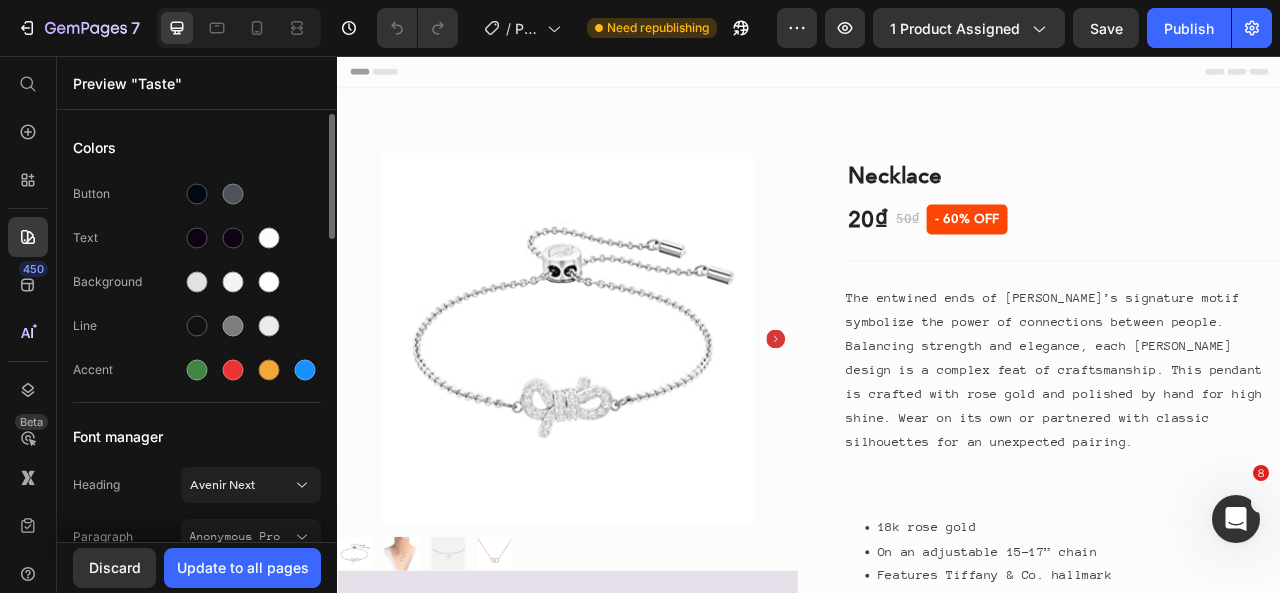 click on "Button Text Background Line Accent" 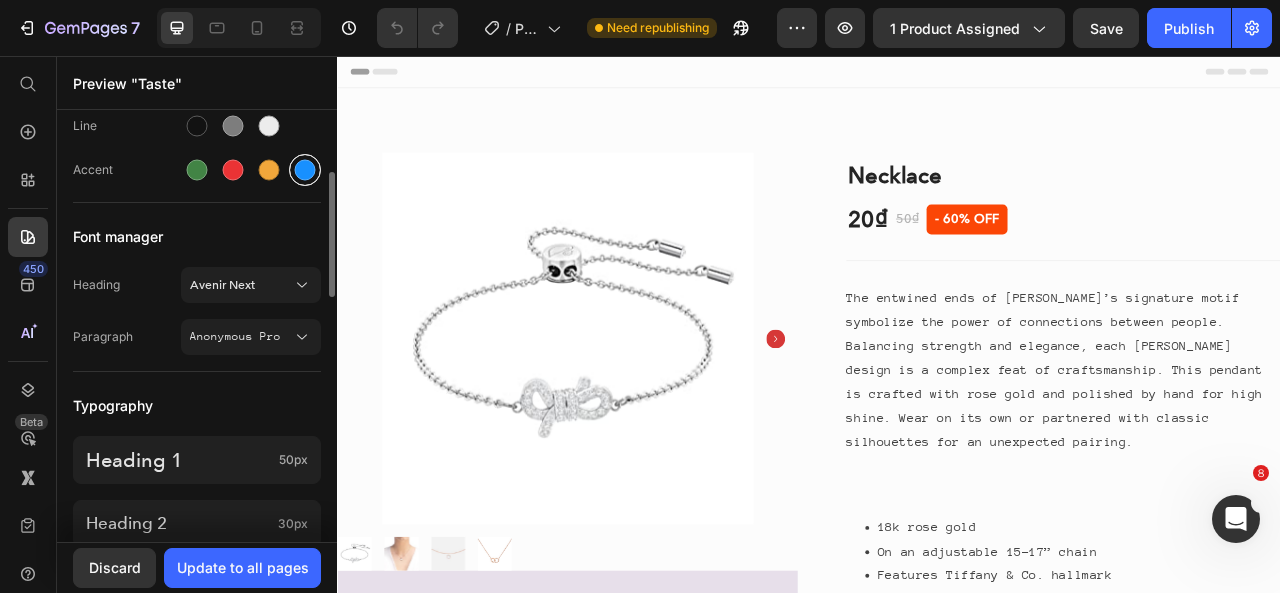 scroll, scrollTop: 0, scrollLeft: 0, axis: both 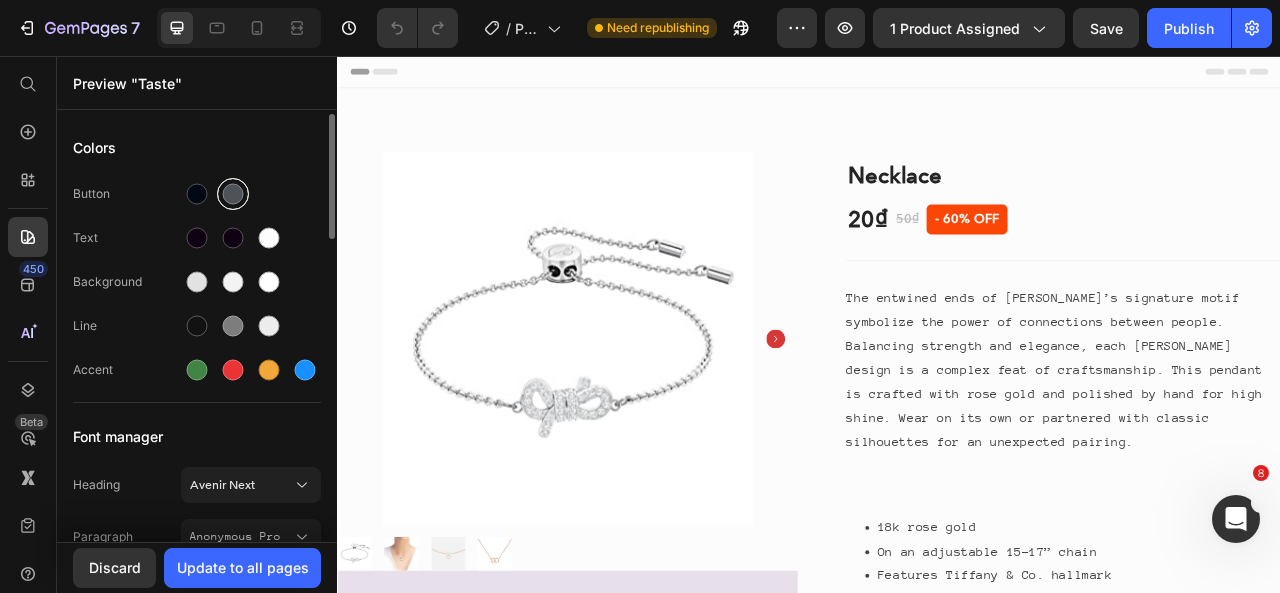 click at bounding box center [233, 194] 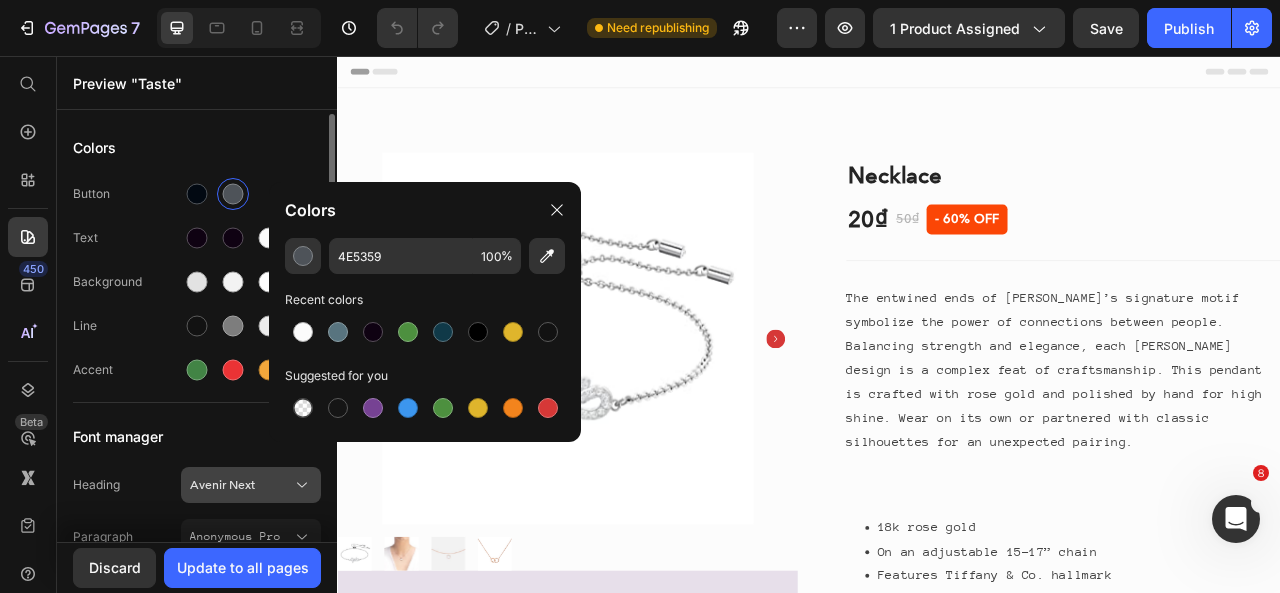 scroll, scrollTop: 200, scrollLeft: 0, axis: vertical 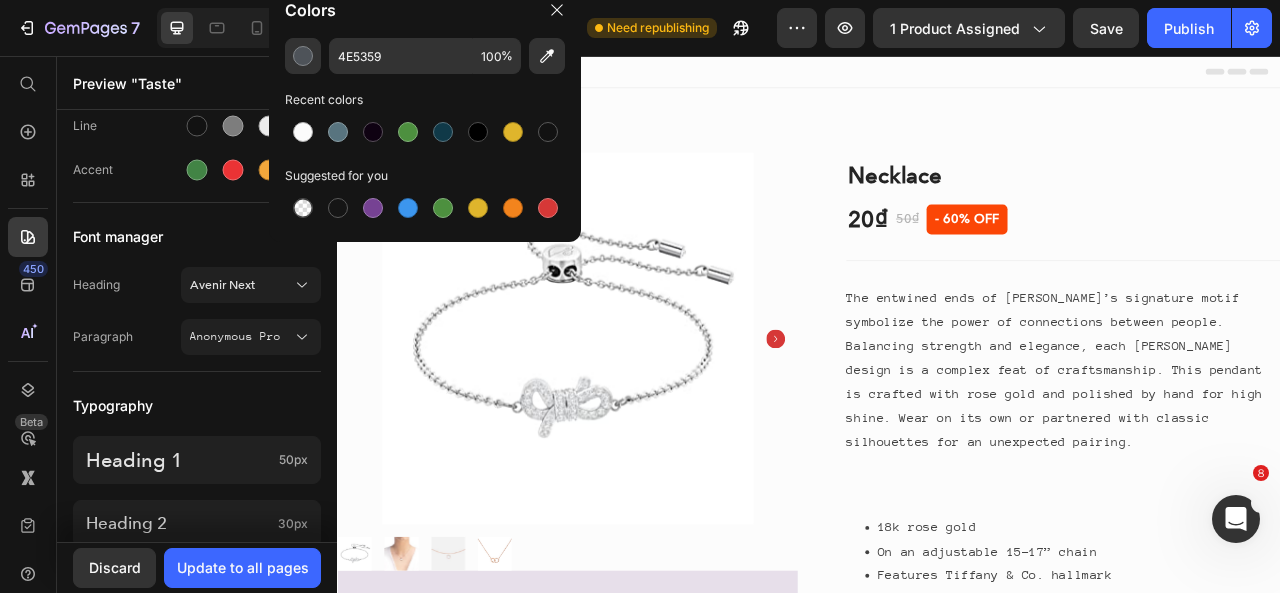 click on "Colors" 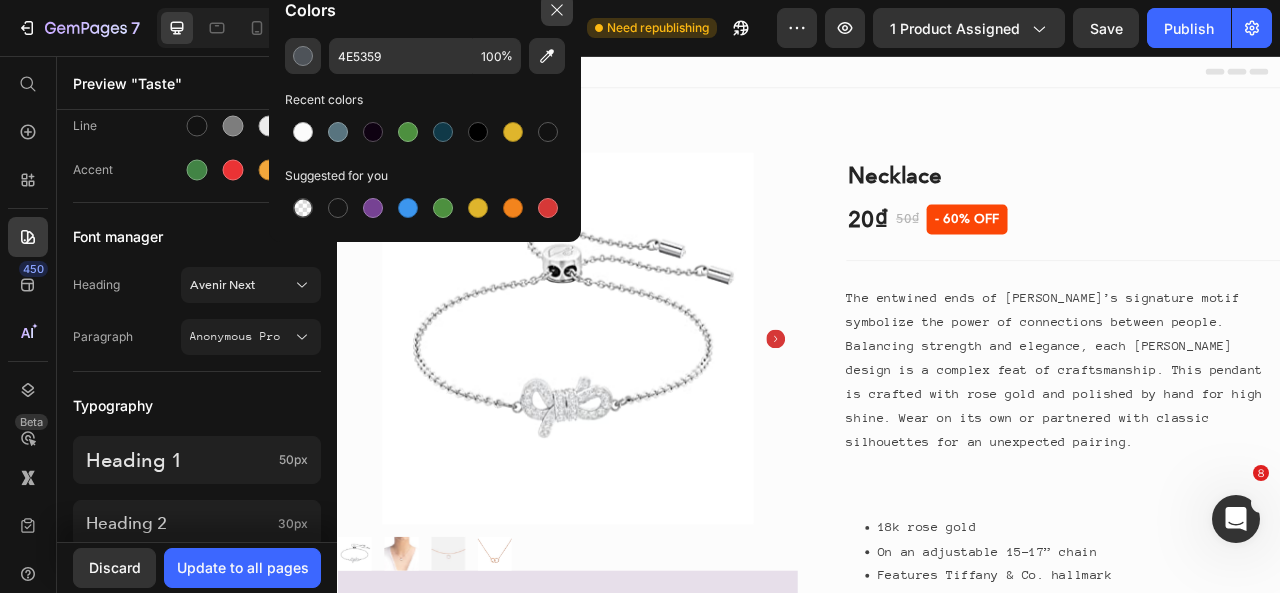 click 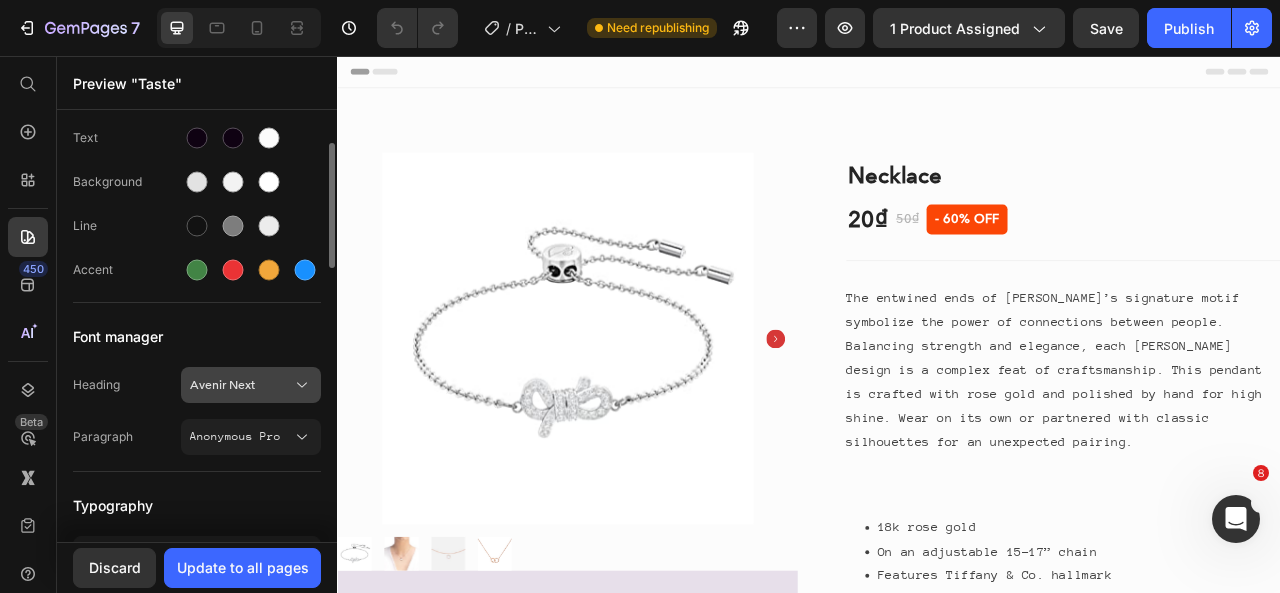 scroll, scrollTop: 0, scrollLeft: 0, axis: both 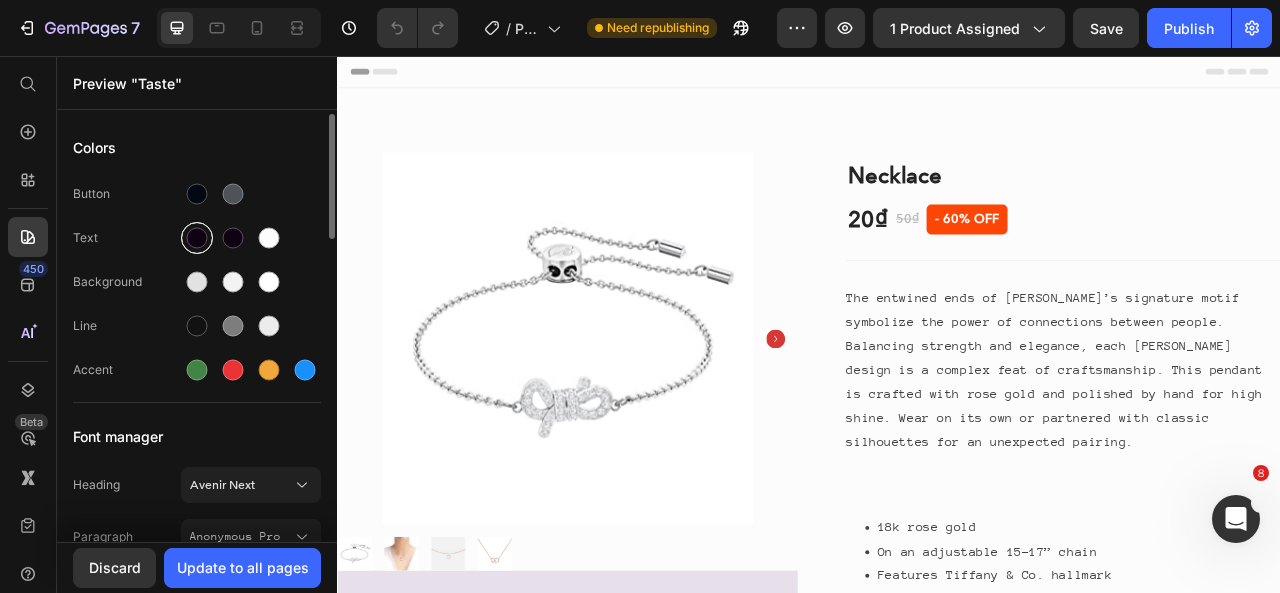 click at bounding box center [197, 238] 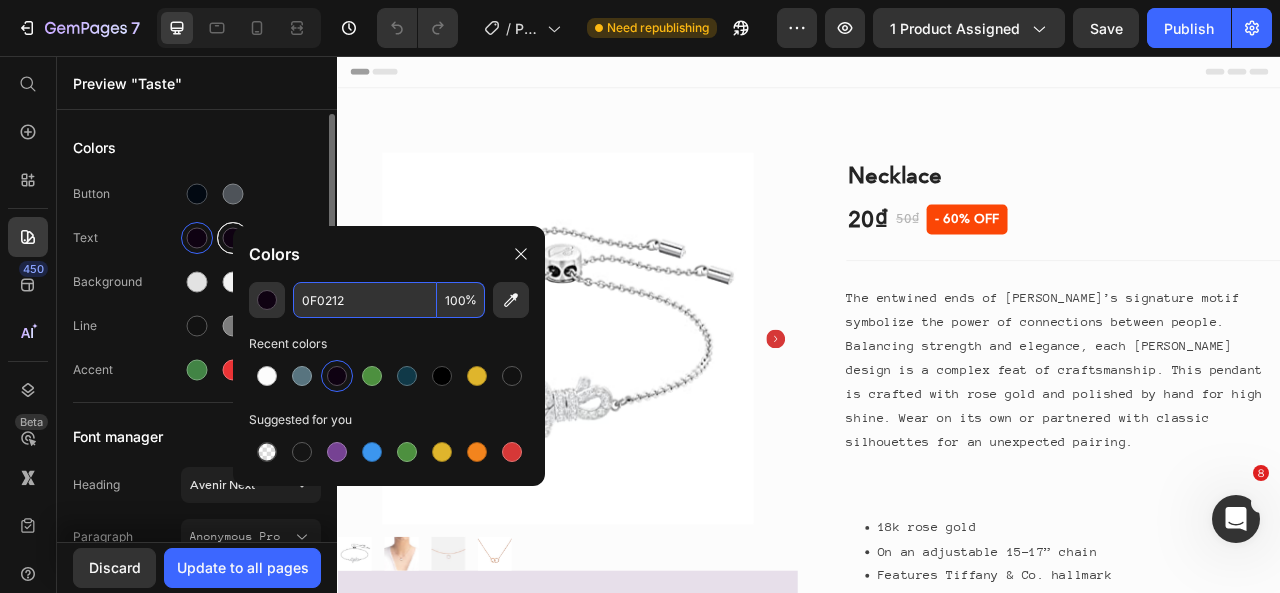 click at bounding box center (233, 238) 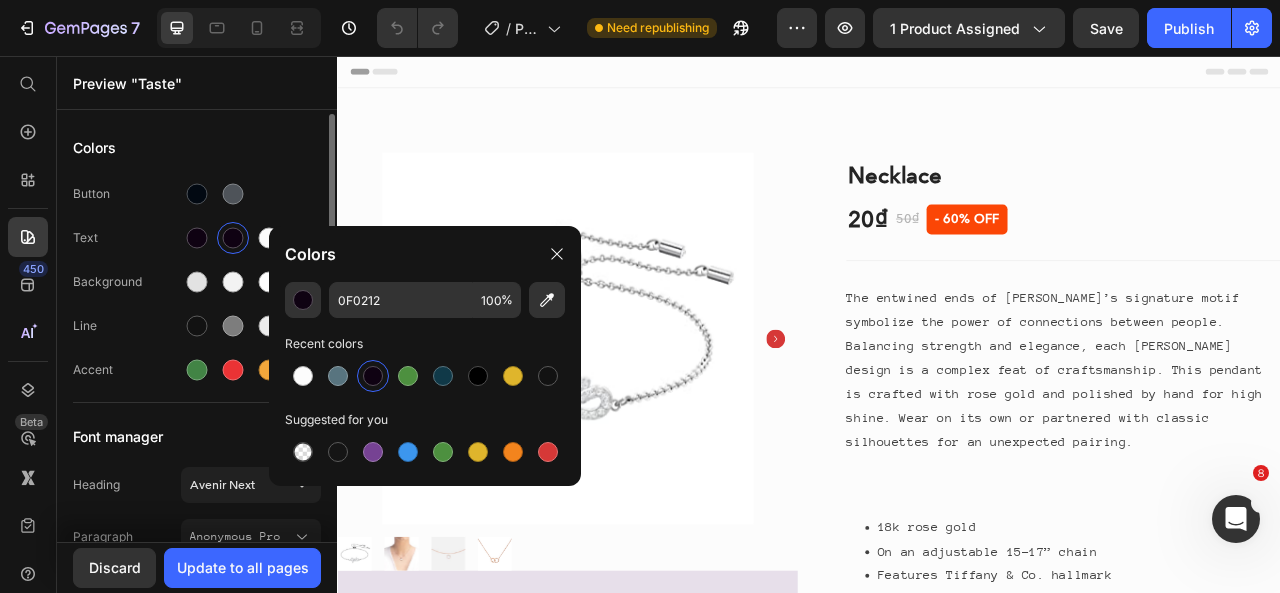 click on "Colors" at bounding box center [197, 148] 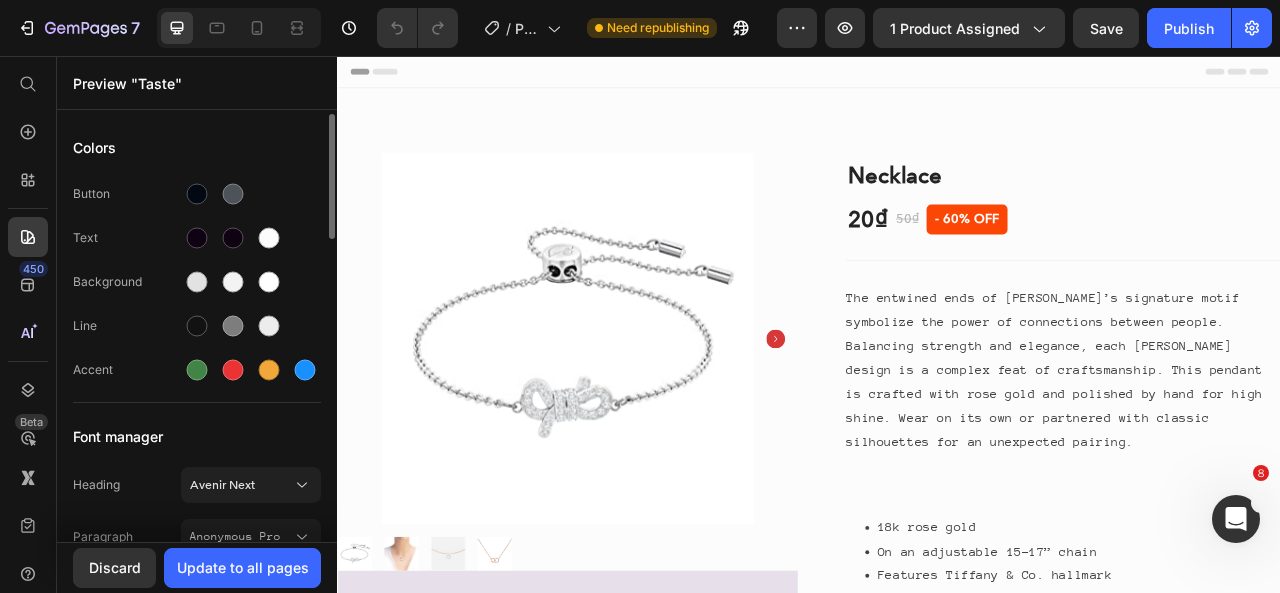 scroll, scrollTop: 100, scrollLeft: 0, axis: vertical 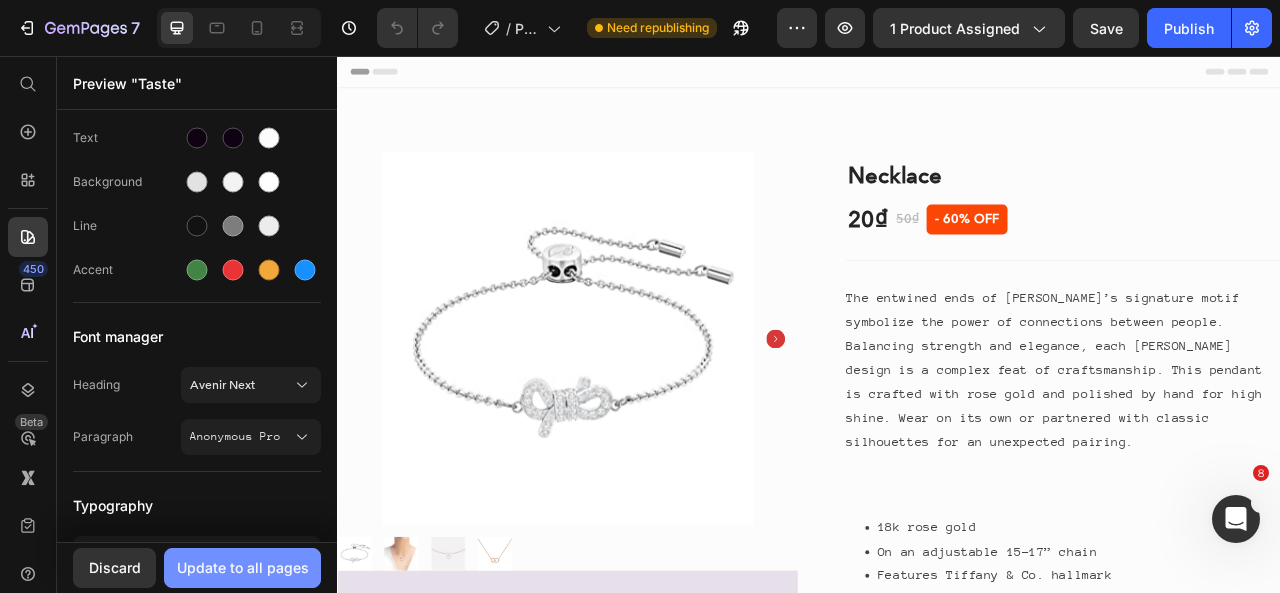 click on "Update to all pages" at bounding box center [243, 567] 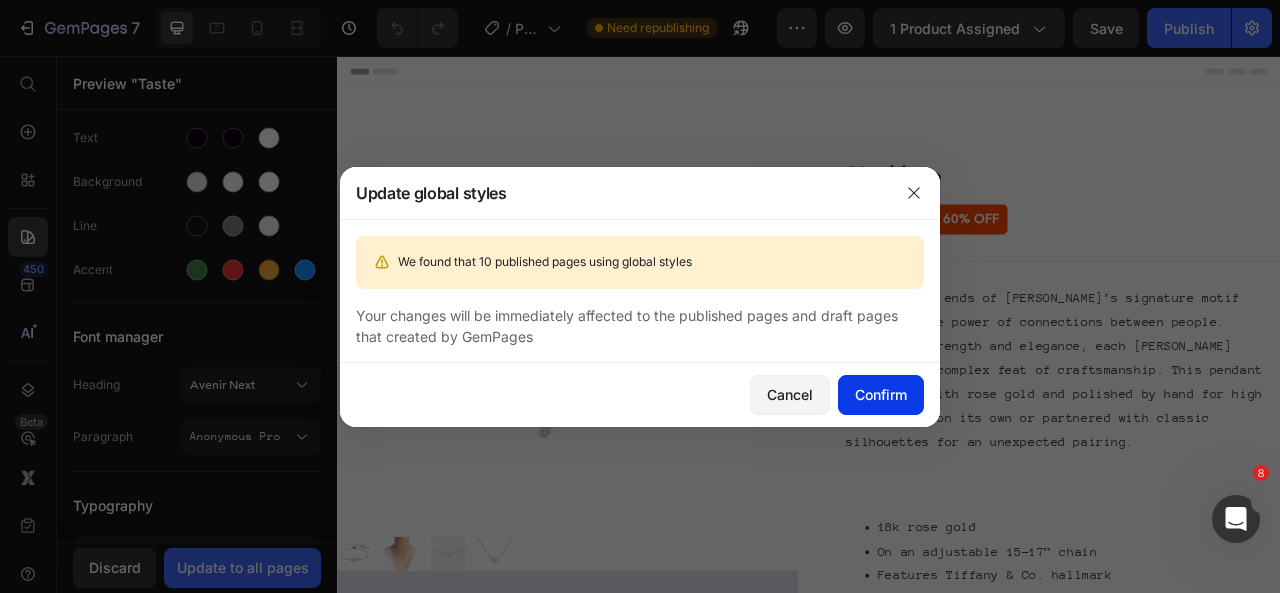 click on "Confirm" at bounding box center (881, 394) 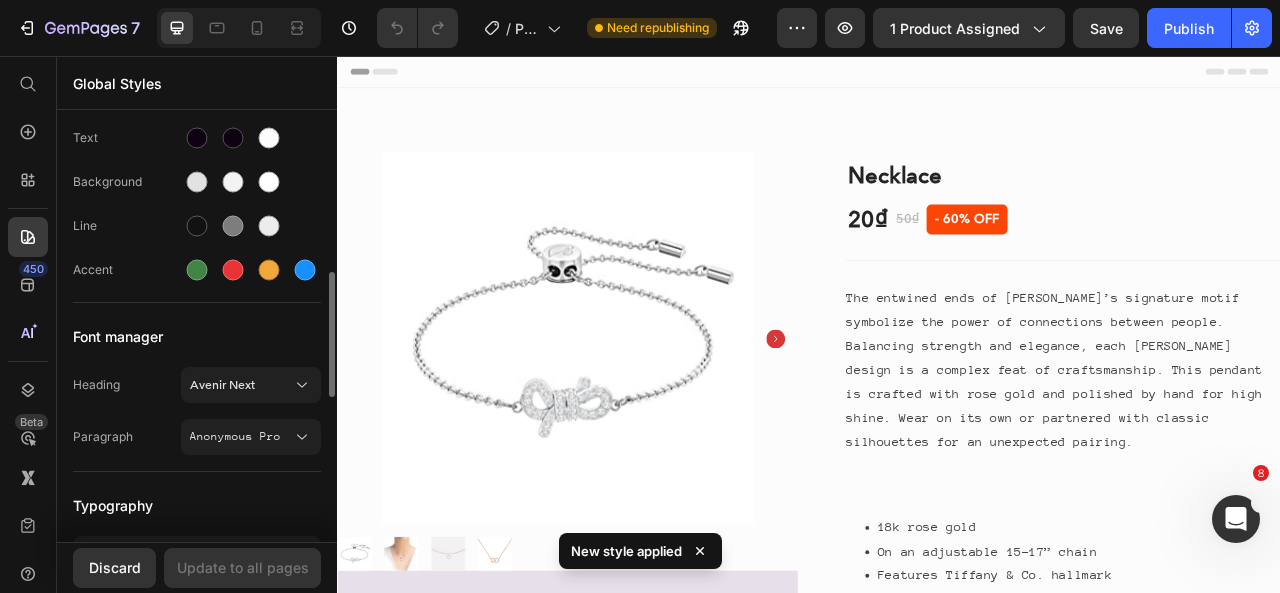 scroll, scrollTop: 200, scrollLeft: 0, axis: vertical 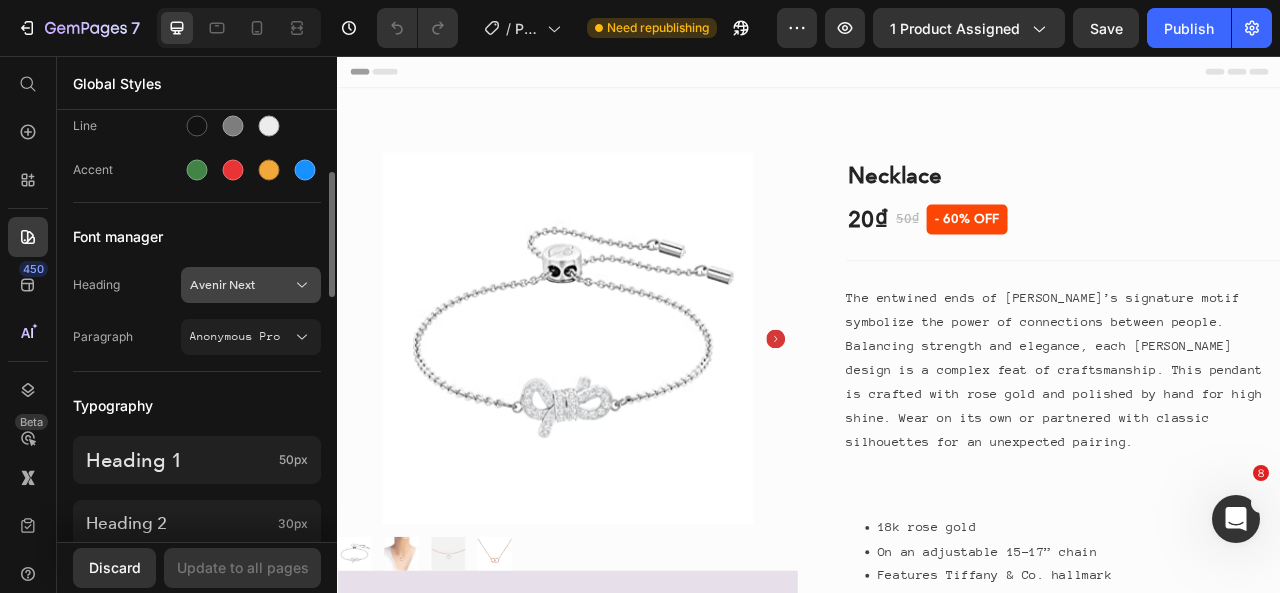click on "Avenir Next" at bounding box center [241, 285] 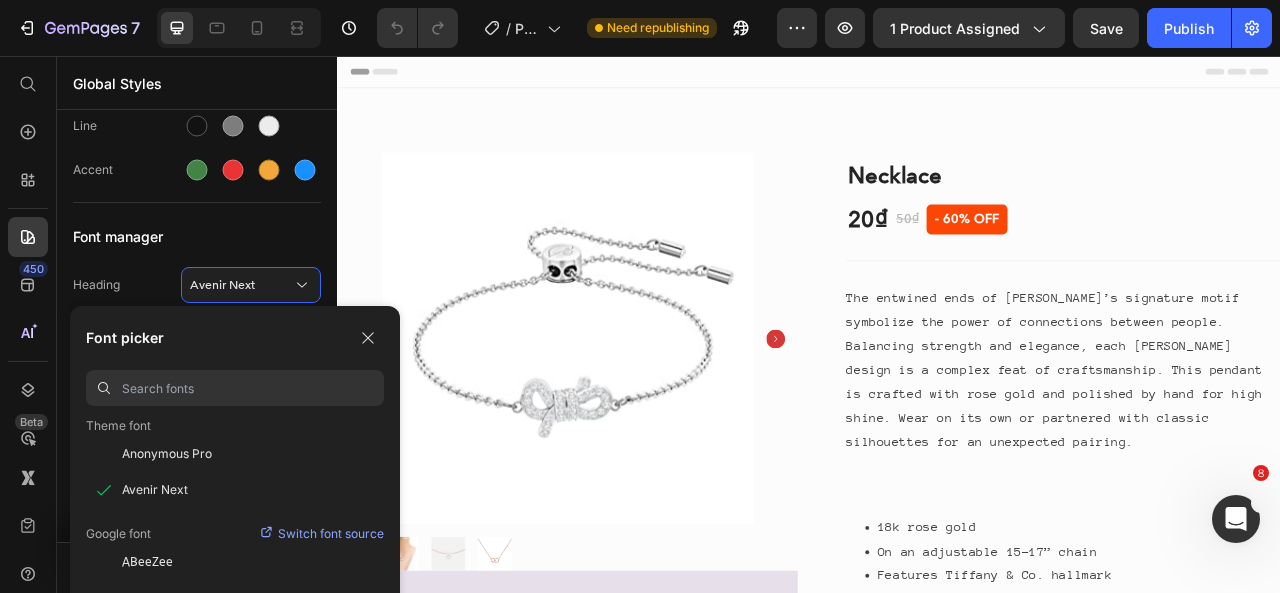 scroll, scrollTop: 100, scrollLeft: 0, axis: vertical 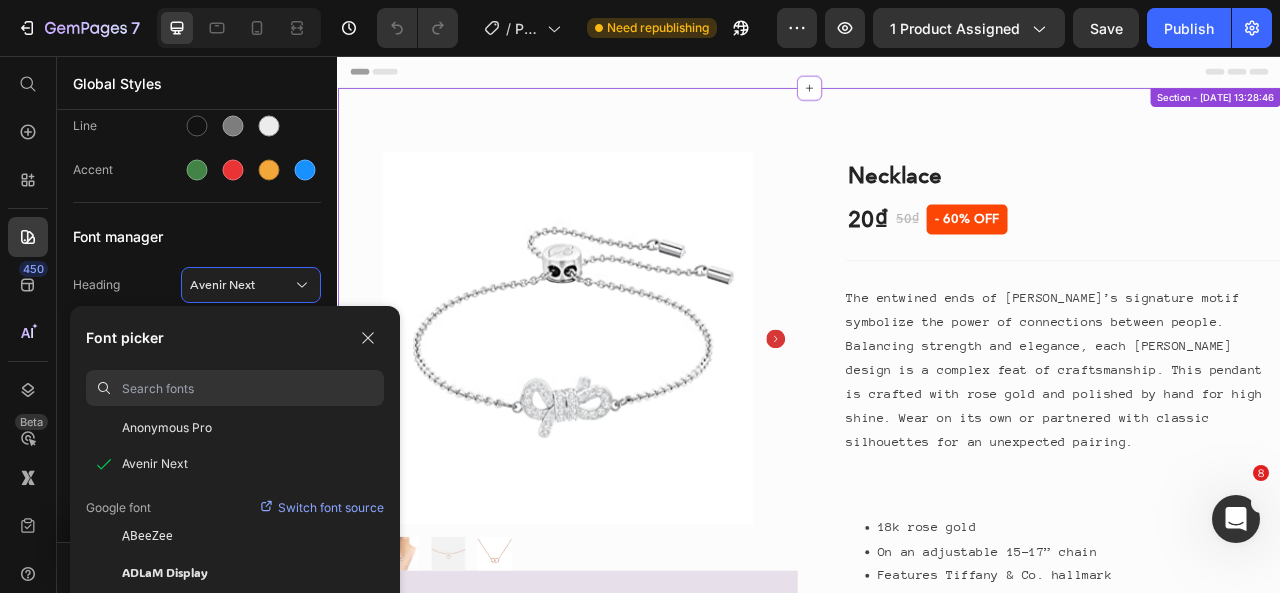 click at bounding box center (629, 415) 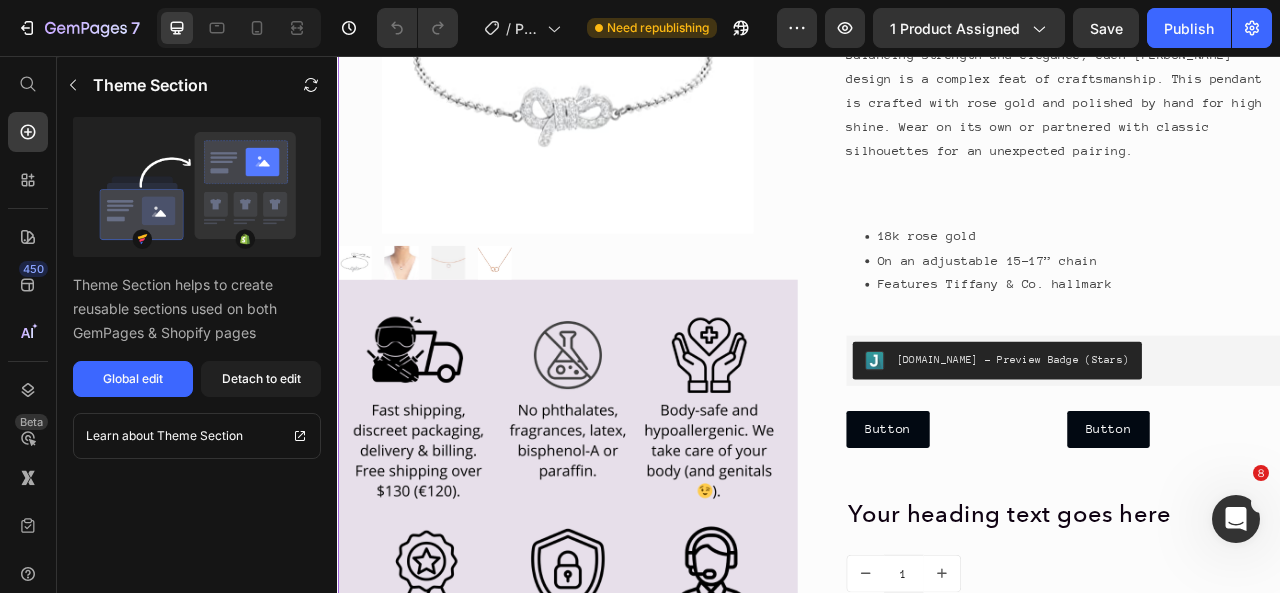 scroll, scrollTop: 400, scrollLeft: 0, axis: vertical 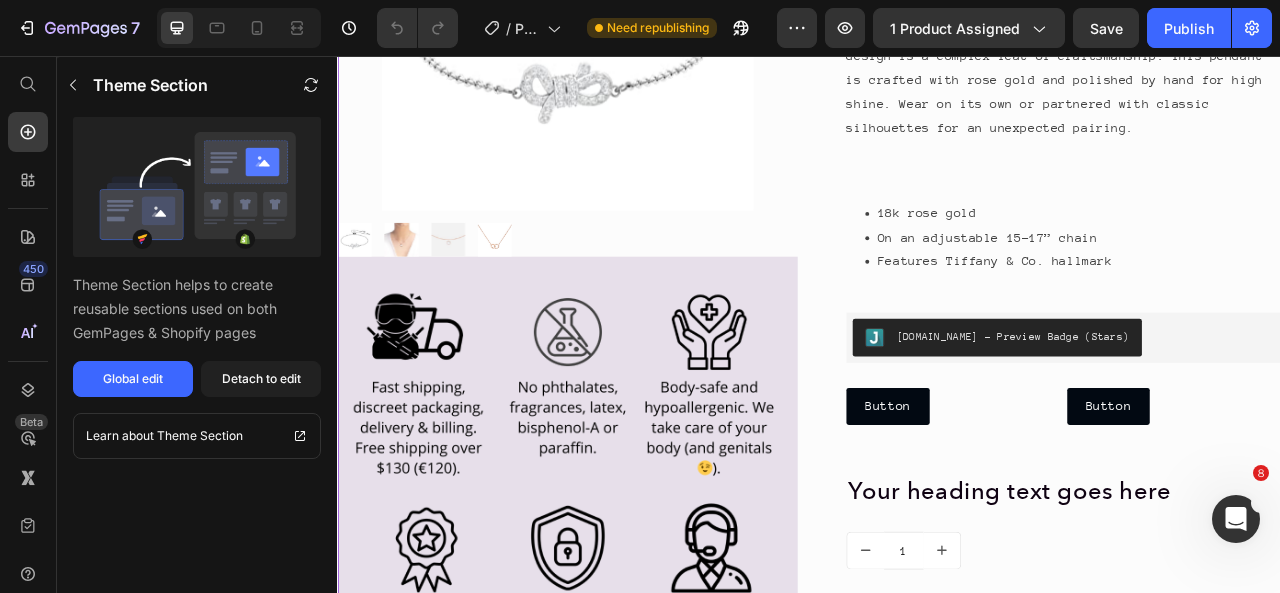 click on "On an adjustable 15-17” chain" at bounding box center [1280, 287] 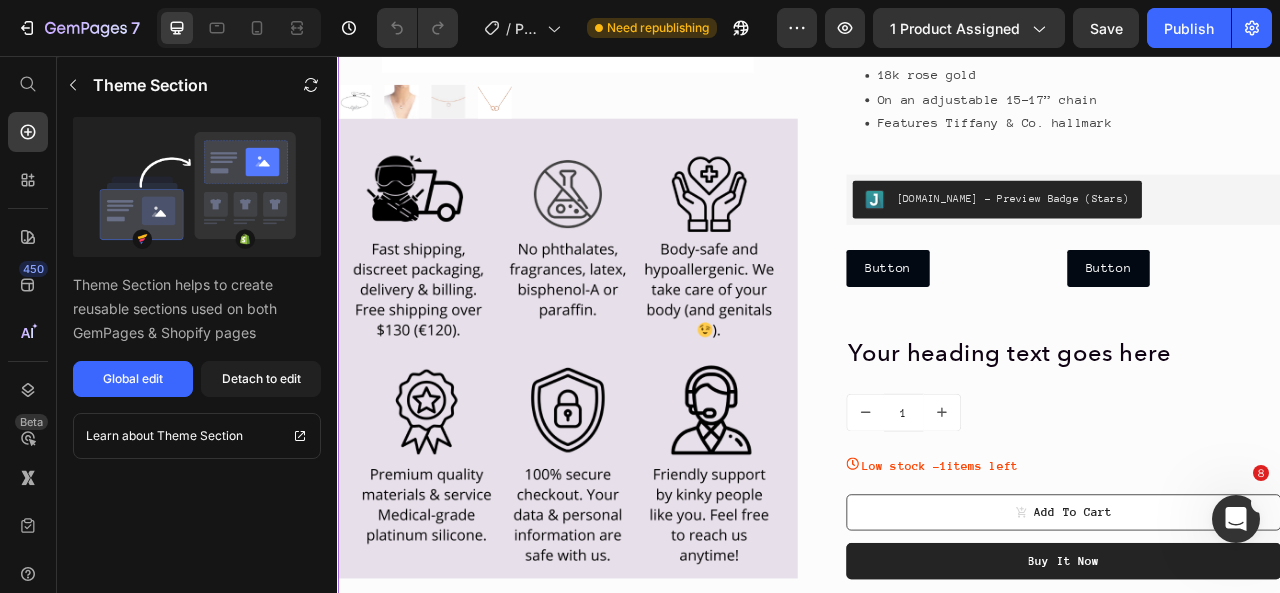 scroll, scrollTop: 600, scrollLeft: 0, axis: vertical 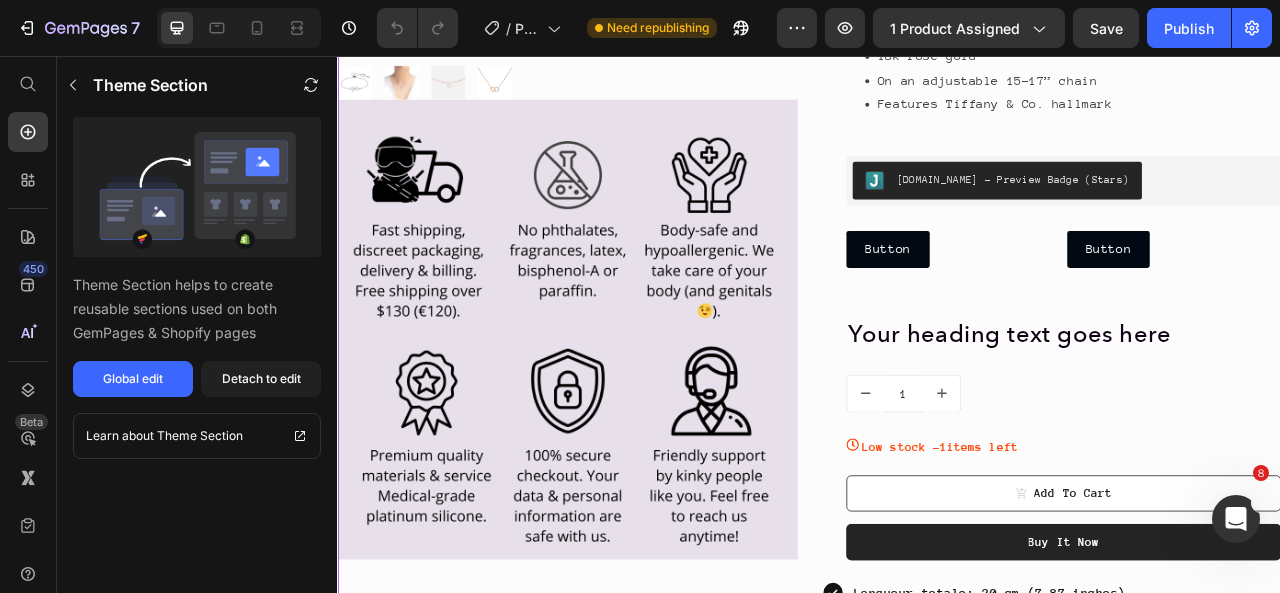 click on "Your heading text goes here" at bounding box center (1260, 409) 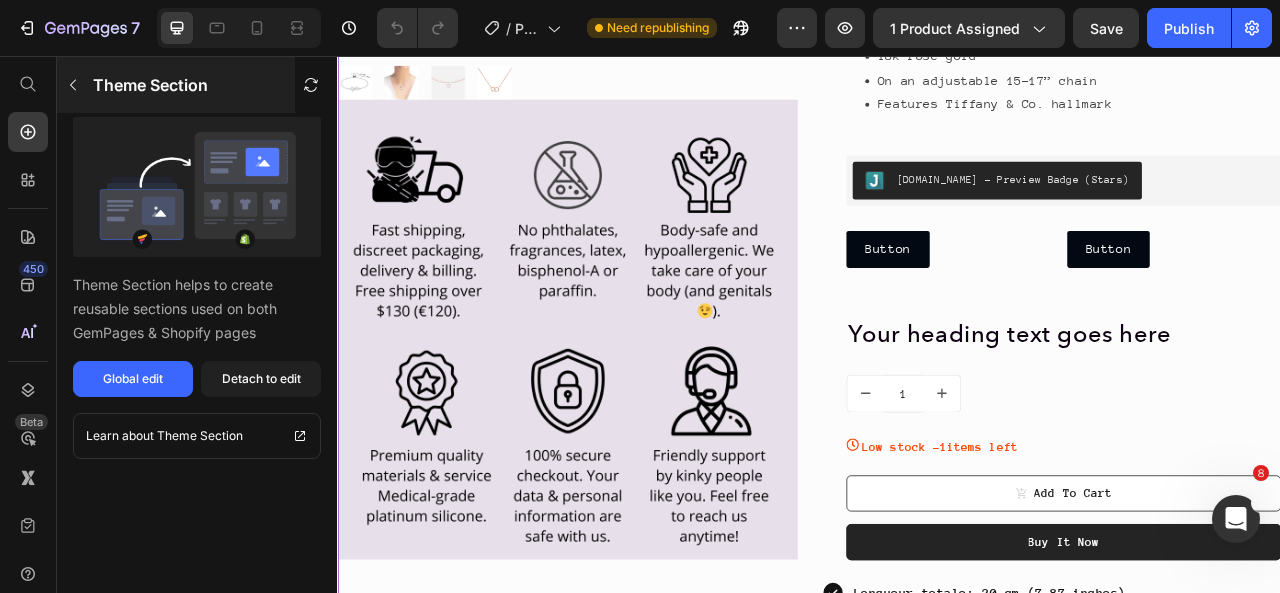 drag, startPoint x: 74, startPoint y: 81, endPoint x: 708, endPoint y: 335, distance: 682.98755 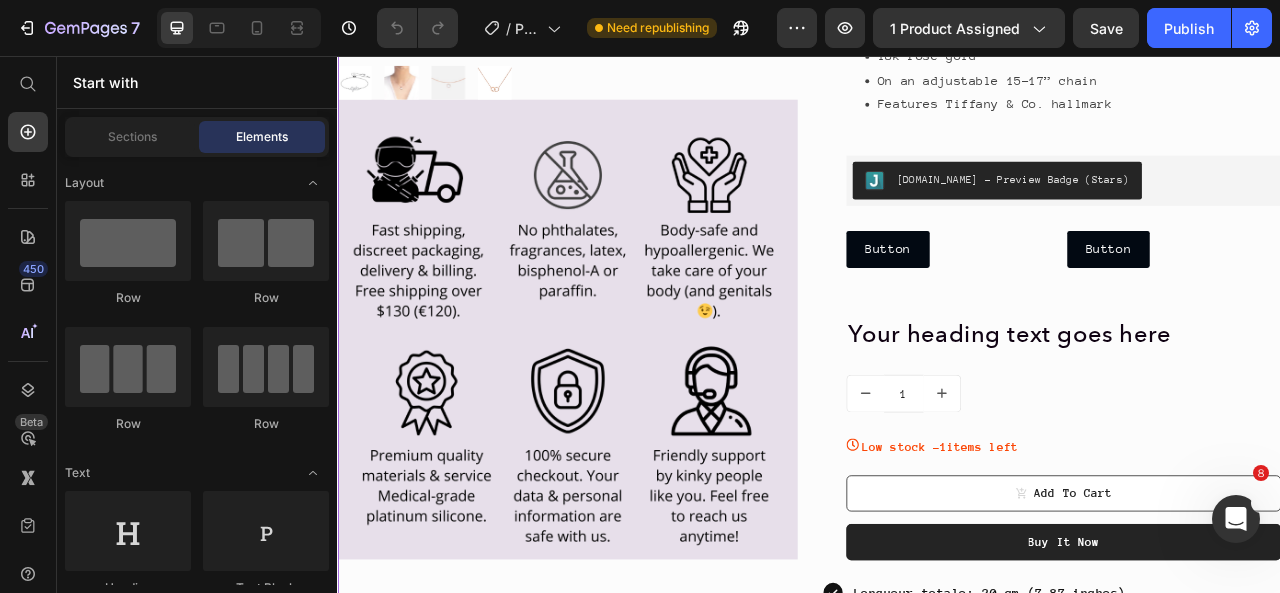 click on "Your heading text goes here" at bounding box center (1260, 409) 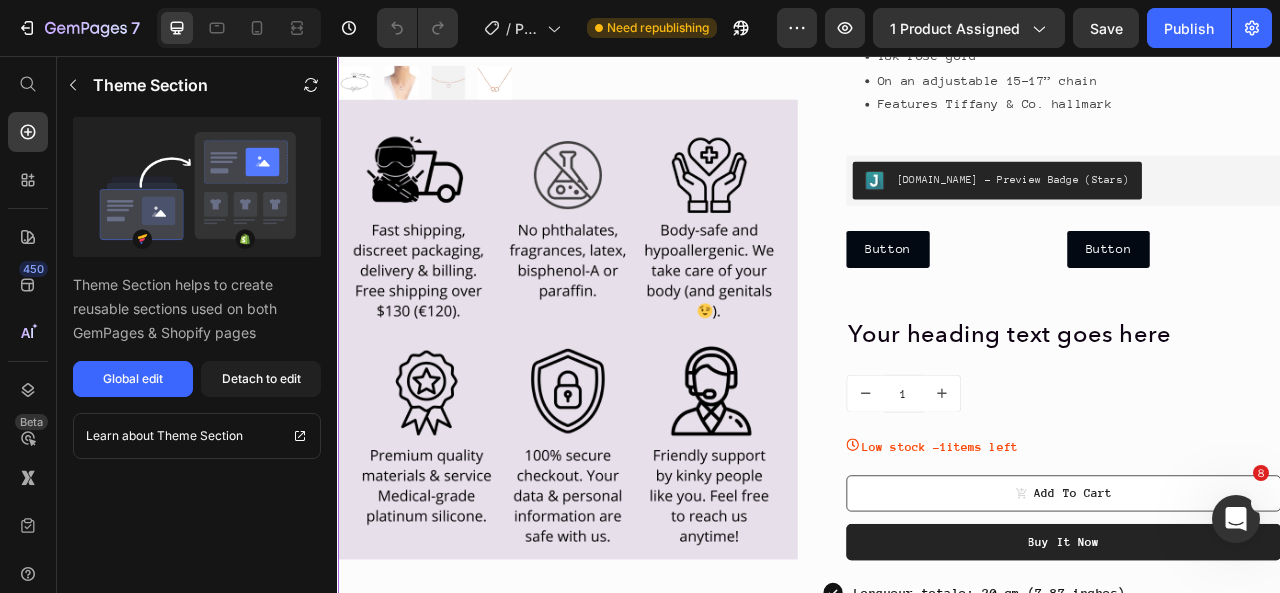 scroll, scrollTop: 900, scrollLeft: 0, axis: vertical 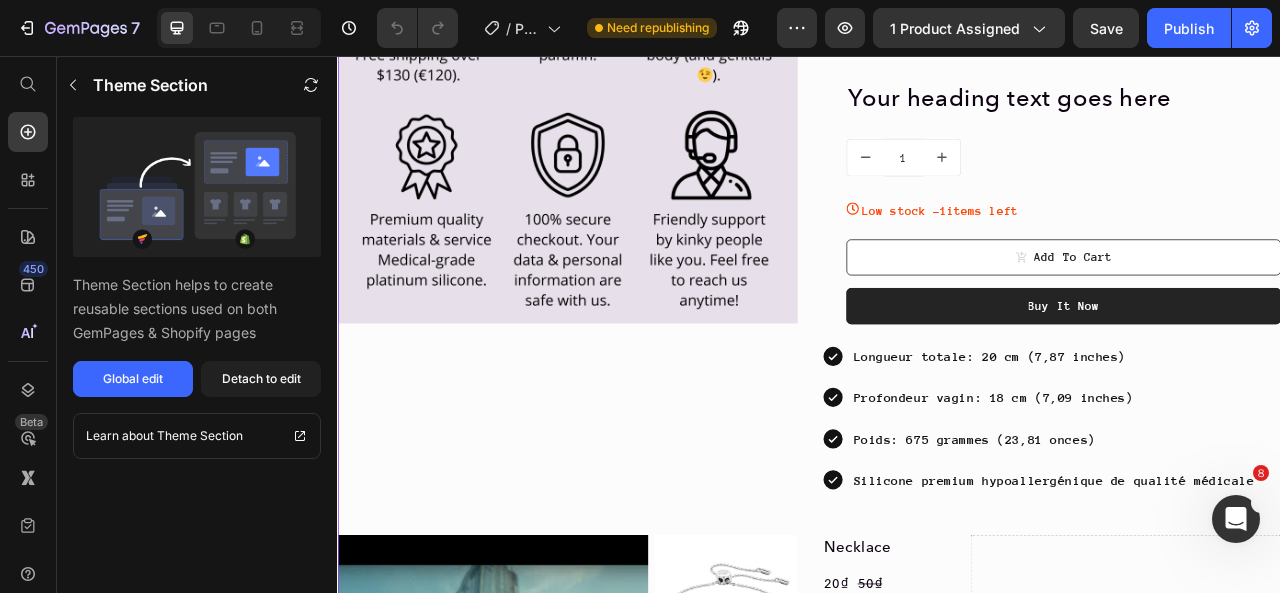 click on "Longueur totale  : 20 cm (7,87 inches)" at bounding box center [1248, 439] 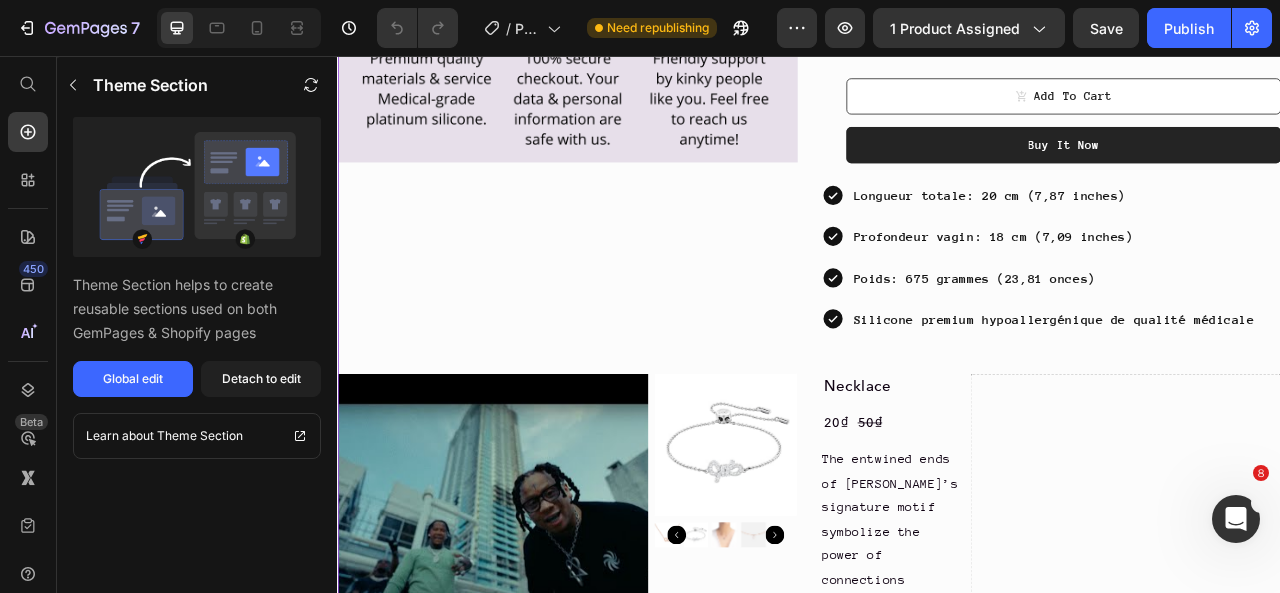 scroll, scrollTop: 1300, scrollLeft: 0, axis: vertical 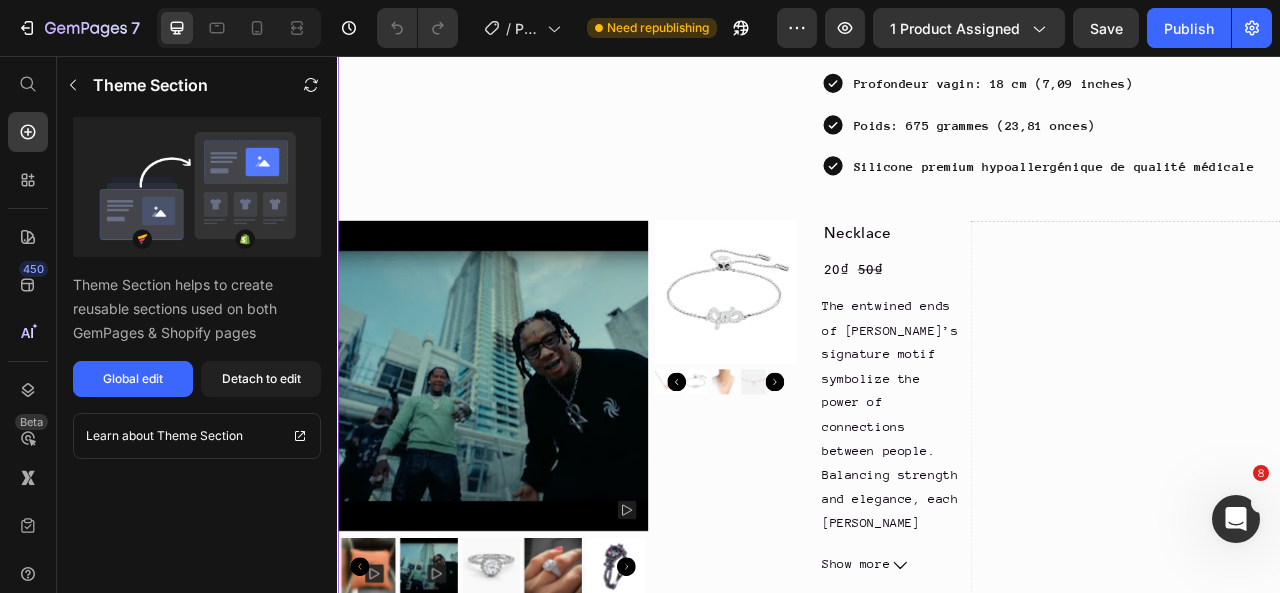 drag, startPoint x: 965, startPoint y: 454, endPoint x: 1118, endPoint y: 421, distance: 156.51837 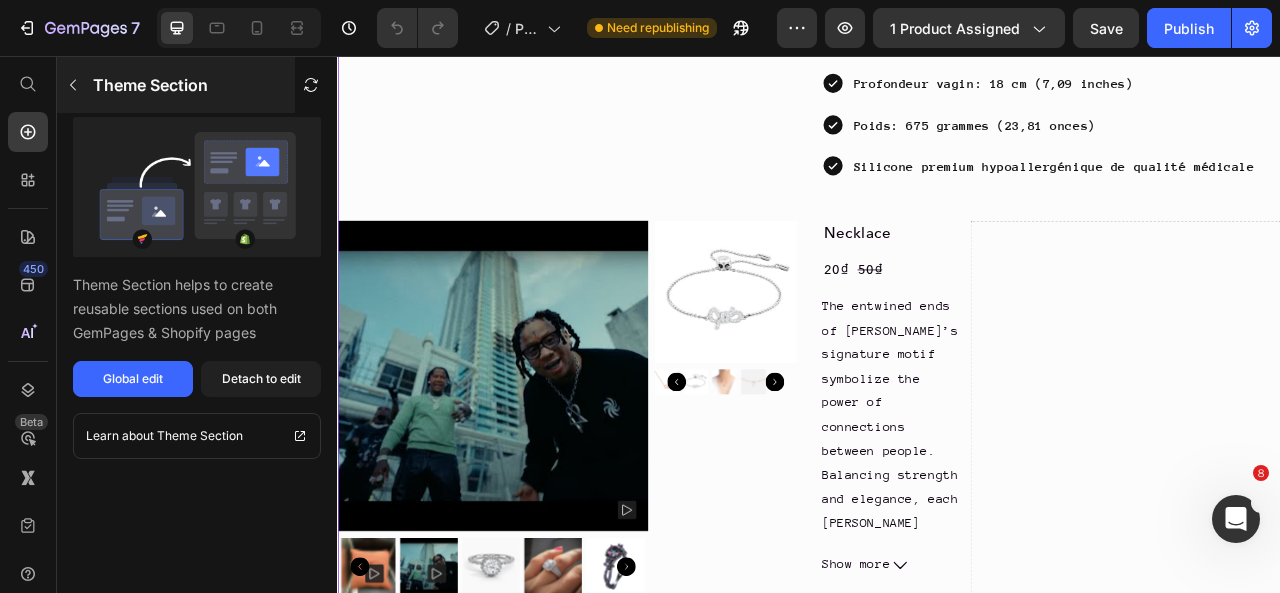 click 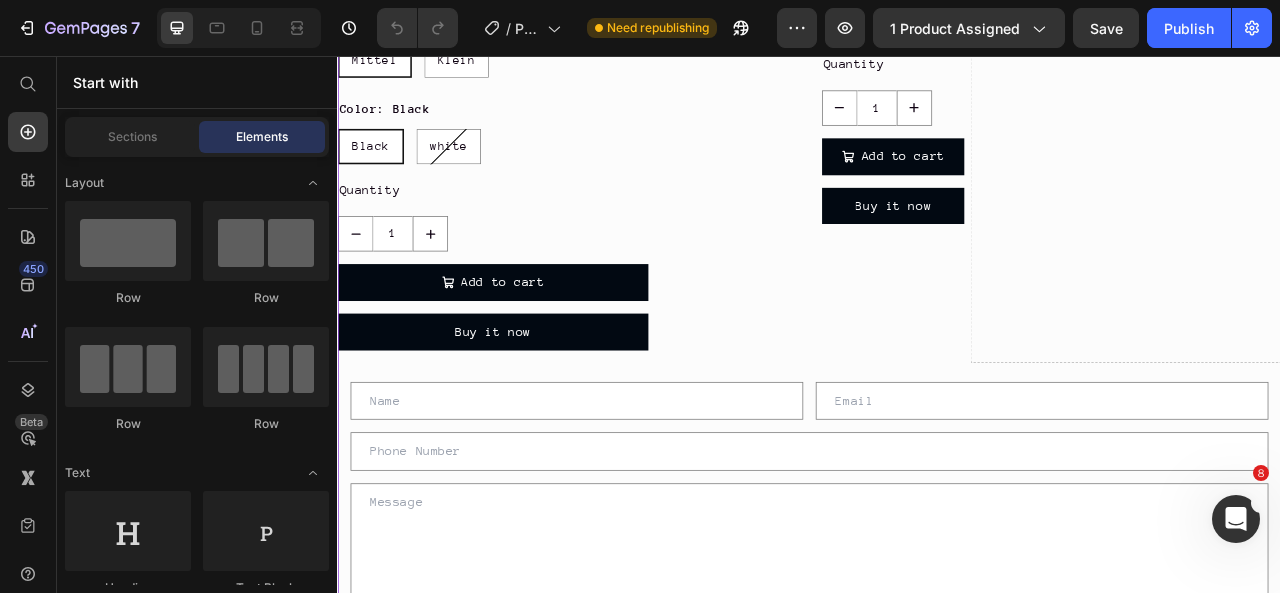 scroll, scrollTop: 2600, scrollLeft: 0, axis: vertical 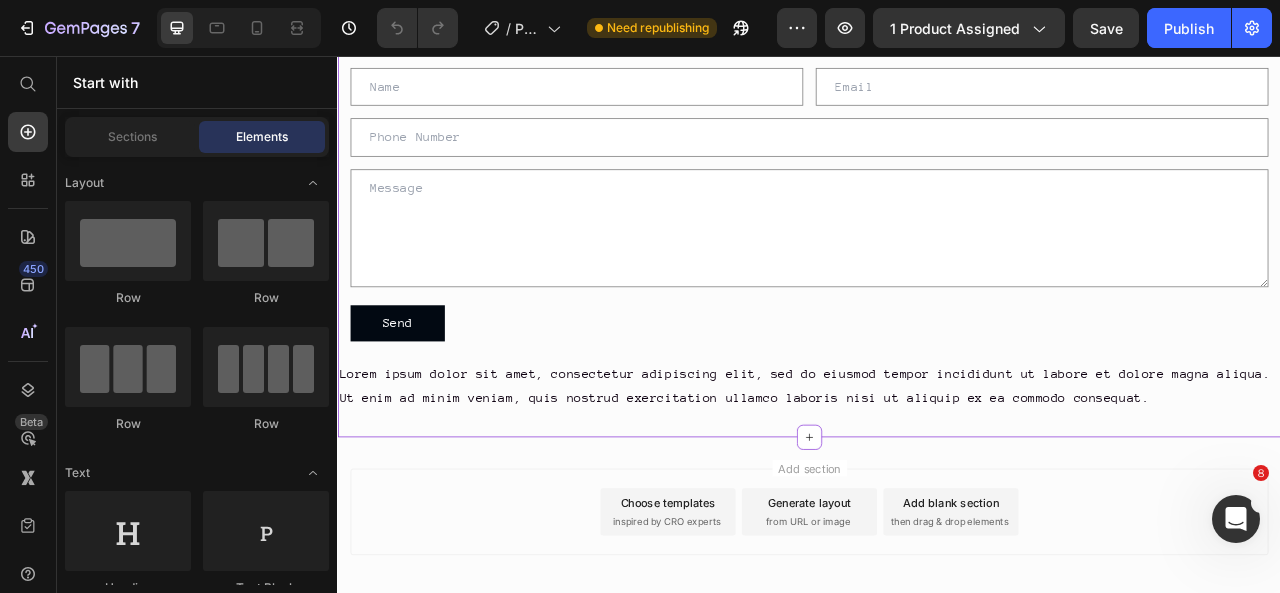 click on "Lorem ipsum dolor sit amet, consectetur adipiscing elit, sed do eiusmod tempor incididunt ut labore et dolore magna aliqua. Ut enim ad minim veniam, quis nostrud exercitation ullamco laboris nisi ut aliquip ex ea commodo consequat." at bounding box center (937, 475) 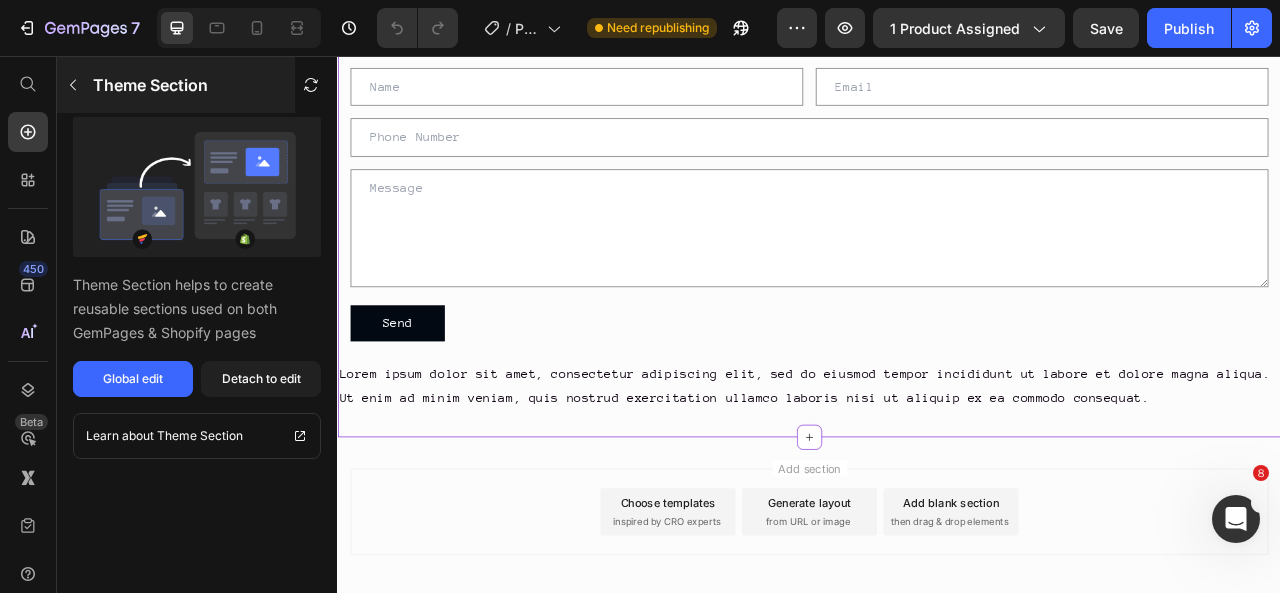 click at bounding box center (73, 85) 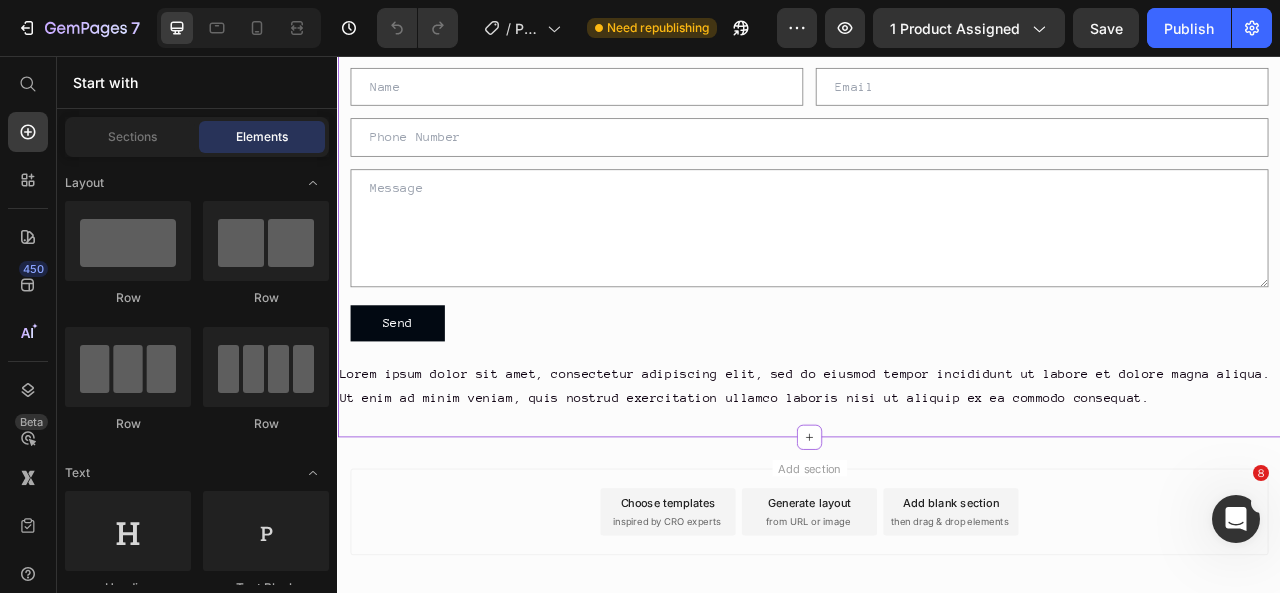 click on "Text Field Email Field Row Text Field Text Area Send Submit Button Contact Form" at bounding box center (937, 245) 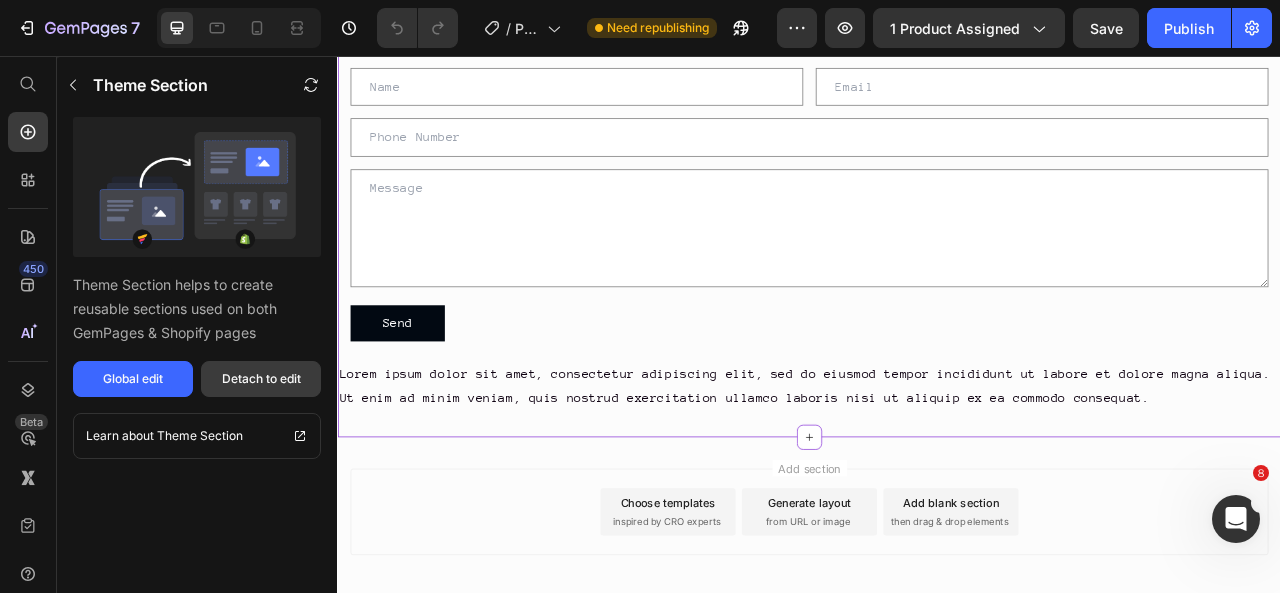 click on "Detach to edit" at bounding box center (261, 379) 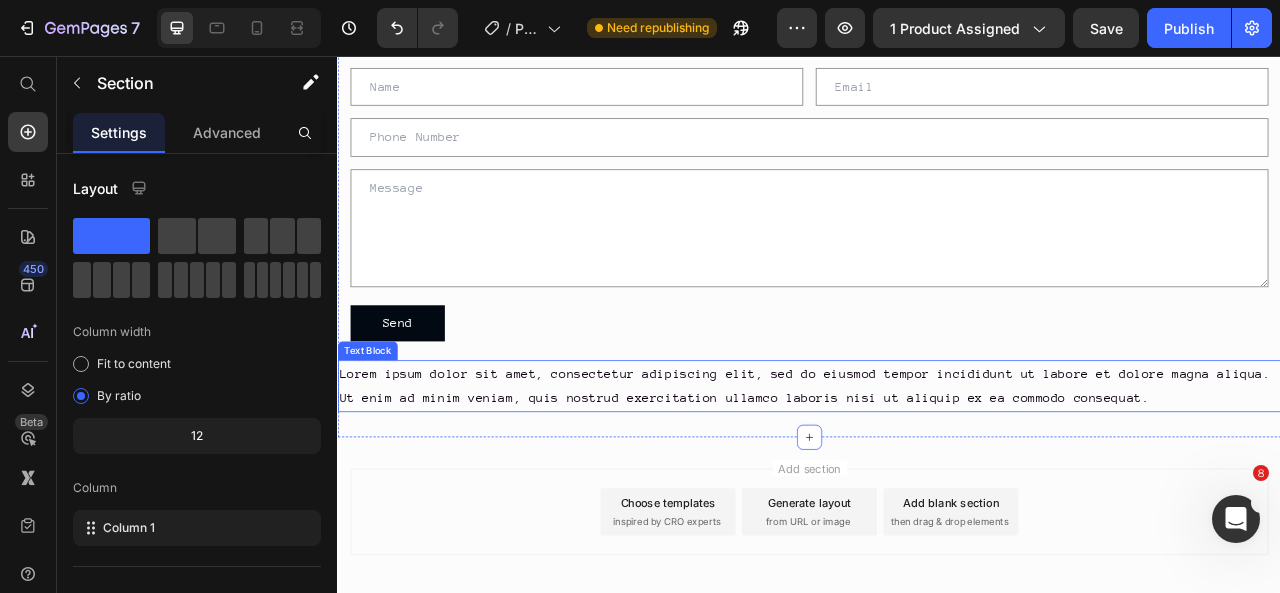 click on "Lorem ipsum dolor sit amet, consectetur adipiscing elit, sed do eiusmod tempor incididunt ut labore et dolore magna aliqua. Ut enim ad minim veniam, quis nostrud exercitation ullamco laboris nisi ut aliquip ex ea commodo consequat." at bounding box center [937, 475] 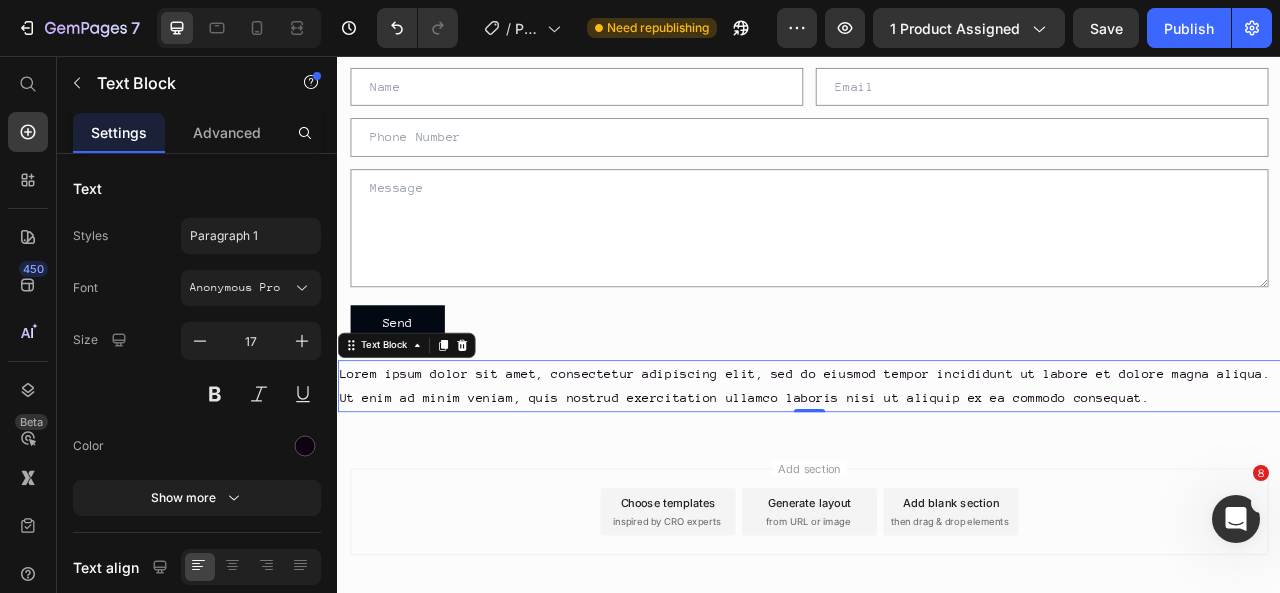 click on "Lorem ipsum dolor sit amet, consectetur adipiscing elit, sed do eiusmod tempor incididunt ut labore et dolore magna aliqua. Ut enim ad minim veniam, quis nostrud exercitation ullamco laboris nisi ut aliquip ex ea commodo consequat." at bounding box center [937, 475] 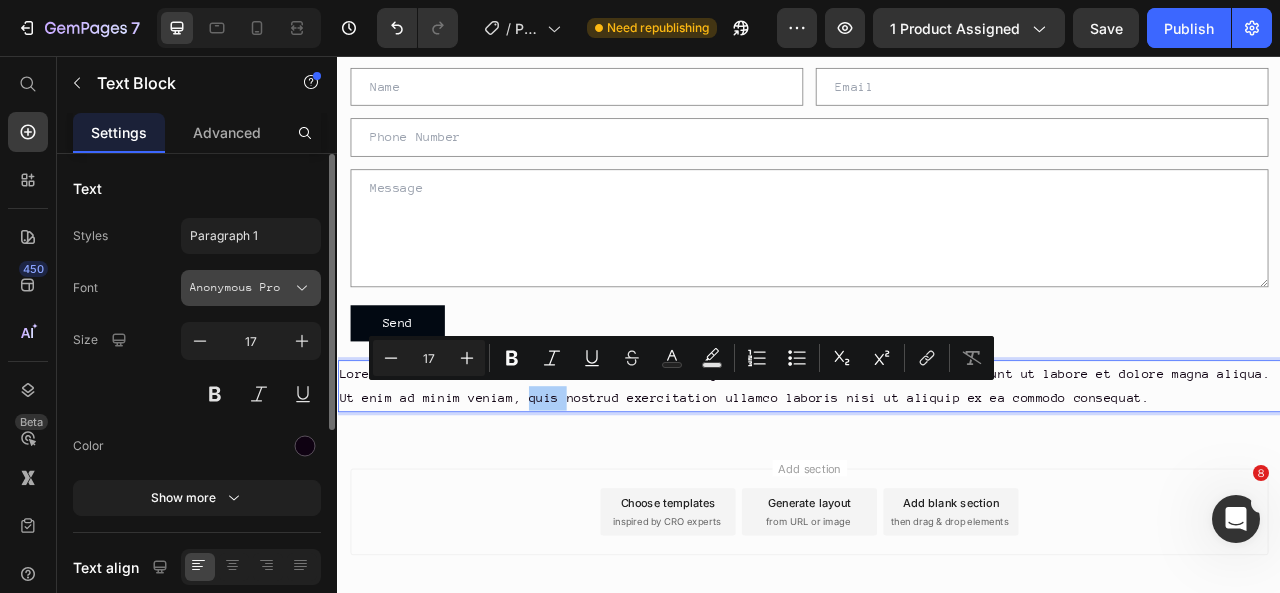 click on "Anonymous Pro" at bounding box center [241, 288] 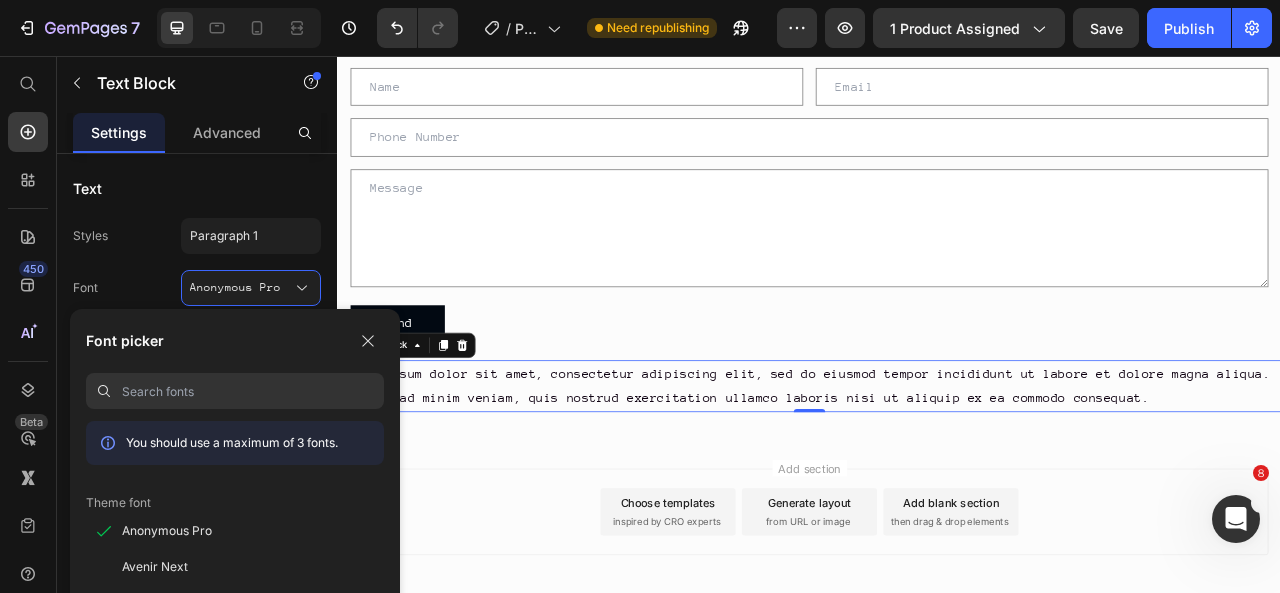 scroll, scrollTop: 100, scrollLeft: 0, axis: vertical 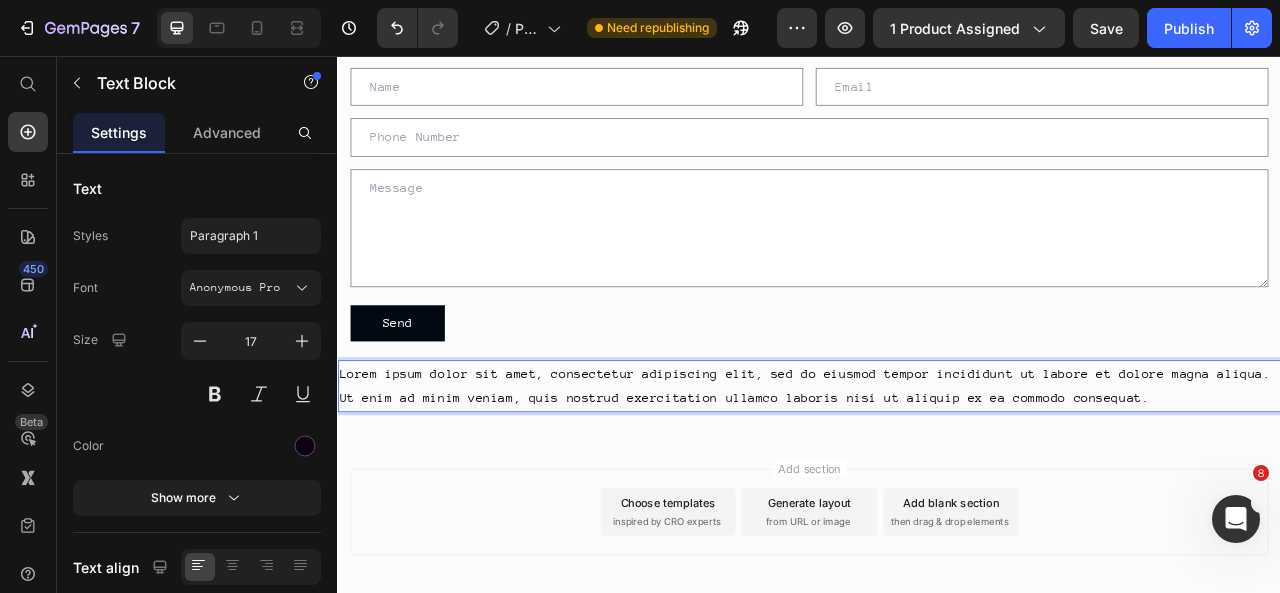 click on "Lorem ipsum dolor sit amet, consectetur adipiscing elit, sed do eiusmod tempor incididunt ut labore et dolore magna aliqua. Ut enim ad minim veniam, quis nostrud exercitation ullamco laboris nisi ut aliquip ex ea commodo consequat." at bounding box center [937, 475] 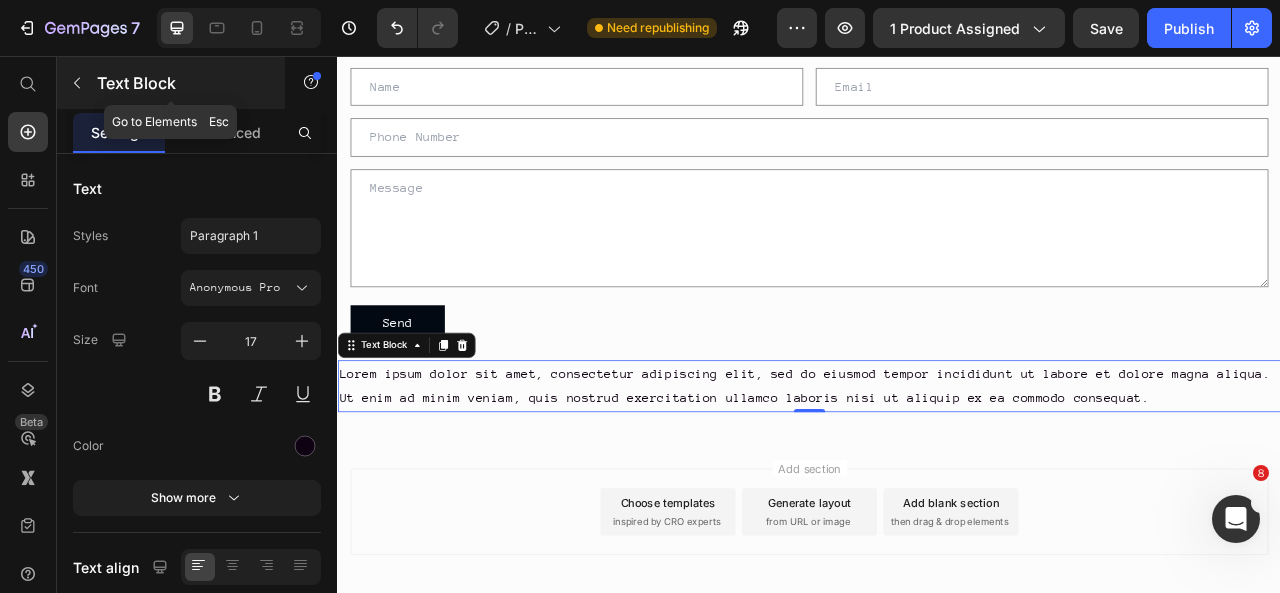 click 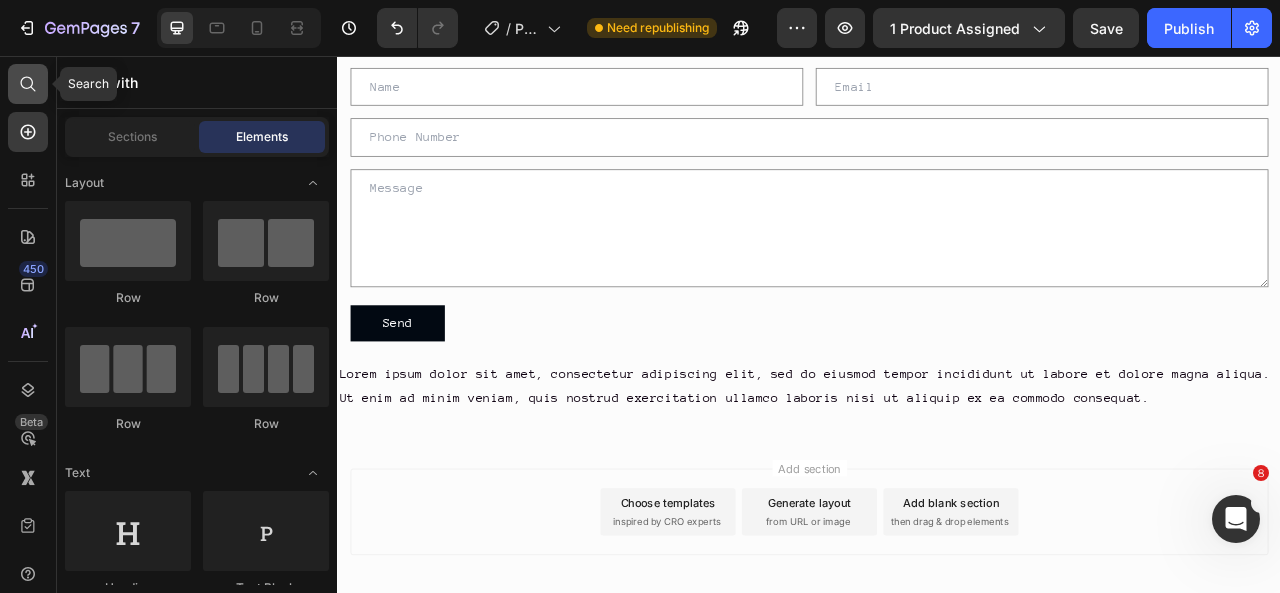 click 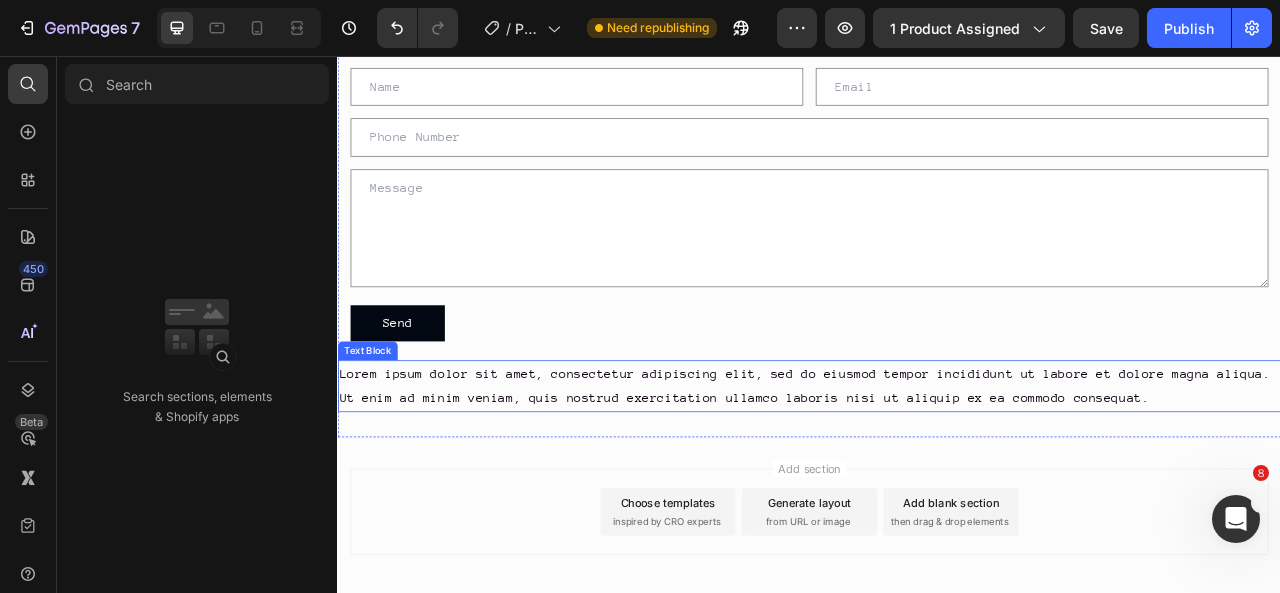 click on "Text Block" at bounding box center (375, 431) 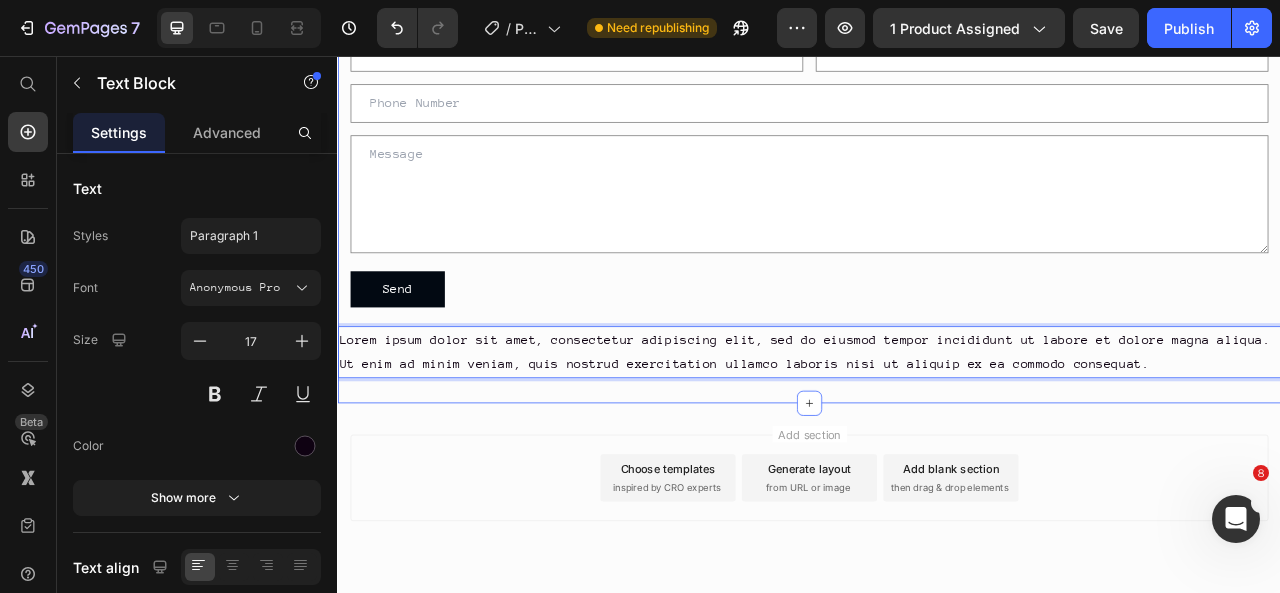 scroll, scrollTop: 2678, scrollLeft: 0, axis: vertical 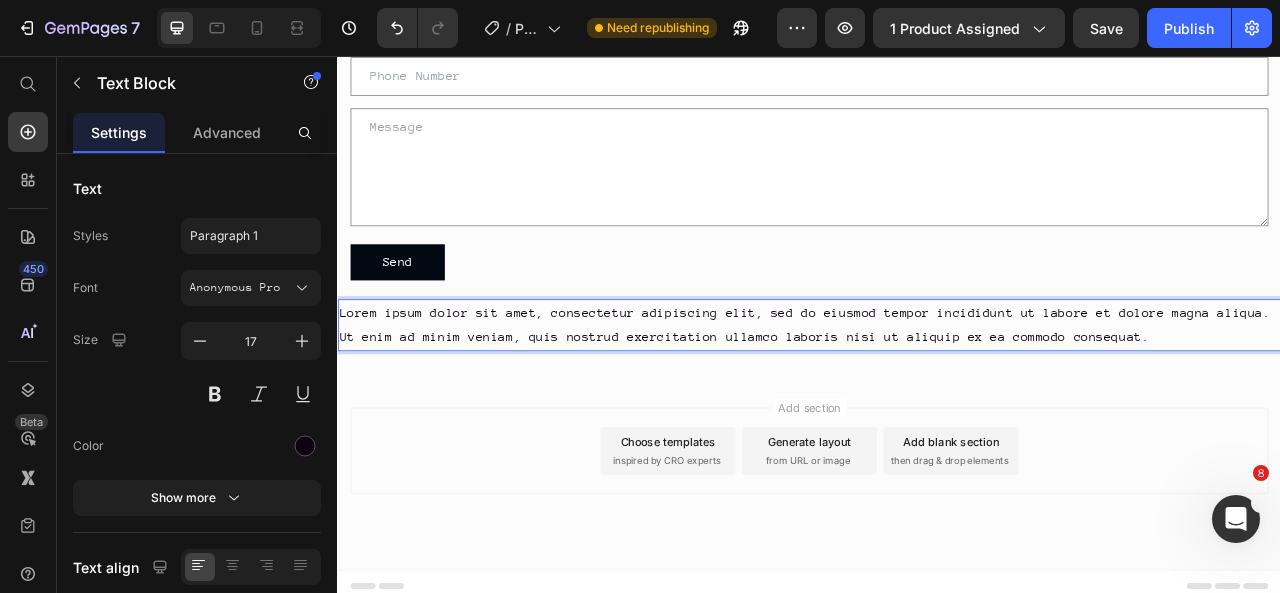 click on "Add section Choose templates inspired by CRO experts Generate layout from URL or image Add blank section then drag & drop elements" at bounding box center (937, 586) 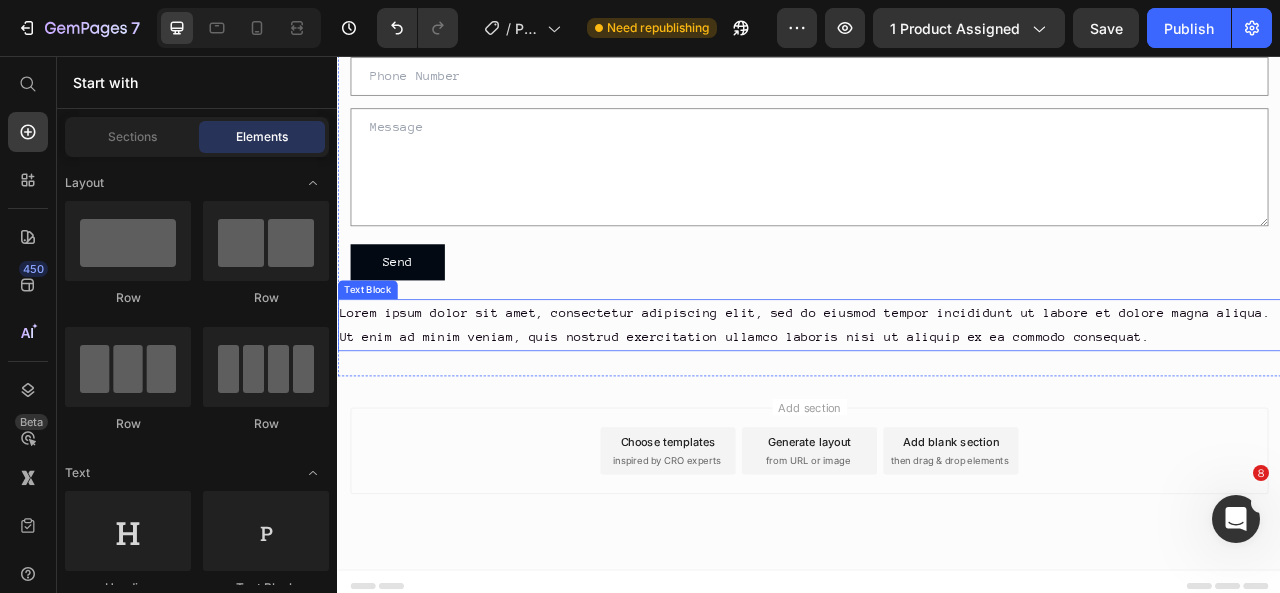 click on "Text Block" at bounding box center (375, 353) 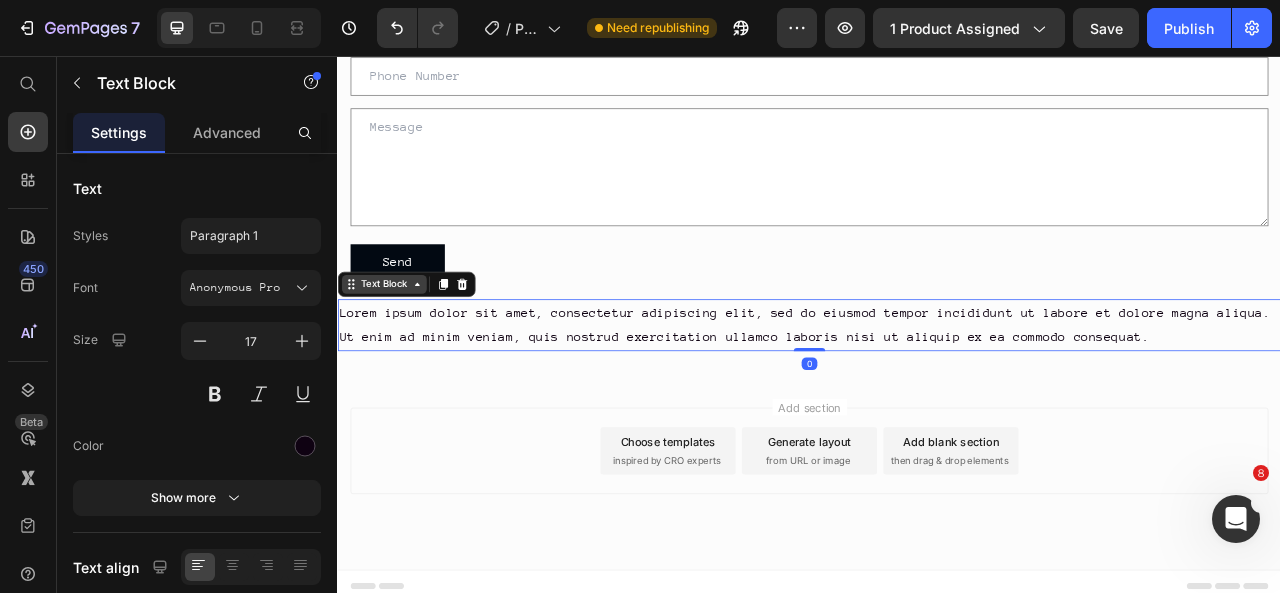 click on "Text Block" at bounding box center [396, 346] 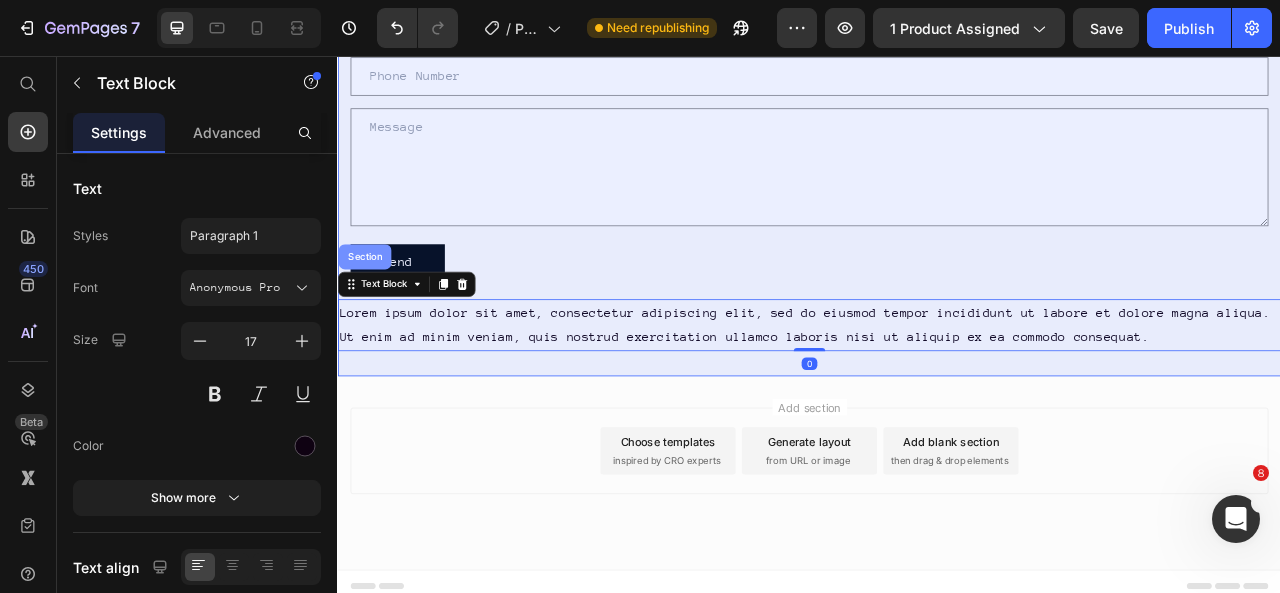 click on "Section" at bounding box center (371, 311) 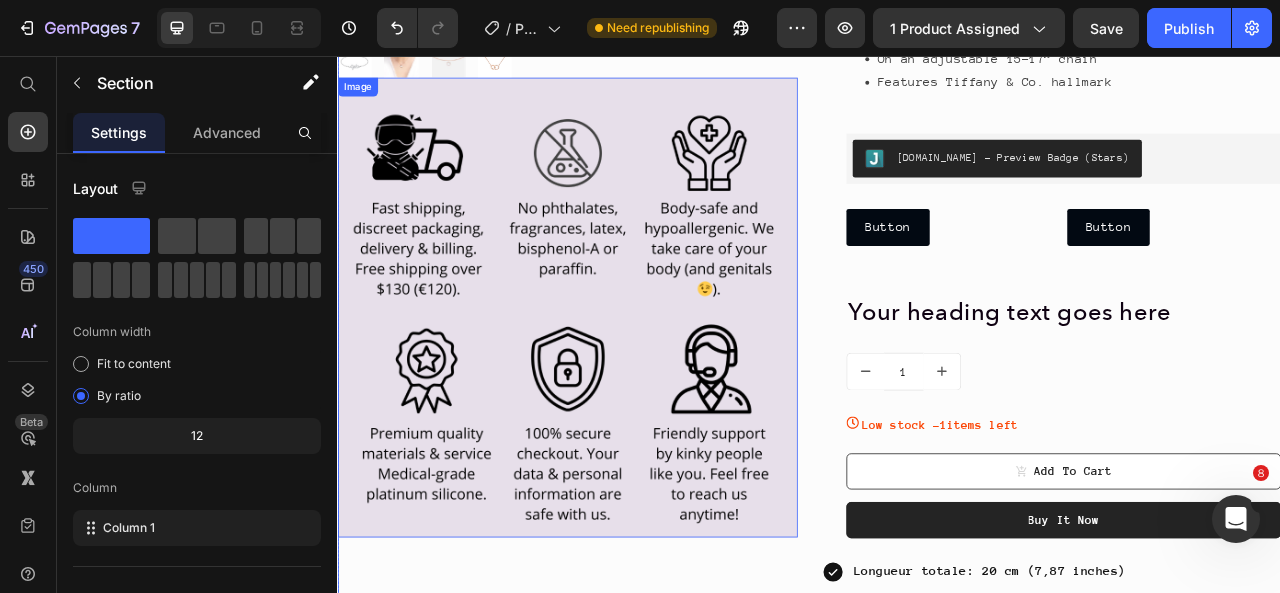 scroll, scrollTop: 478, scrollLeft: 0, axis: vertical 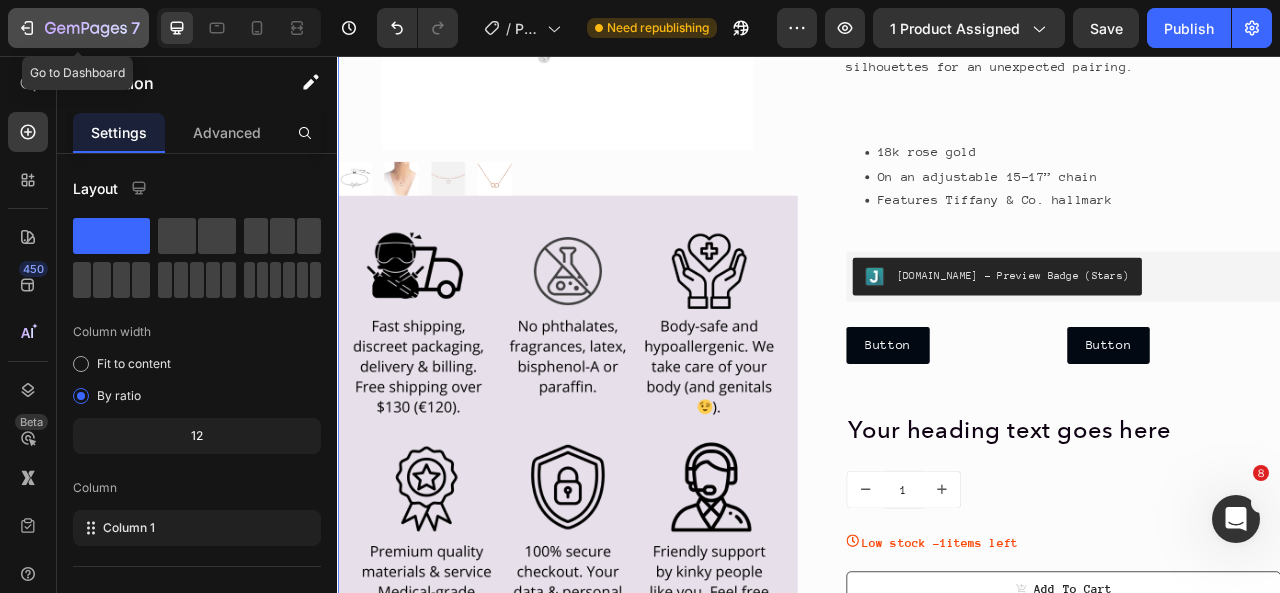 click 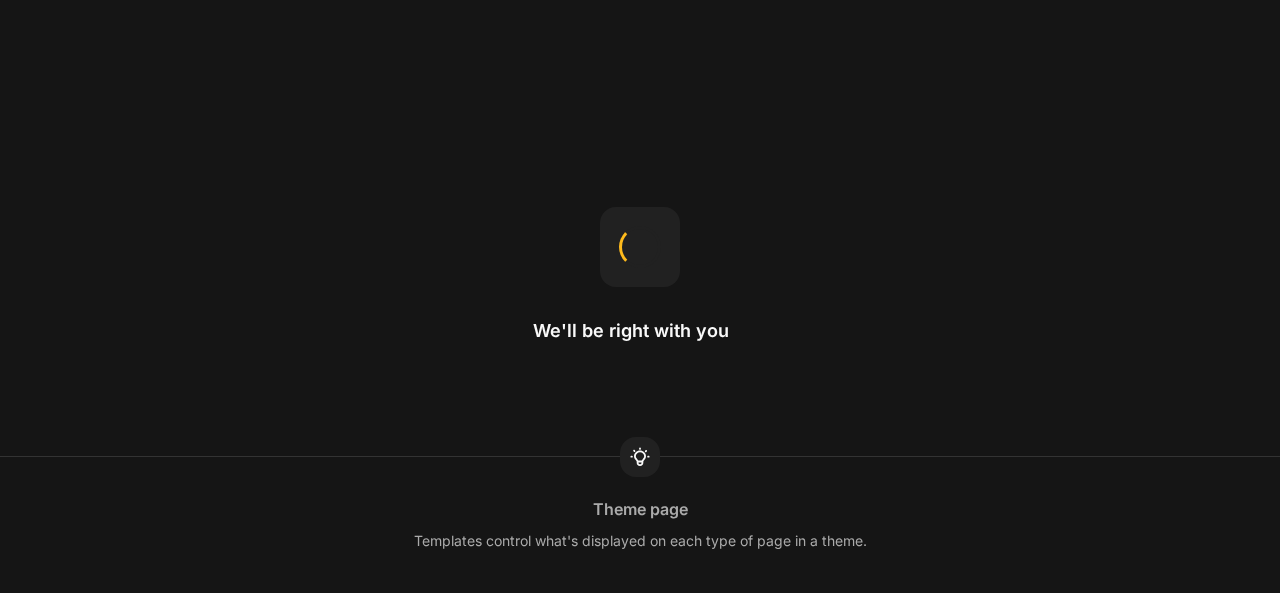 scroll, scrollTop: 0, scrollLeft: 0, axis: both 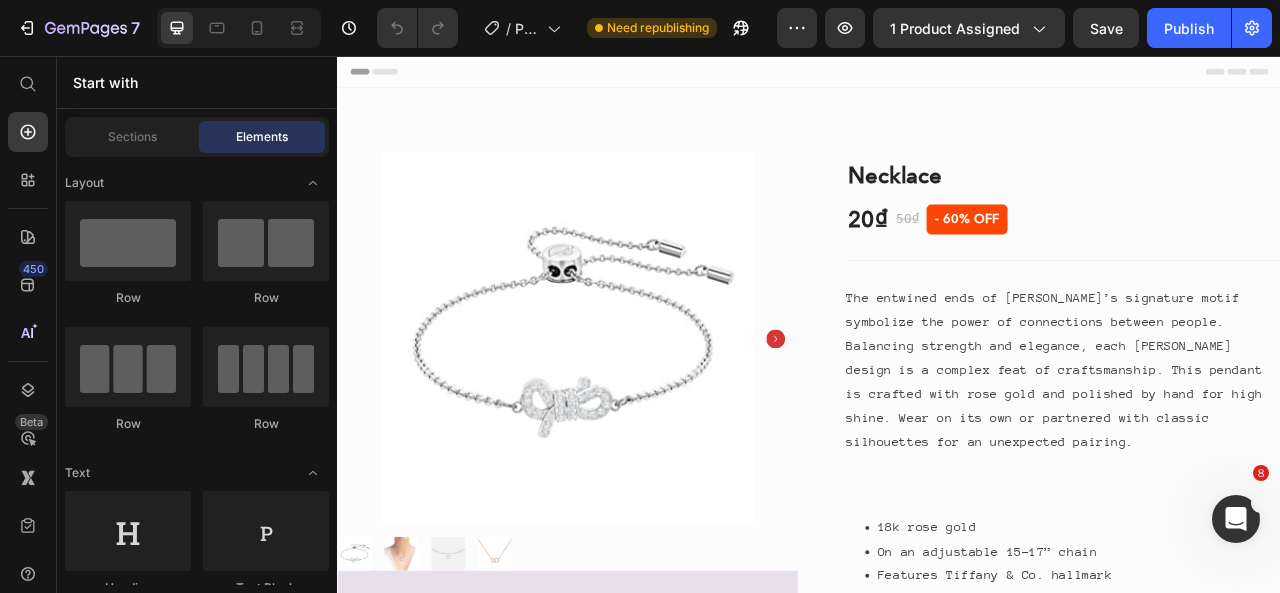 click on "Product Images & Gallery Image Necklace (P) Title 20₫ (P) Price 50₫ (P) Price - 60% OFF (P) Tag Row                Title Line The entwined ends of Tiffany Knot’s signature motif symbolize the power of connections between people. Balancing strength and elegance, each Tiffany Knot design is a complex feat of craftsmanship. This pendant is crafted with rose gold and polished by hand for high shine. Wear on its own or partnered with classic silhouettes for an unexpected pairing.
18k rose gold
On an adjustable 15-17” chain
Features Tiffany & Co. hallmark
(P) Description Judge.me - Preview Badge (Stars) Judge.me Button Button Button Button Row Your heading text goes here Heading 1 (P) Quantity
Low stock -   1  items left (P) Stock Counter Add To Cart (P) Cart Button Buy it now (P) Dynamic Row Longueur totale Poids" at bounding box center [937, 847] 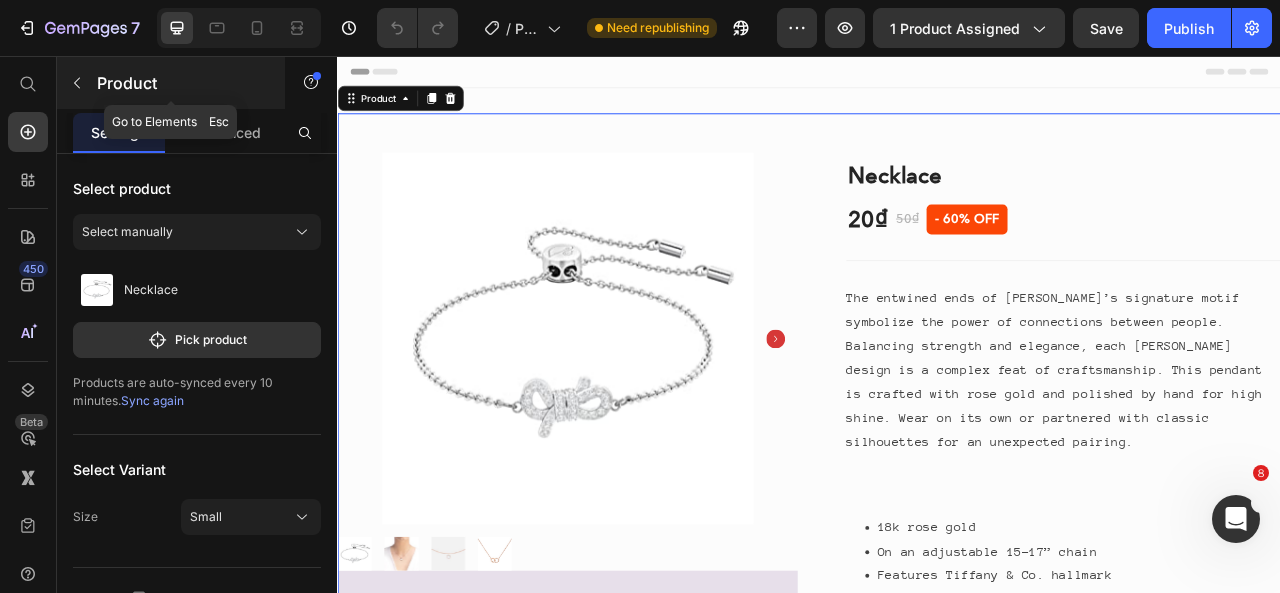 click 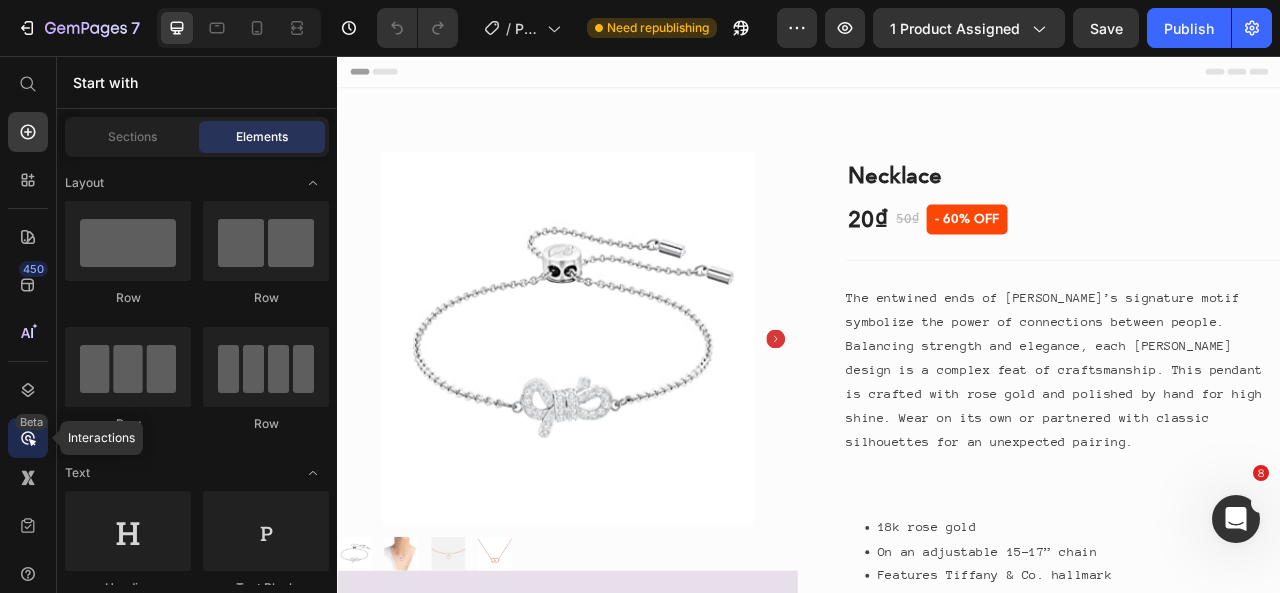 click on "Beta" at bounding box center (31, 422) 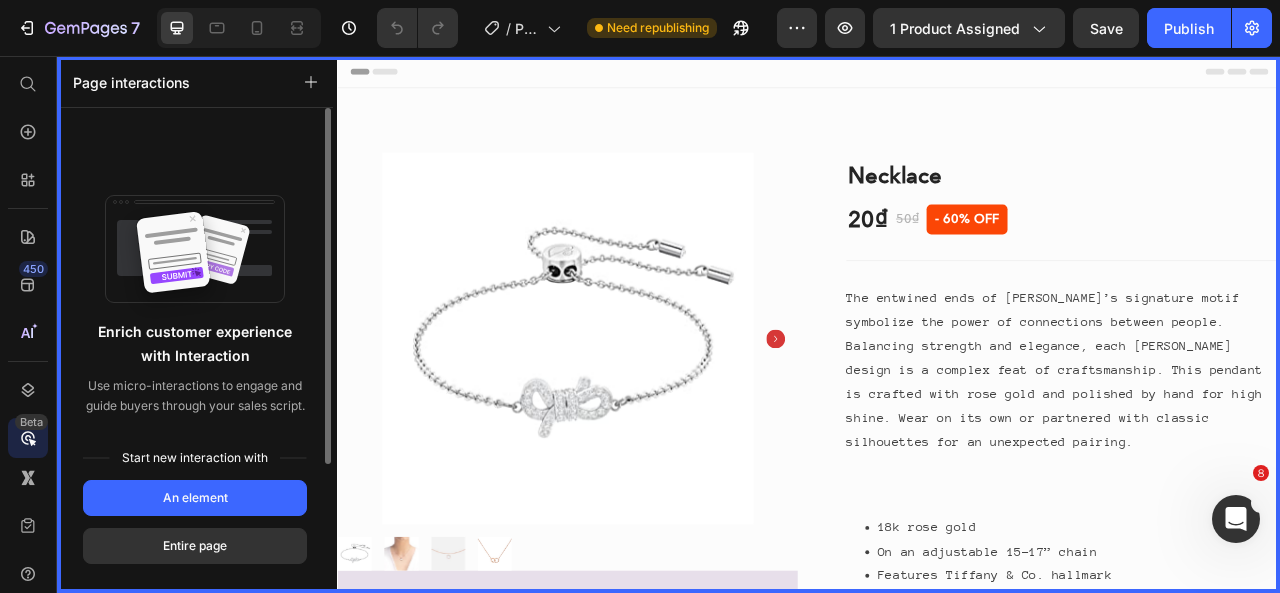 scroll, scrollTop: 100, scrollLeft: 0, axis: vertical 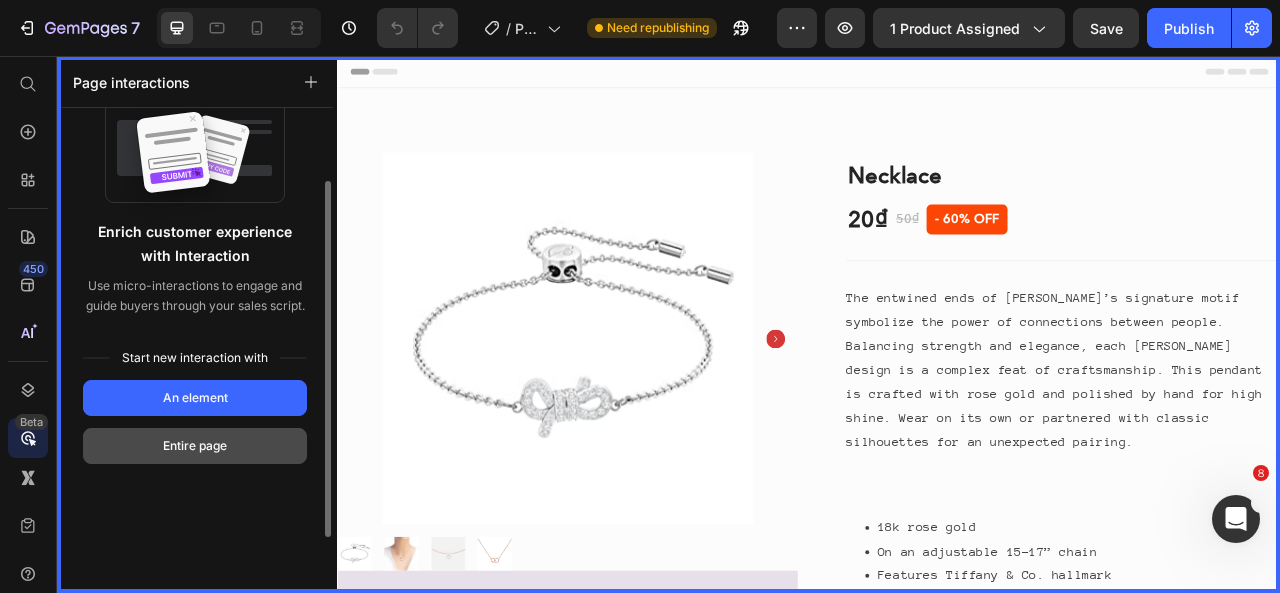 click on "Entire page" at bounding box center (195, 446) 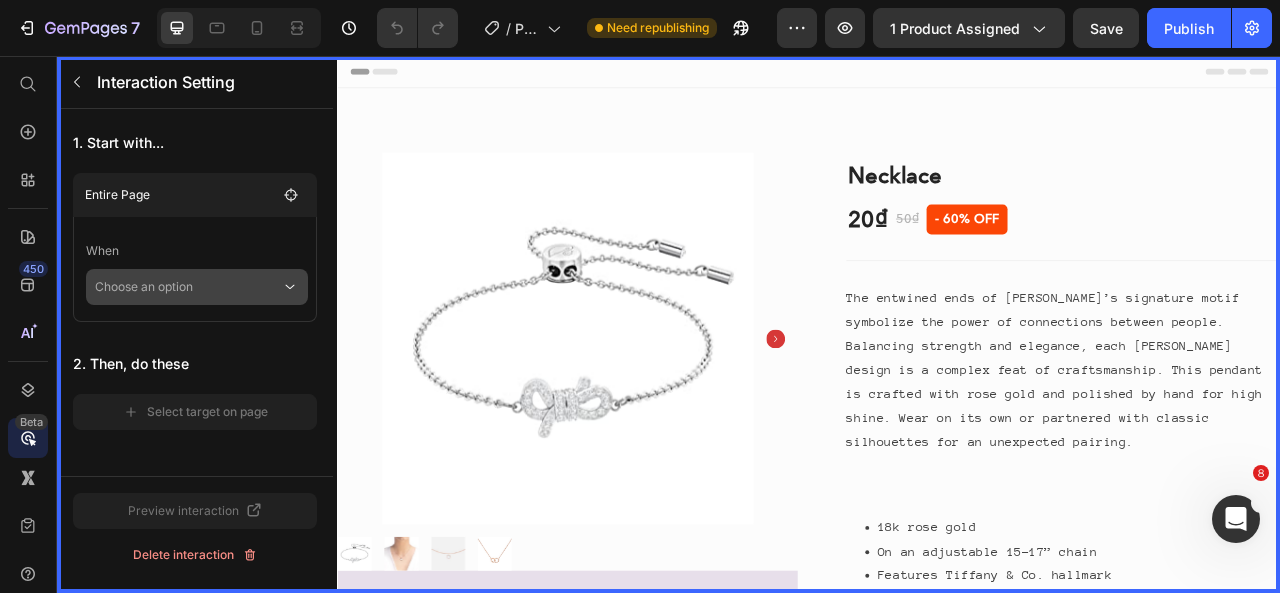click on "Choose an option" at bounding box center [188, 287] 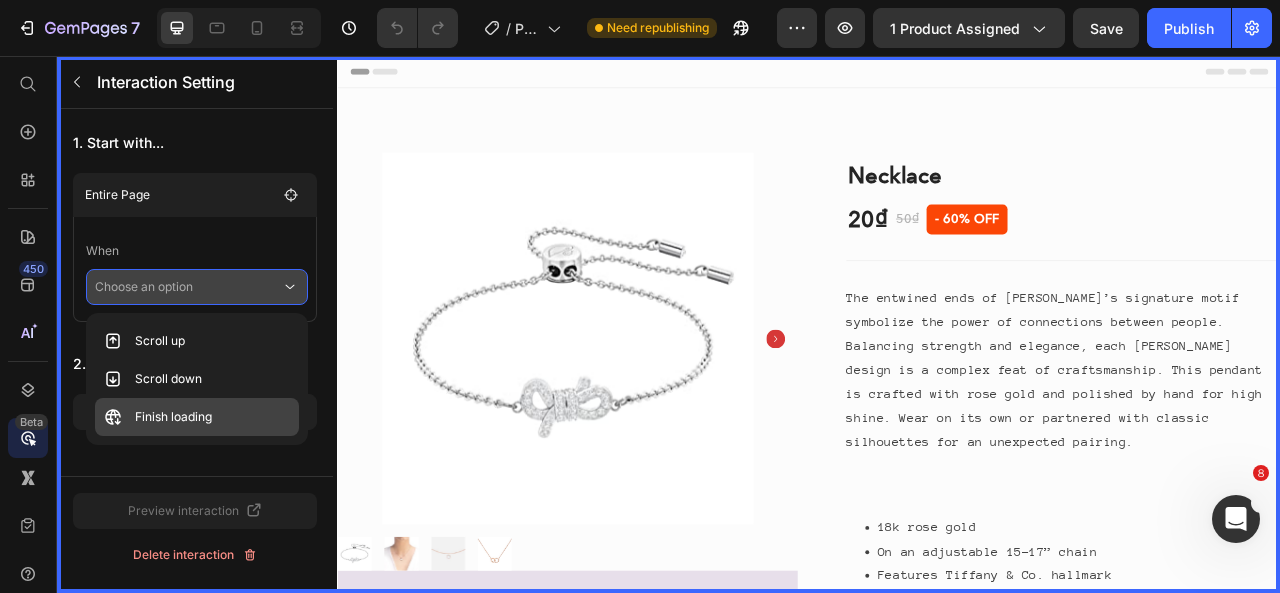 click on "Finish loading" at bounding box center (173, 417) 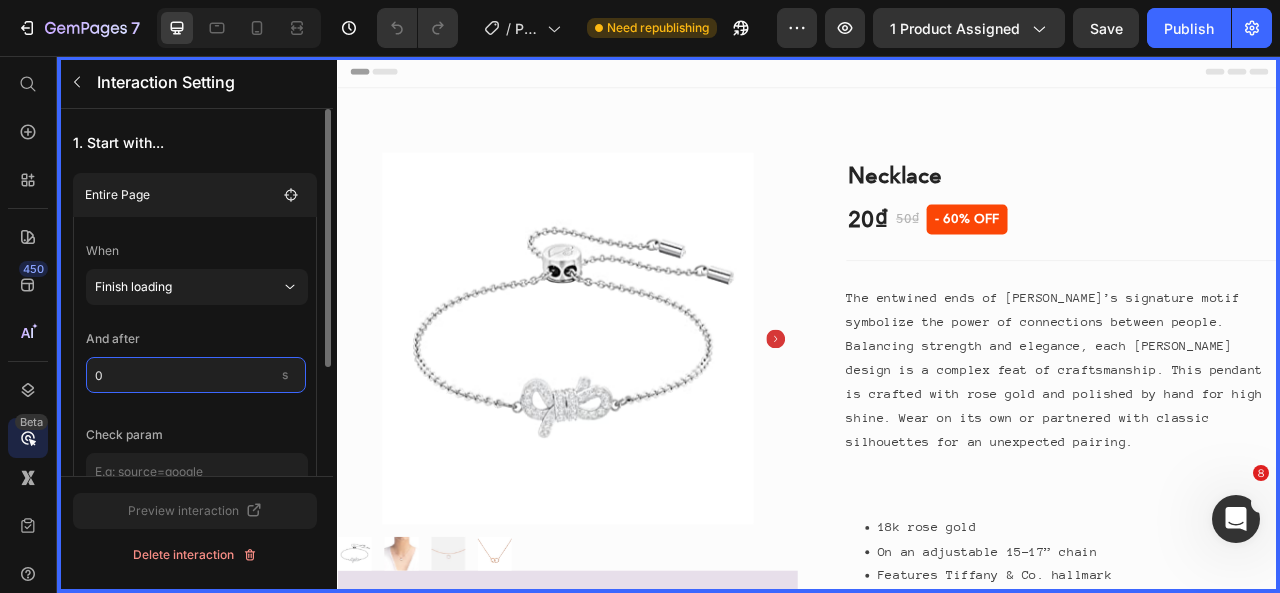 click on "0" at bounding box center (196, 375) 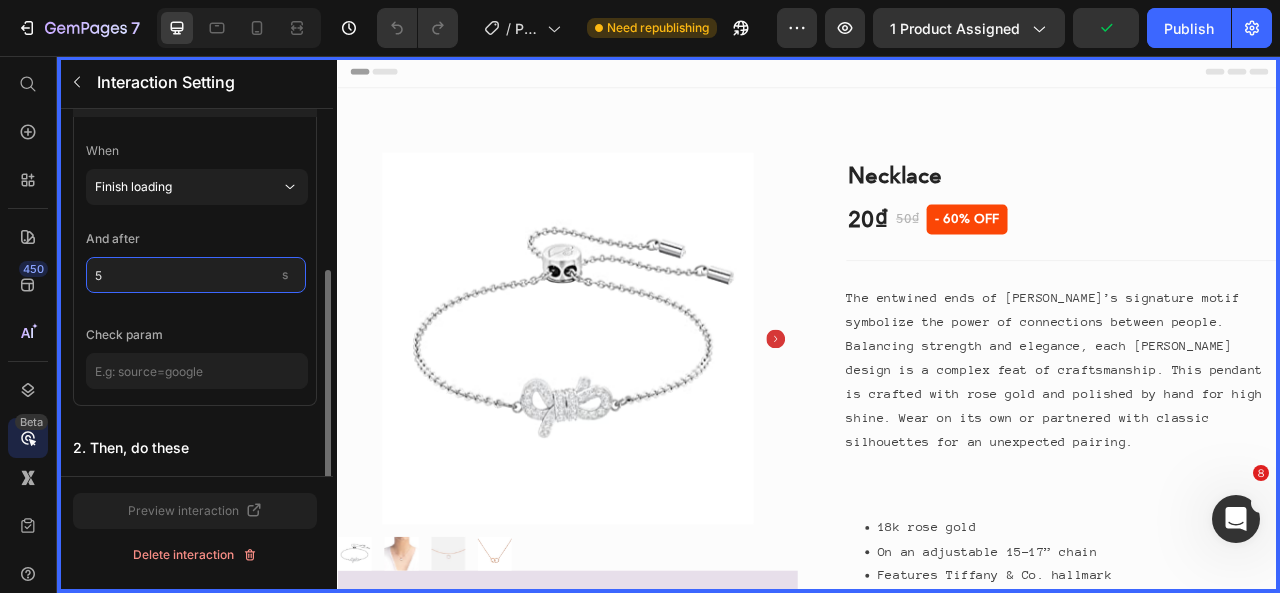 scroll, scrollTop: 153, scrollLeft: 0, axis: vertical 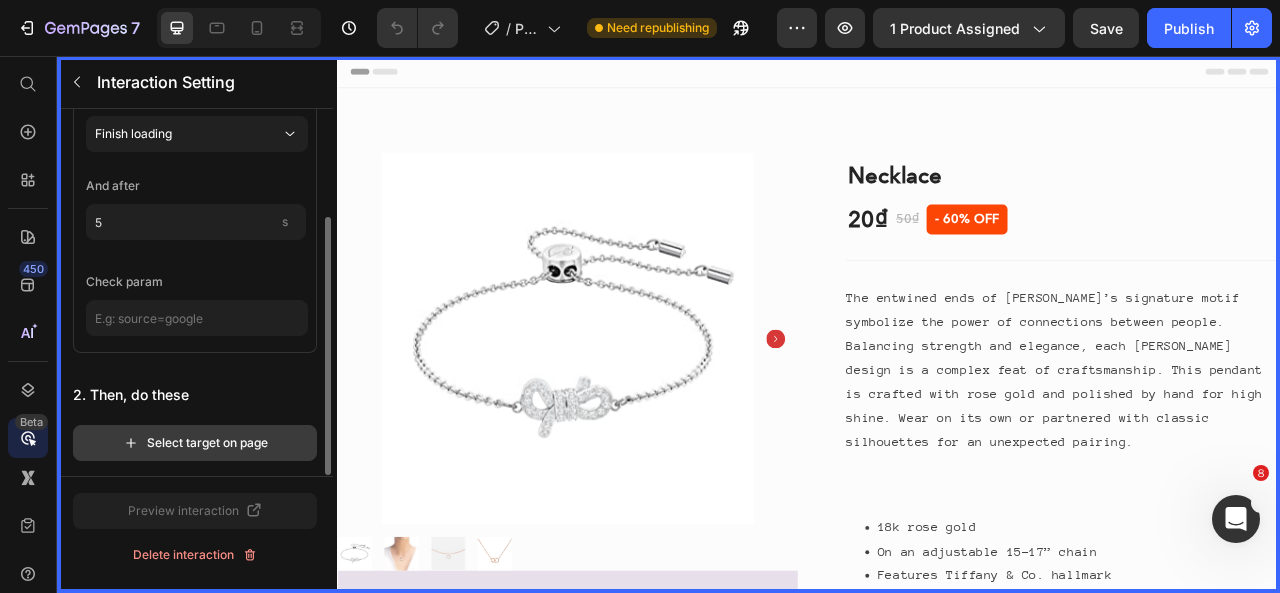 type on "5" 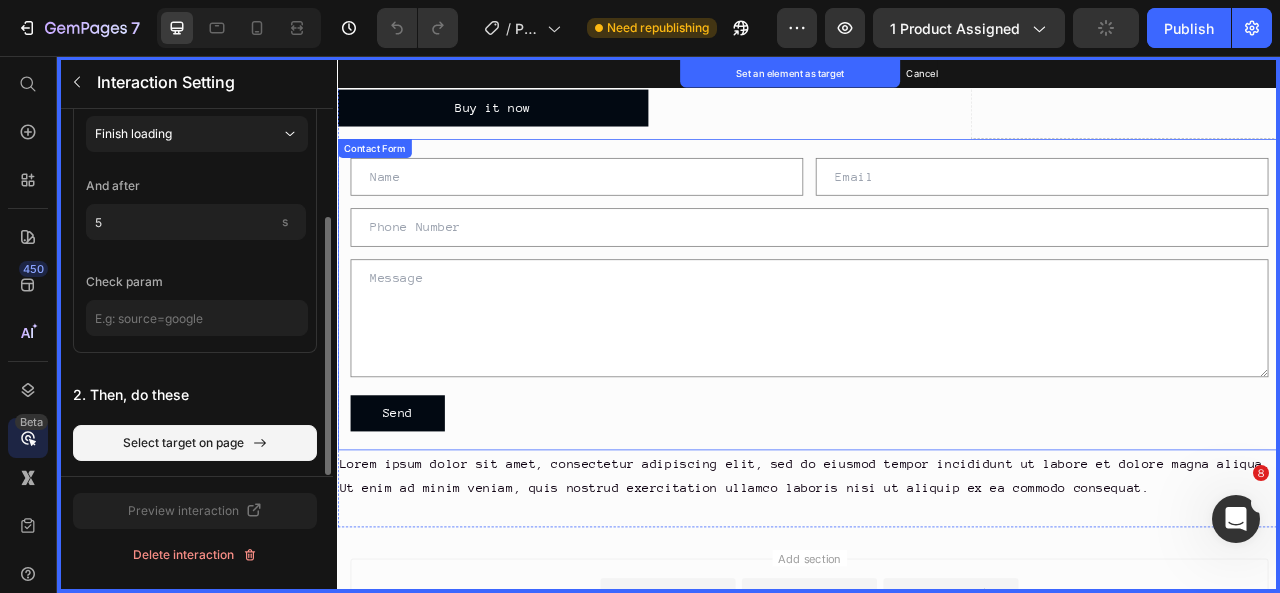 scroll, scrollTop: 2600, scrollLeft: 0, axis: vertical 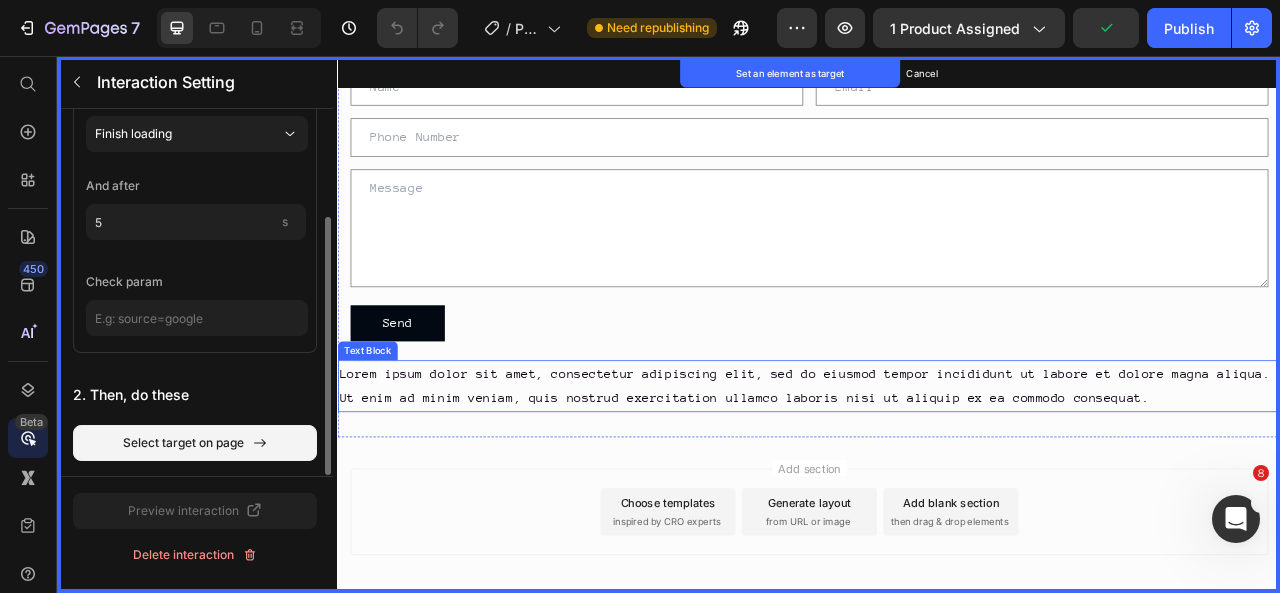 click on "Text Block" at bounding box center (375, 431) 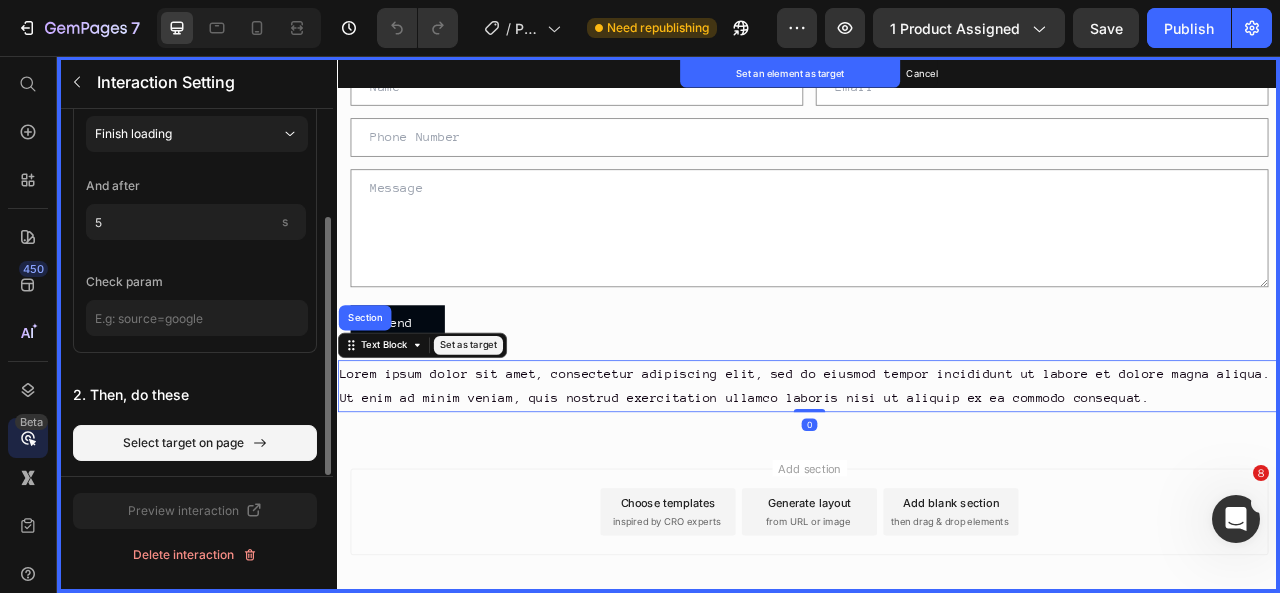 click on "Set as target" at bounding box center (503, 424) 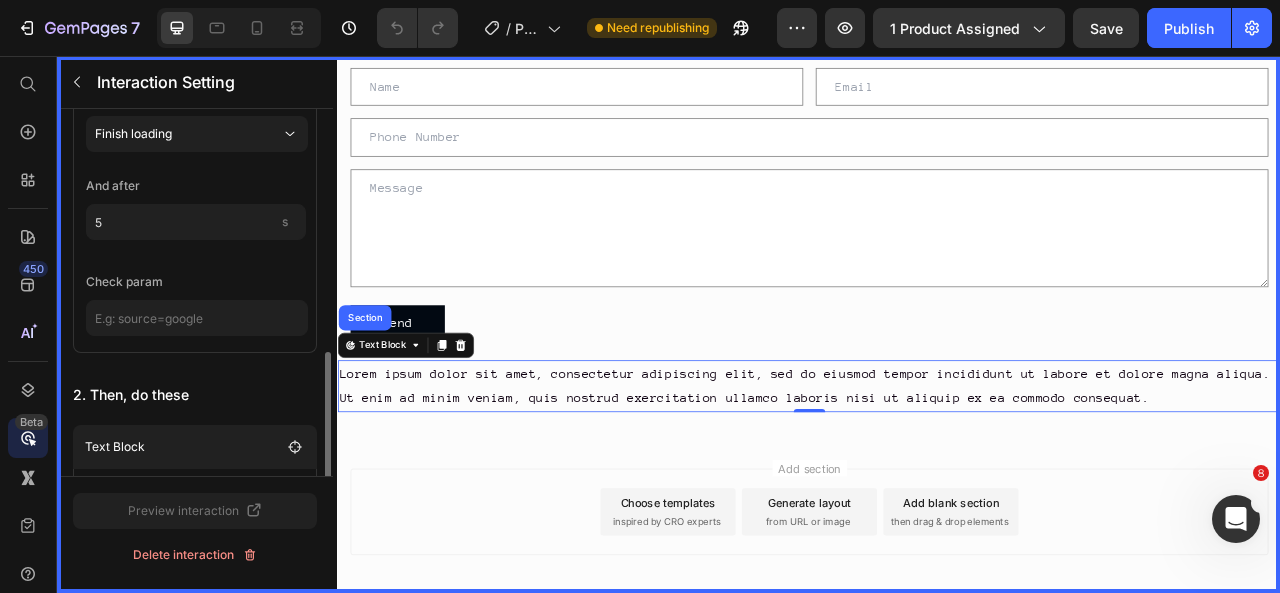 scroll, scrollTop: 282, scrollLeft: 0, axis: vertical 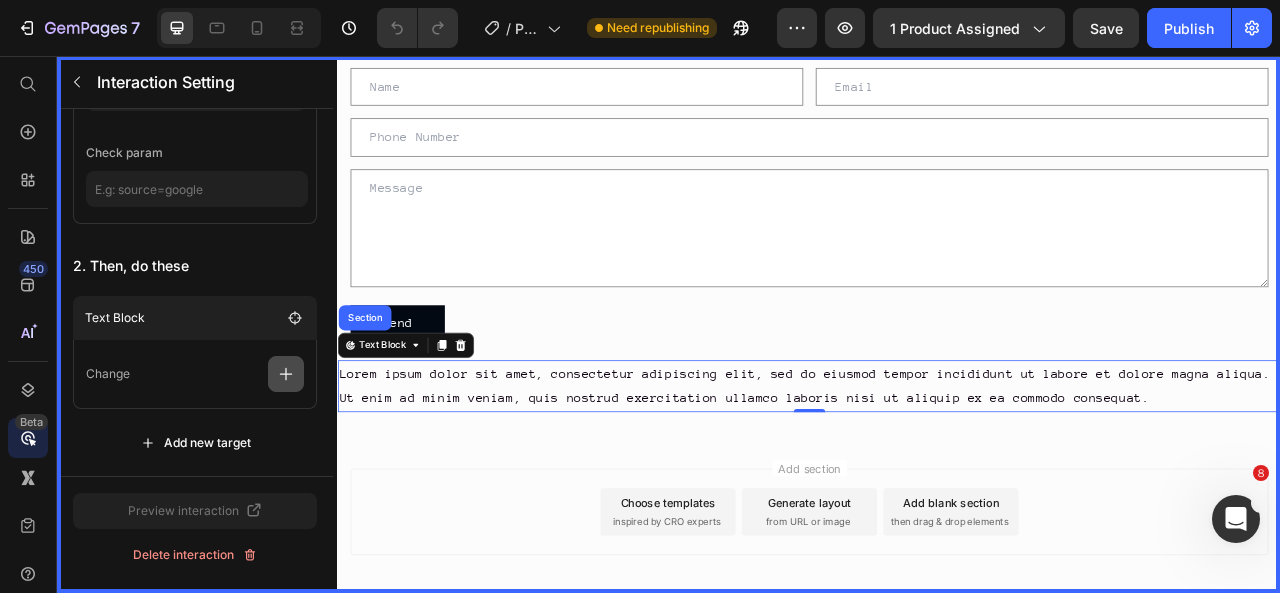 click 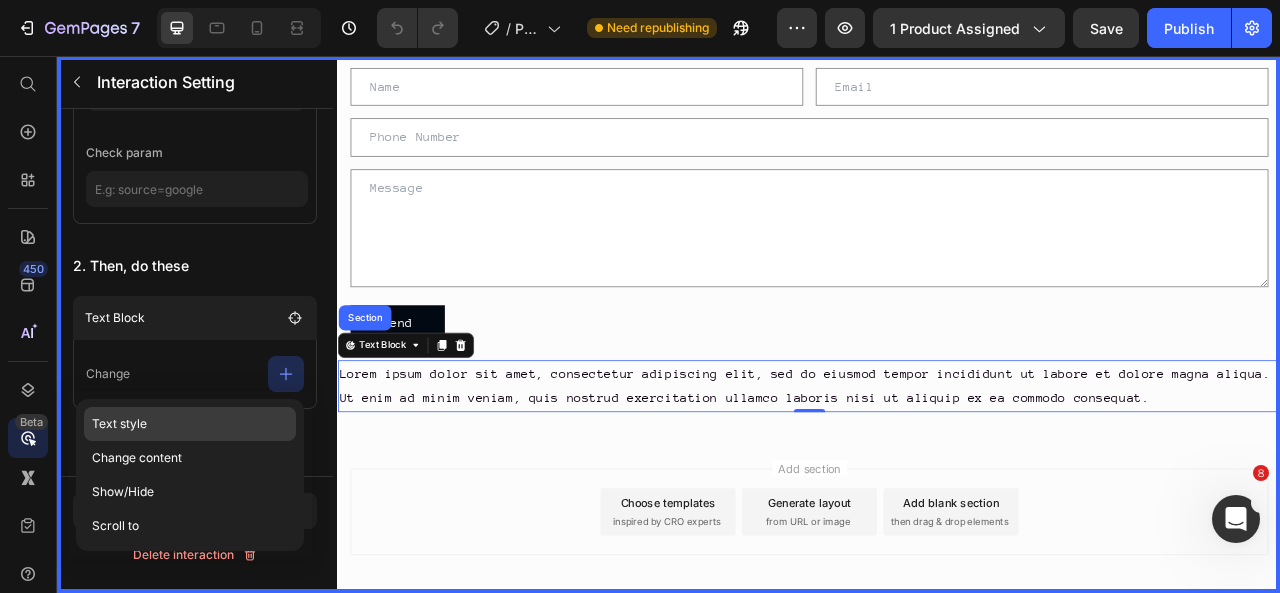 click on "Text style" 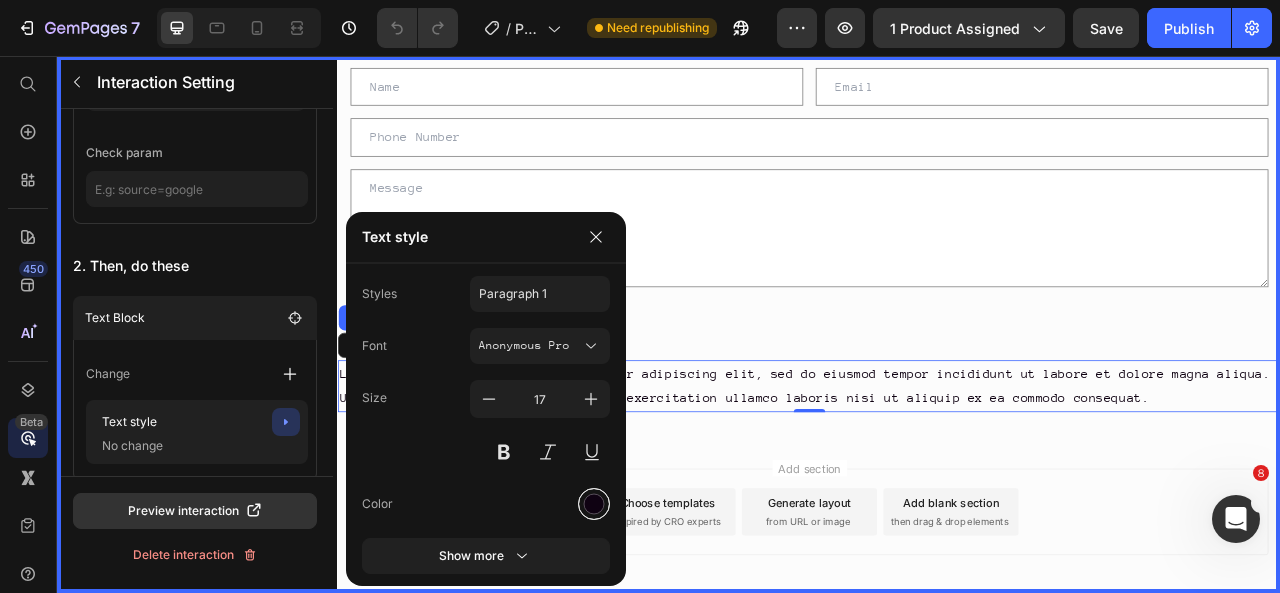 click at bounding box center (593, 504) 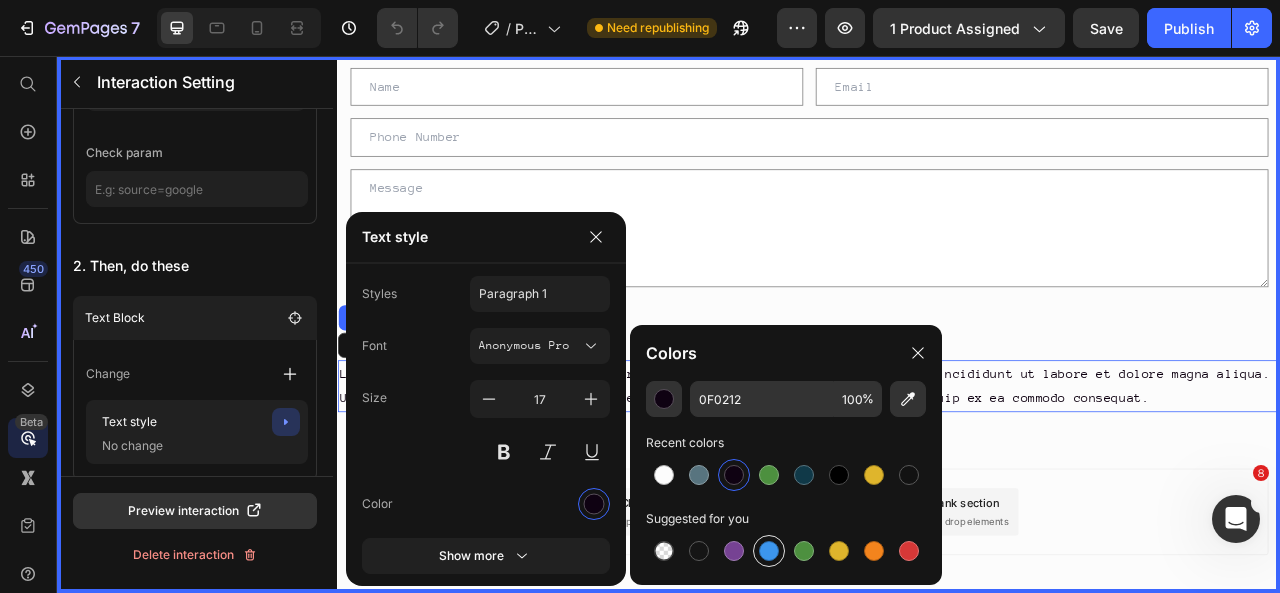 click at bounding box center (769, 551) 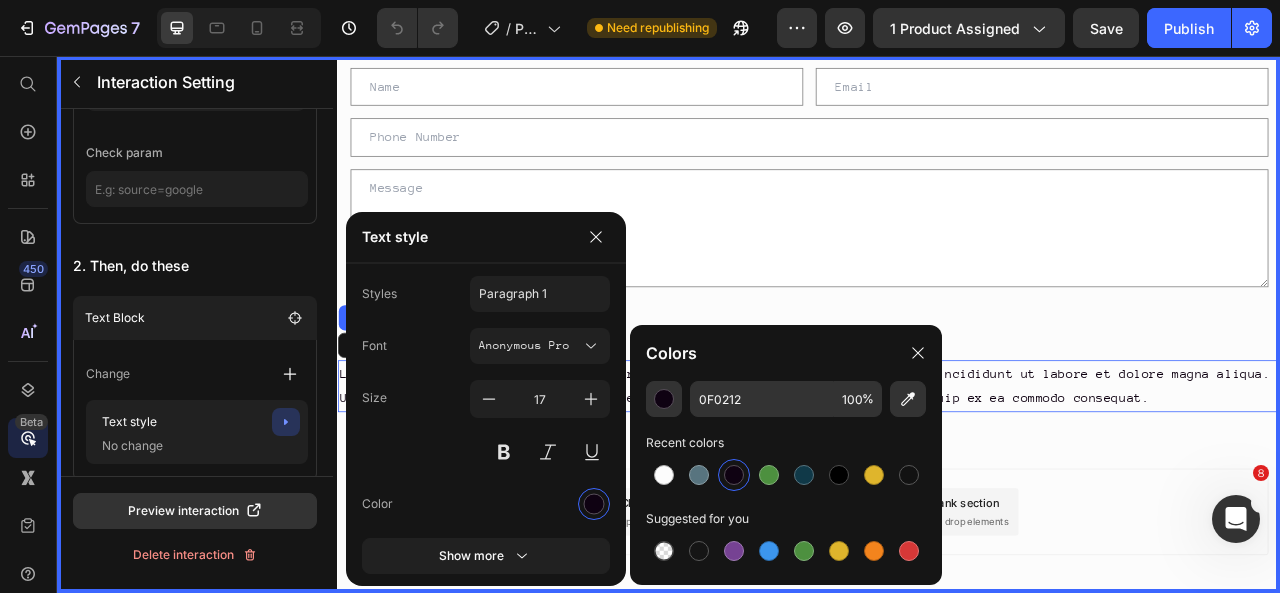 type on "3C96EE" 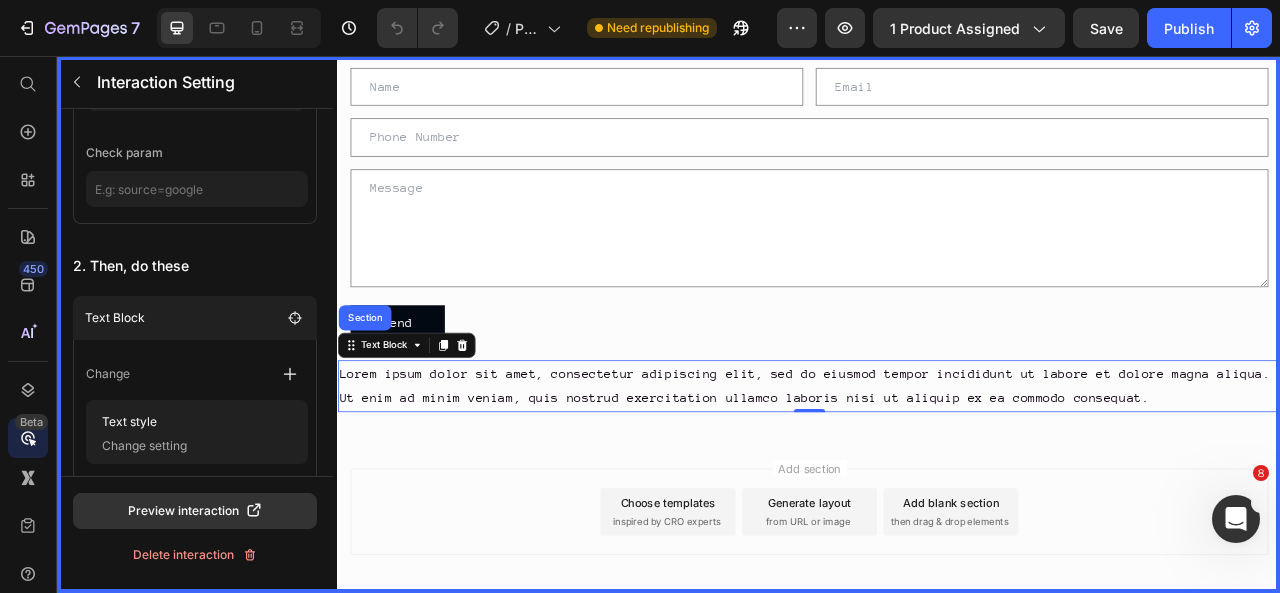 click at bounding box center (937, 397) 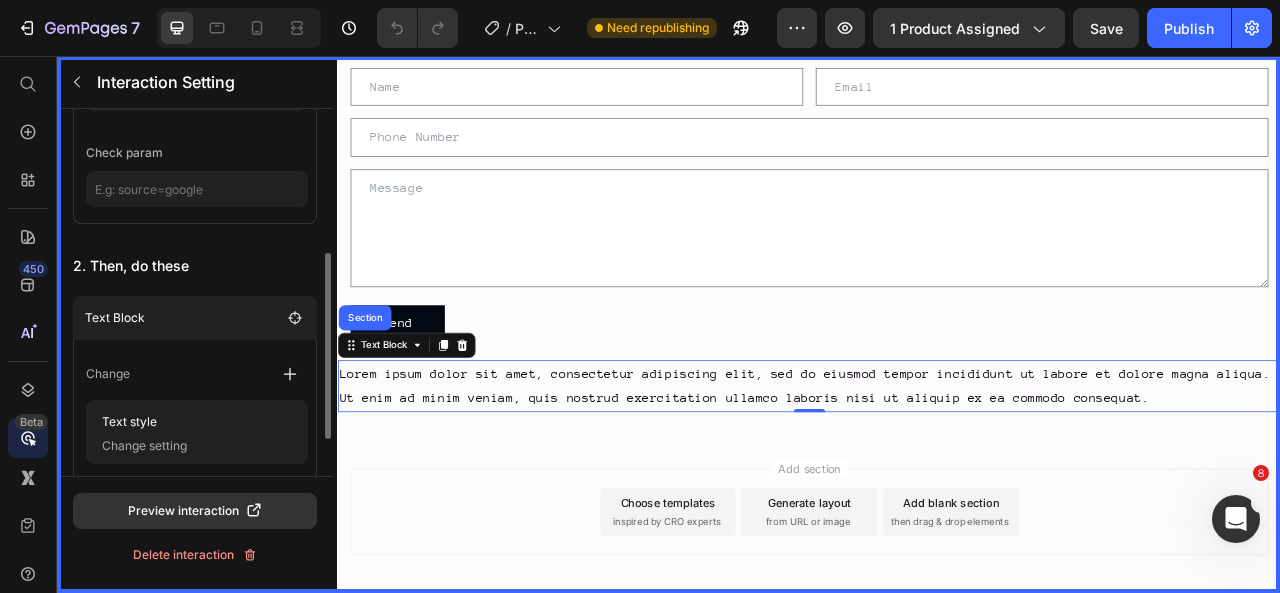 scroll, scrollTop: 354, scrollLeft: 0, axis: vertical 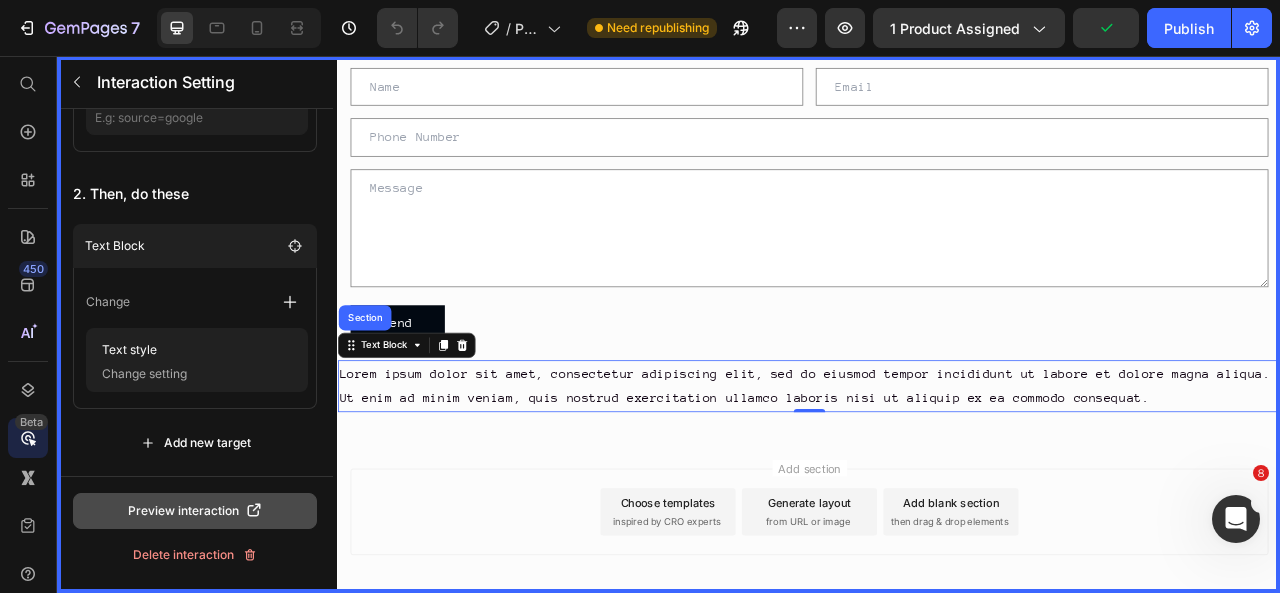 click on "Preview interaction" at bounding box center (195, 511) 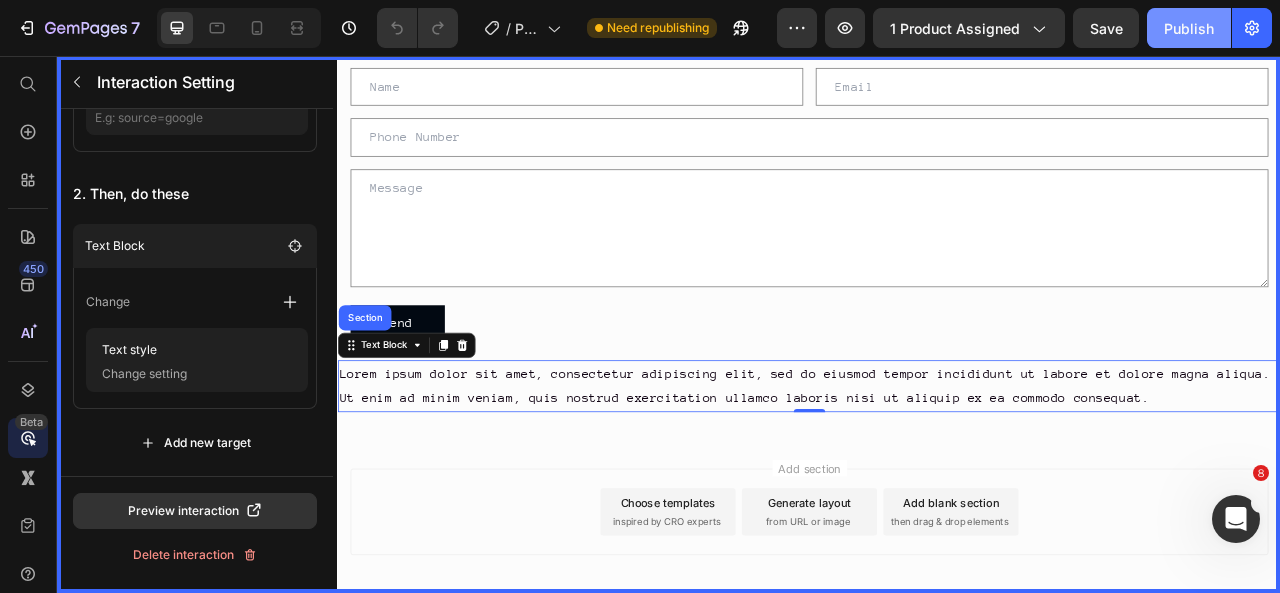 click on "Publish" at bounding box center (1189, 28) 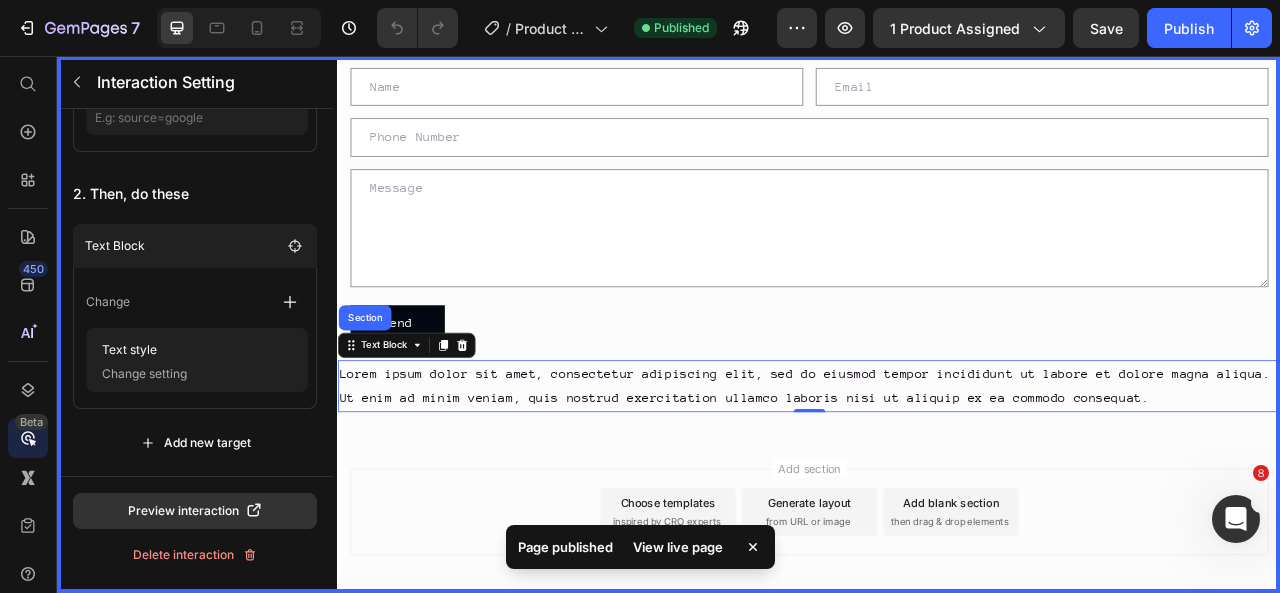 click on "View live page" at bounding box center (678, 547) 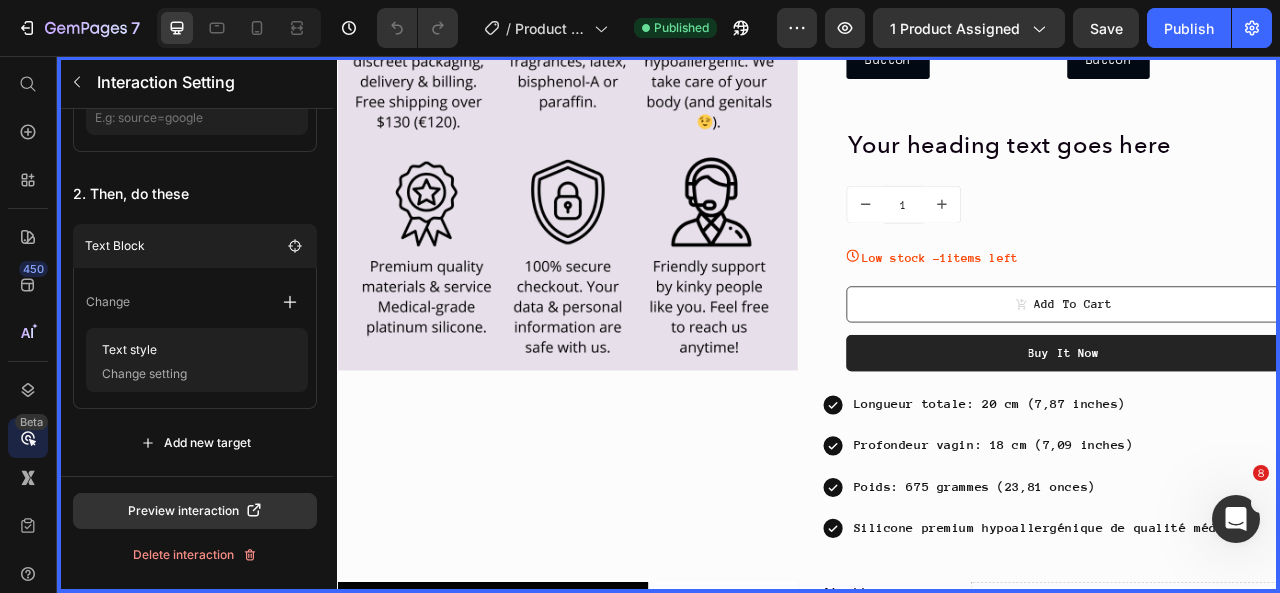 scroll, scrollTop: 800, scrollLeft: 0, axis: vertical 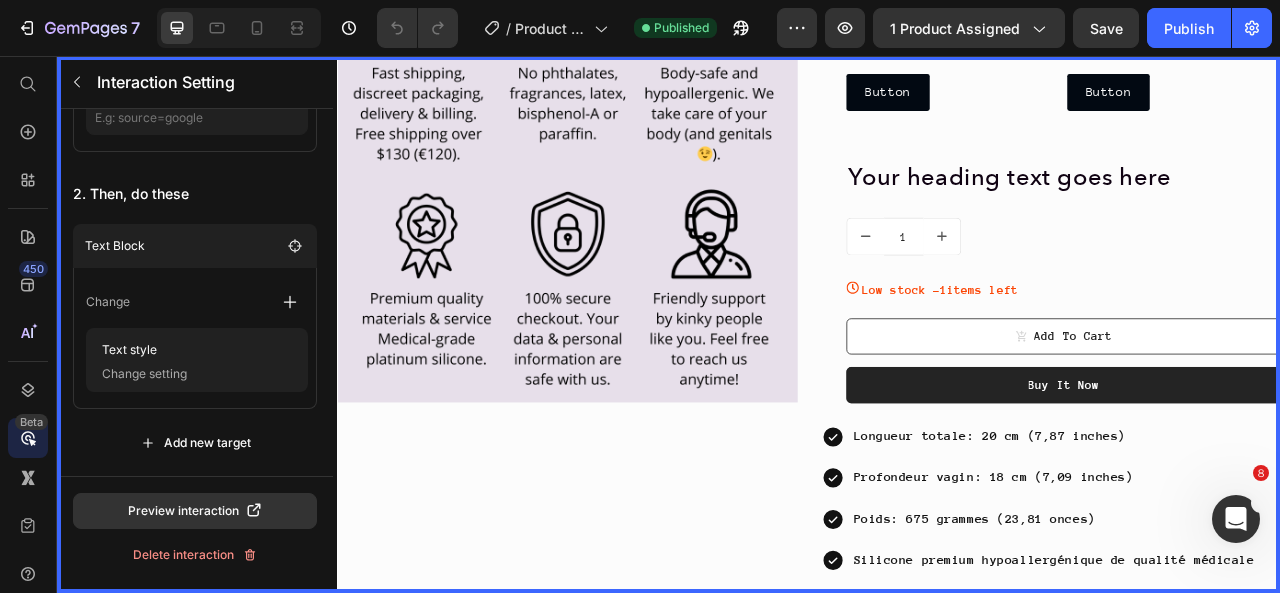 click at bounding box center (937, 397) 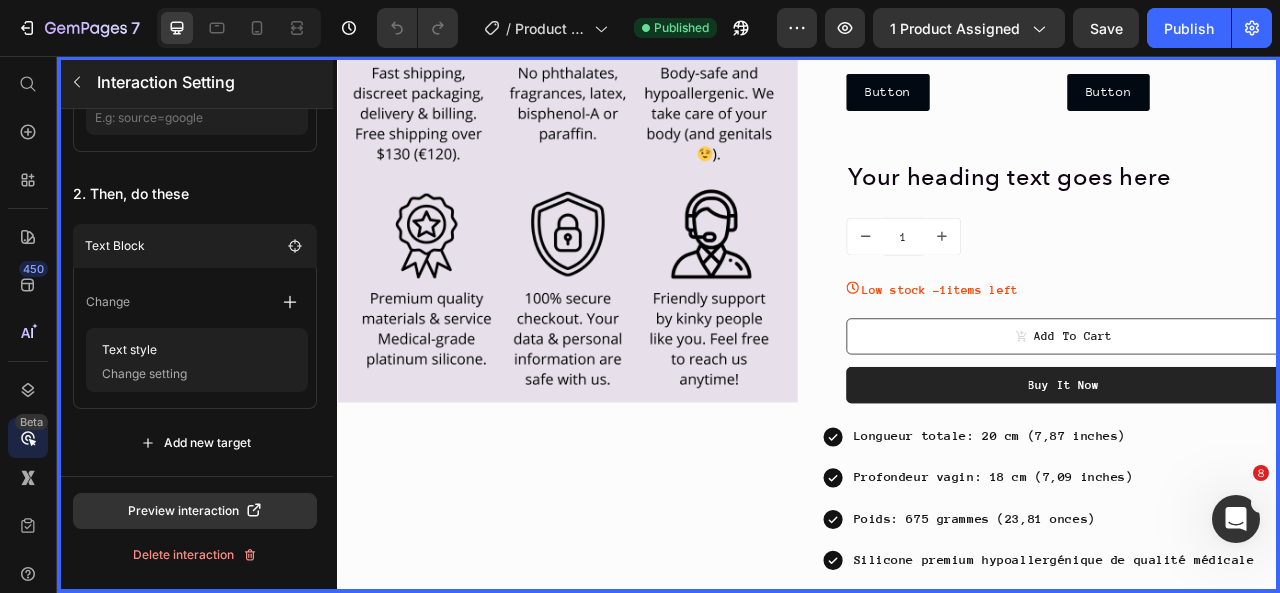 click 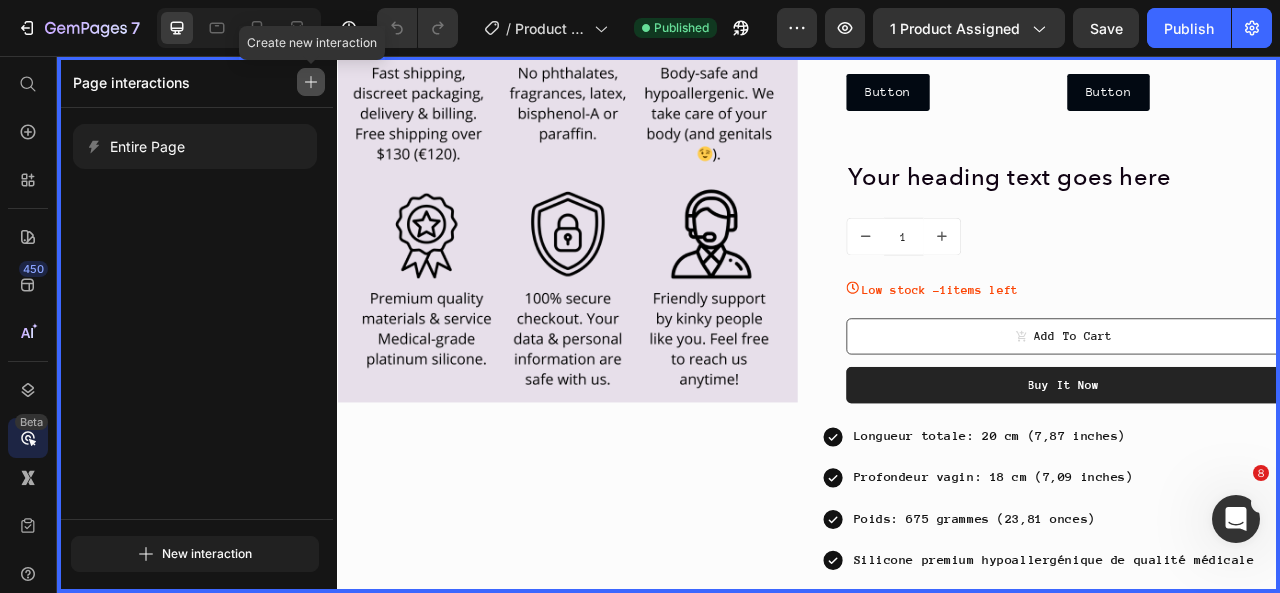 click 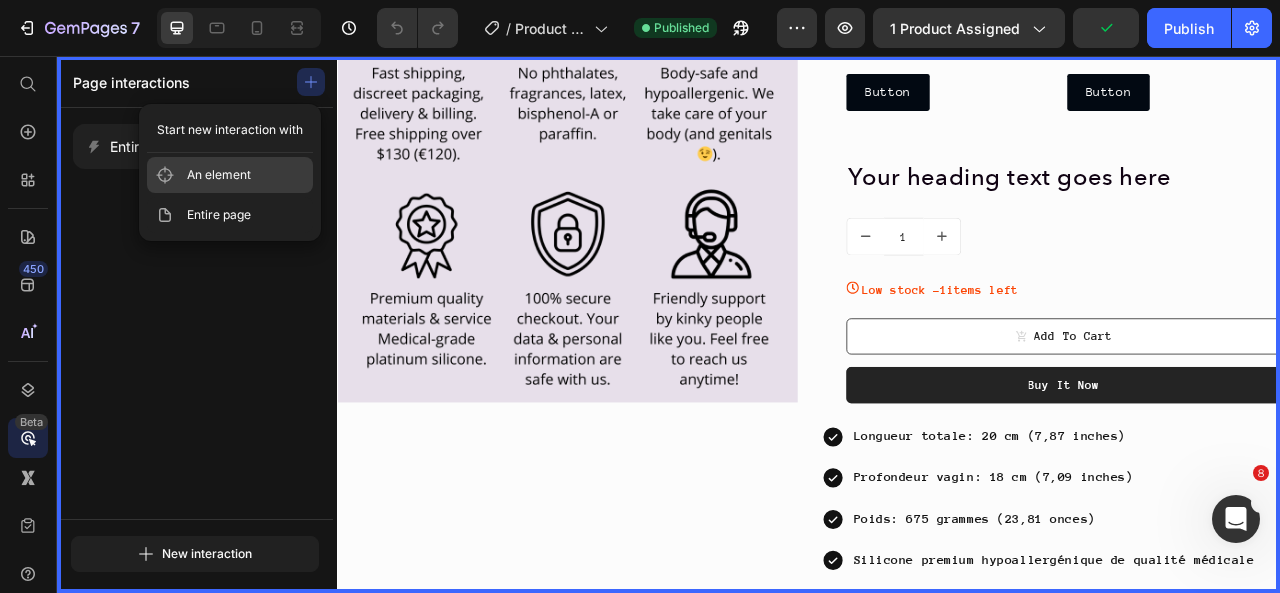 click on "An element" at bounding box center (219, 175) 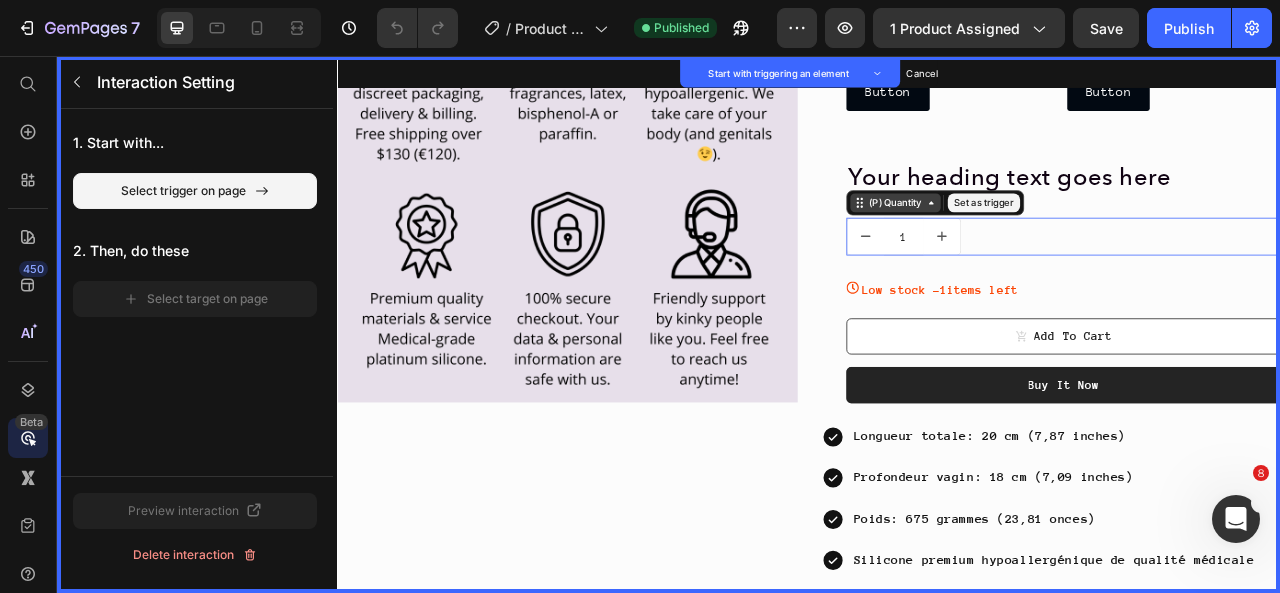 click on "(P) Quantity Set as trigger" at bounding box center [1097, 242] 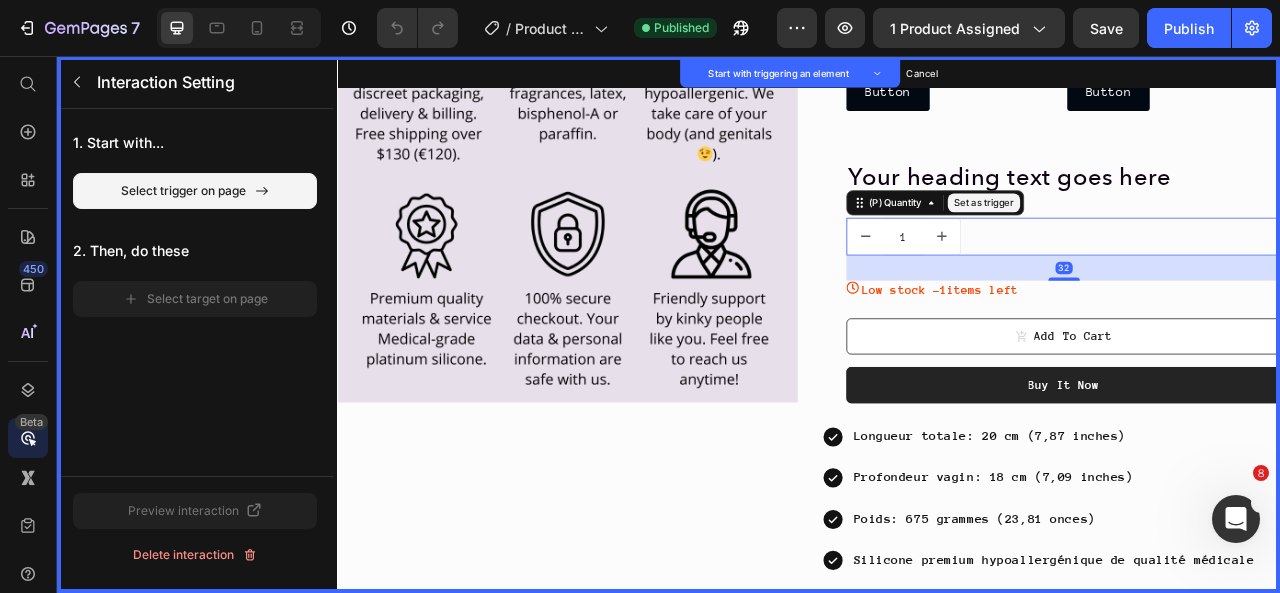 click on "Set as trigger" at bounding box center [1159, 242] 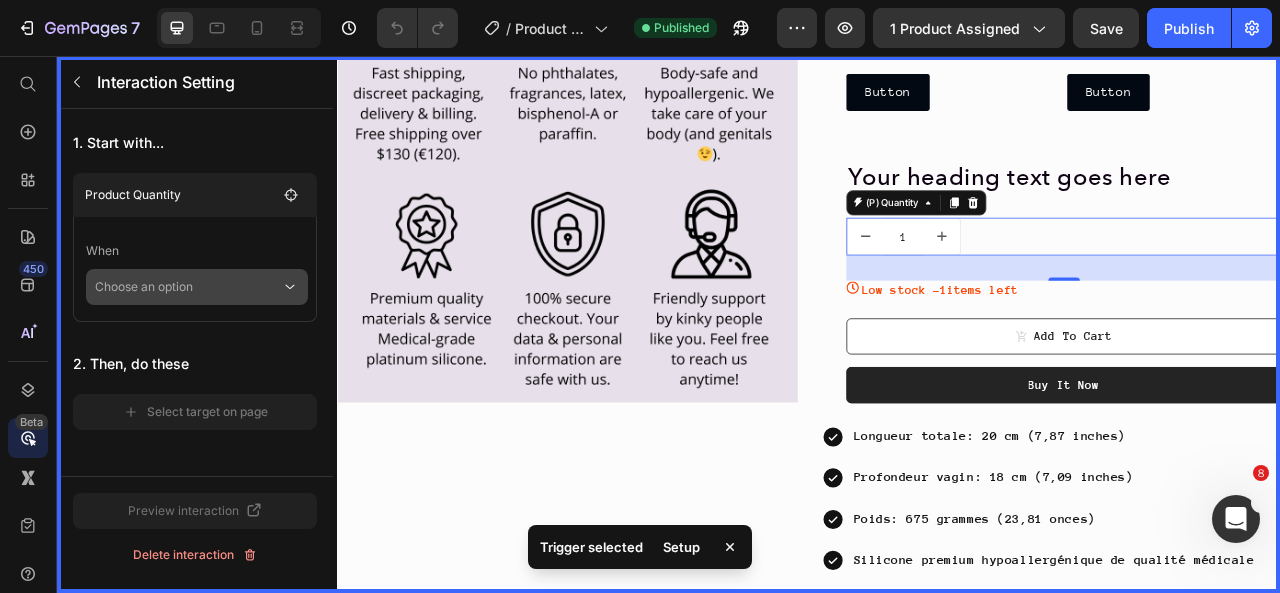 click on "Choose an option" at bounding box center (188, 287) 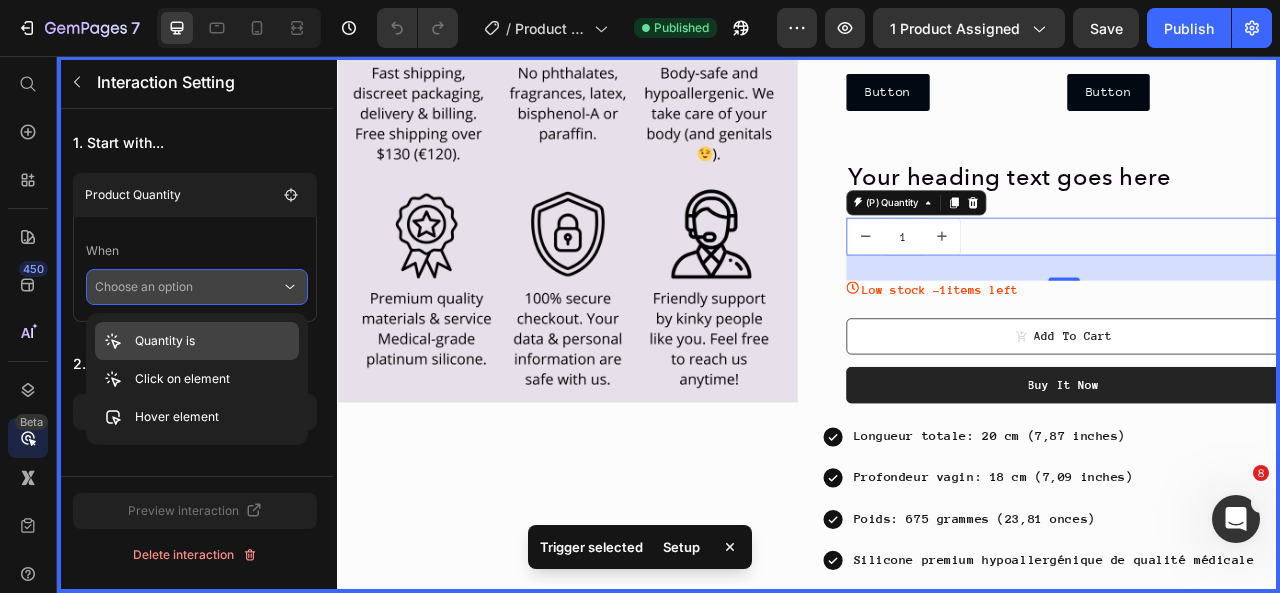 click on "Quantity is" at bounding box center (165, 341) 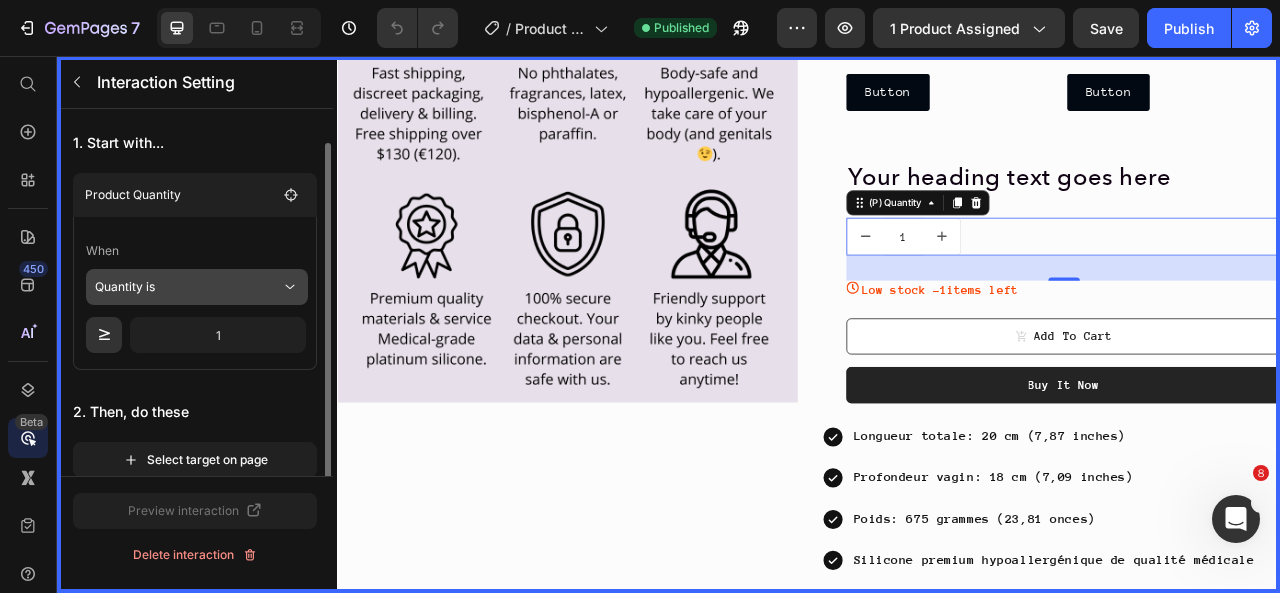 scroll, scrollTop: 17, scrollLeft: 0, axis: vertical 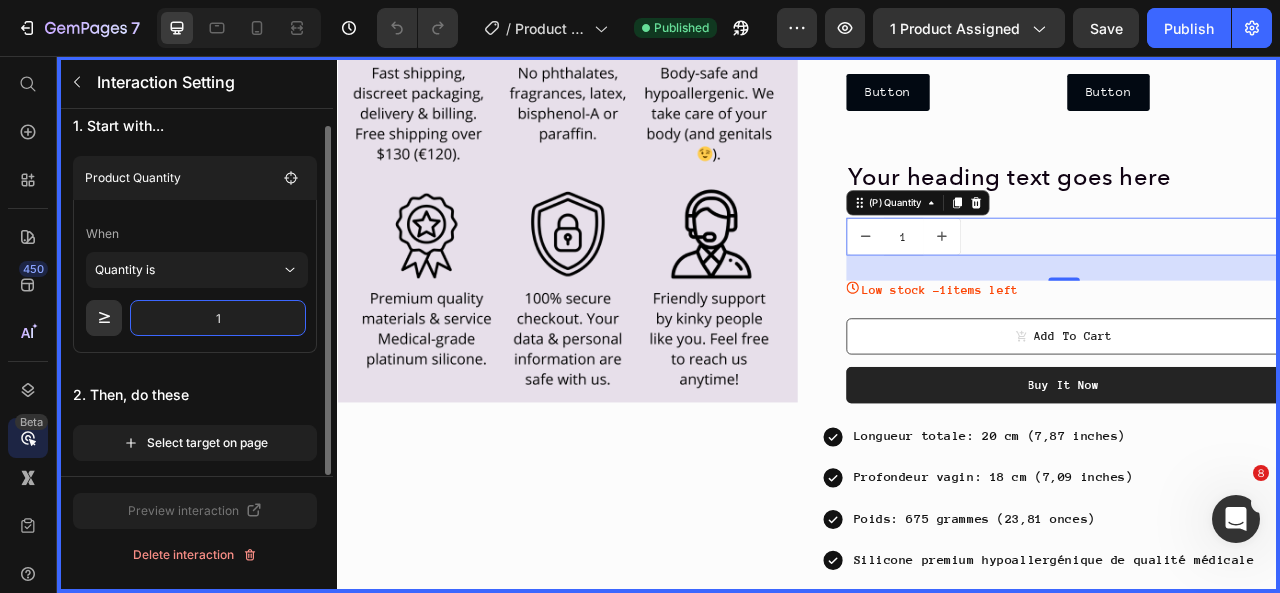 click on "1" at bounding box center [218, 318] 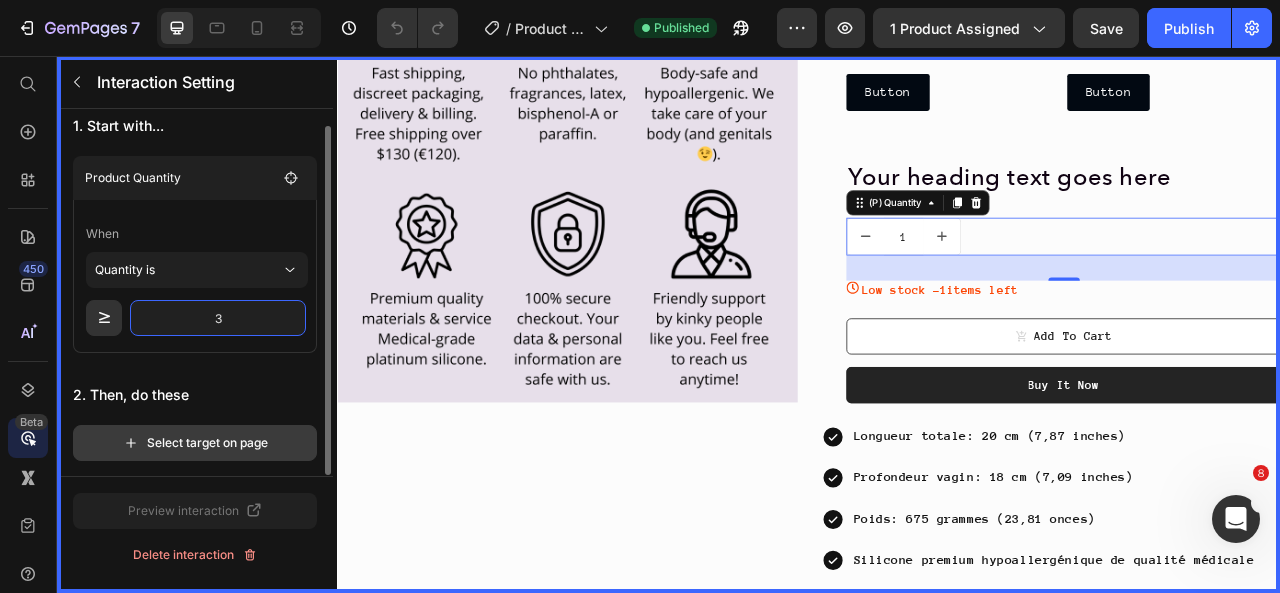 type on "3" 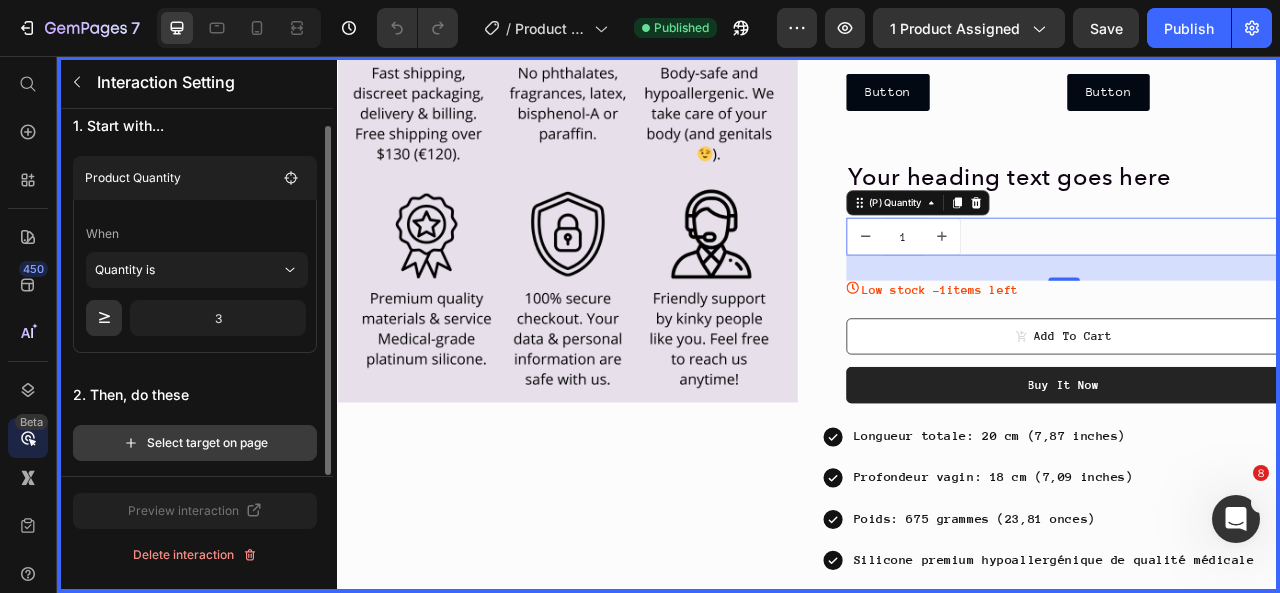 click on "Select target on page" at bounding box center [195, 443] 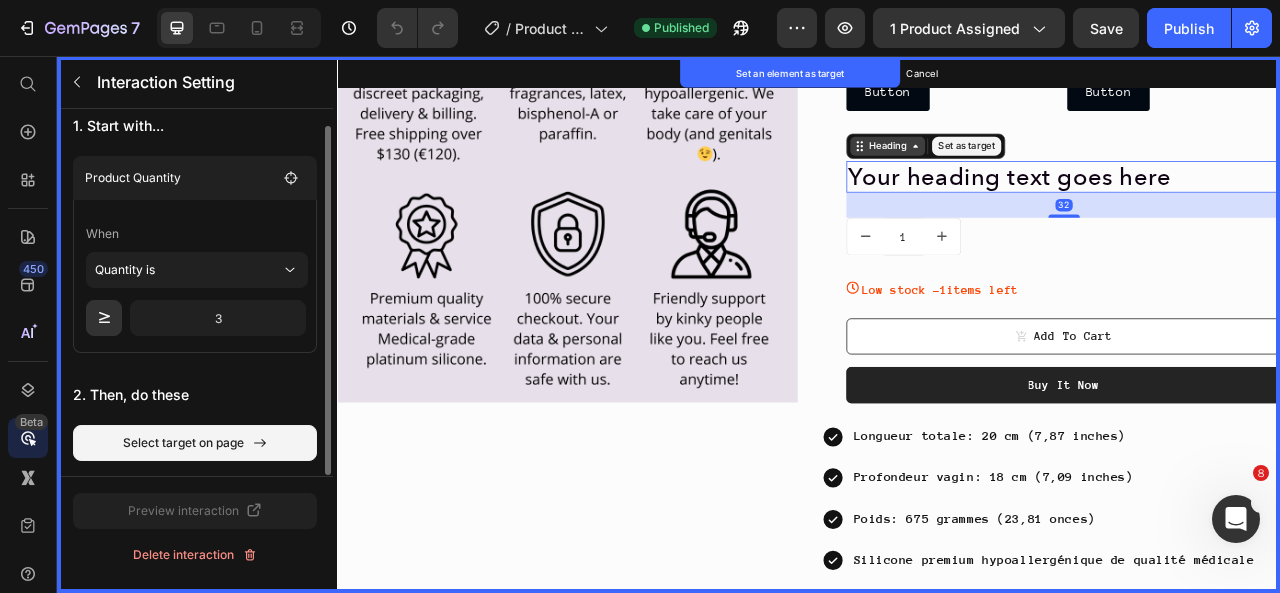 click on "Heading" at bounding box center [1036, 170] 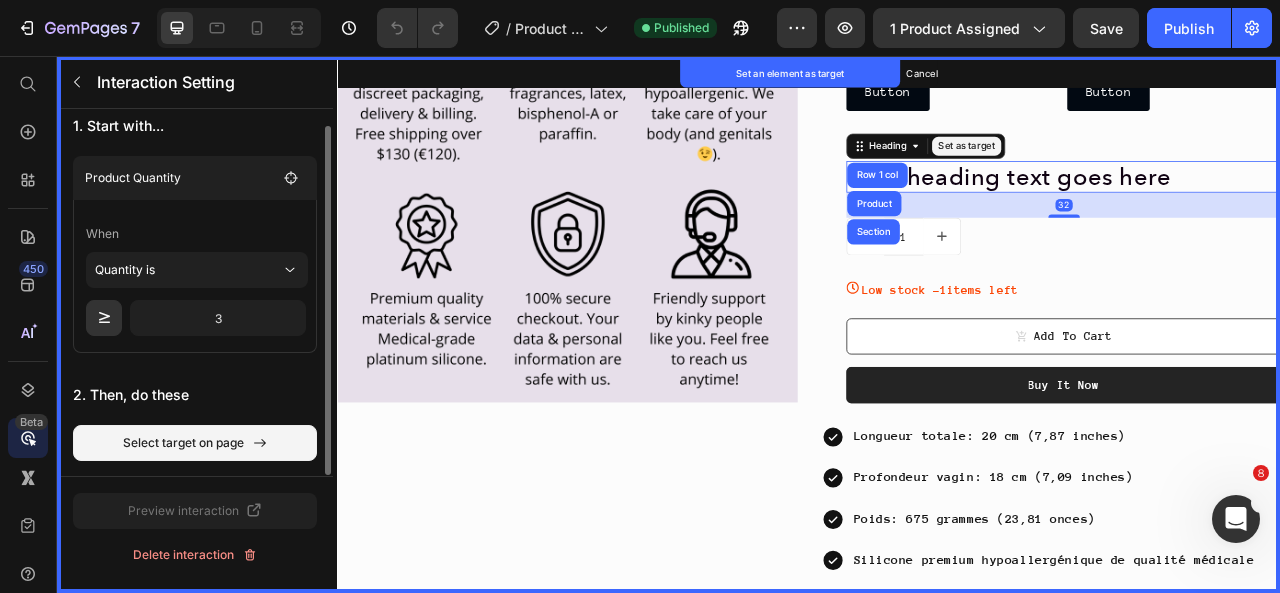 click on "Set as target" at bounding box center [1137, 170] 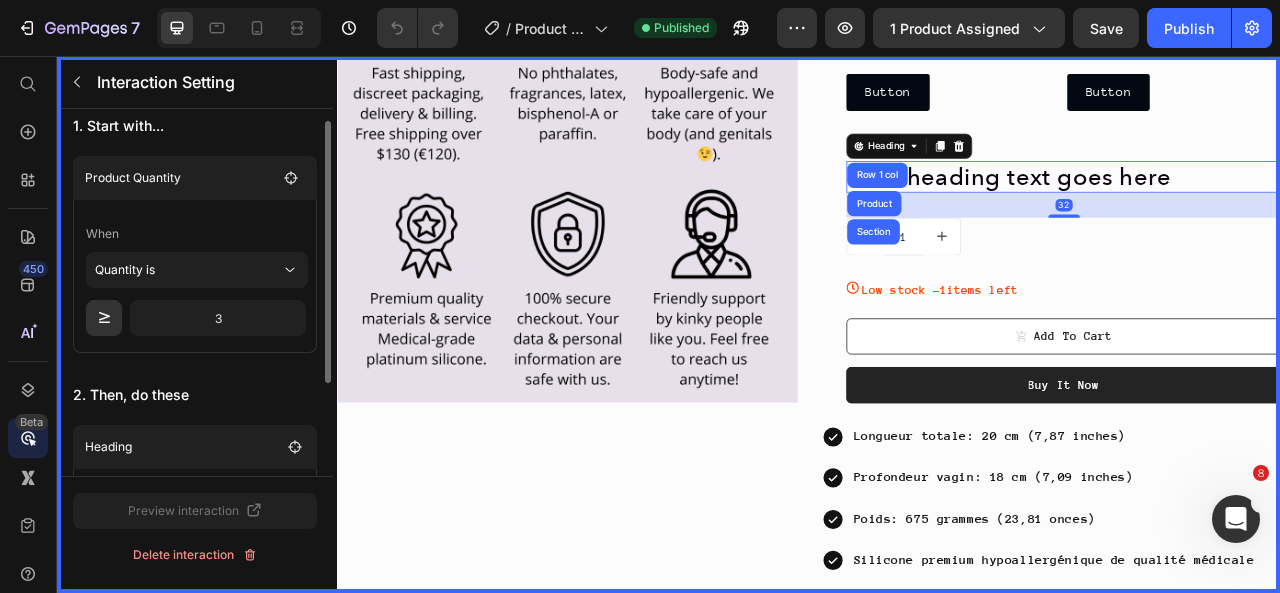 scroll, scrollTop: 146, scrollLeft: 0, axis: vertical 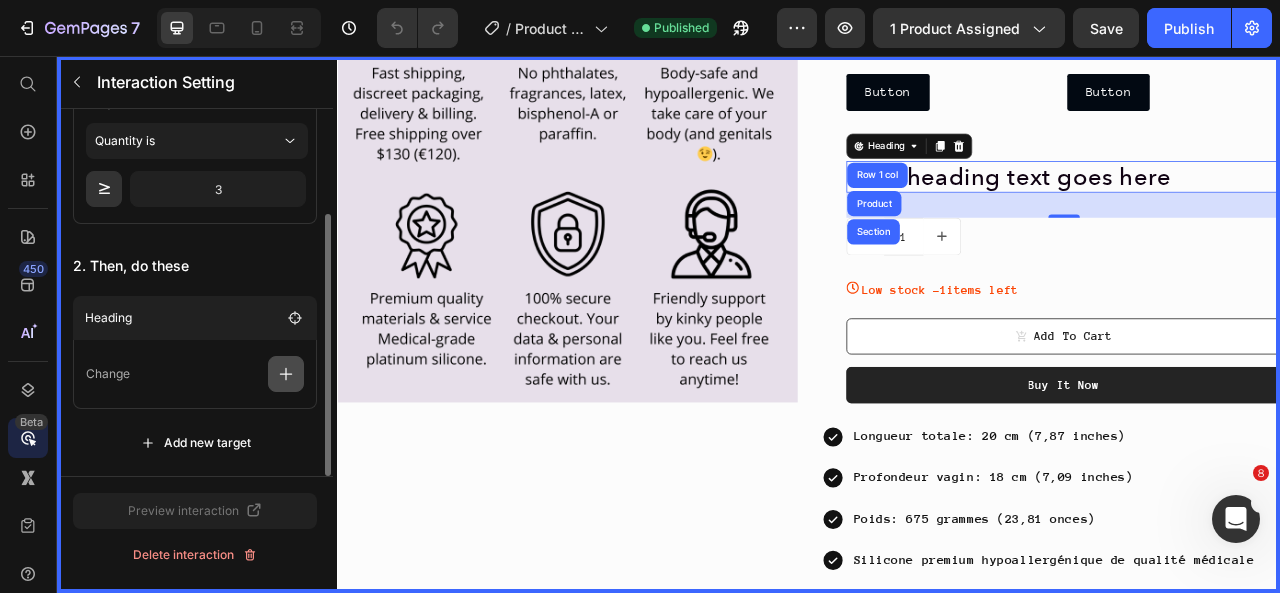 click 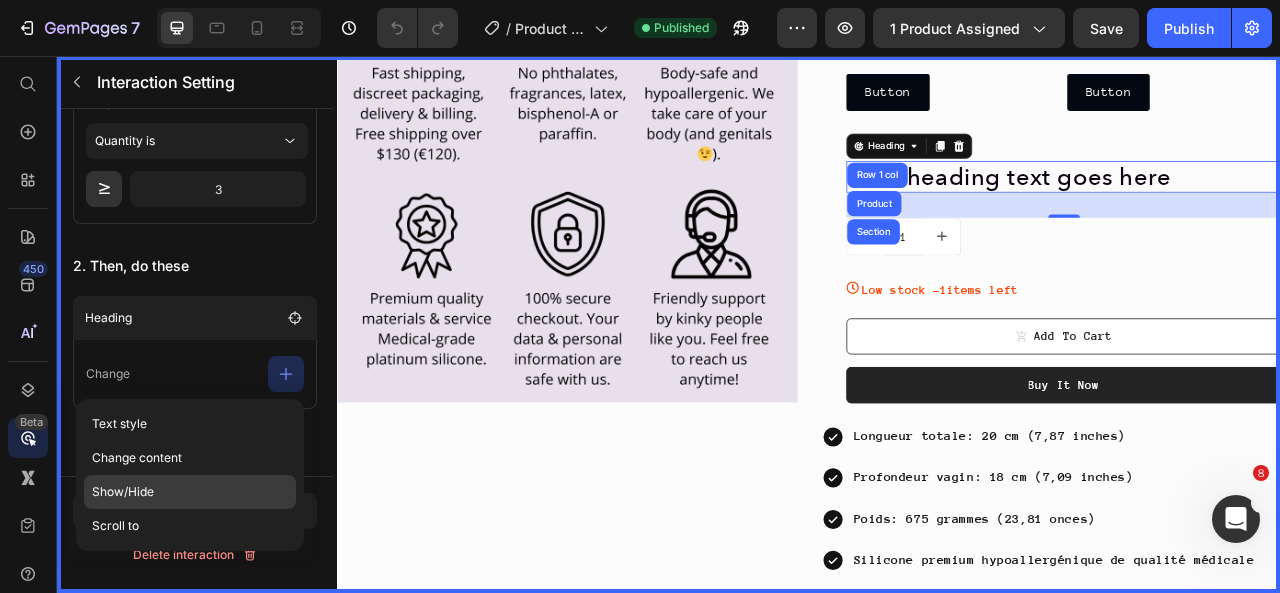 click on "Show/Hide" 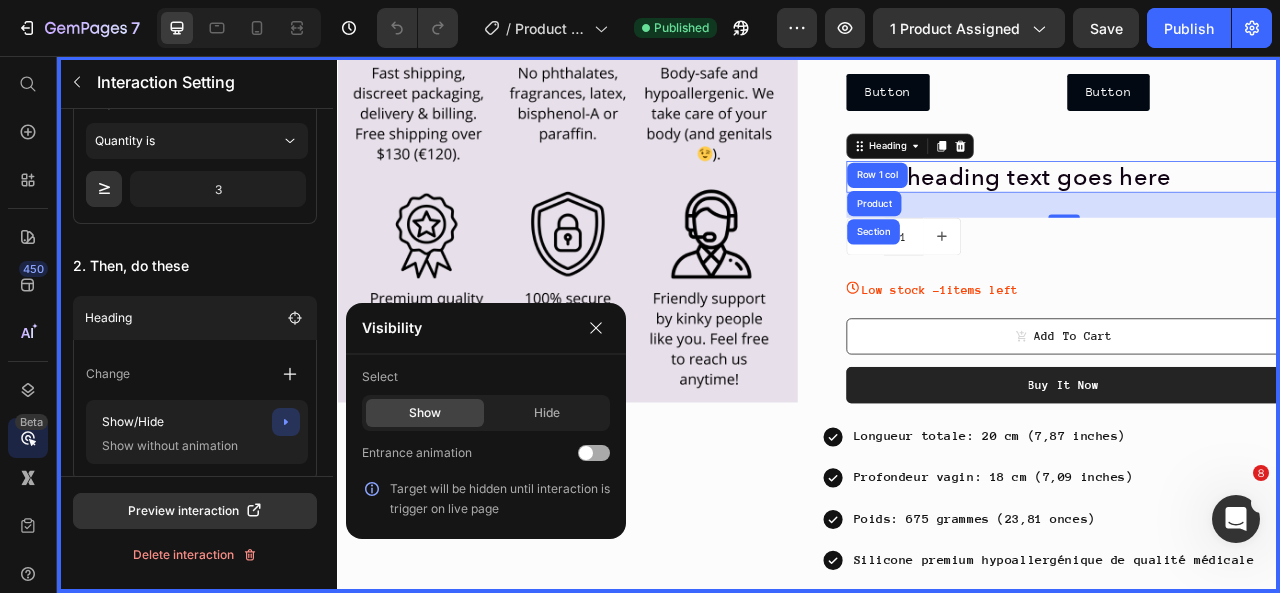 click at bounding box center [594, 453] 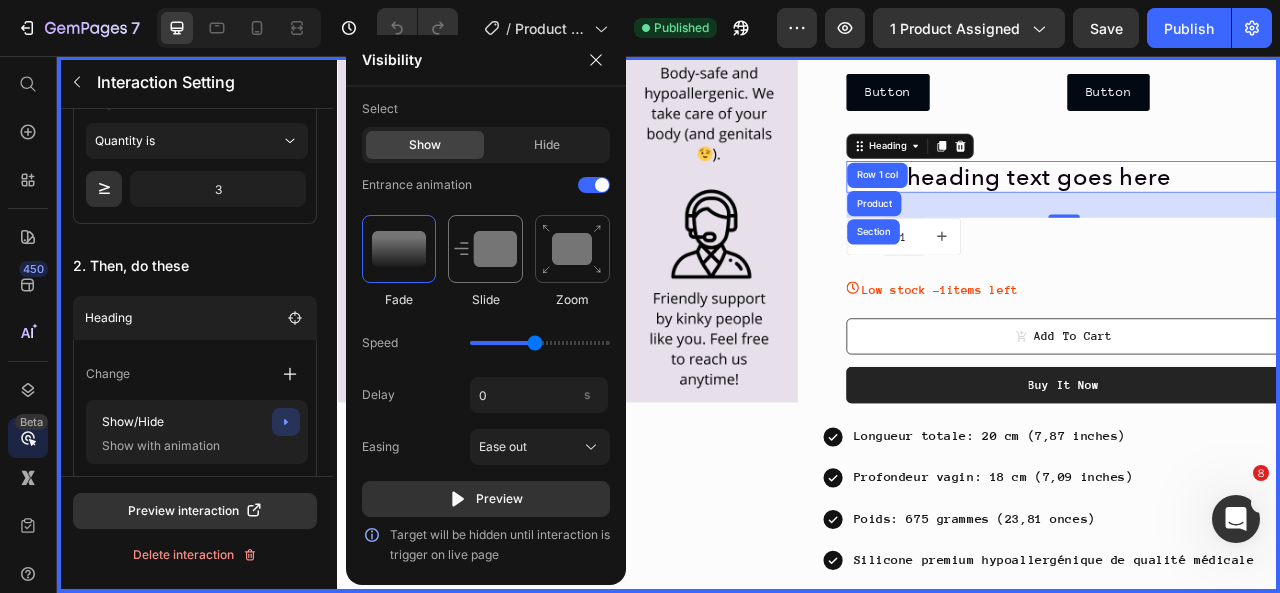 click at bounding box center [485, 249] 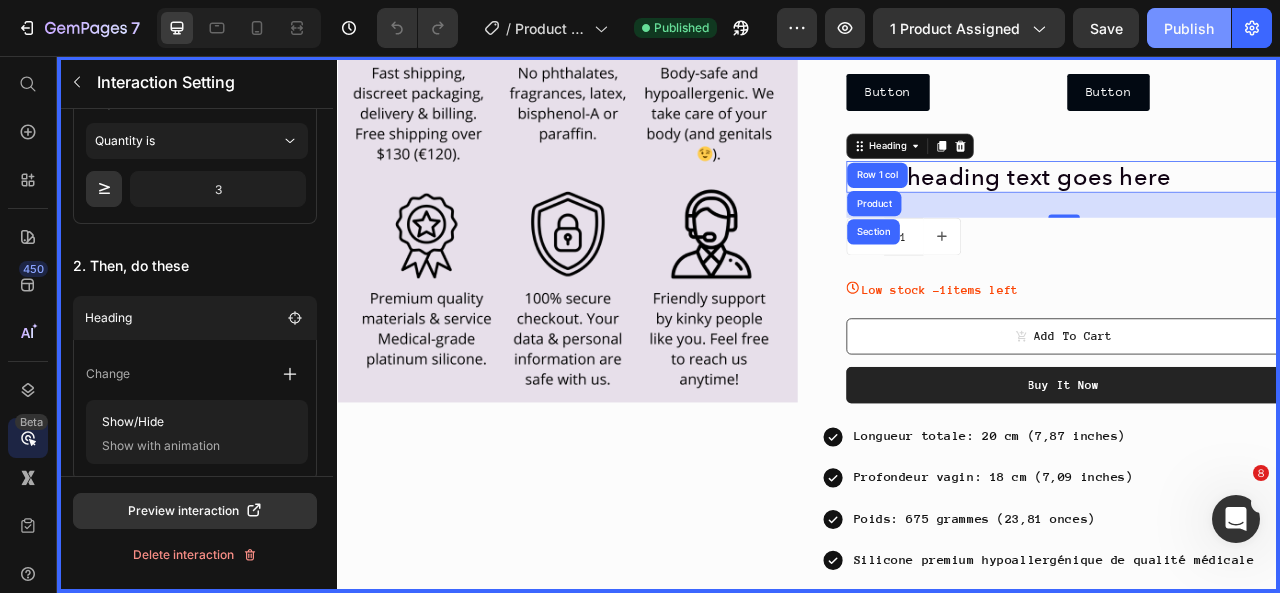 drag, startPoint x: 1202, startPoint y: 21, endPoint x: 957, endPoint y: 33, distance: 245.2937 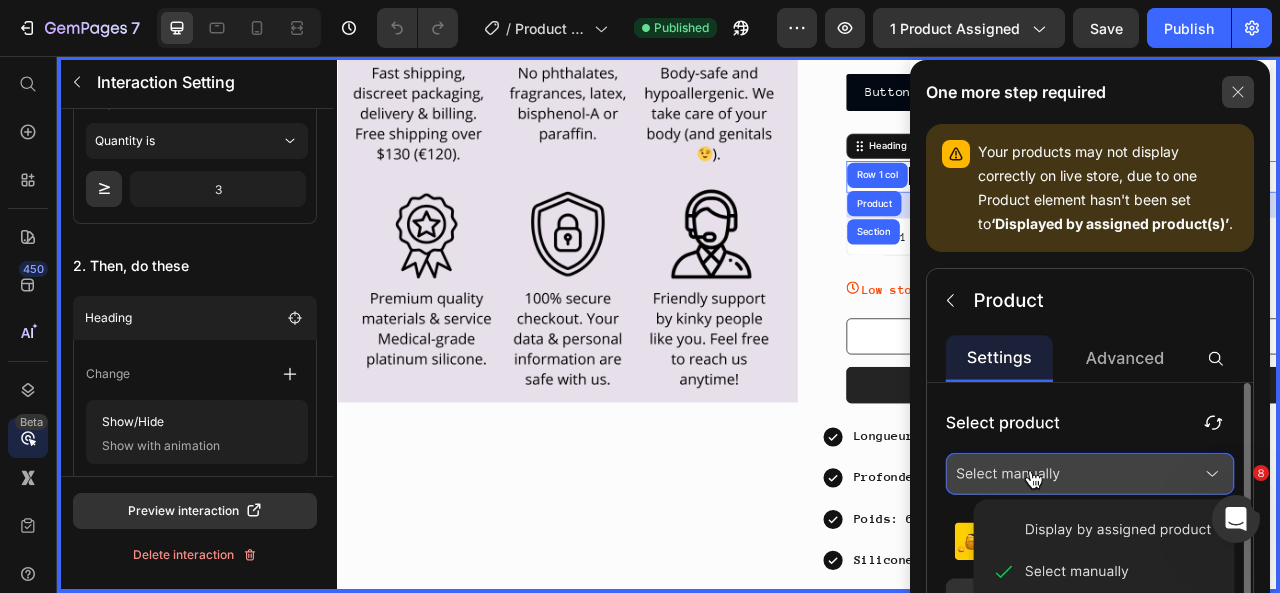 click 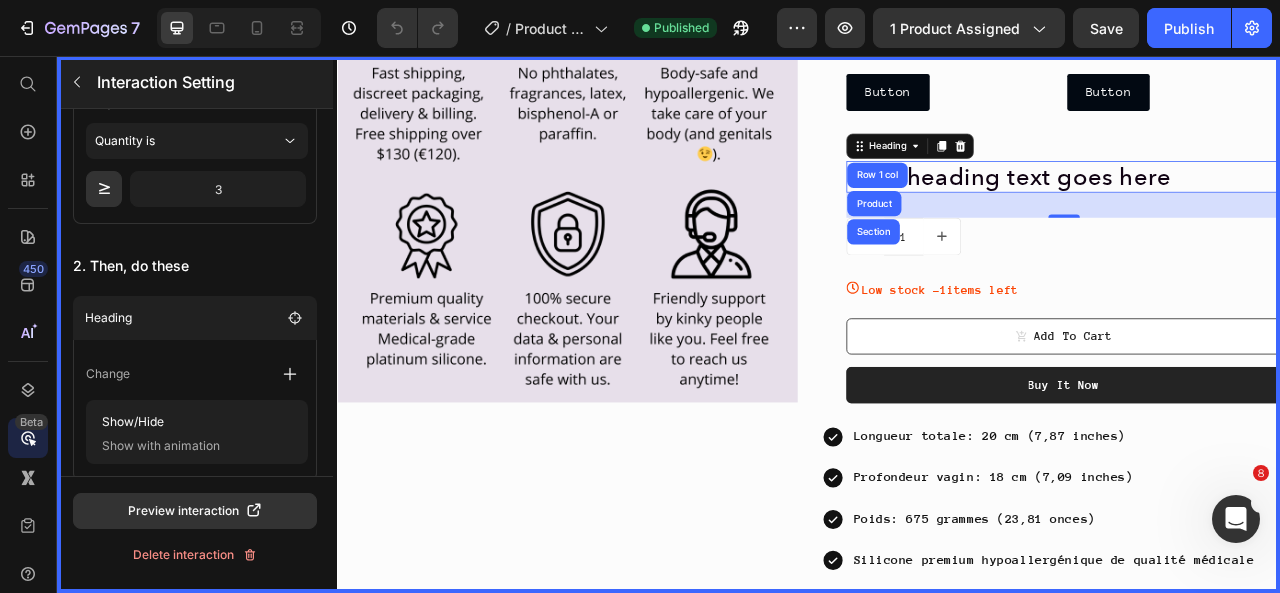 click 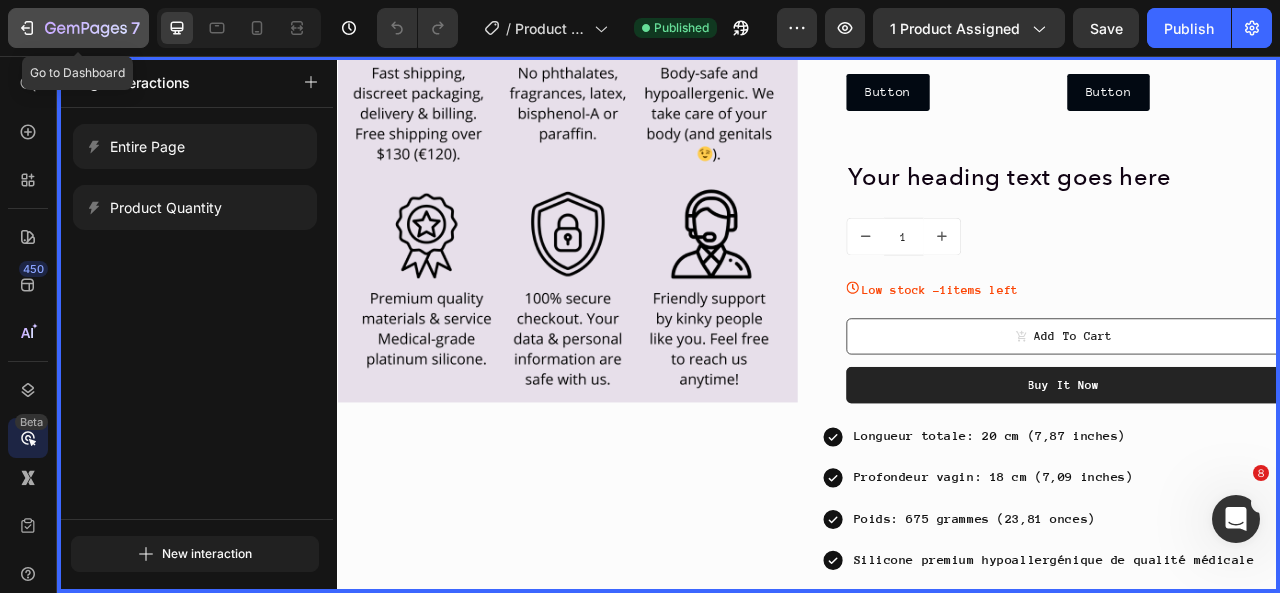 click on "7" at bounding box center (78, 28) 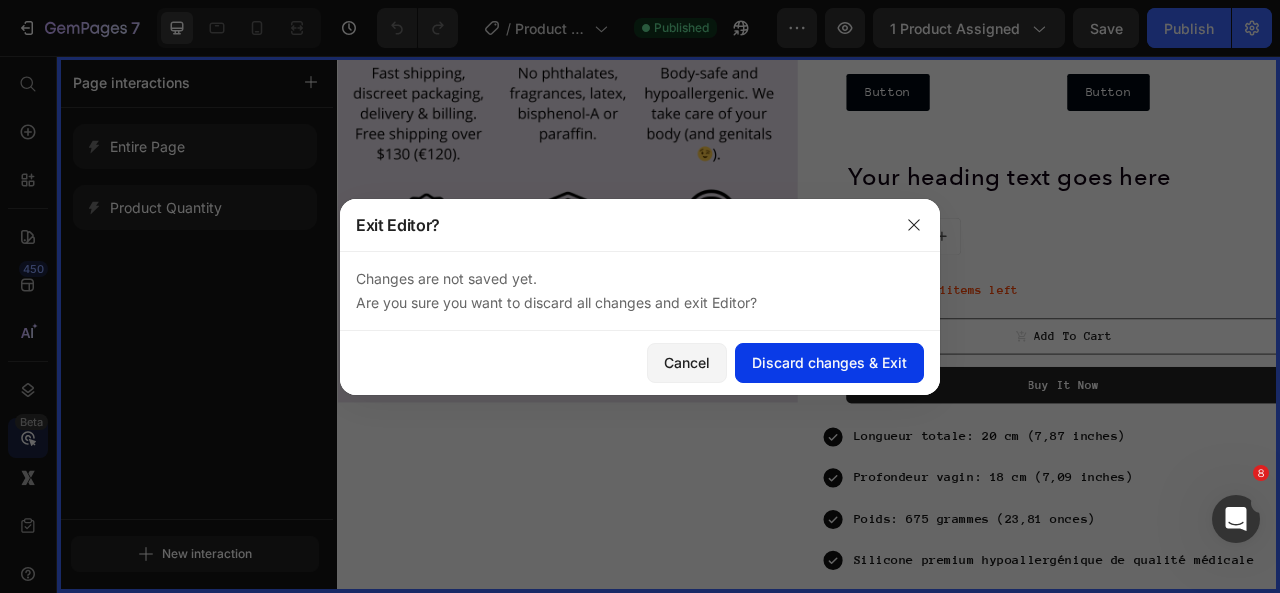 click on "Discard changes & Exit" at bounding box center [829, 362] 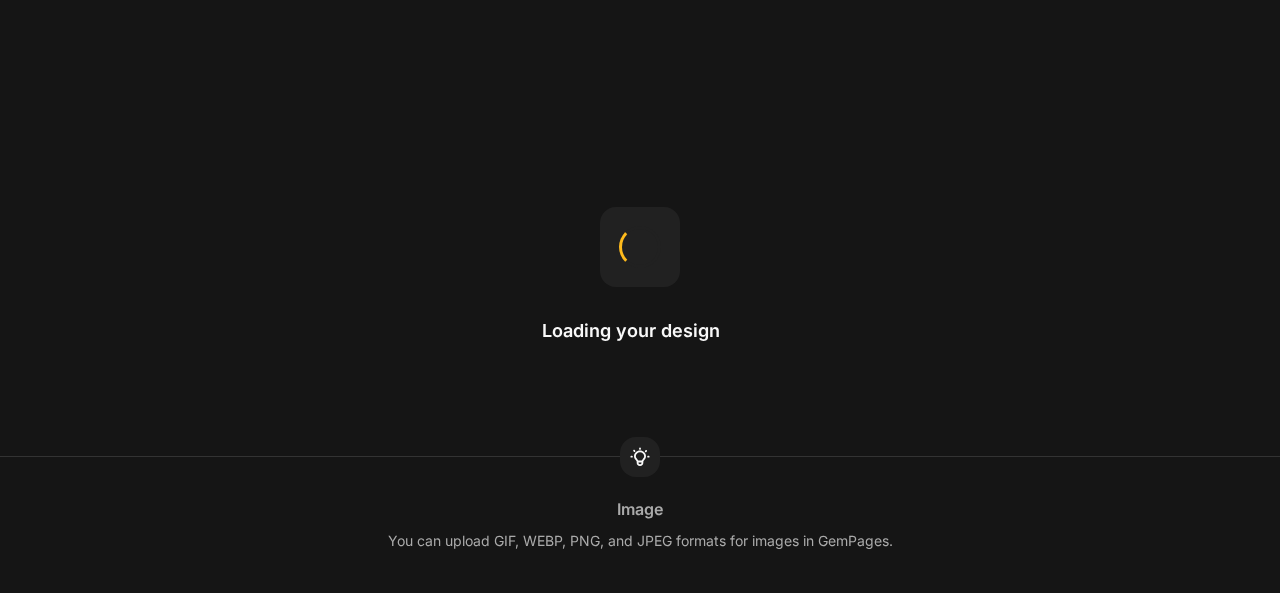 scroll, scrollTop: 0, scrollLeft: 0, axis: both 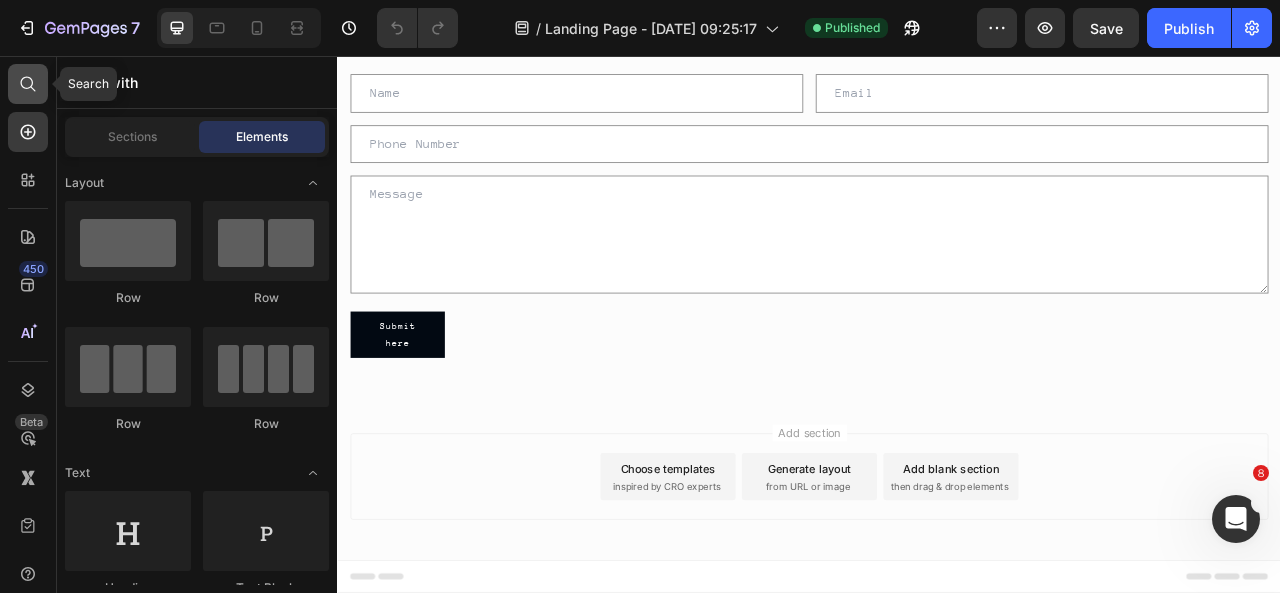 click 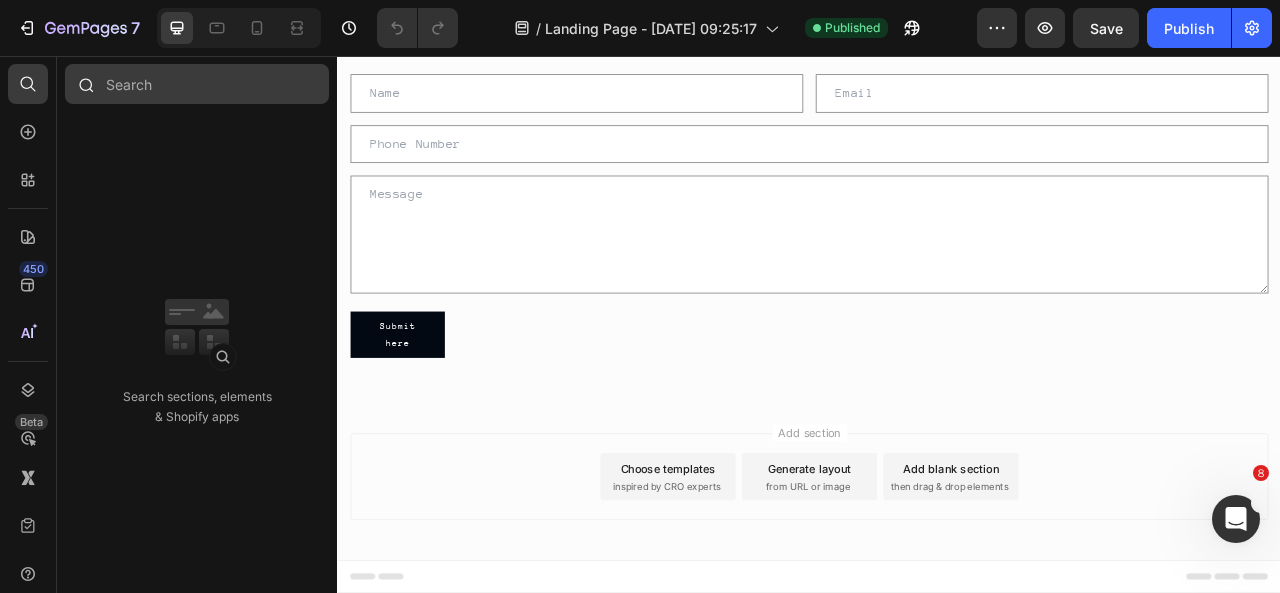 click at bounding box center [197, 84] 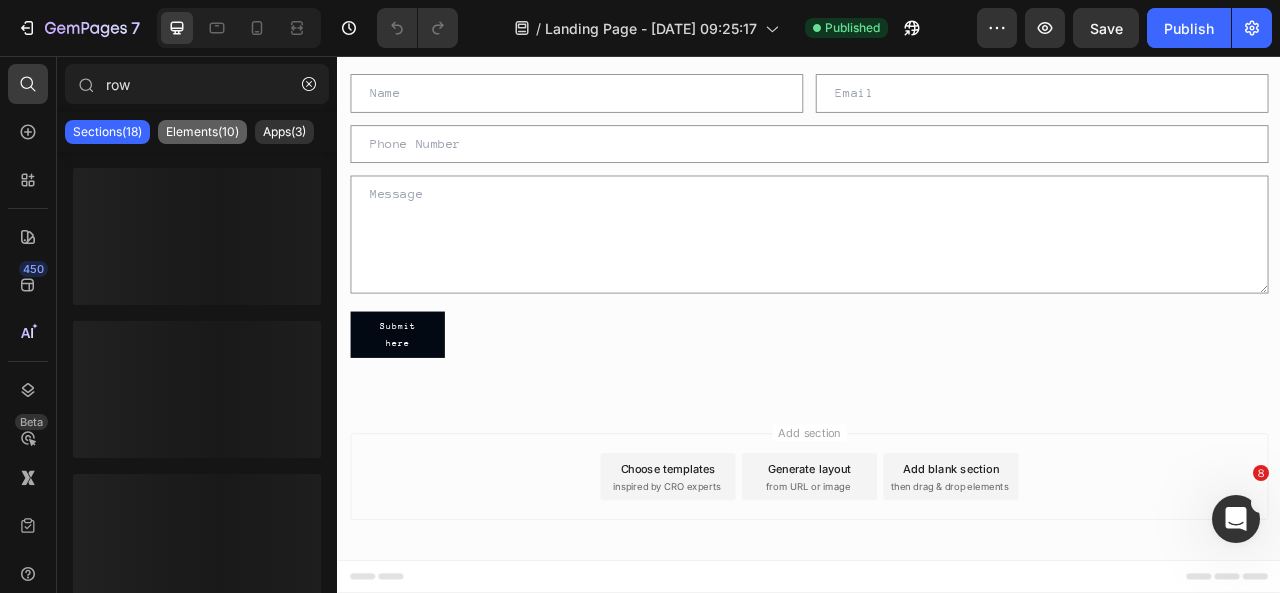 click on "Elements(10)" at bounding box center [202, 132] 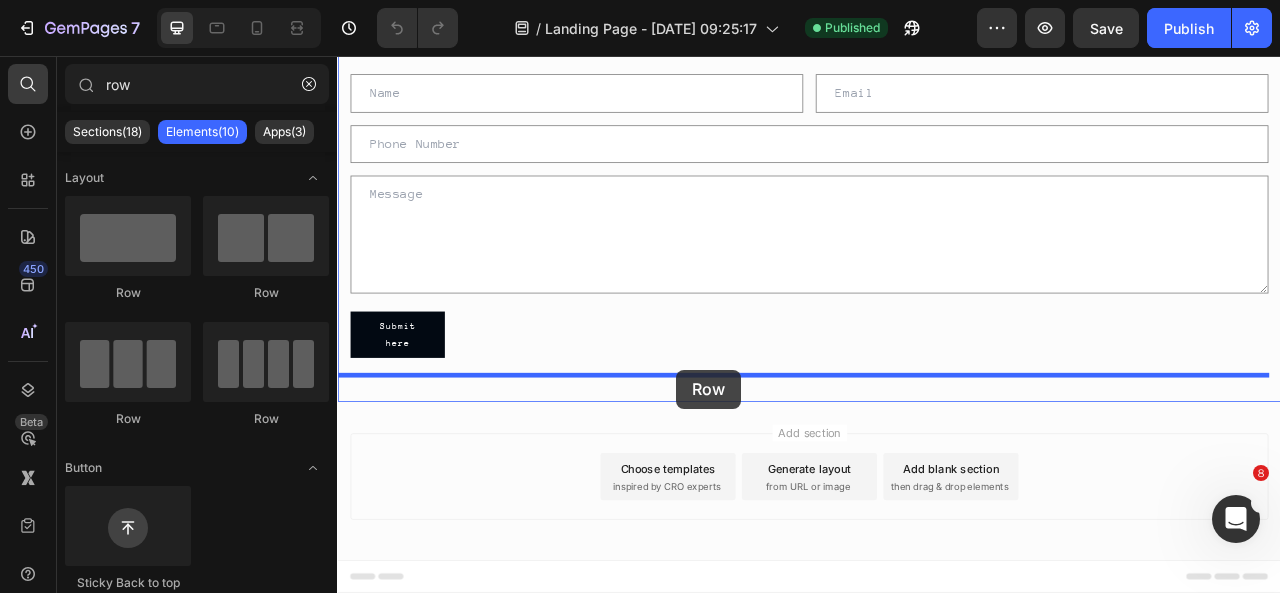 drag, startPoint x: 501, startPoint y: 305, endPoint x: 768, endPoint y: 455, distance: 306.2499 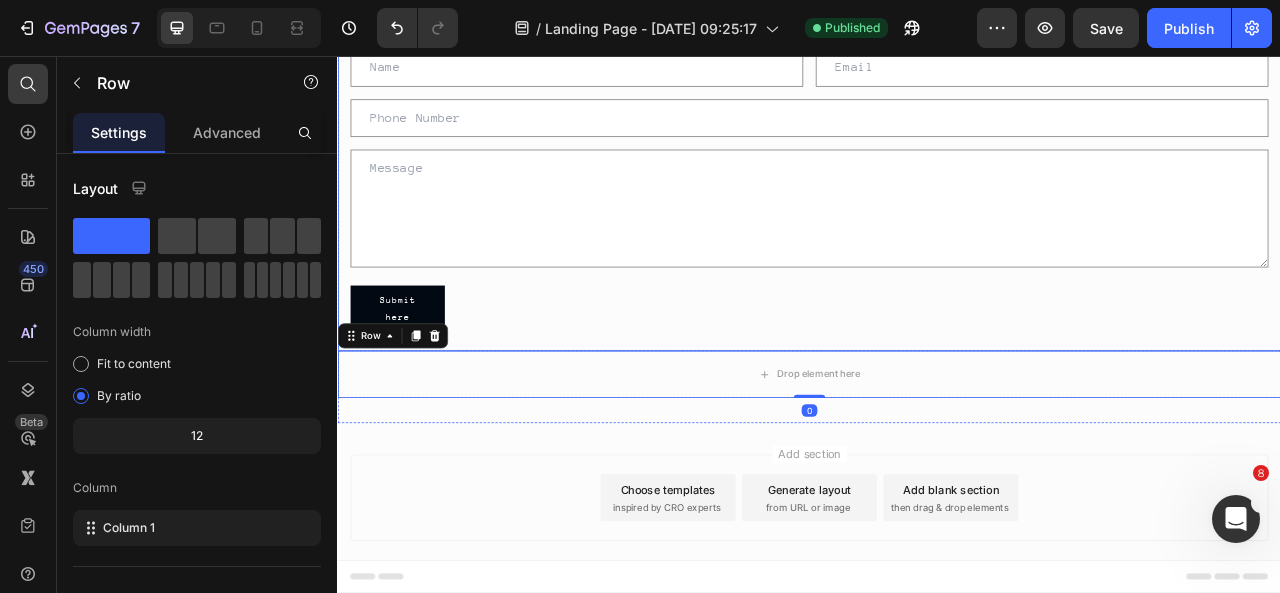 scroll, scrollTop: 134, scrollLeft: 0, axis: vertical 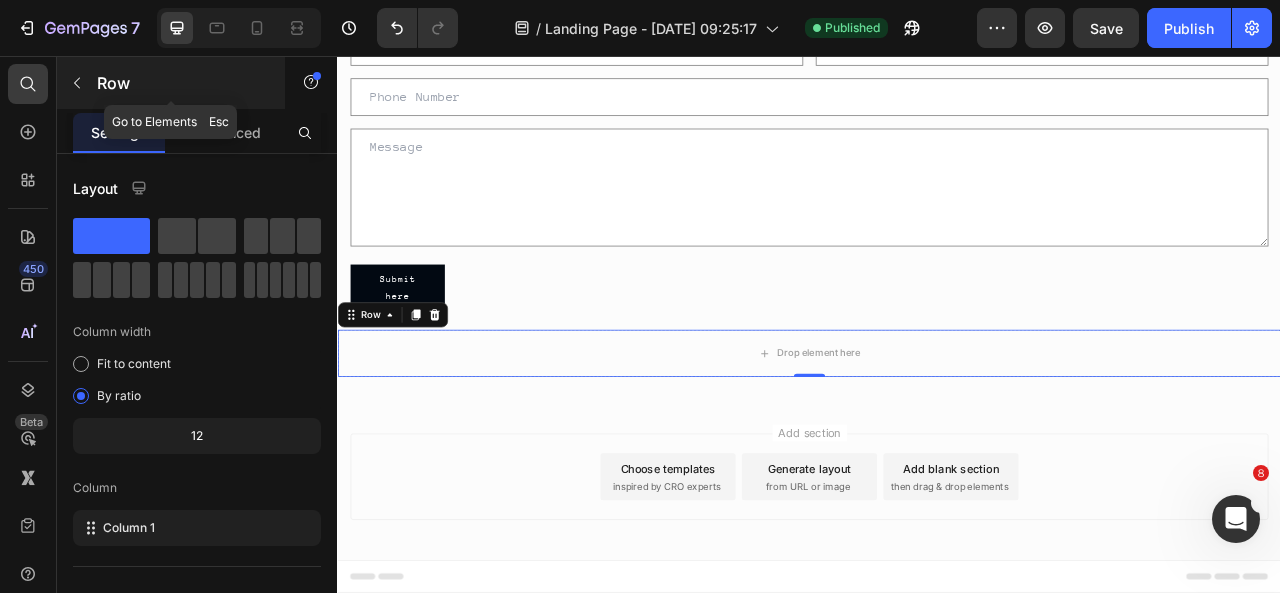 click 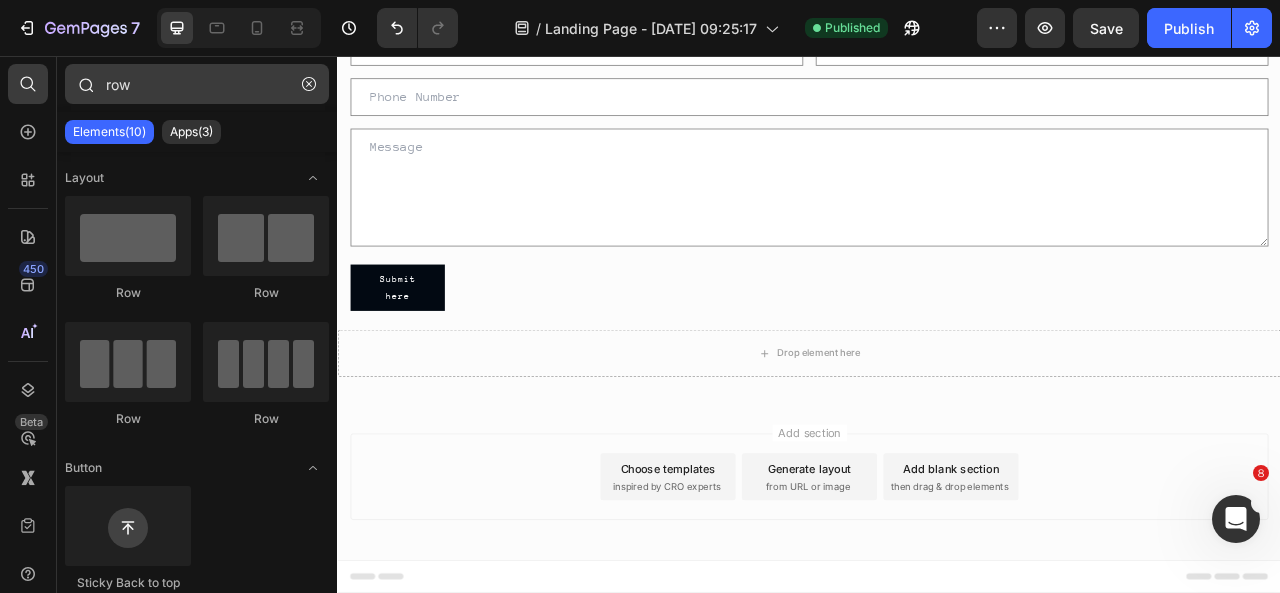 scroll, scrollTop: 0, scrollLeft: 0, axis: both 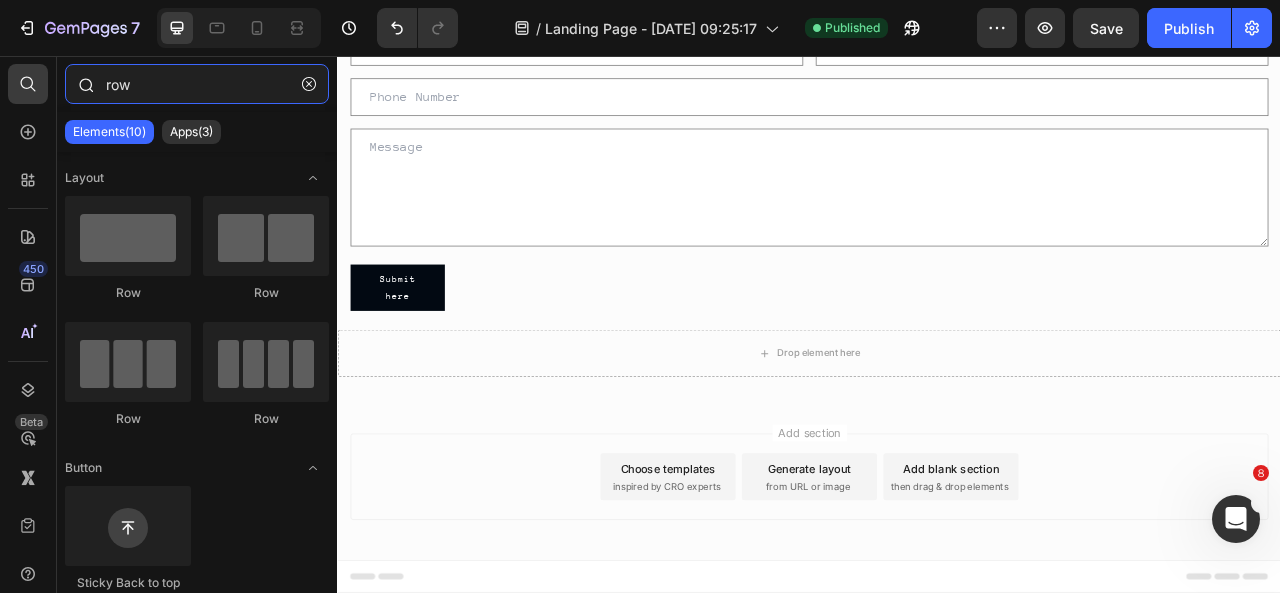 click on "row" at bounding box center (197, 84) 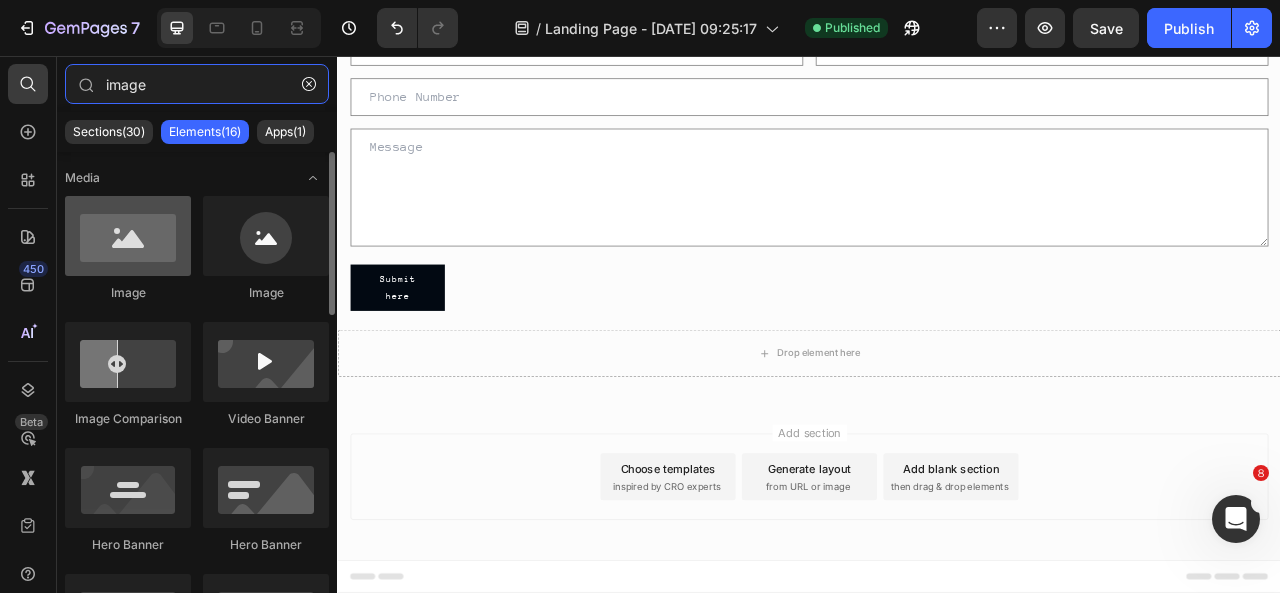 type on "image" 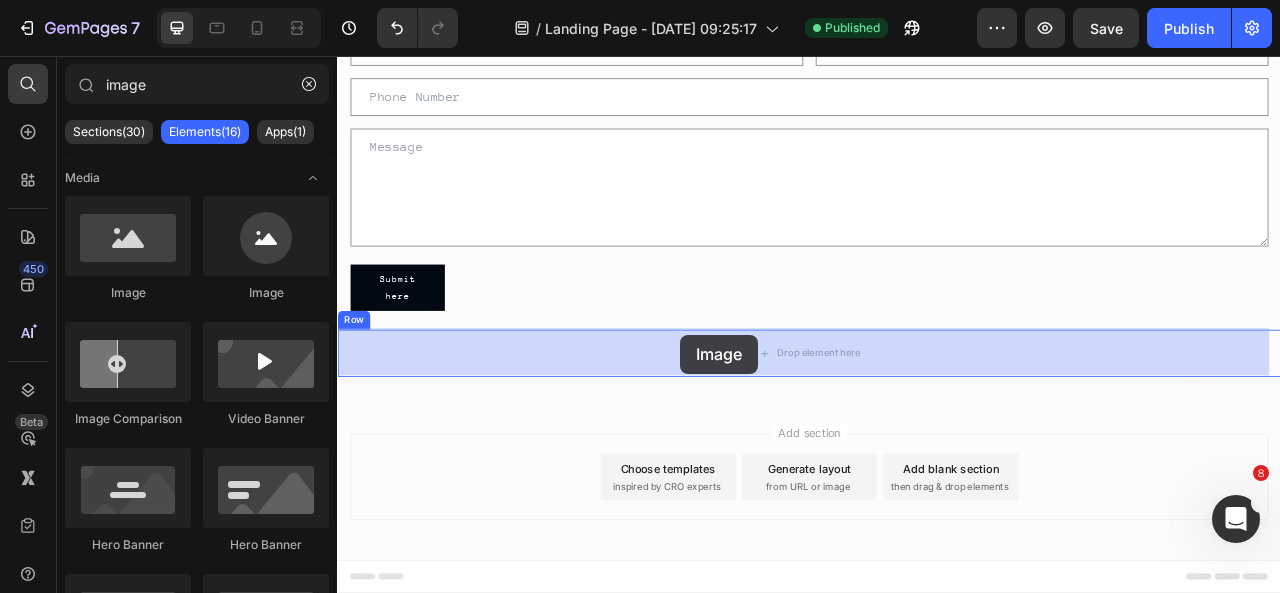 drag, startPoint x: 498, startPoint y: 300, endPoint x: 774, endPoint y: 411, distance: 297.48447 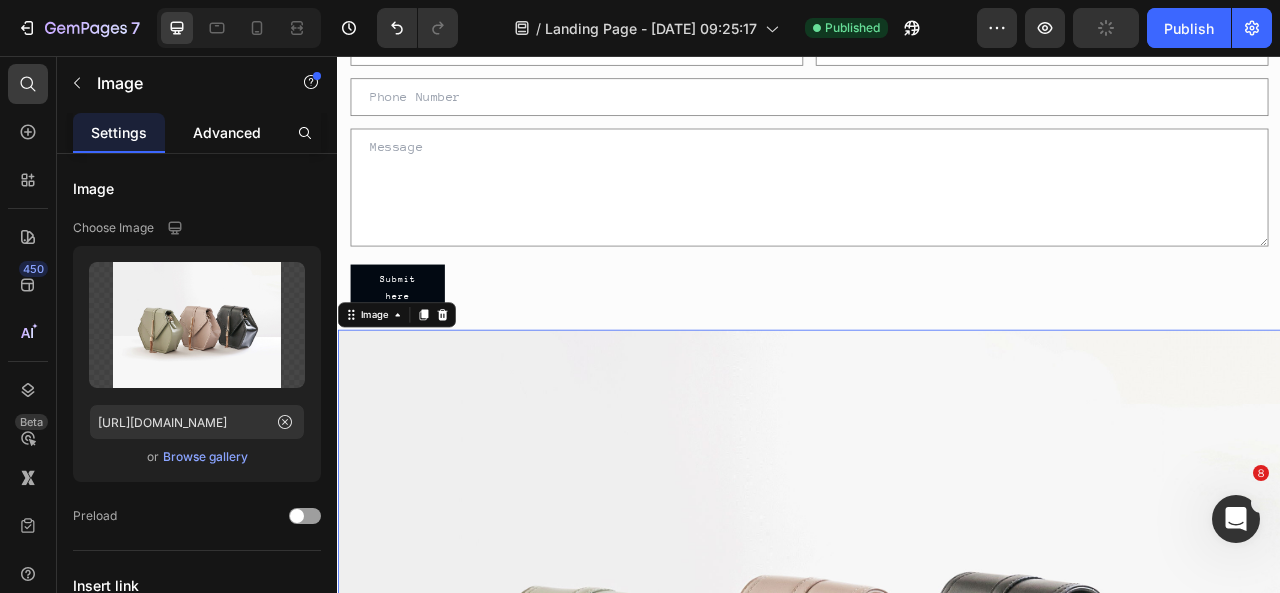 click on "Advanced" at bounding box center [227, 132] 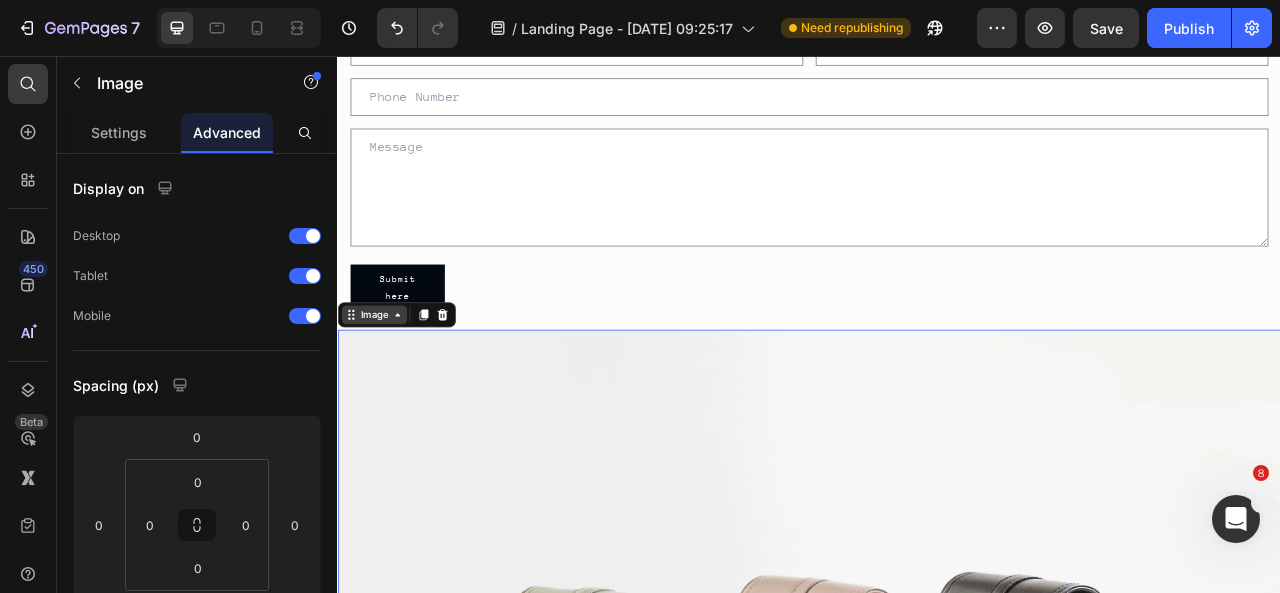 click on "Image" at bounding box center (383, 385) 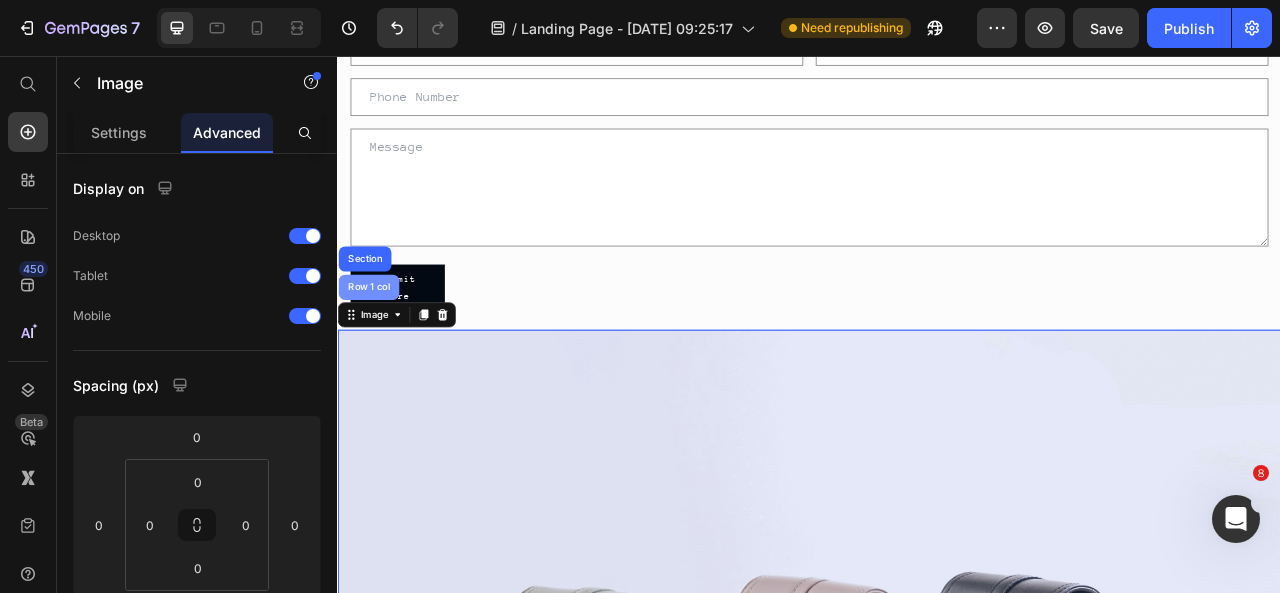 click on "Row 1 col" at bounding box center (376, 350) 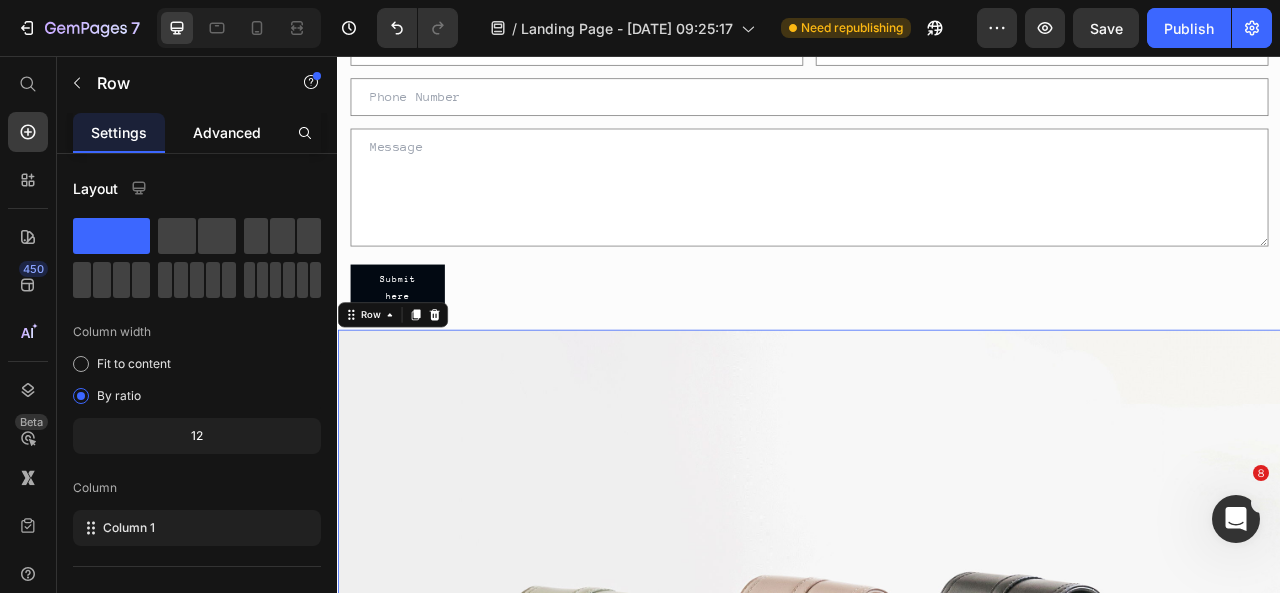 click on "Advanced" 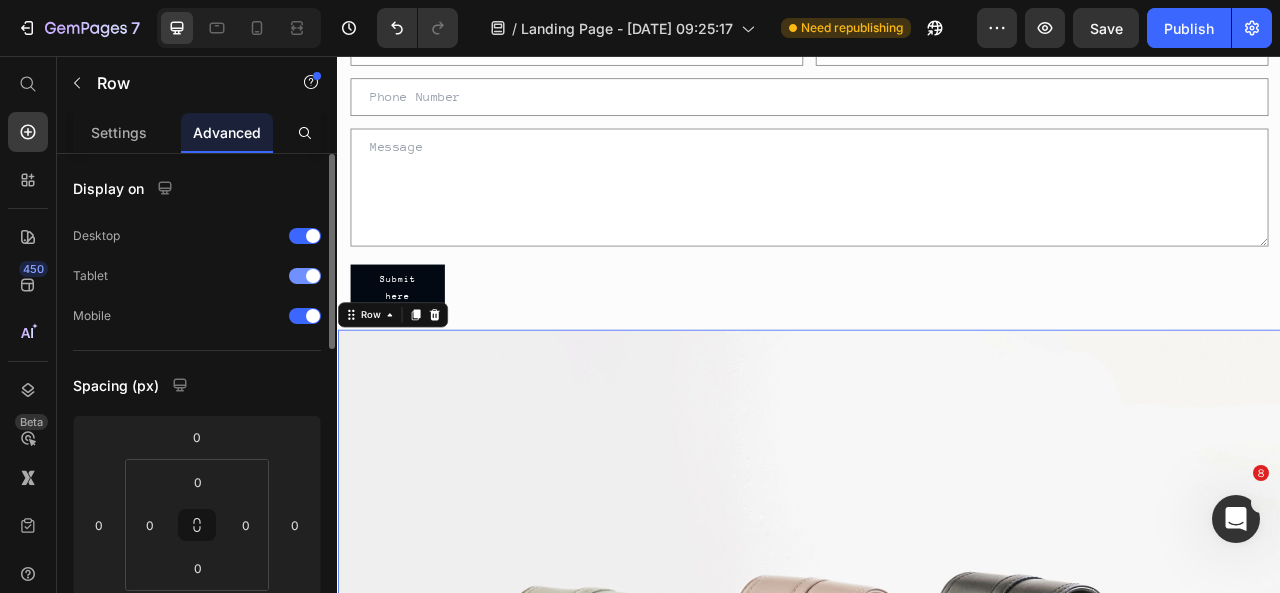 click at bounding box center [214, 276] 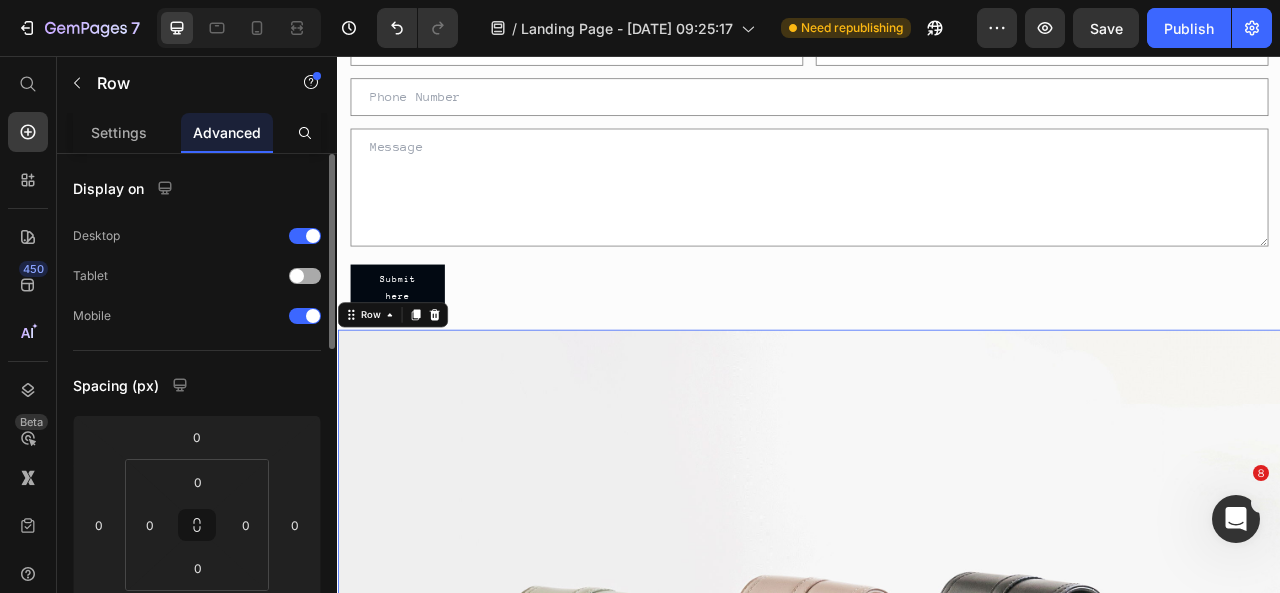 click at bounding box center [305, 276] 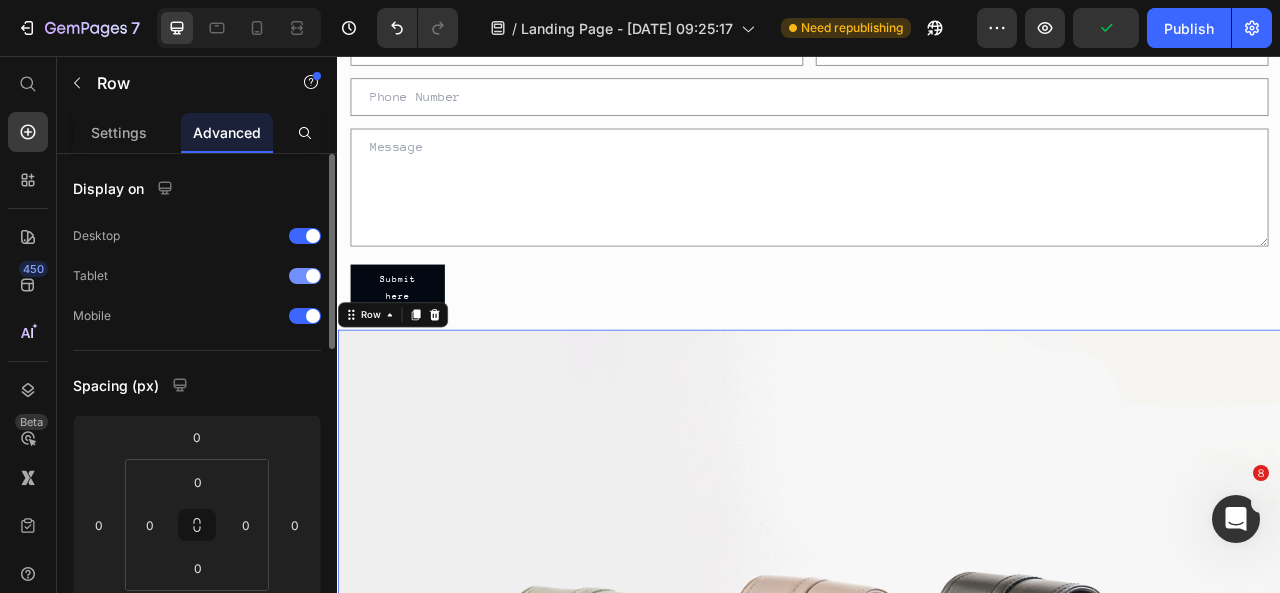 click at bounding box center (305, 276) 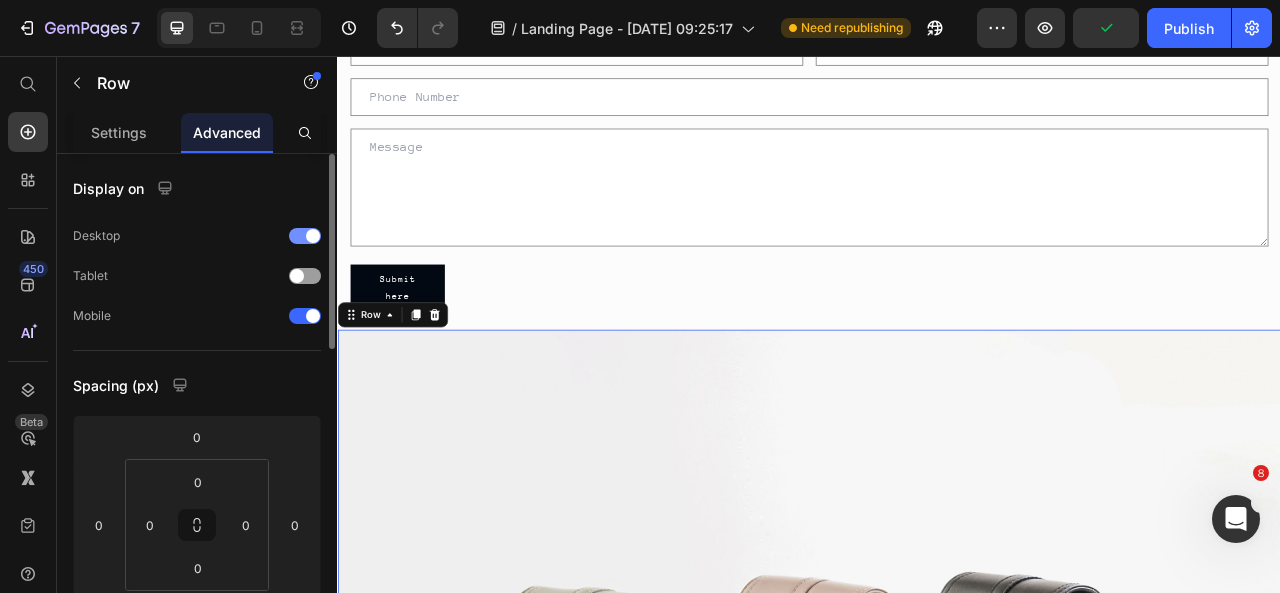 click at bounding box center (305, 236) 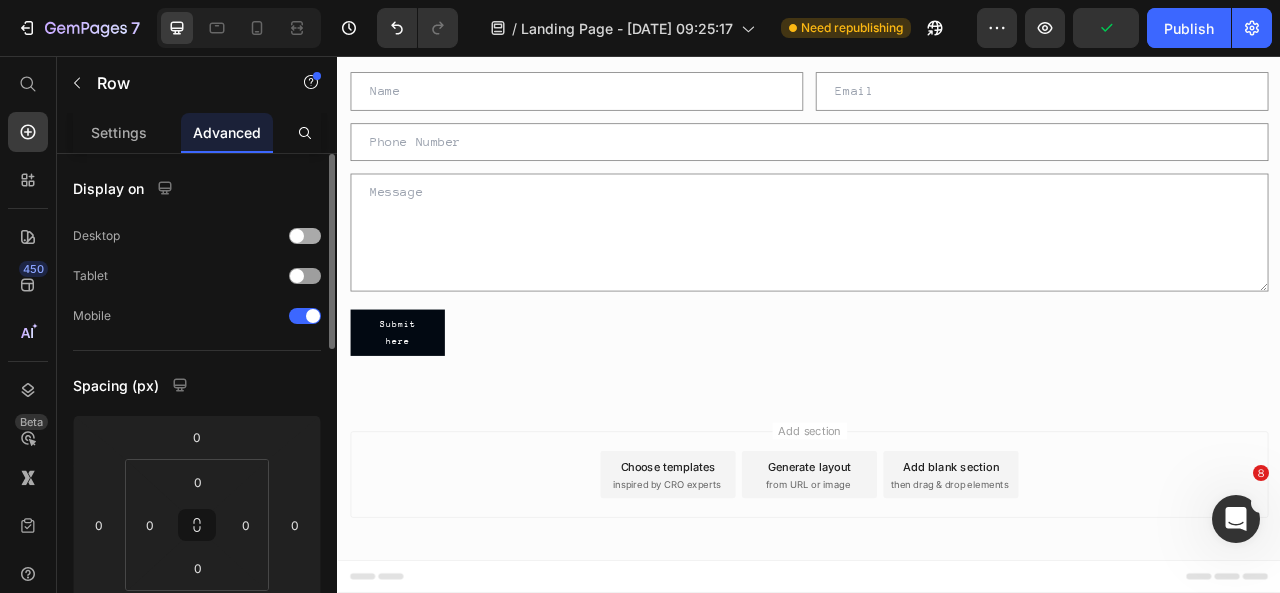 scroll, scrollTop: 74, scrollLeft: 0, axis: vertical 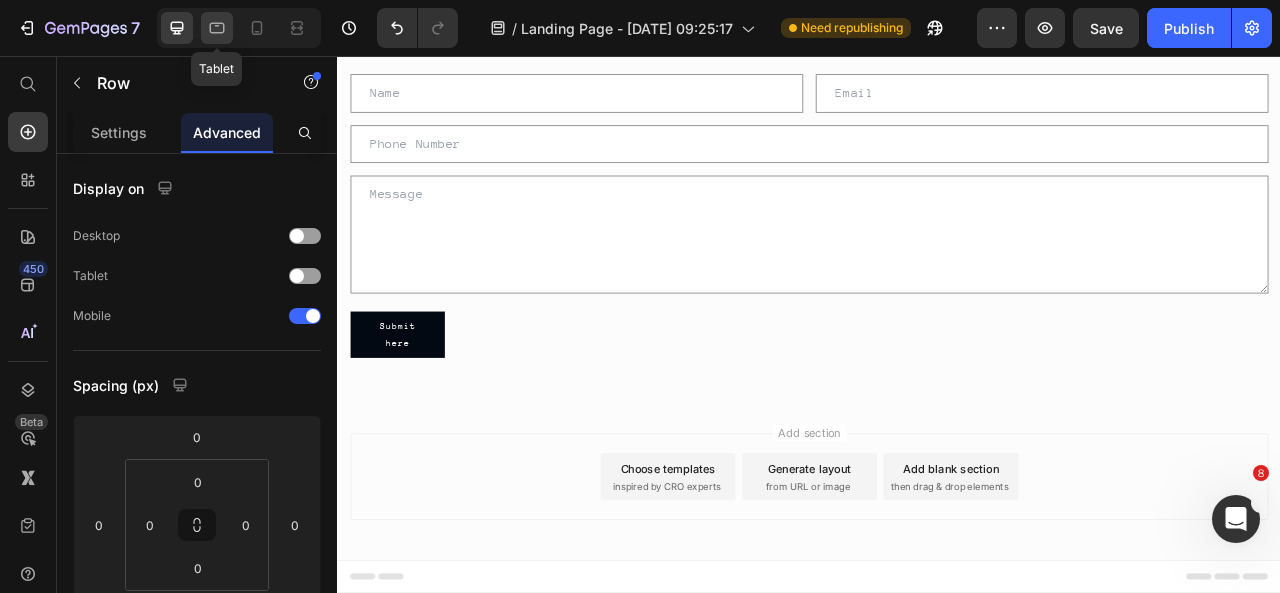click 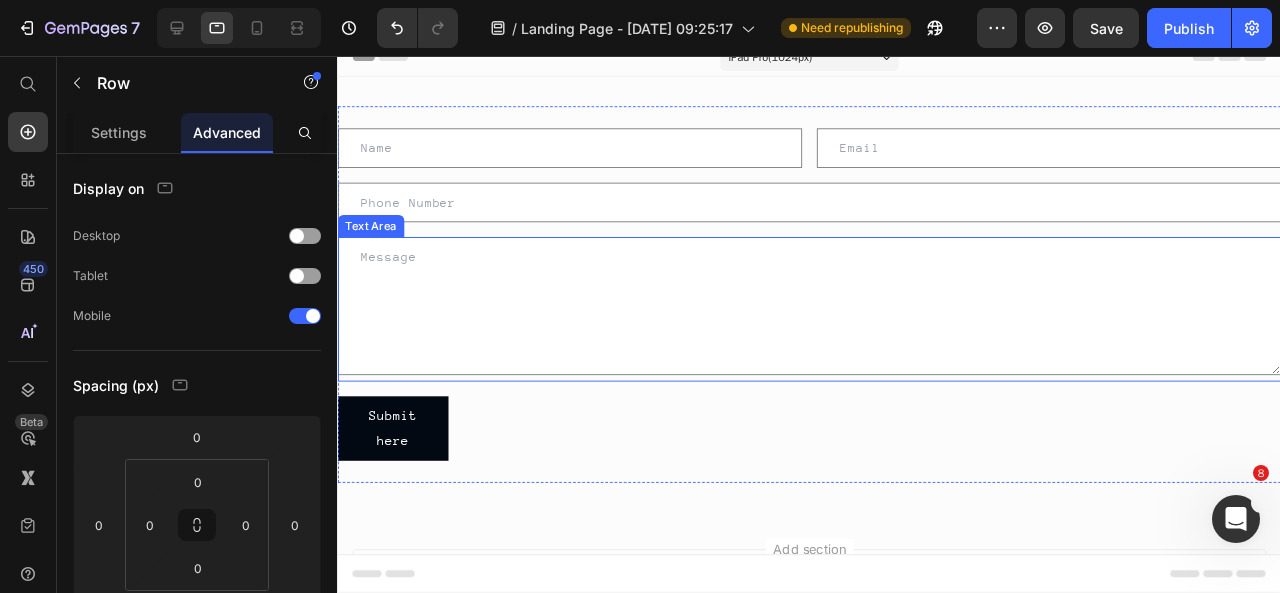 scroll, scrollTop: 4, scrollLeft: 0, axis: vertical 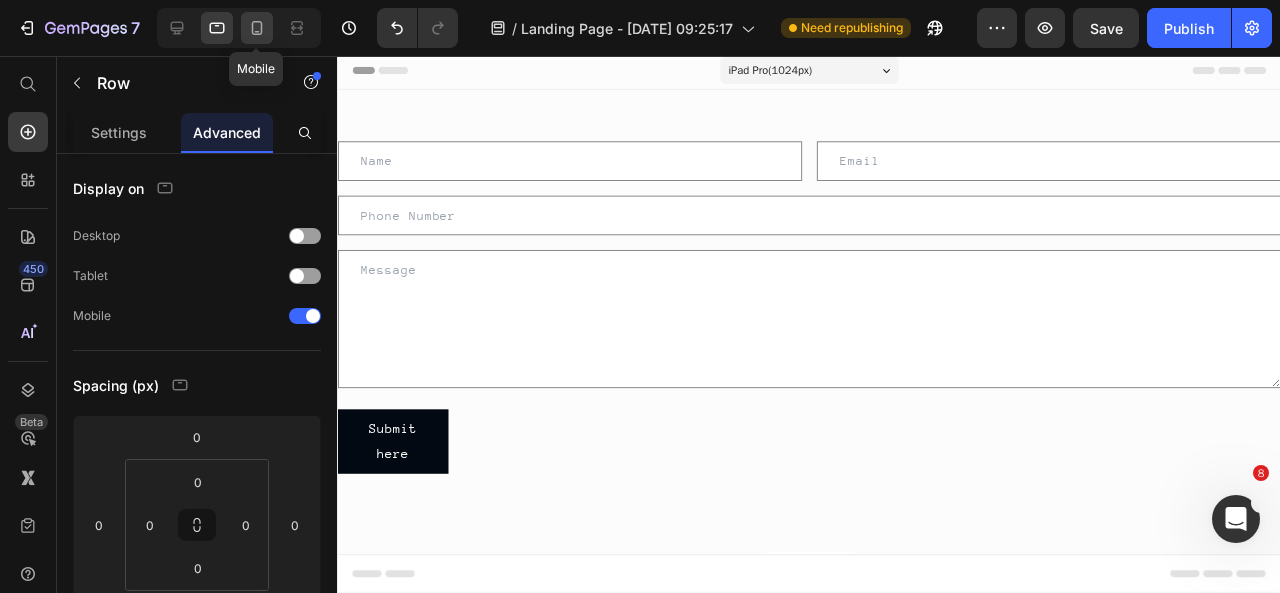 click 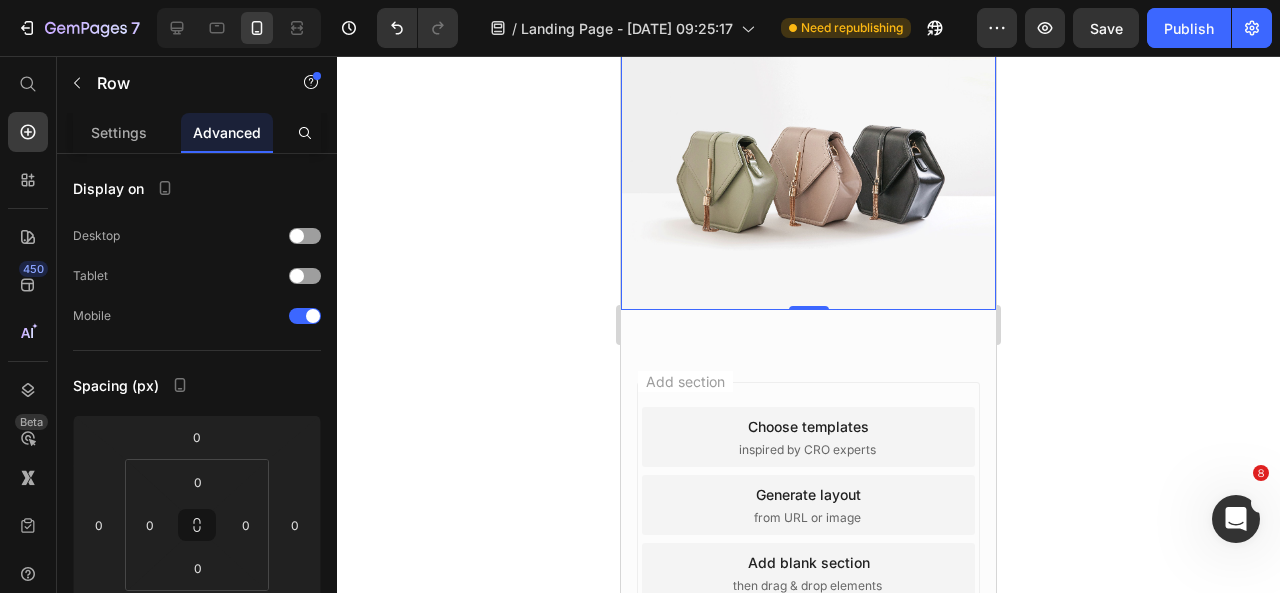 scroll, scrollTop: 465, scrollLeft: 0, axis: vertical 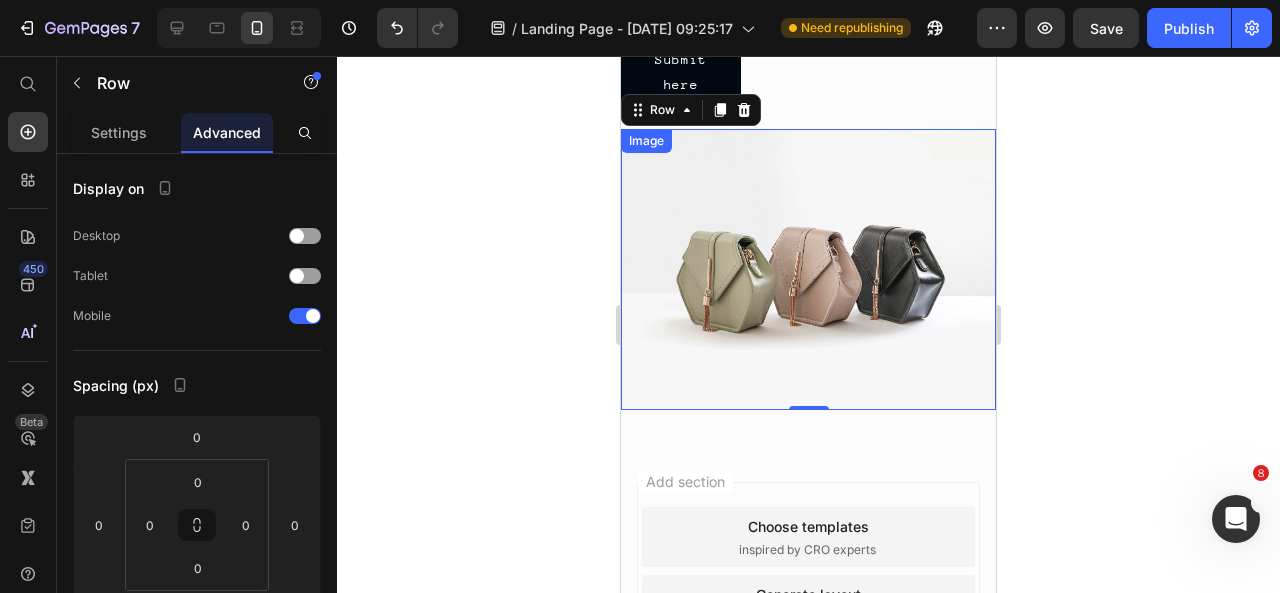 click on "Image" at bounding box center (808, 269) 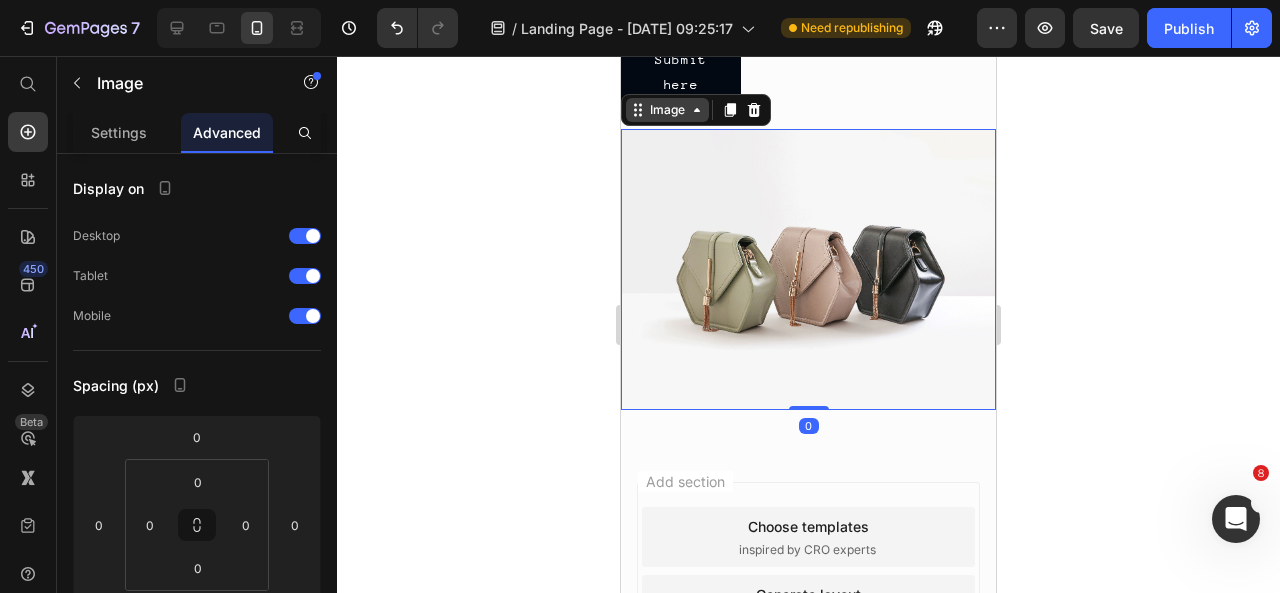 click on "Image" at bounding box center (667, 110) 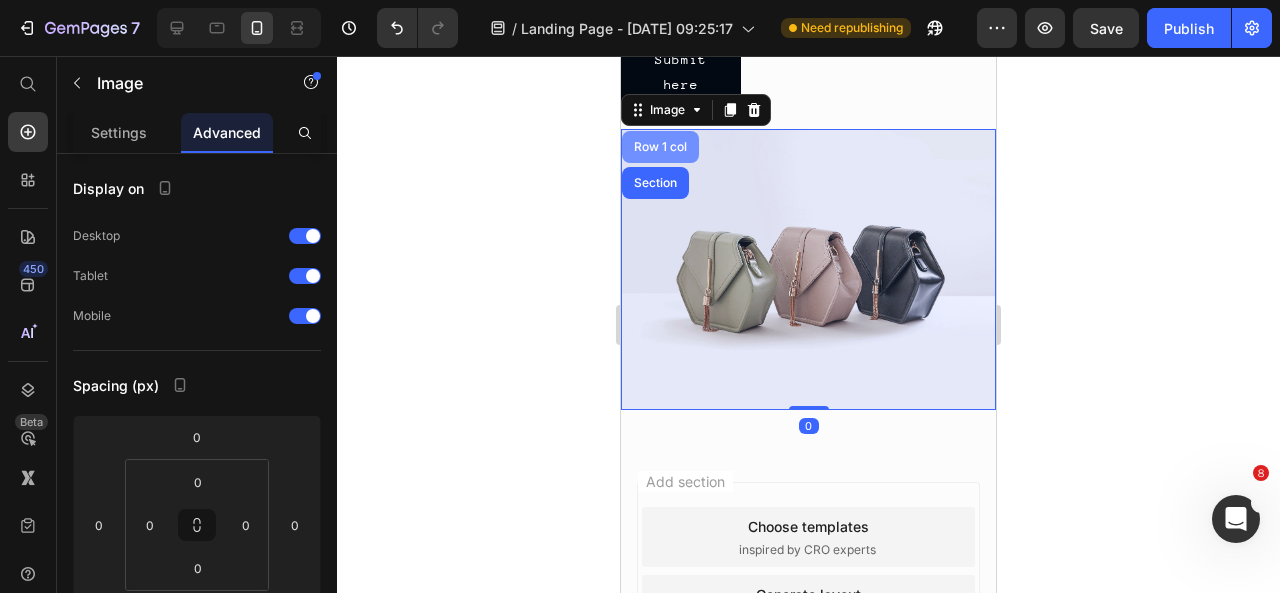 click on "Row 1 col" at bounding box center [660, 147] 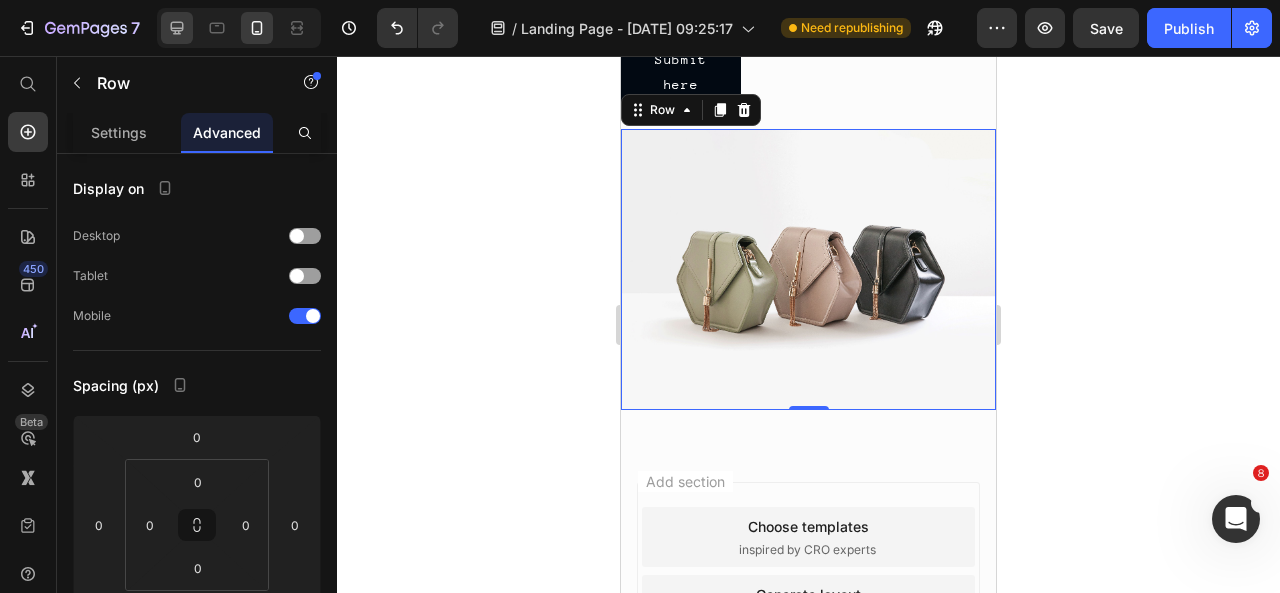 click at bounding box center [239, 28] 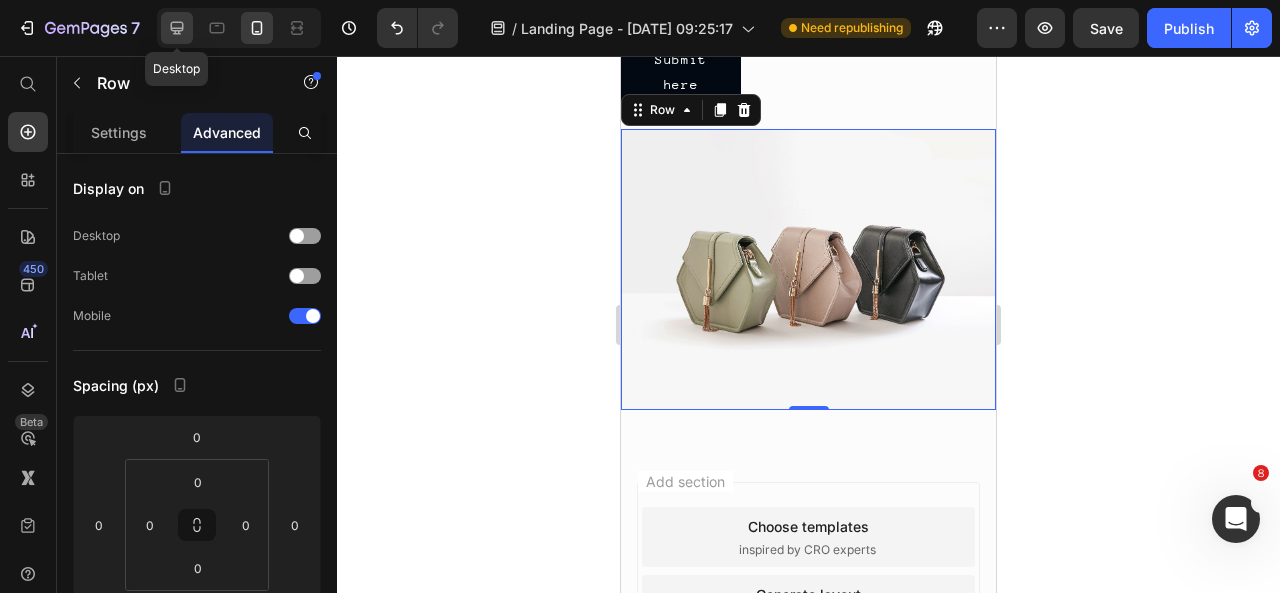 click 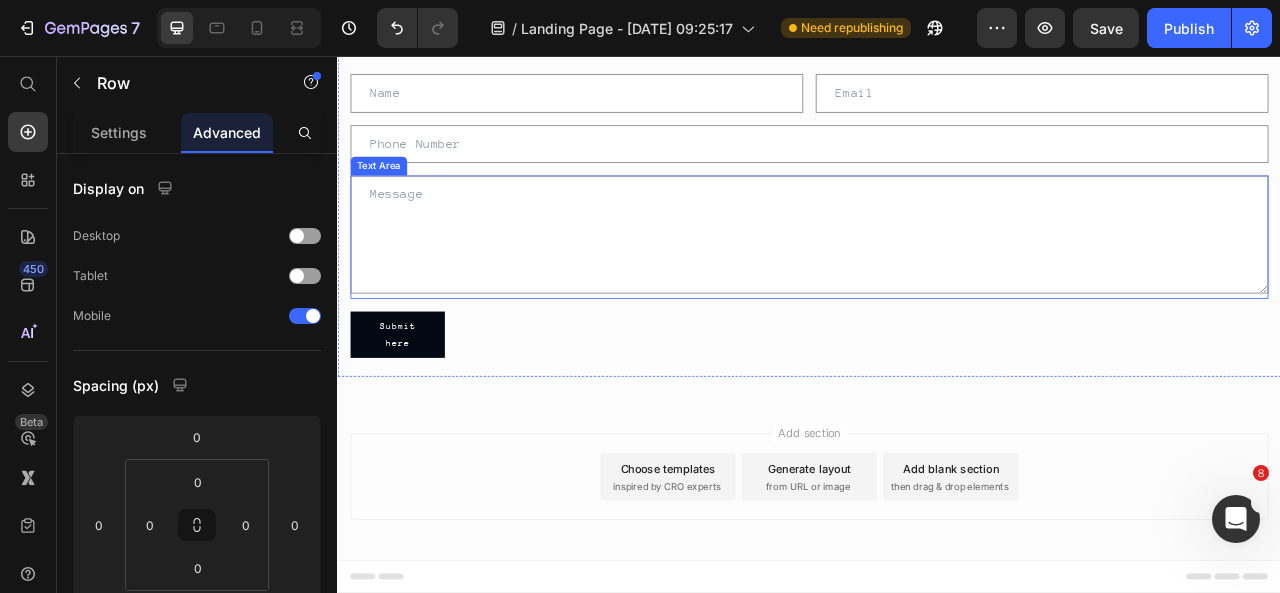 scroll, scrollTop: 4, scrollLeft: 0, axis: vertical 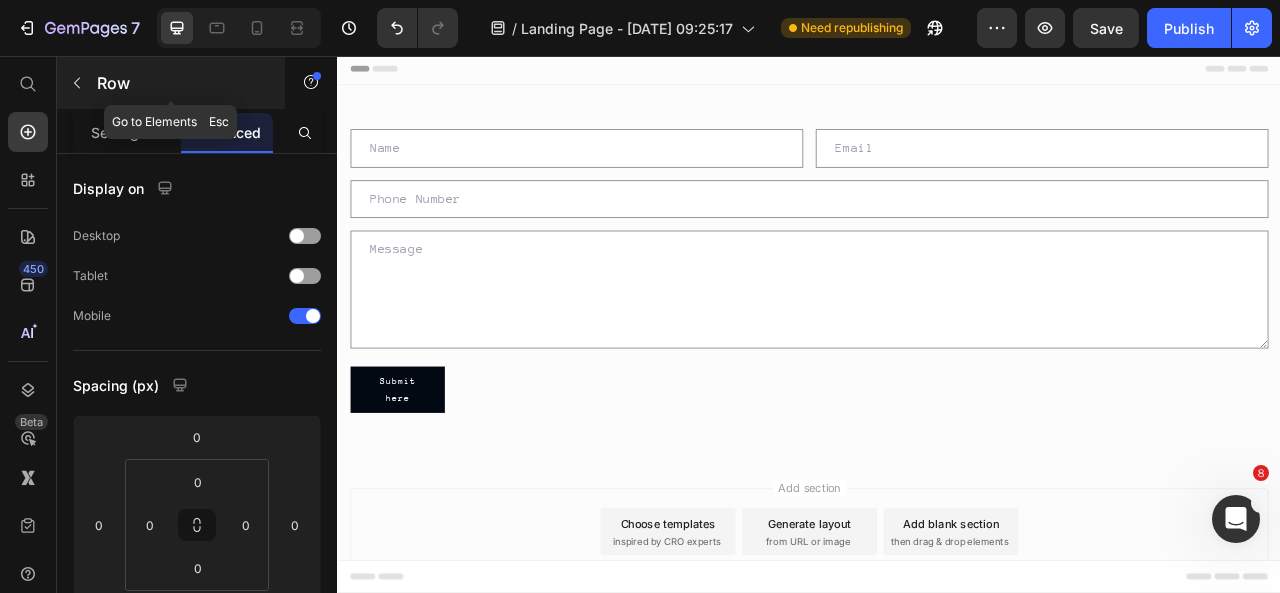 click 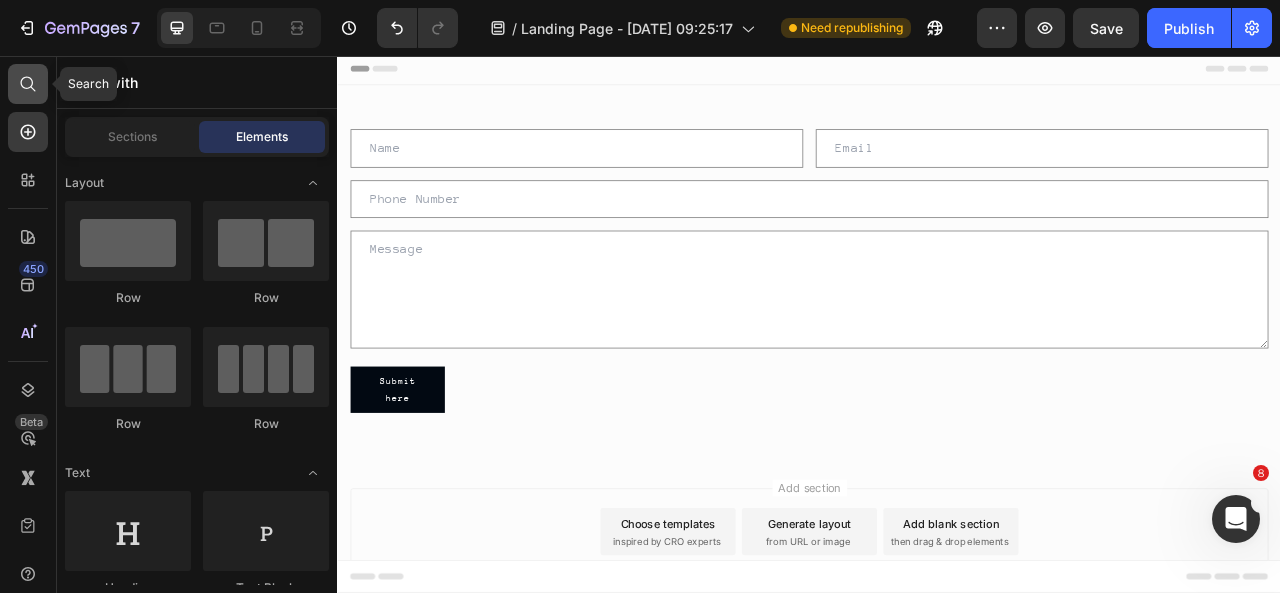 click 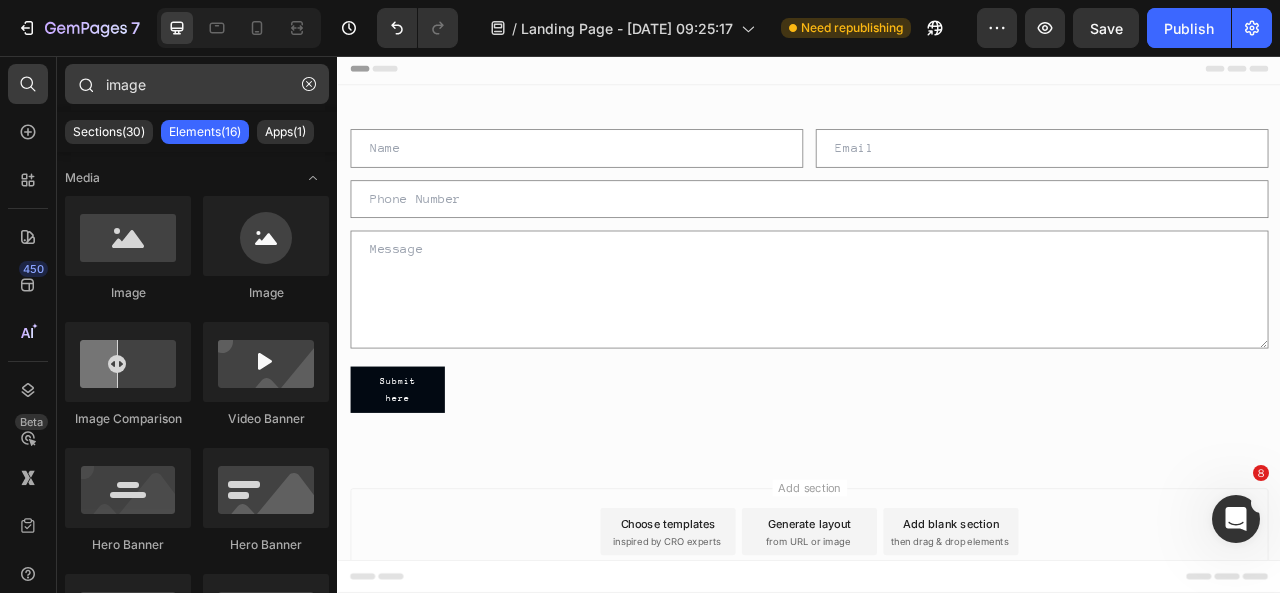 click on "image" at bounding box center [197, 84] 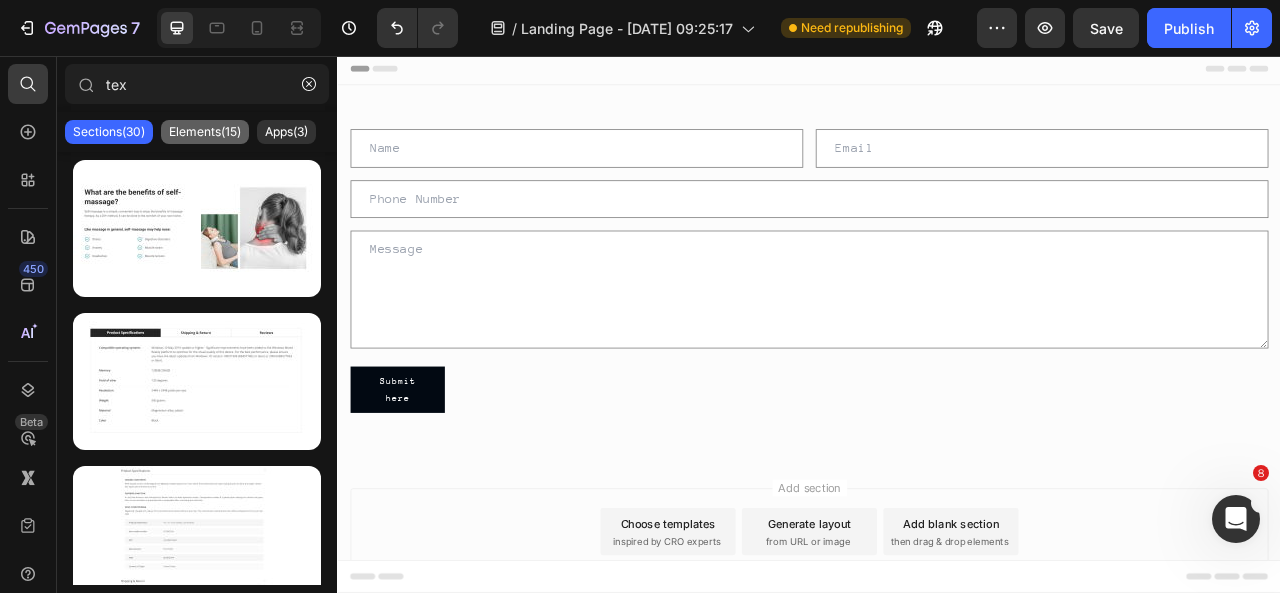type on "tex" 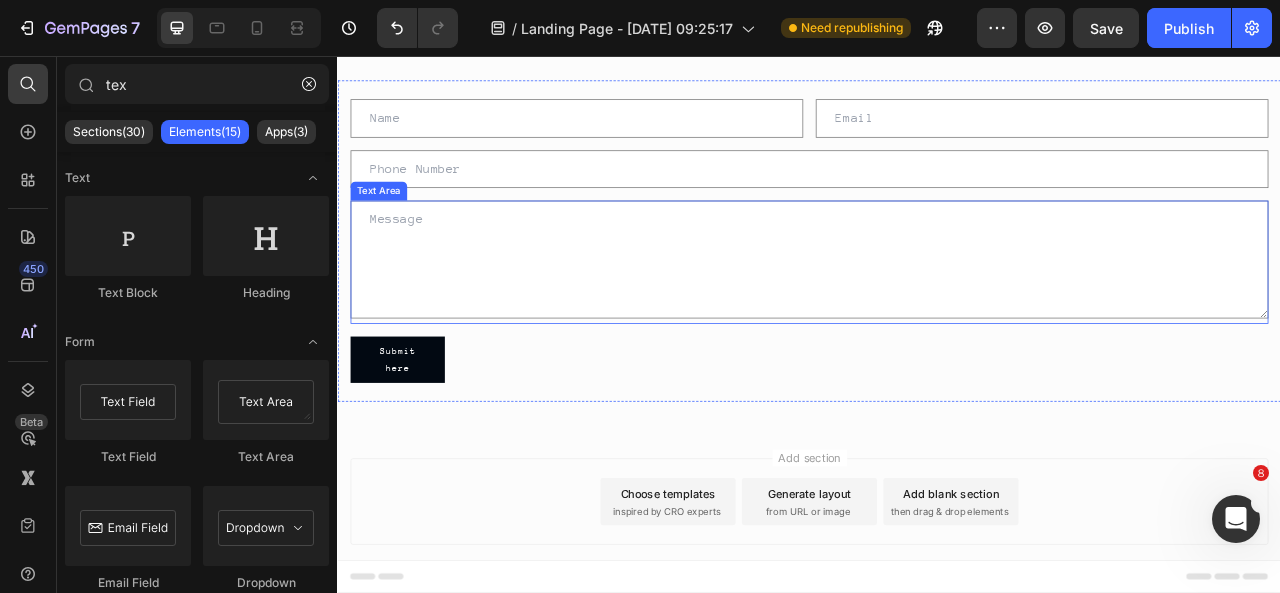 scroll, scrollTop: 74, scrollLeft: 0, axis: vertical 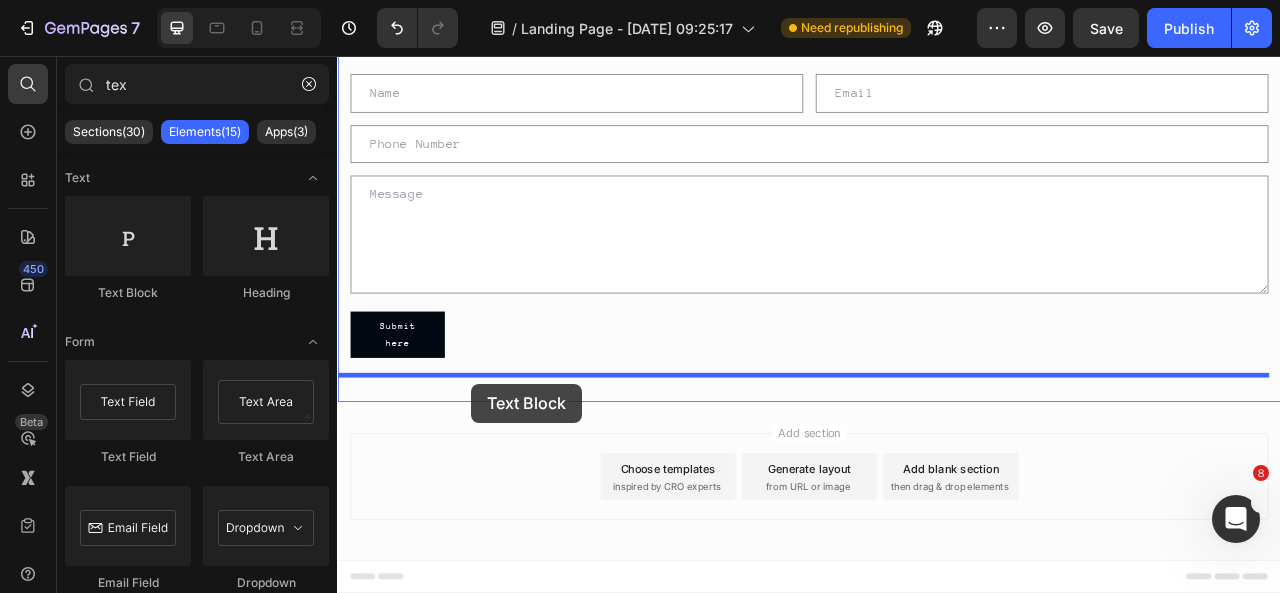drag, startPoint x: 463, startPoint y: 319, endPoint x: 508, endPoint y: 473, distance: 160.44002 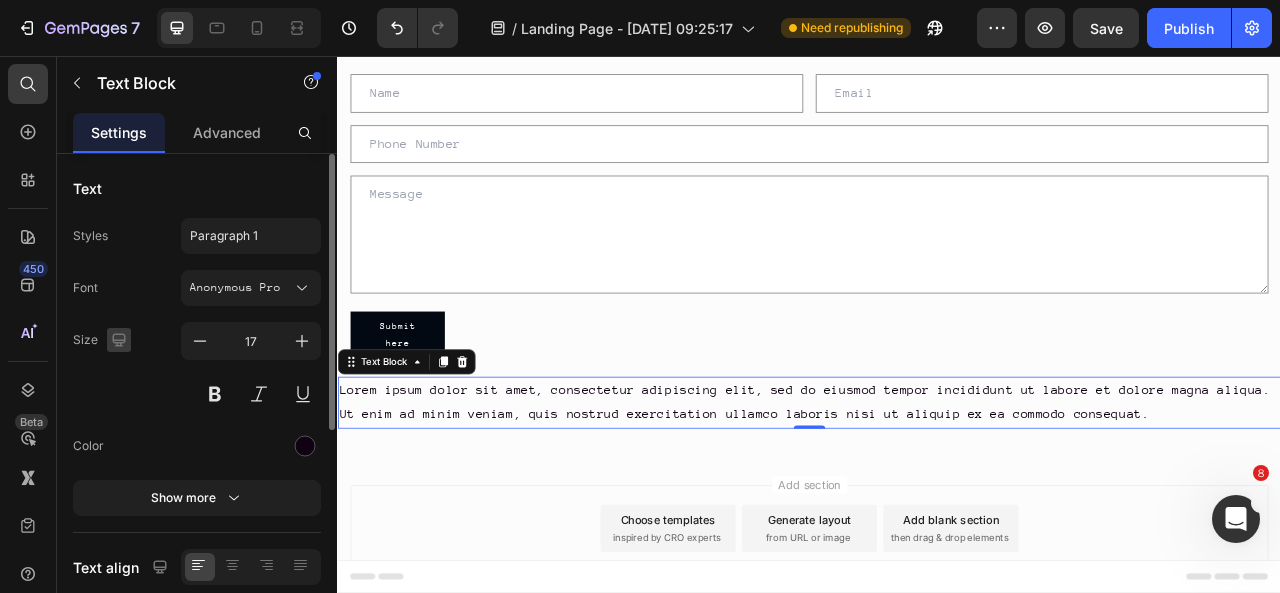 click 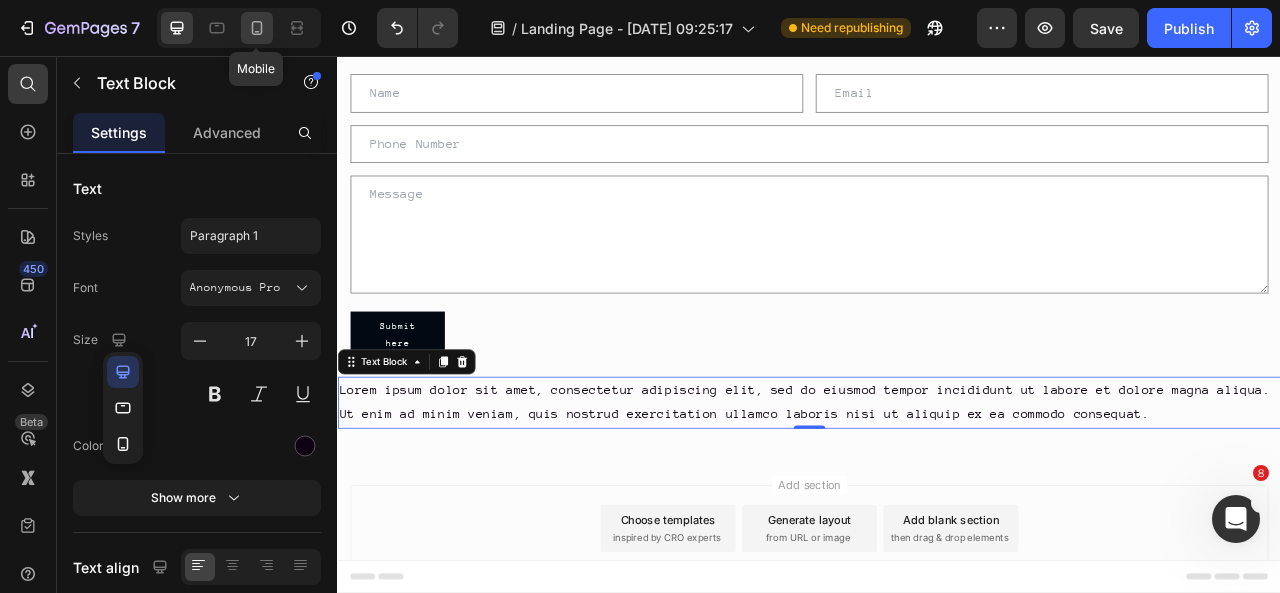 click 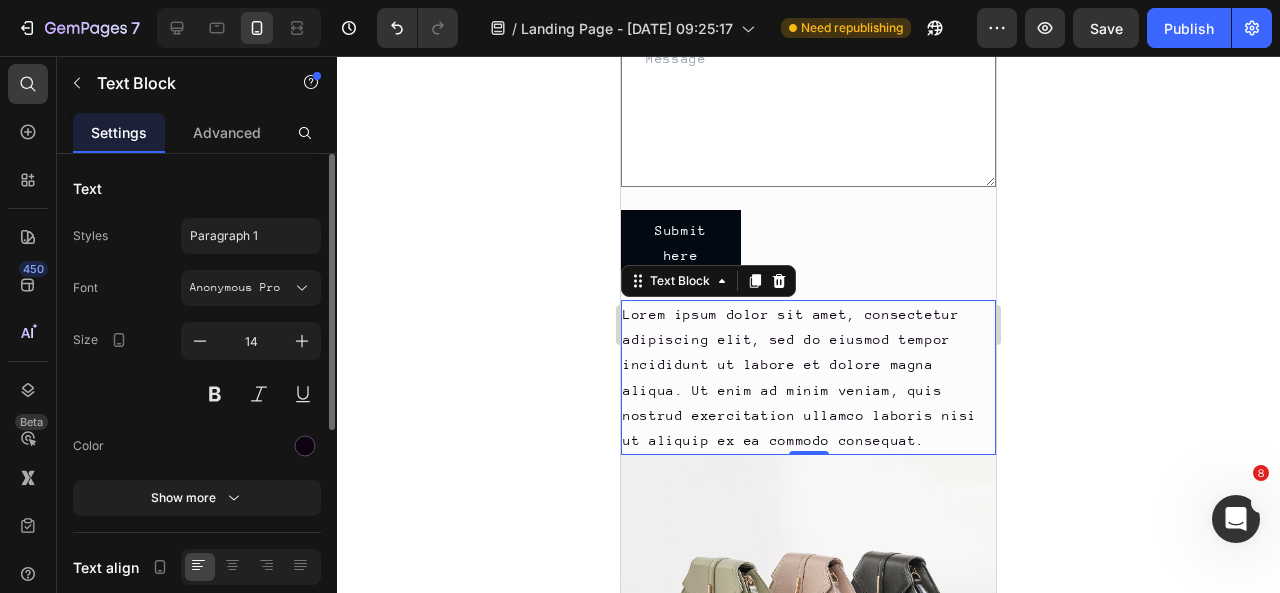 scroll, scrollTop: 465, scrollLeft: 0, axis: vertical 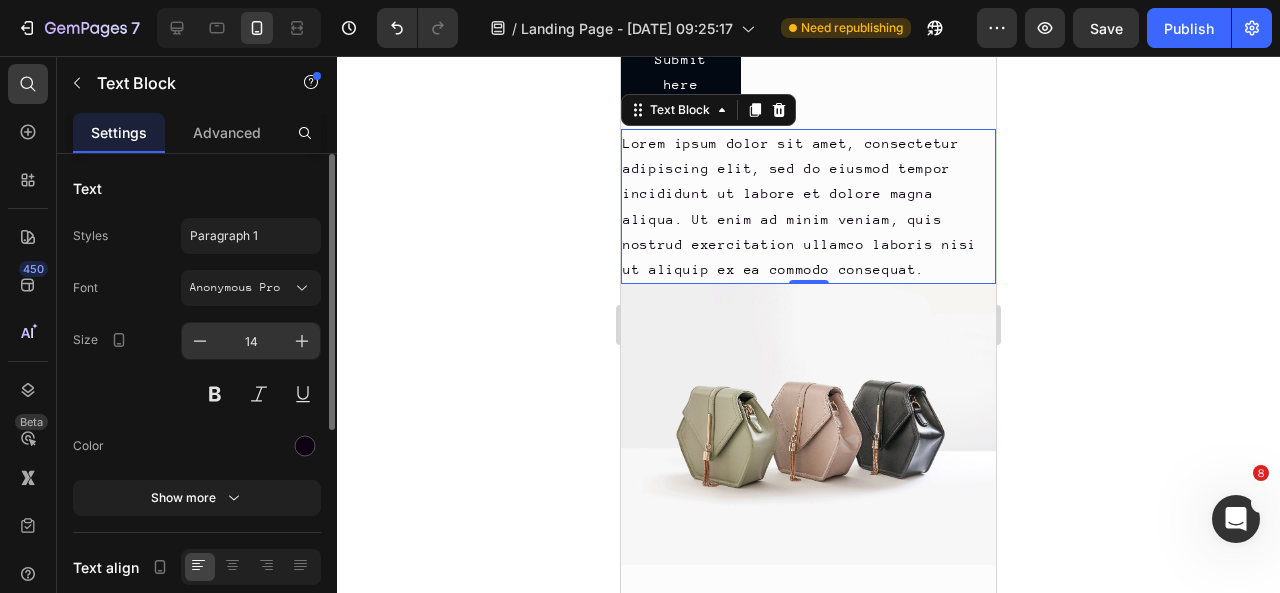 click on "14" at bounding box center [251, 341] 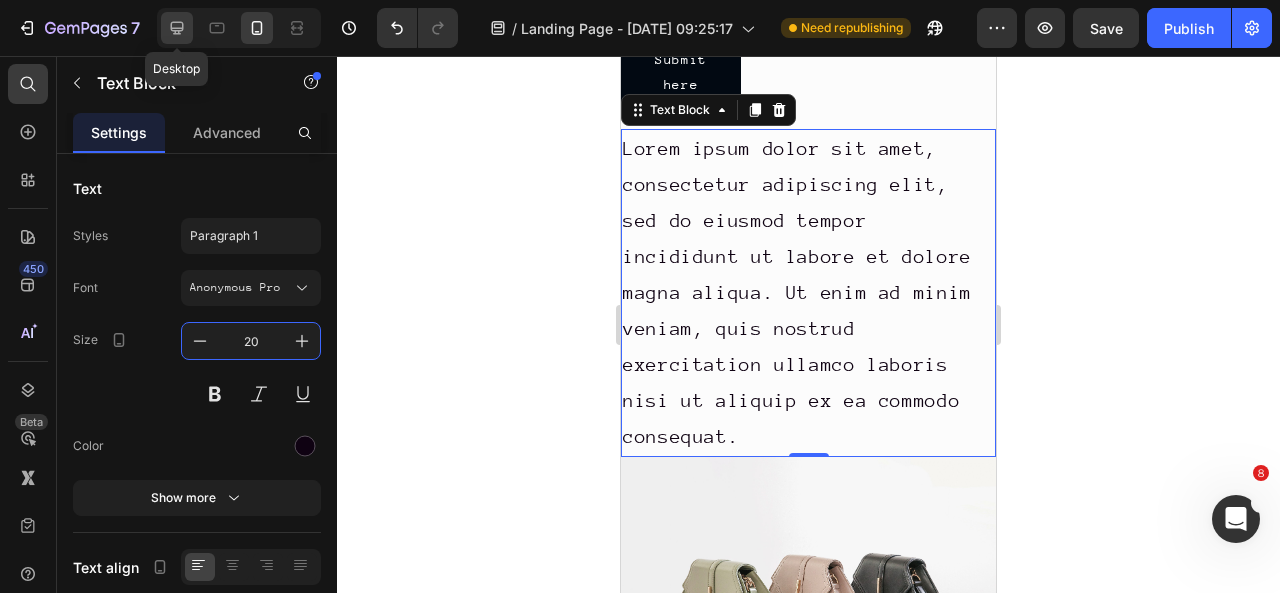 click 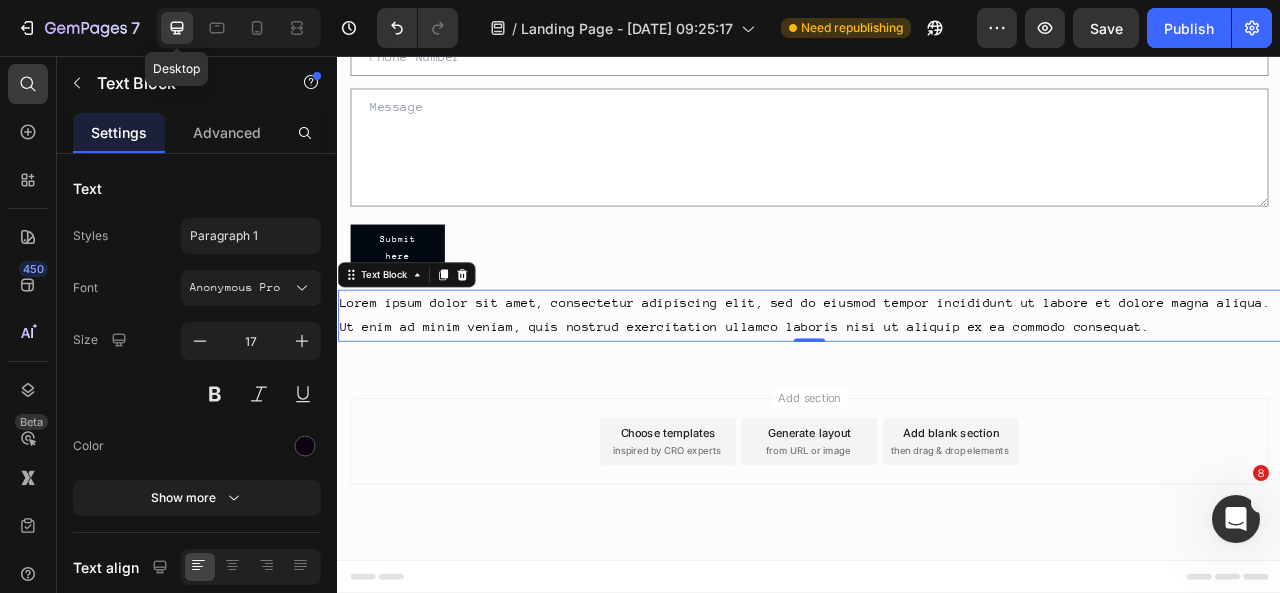 scroll, scrollTop: 139, scrollLeft: 0, axis: vertical 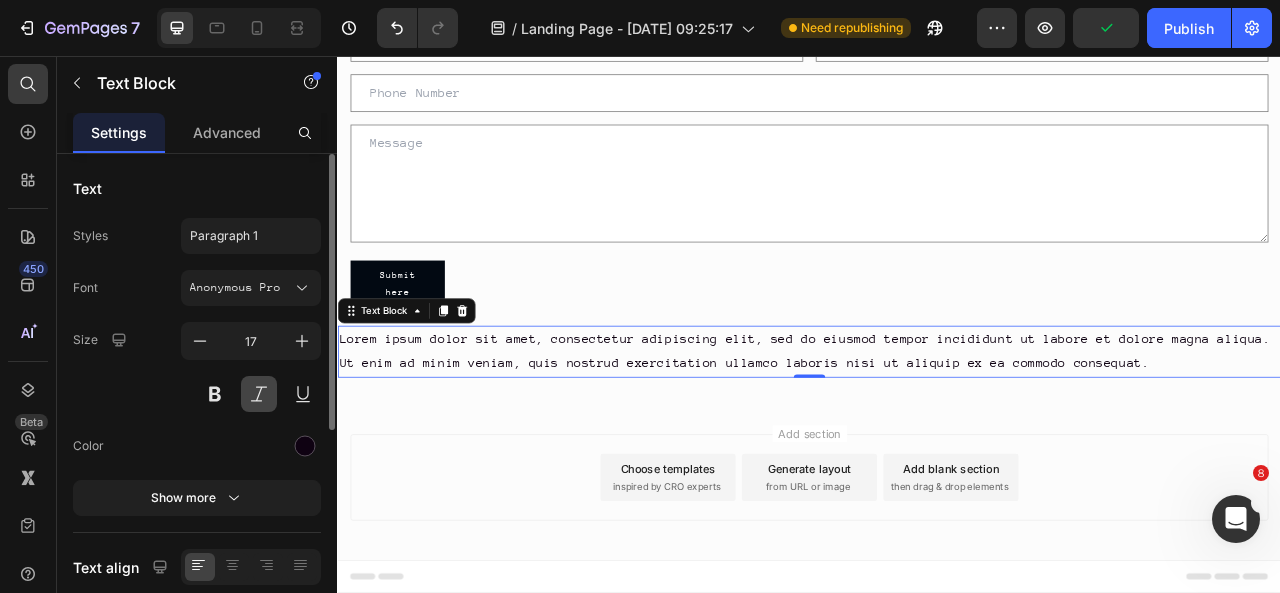 click at bounding box center (259, 394) 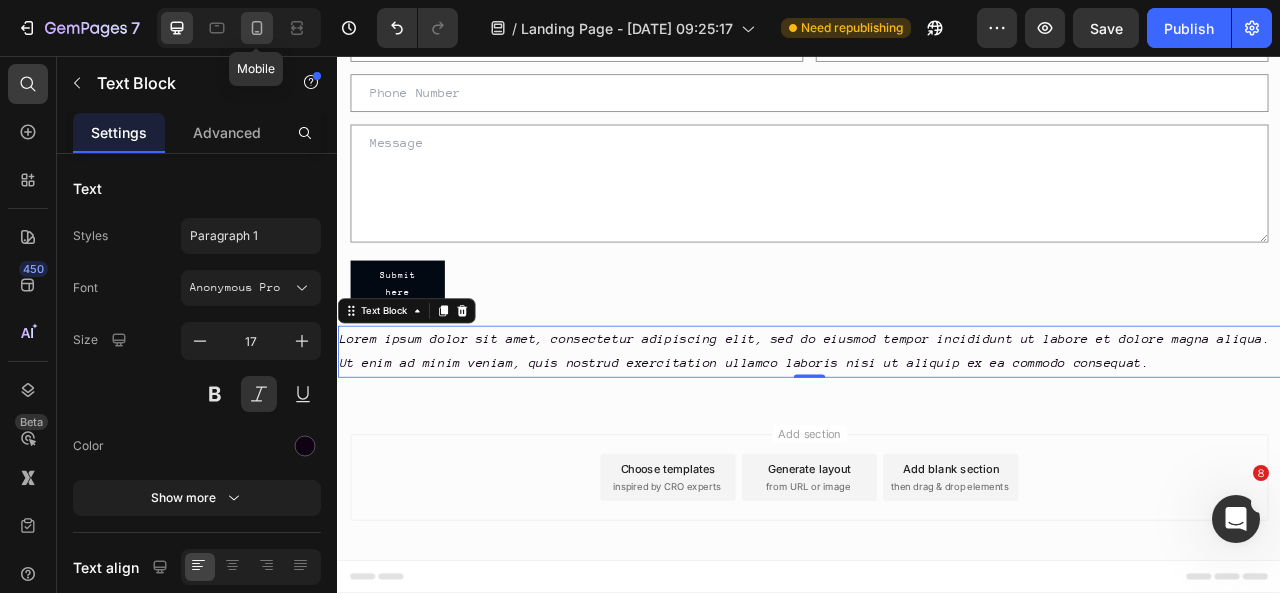 click 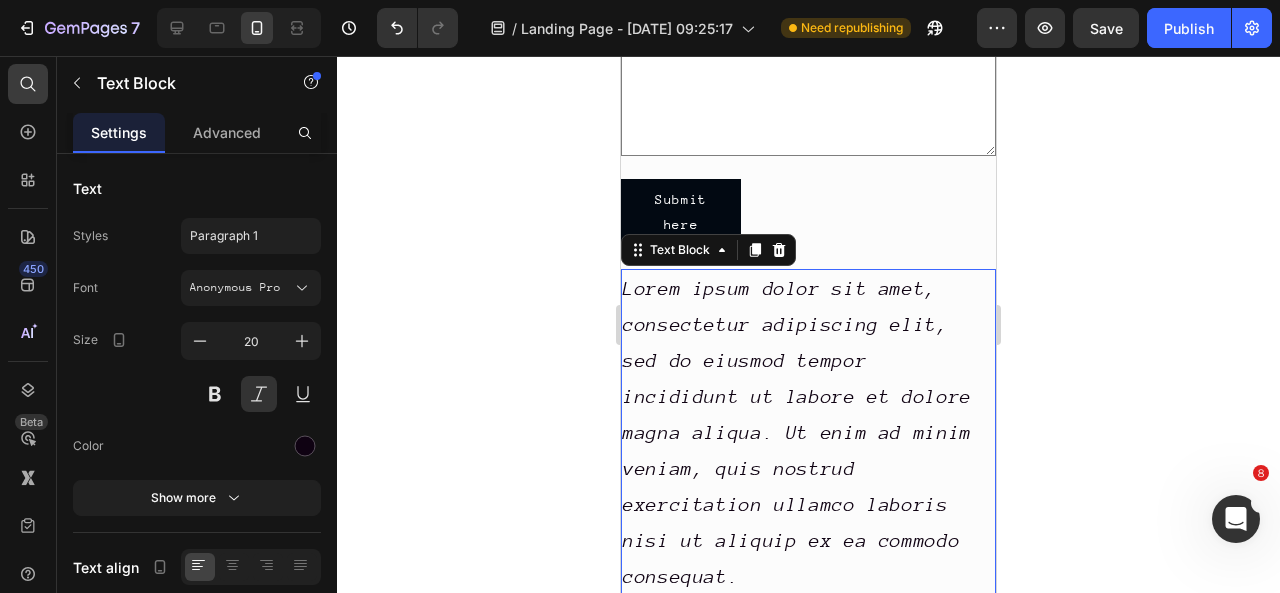 scroll, scrollTop: 465, scrollLeft: 0, axis: vertical 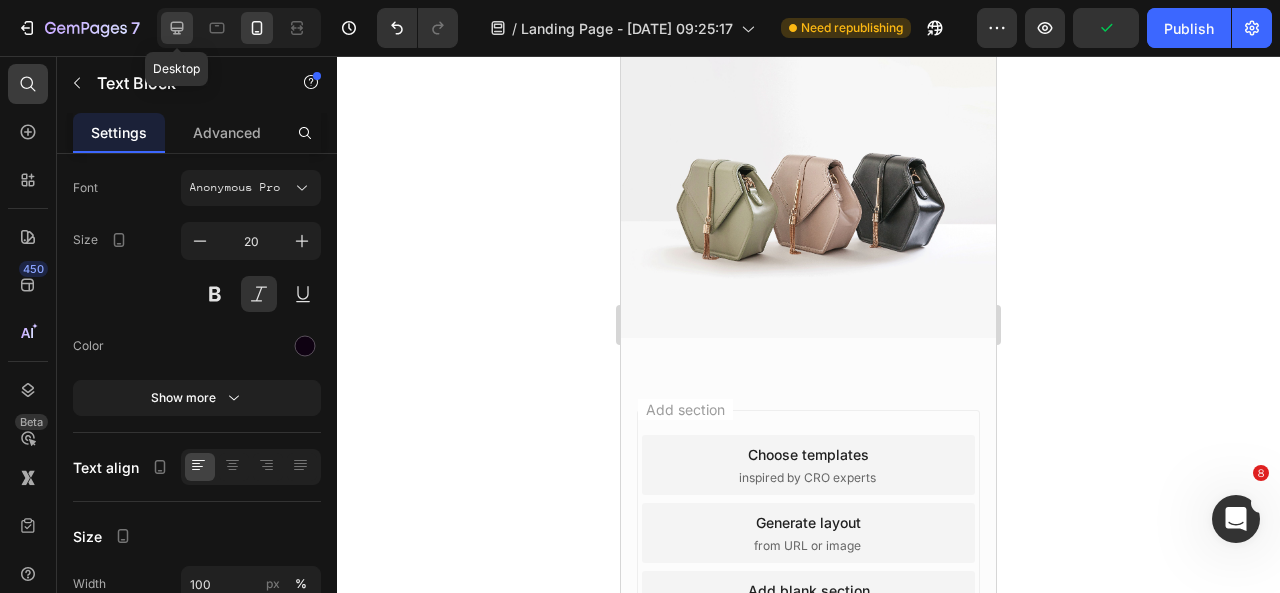 click 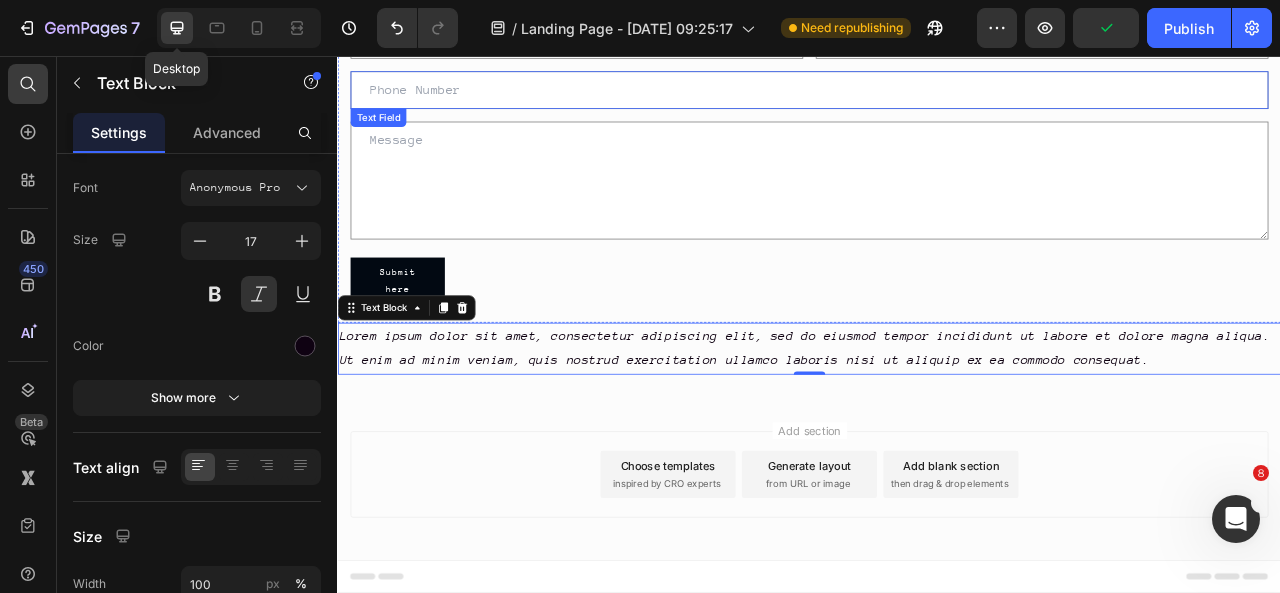 scroll, scrollTop: 139, scrollLeft: 0, axis: vertical 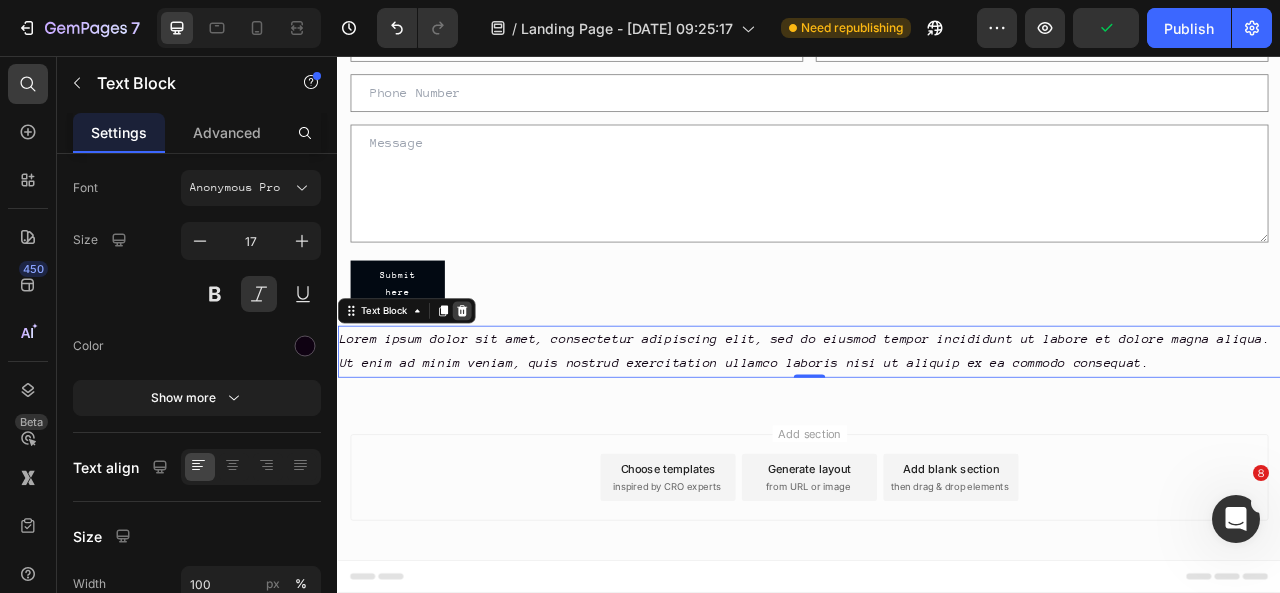click at bounding box center (495, 380) 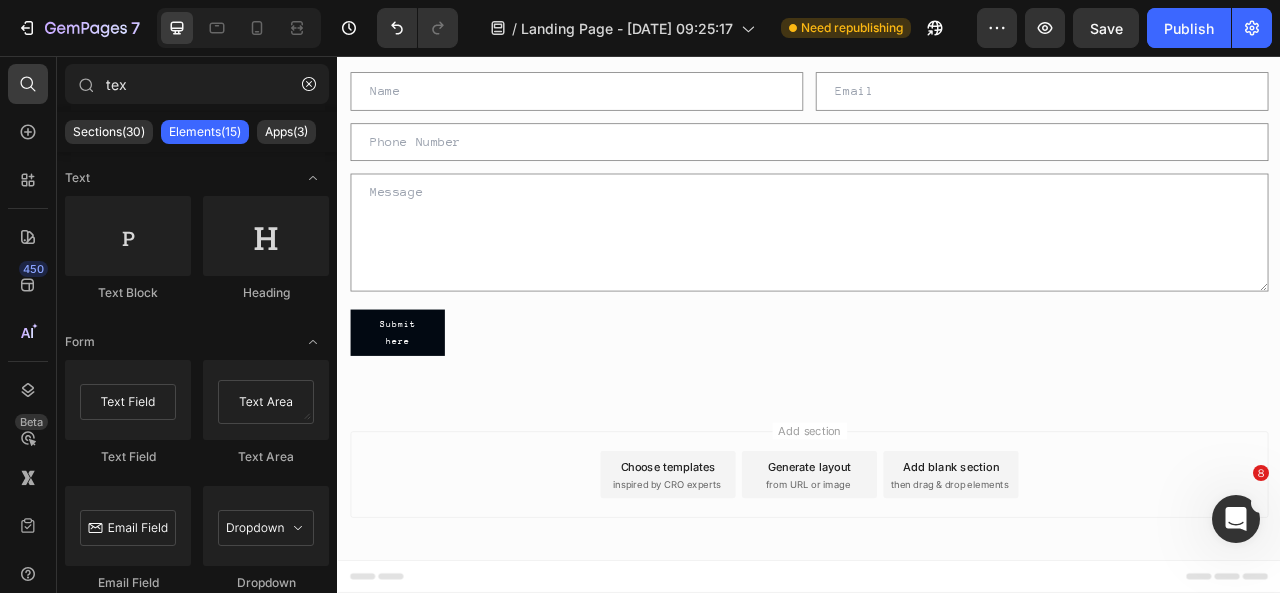 scroll, scrollTop: 74, scrollLeft: 0, axis: vertical 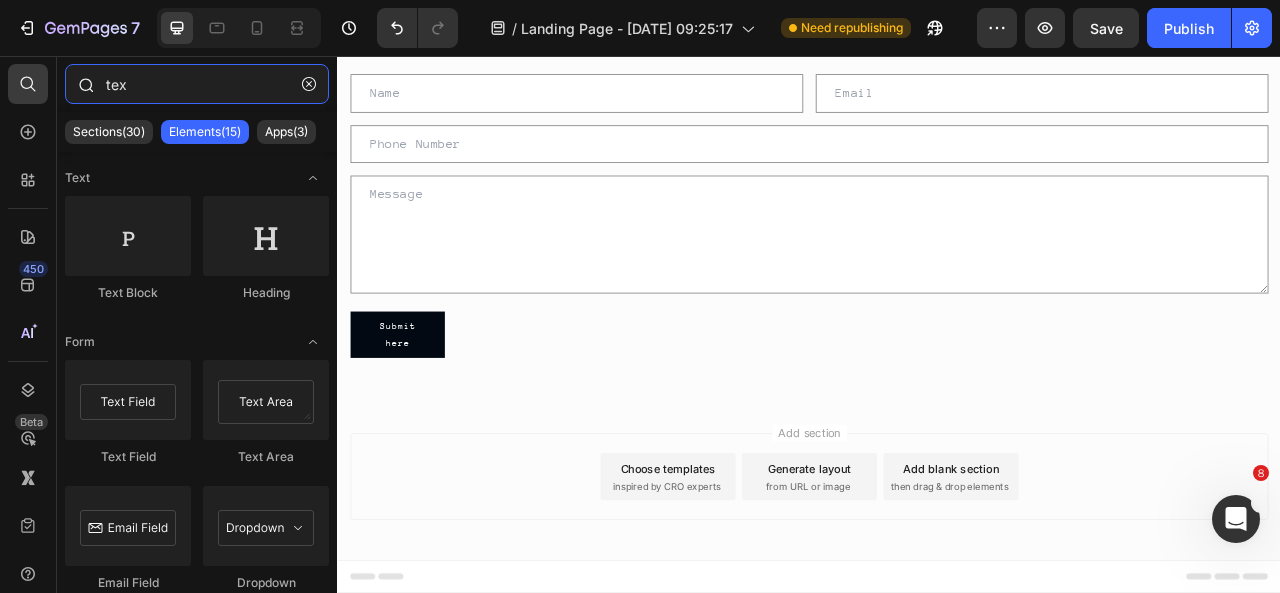 click on "tex" at bounding box center [197, 84] 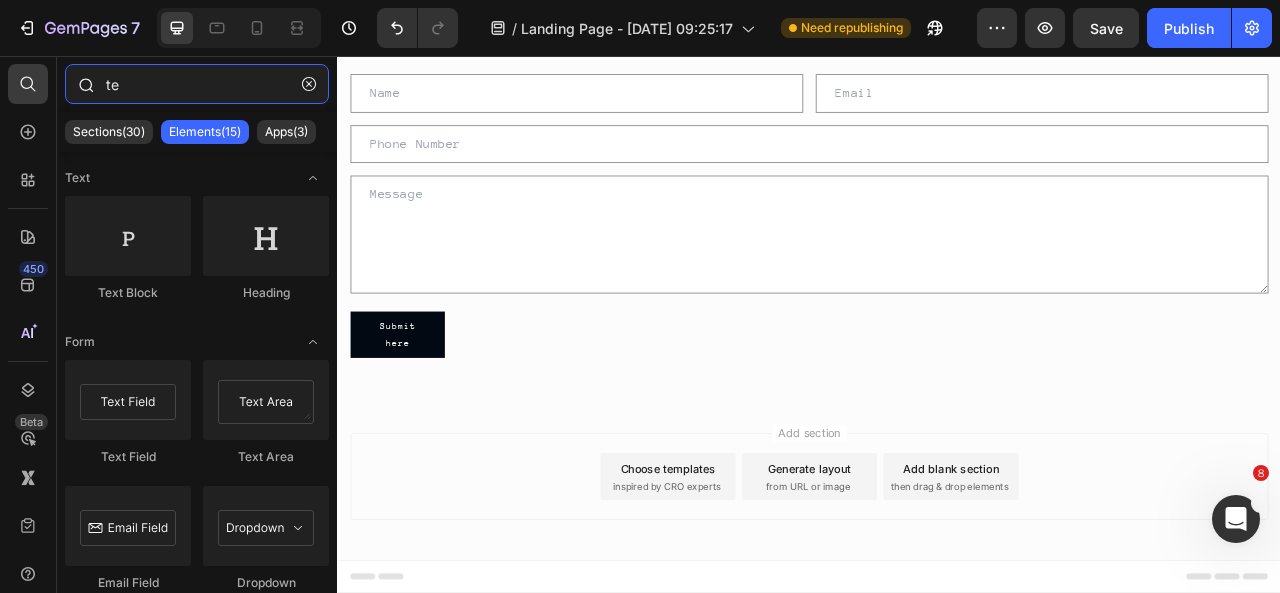 type on "tex" 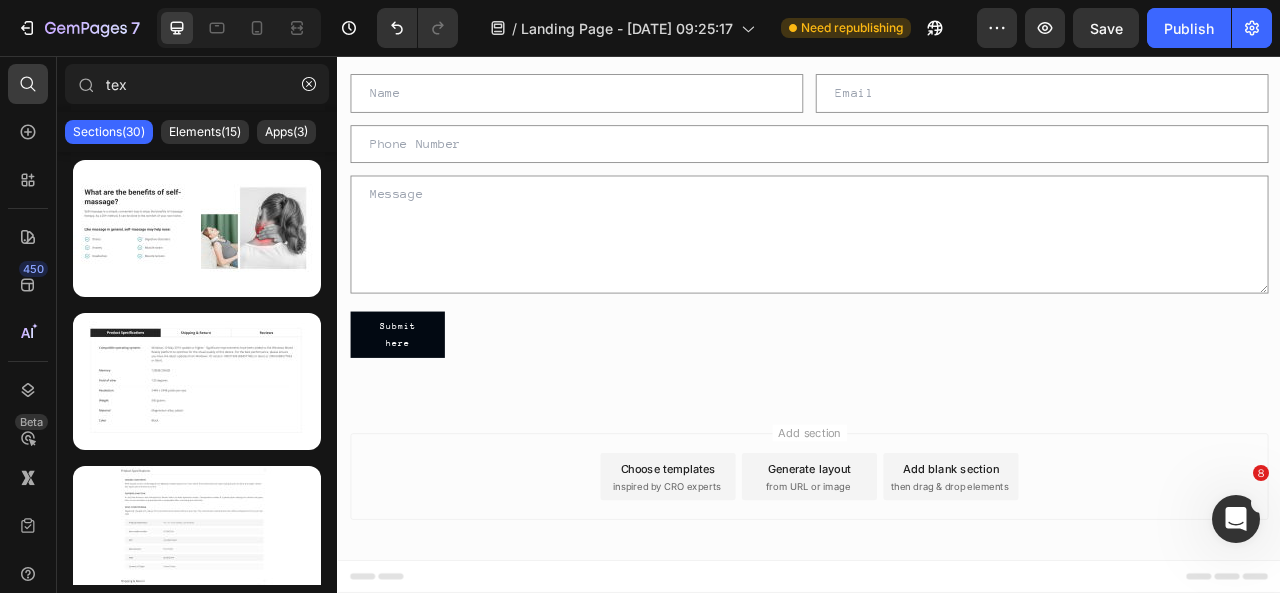 click on "Sections(30) Elements(15) Apps(3)" 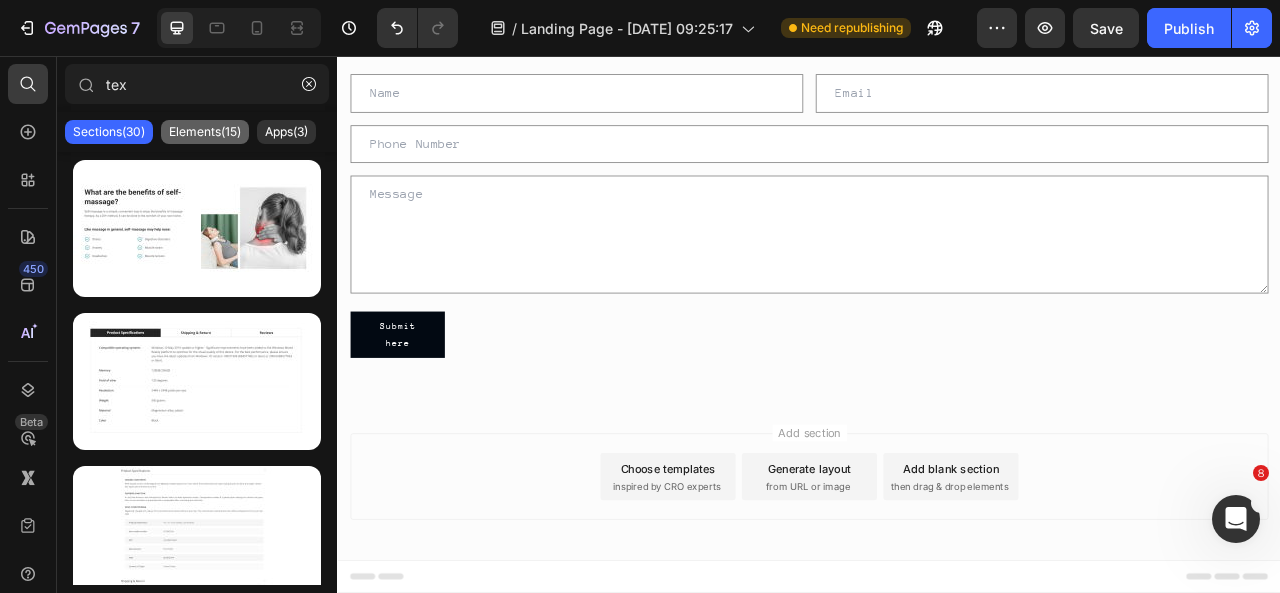 click on "Elements(15)" at bounding box center [205, 132] 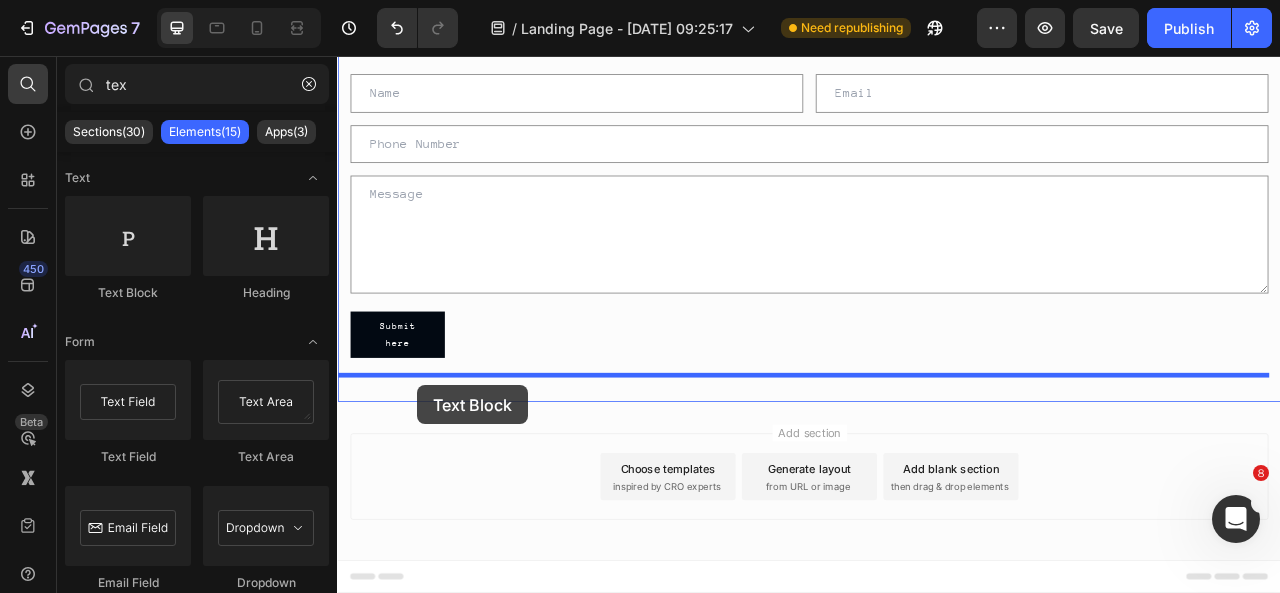 drag, startPoint x: 511, startPoint y: 299, endPoint x: 441, endPoint y: 475, distance: 189.4096 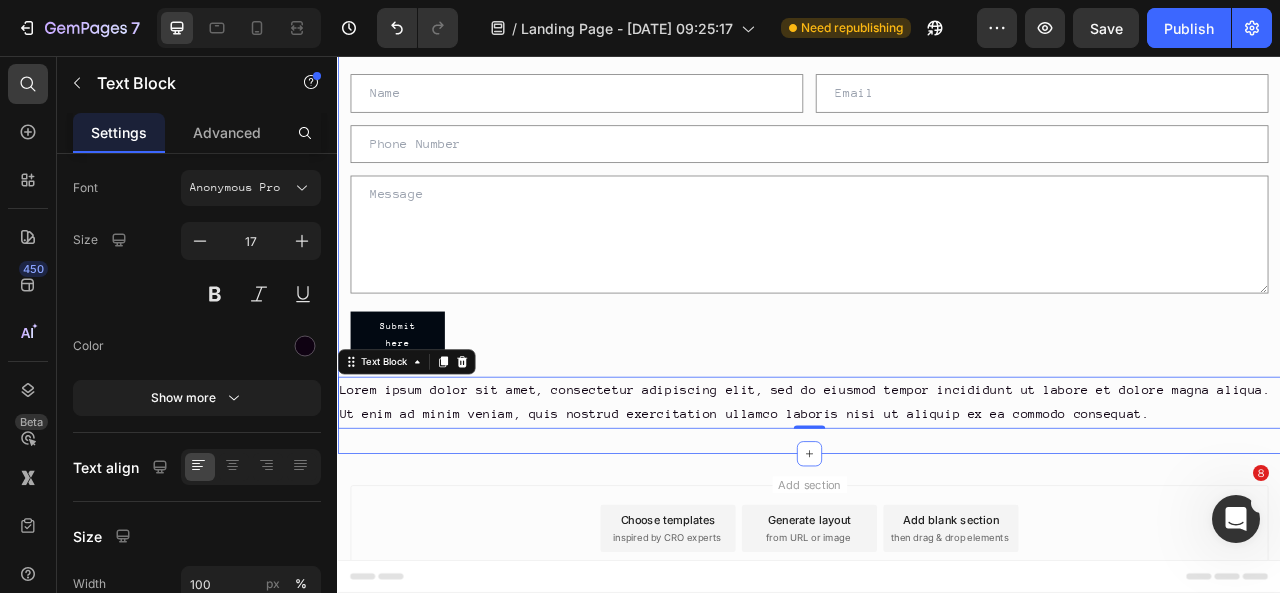 scroll, scrollTop: 139, scrollLeft: 0, axis: vertical 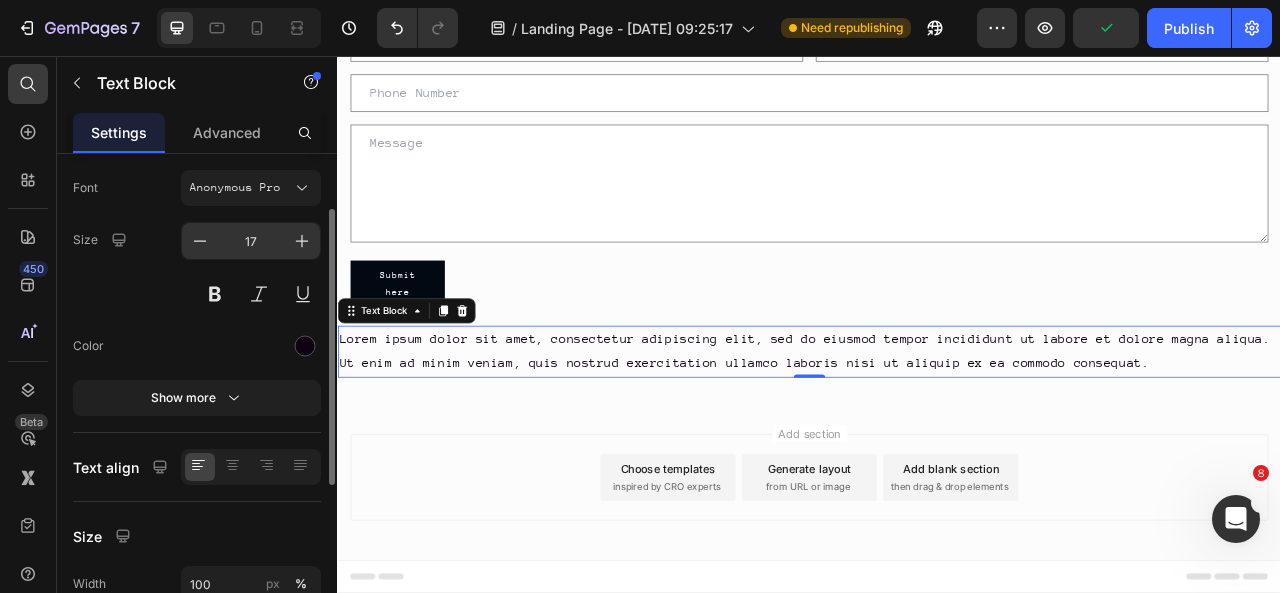 click on "17" at bounding box center [251, 241] 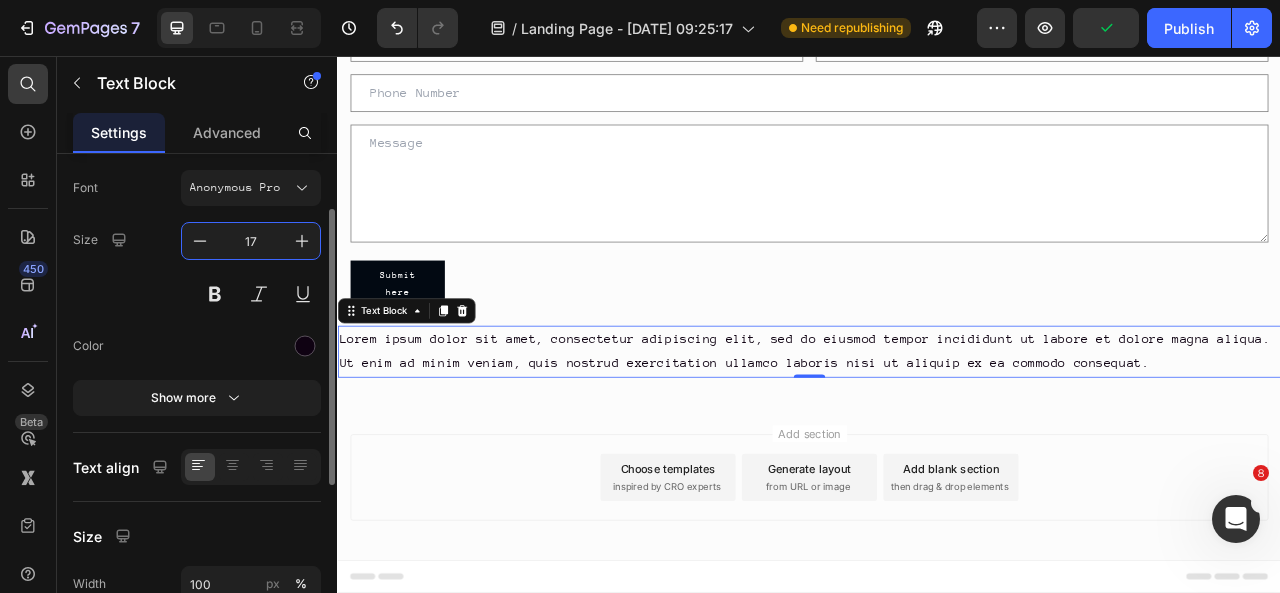 click on "17" at bounding box center (251, 241) 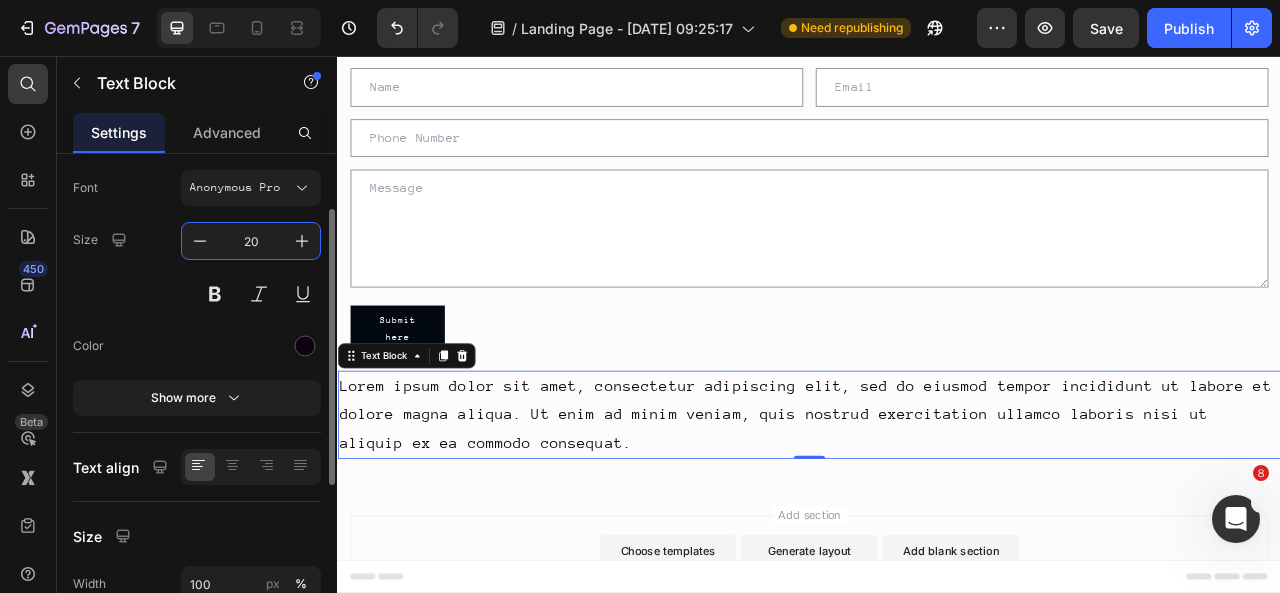 scroll, scrollTop: 170, scrollLeft: 0, axis: vertical 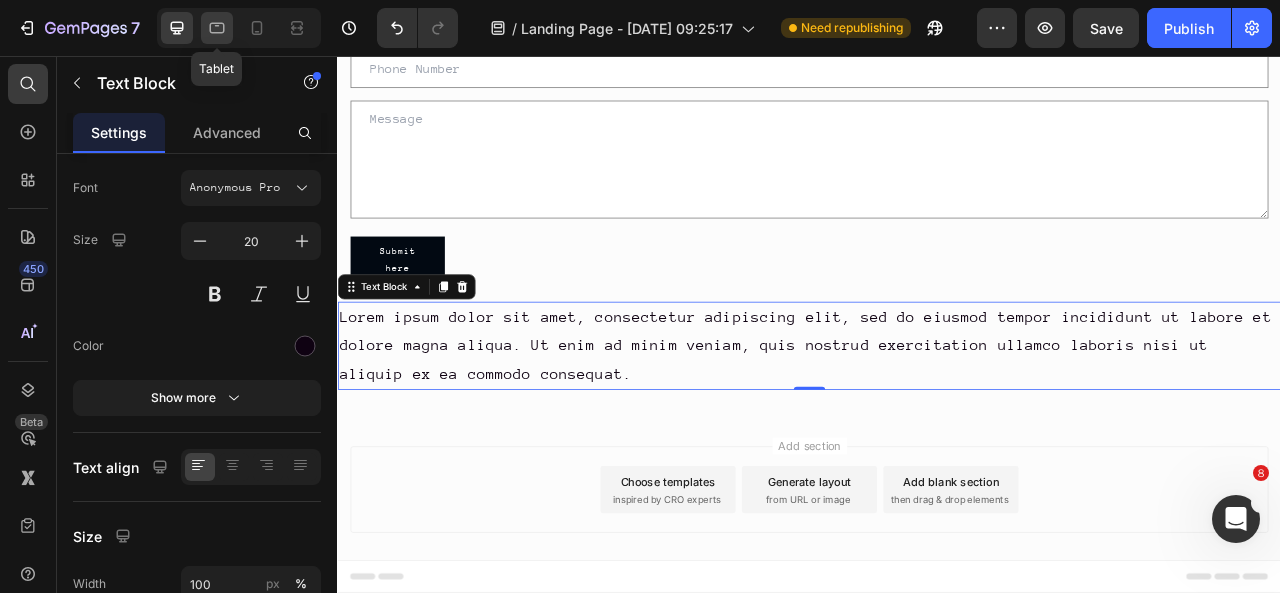 click 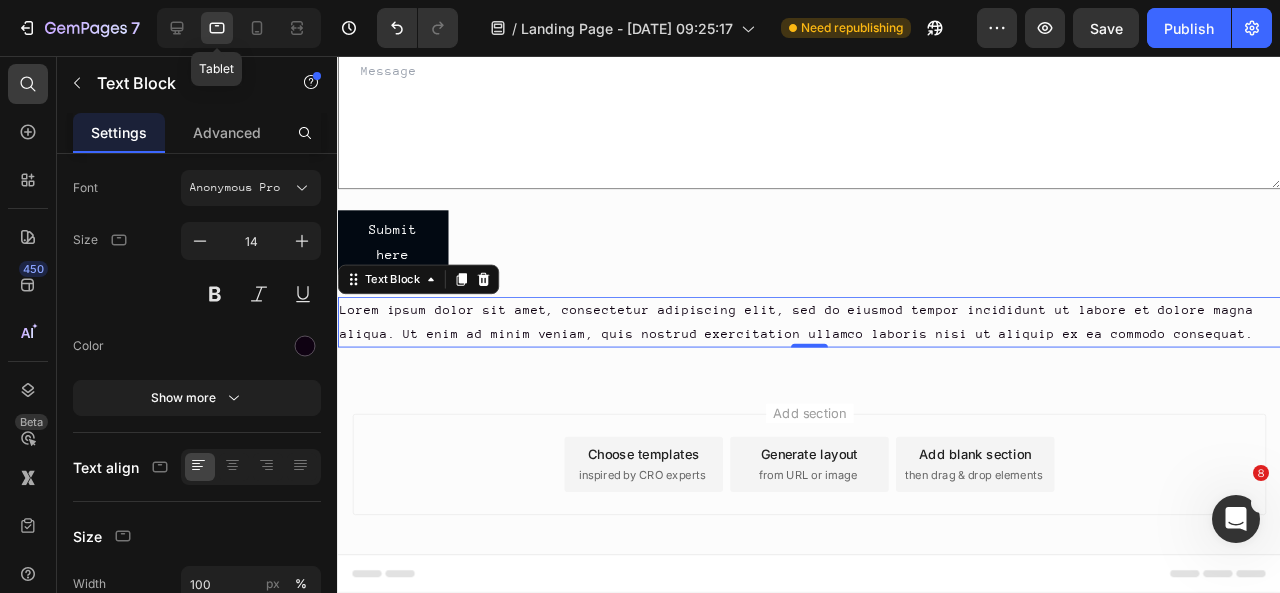scroll, scrollTop: 228, scrollLeft: 0, axis: vertical 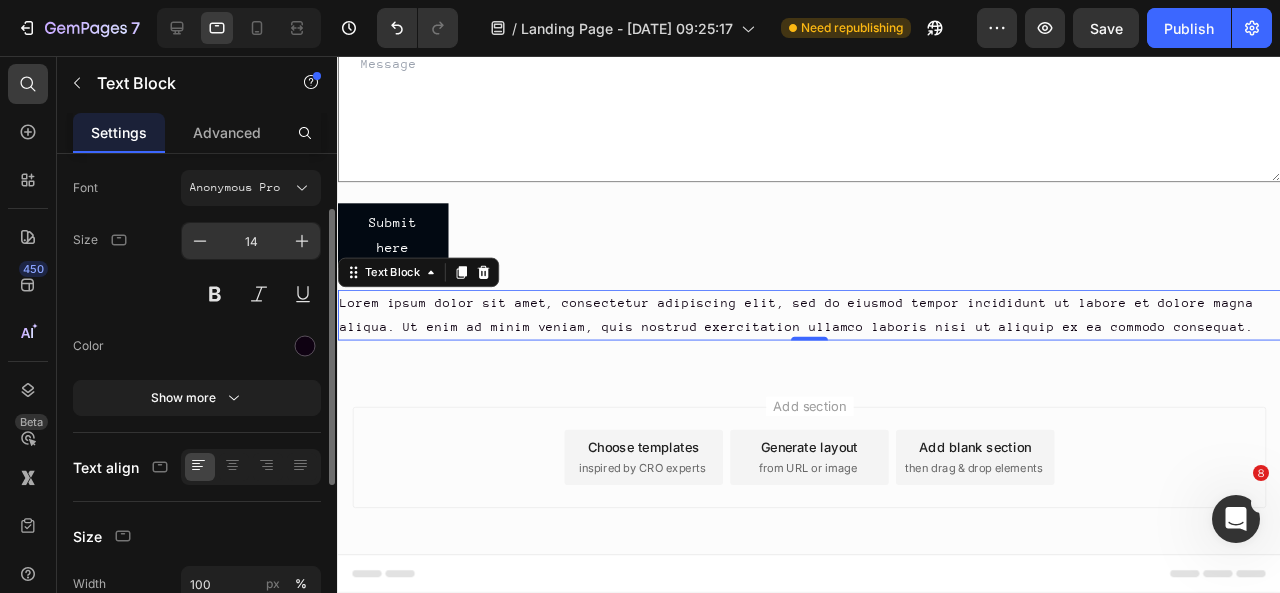 click on "14" at bounding box center (251, 241) 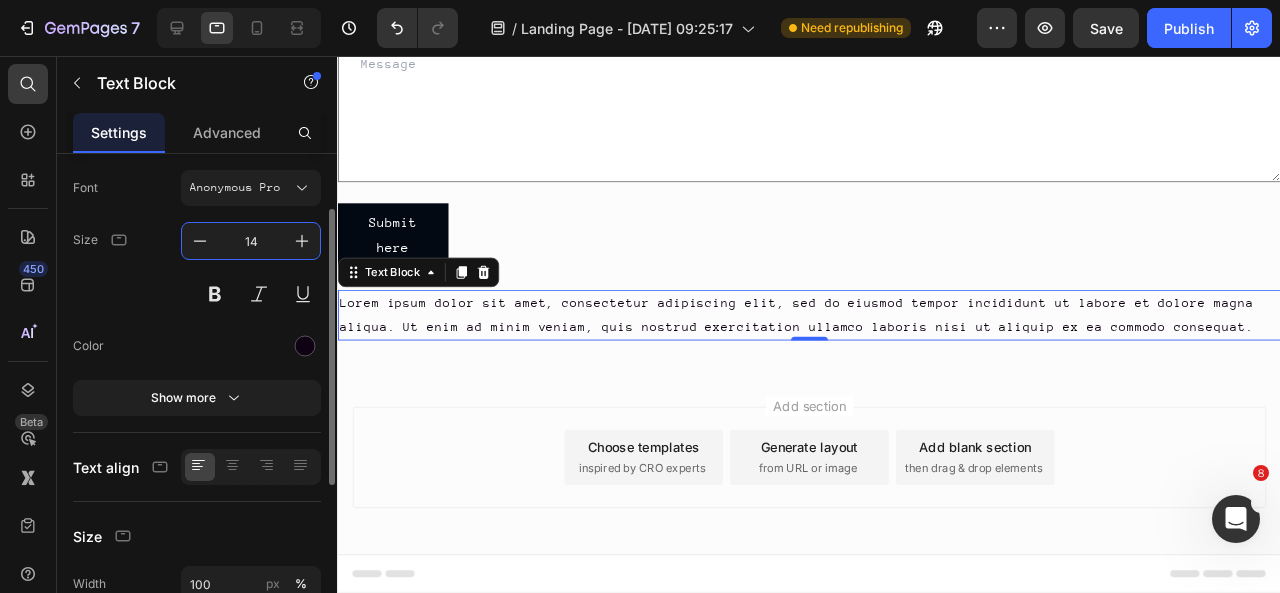 click on "14" at bounding box center (251, 241) 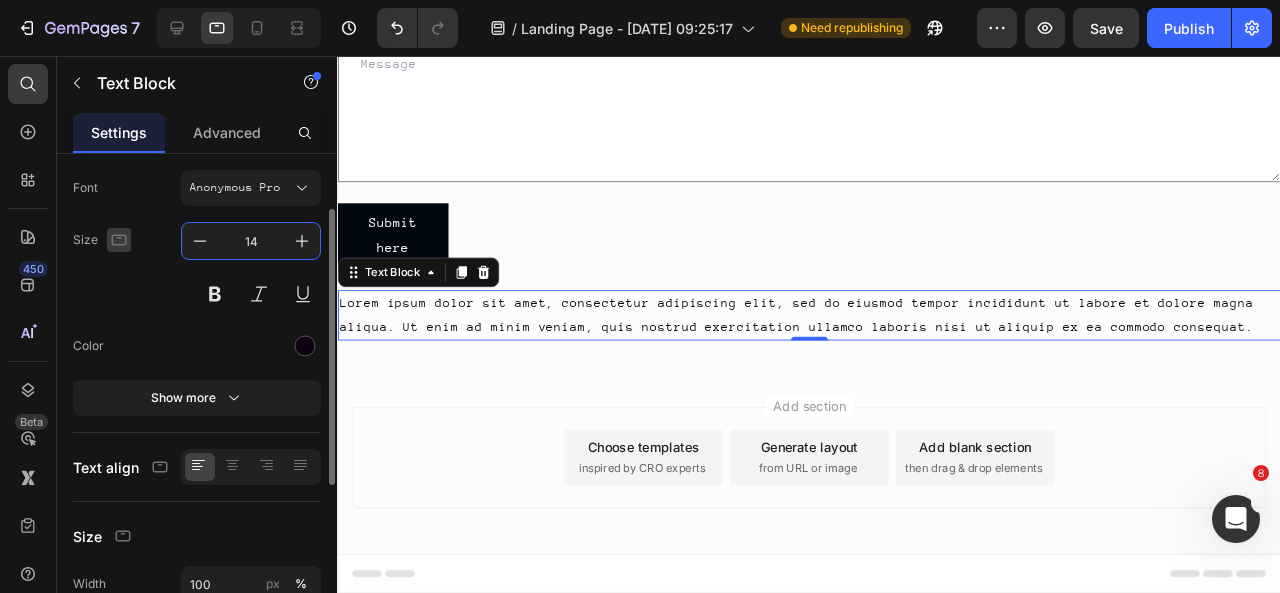 click 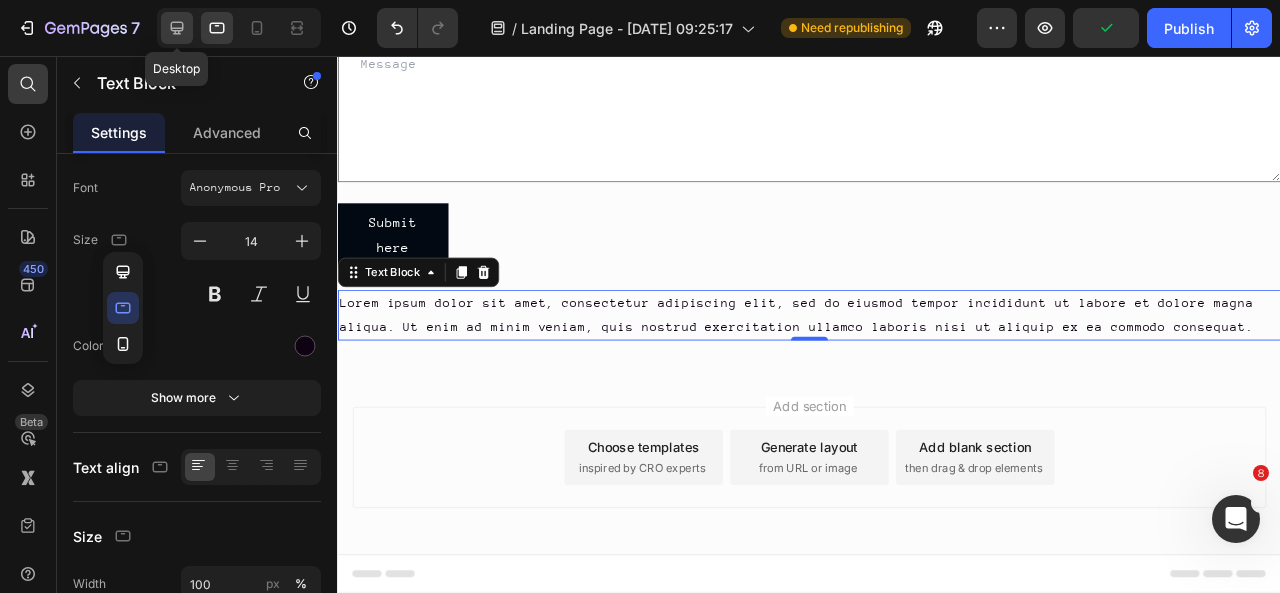 click 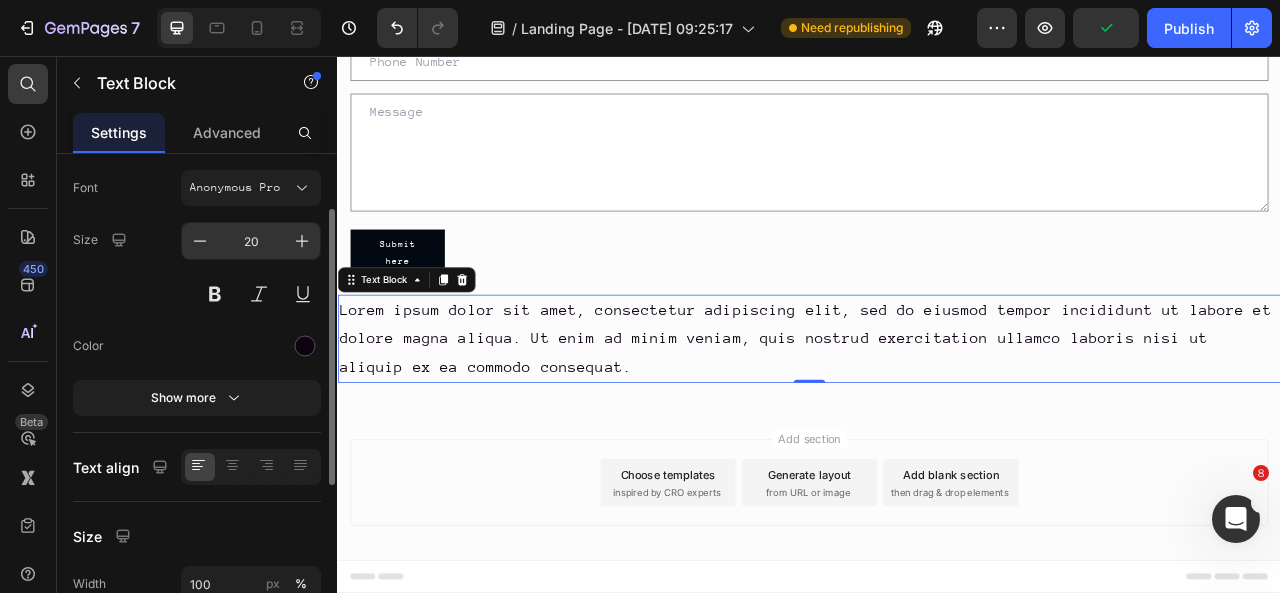 scroll, scrollTop: 186, scrollLeft: 0, axis: vertical 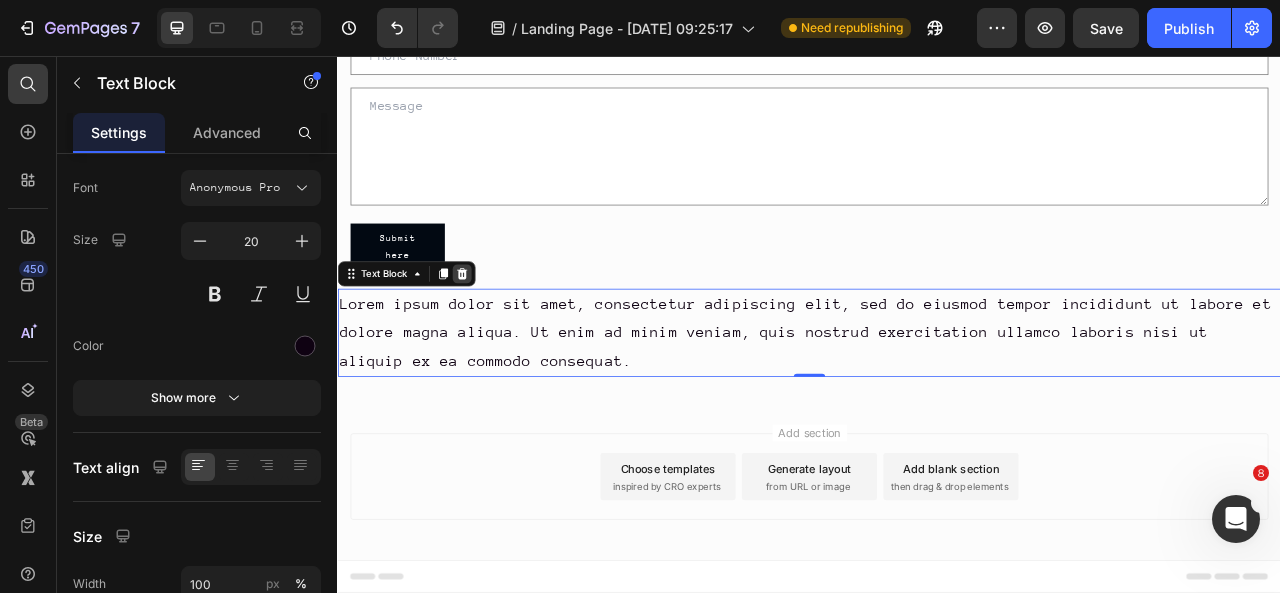 click 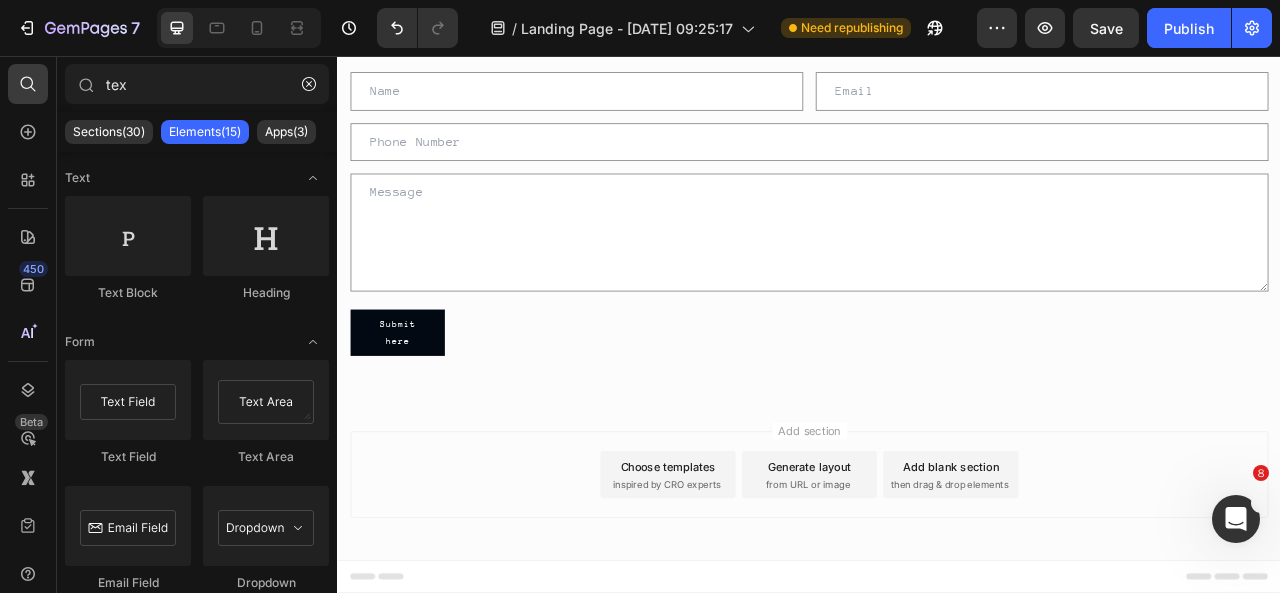 scroll, scrollTop: 74, scrollLeft: 0, axis: vertical 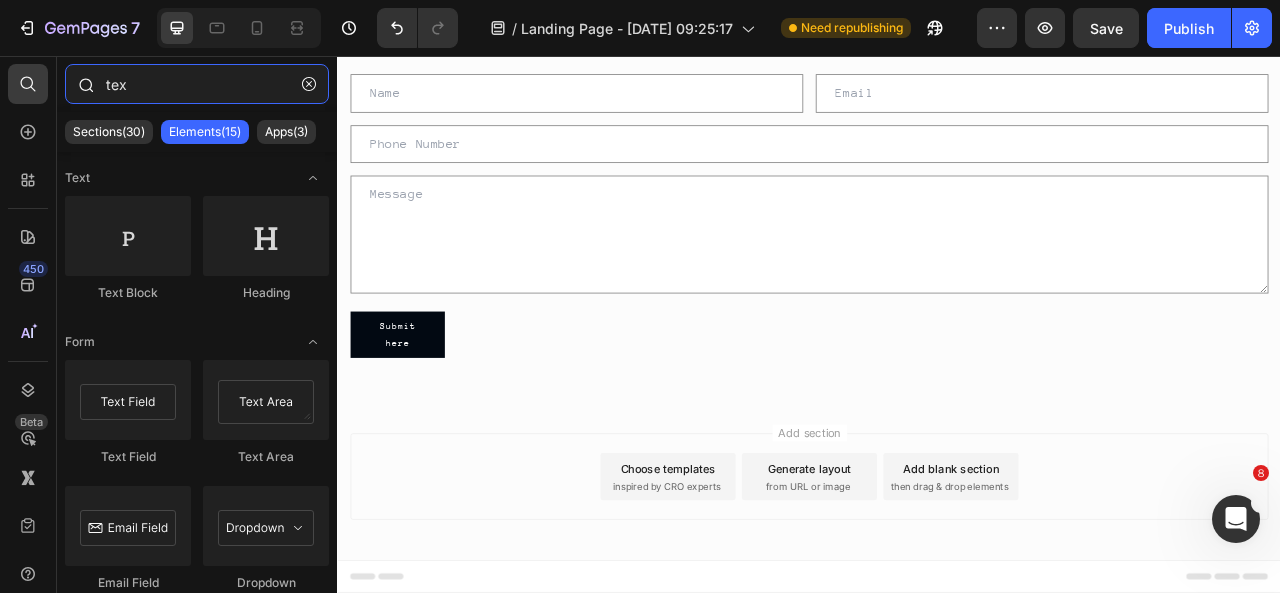 click on "tex" at bounding box center (197, 84) 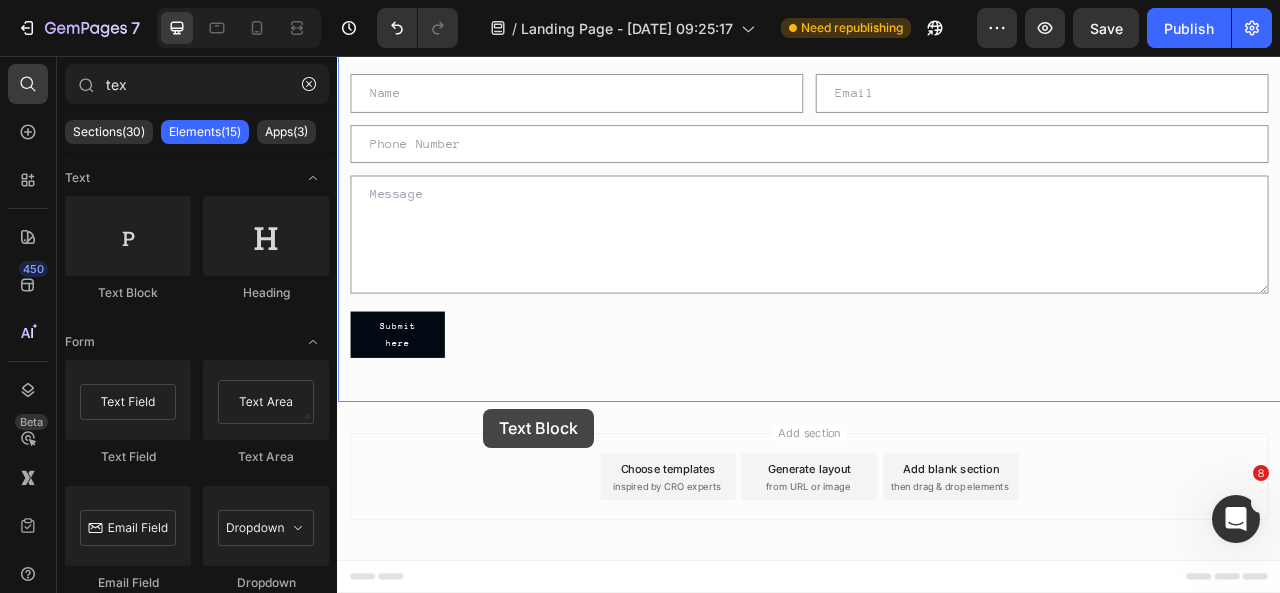 drag, startPoint x: 480, startPoint y: 305, endPoint x: 527, endPoint y: 506, distance: 206.4219 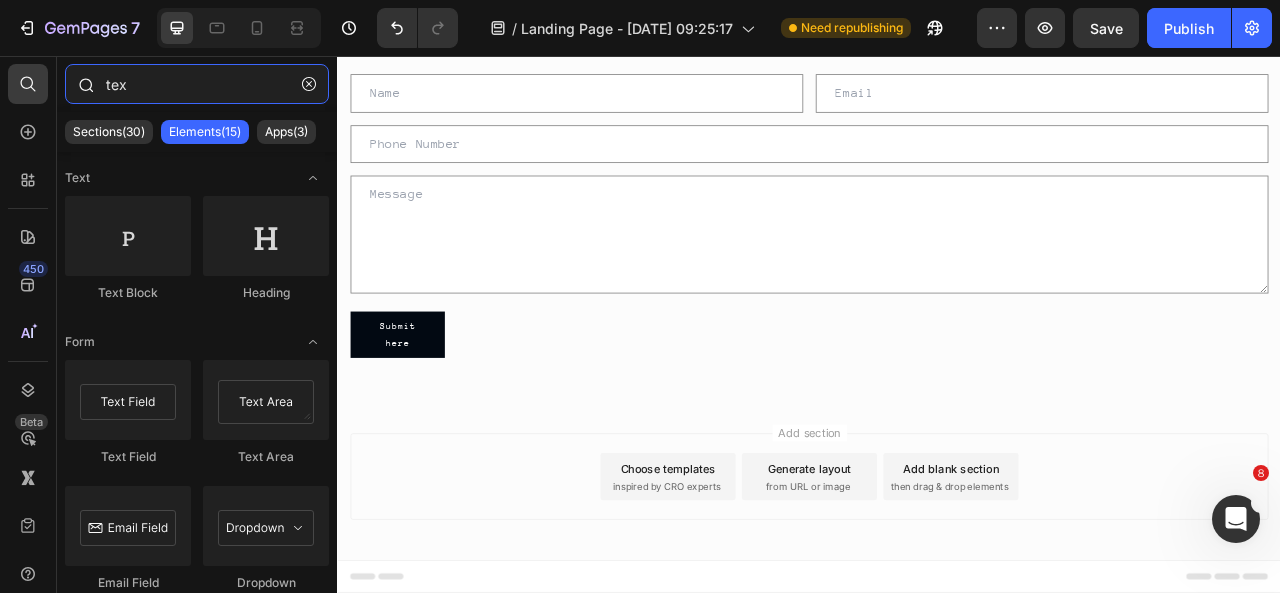 click on "tex" at bounding box center (197, 84) 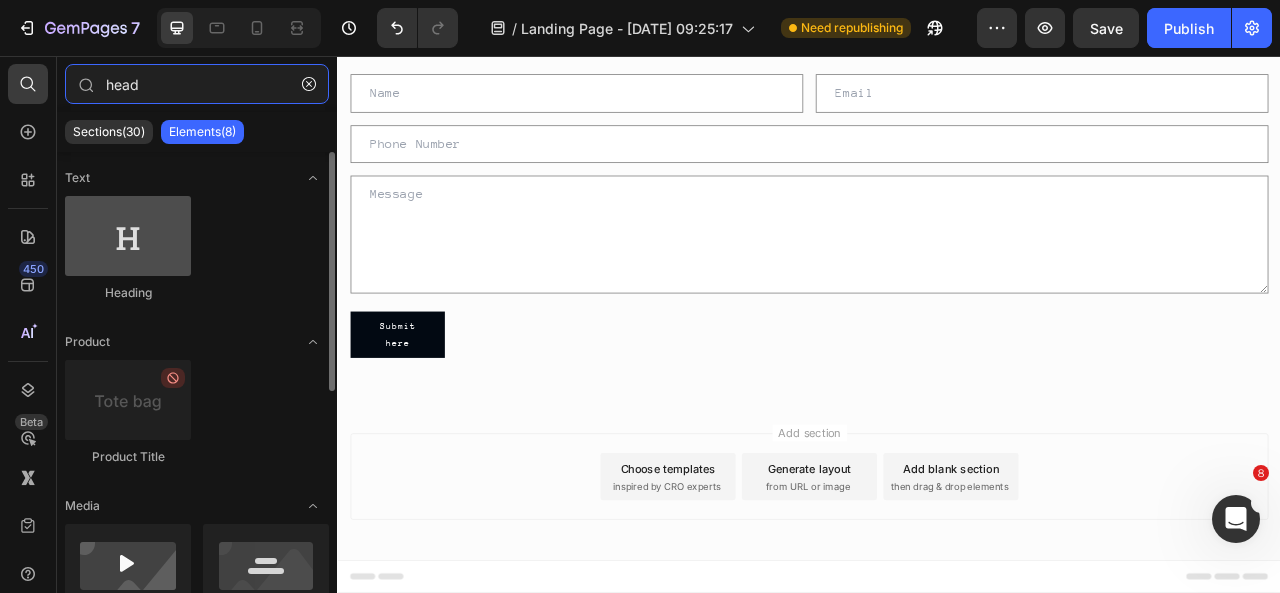 type on "head" 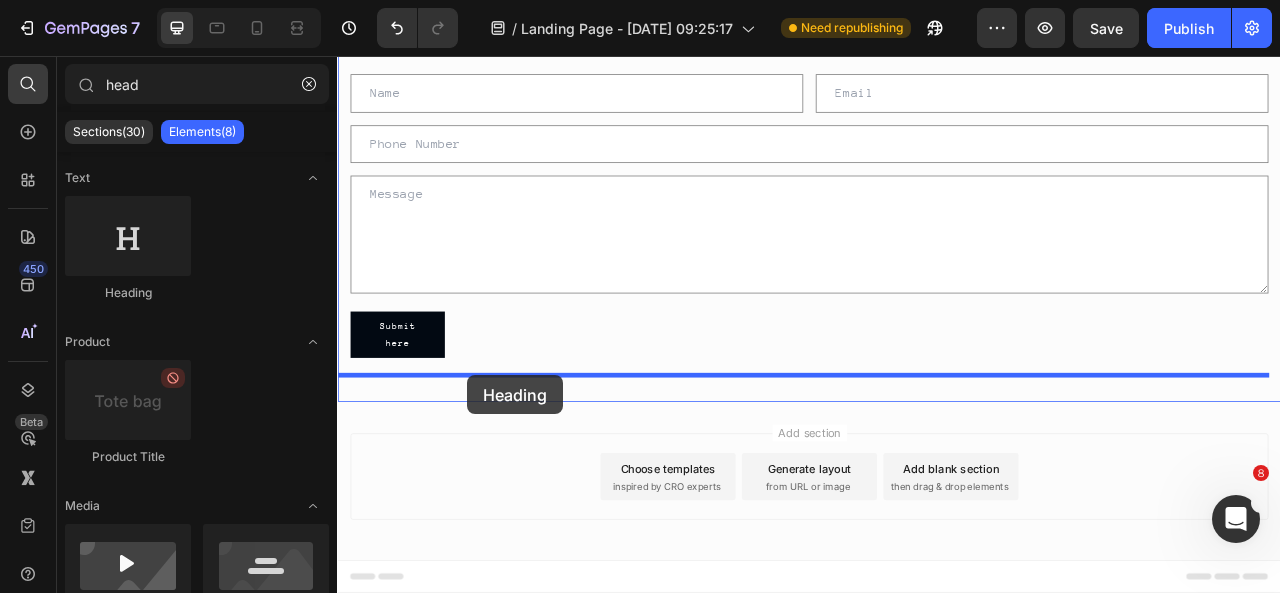 drag, startPoint x: 475, startPoint y: 287, endPoint x: 502, endPoint y: 462, distance: 177.0706 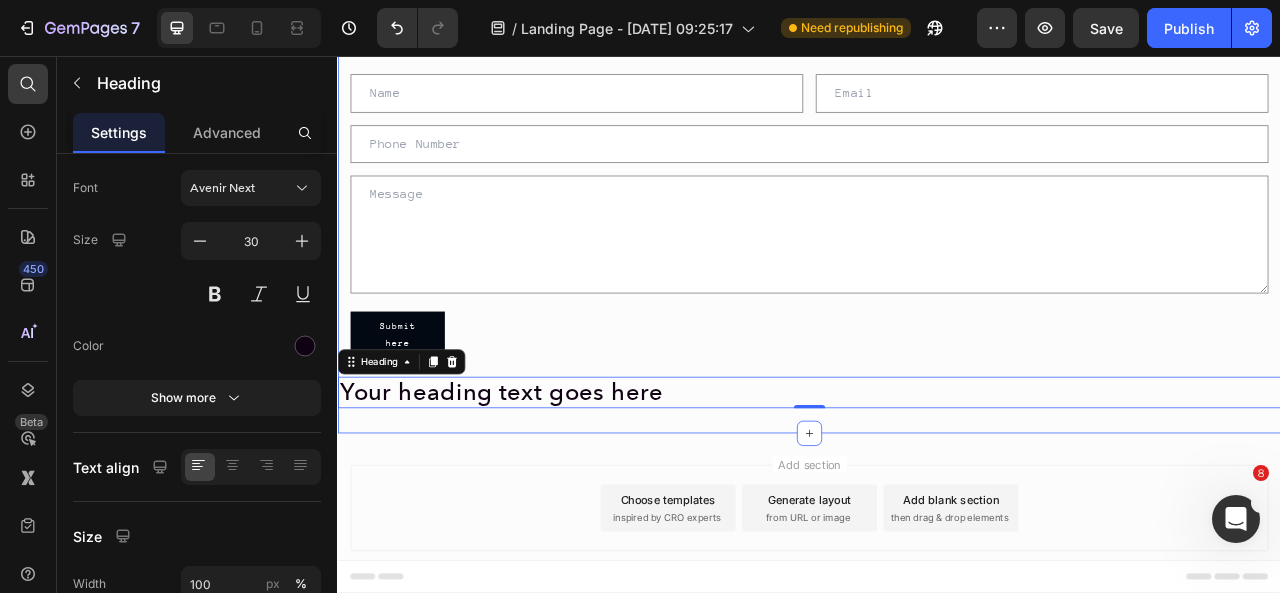 scroll, scrollTop: 114, scrollLeft: 0, axis: vertical 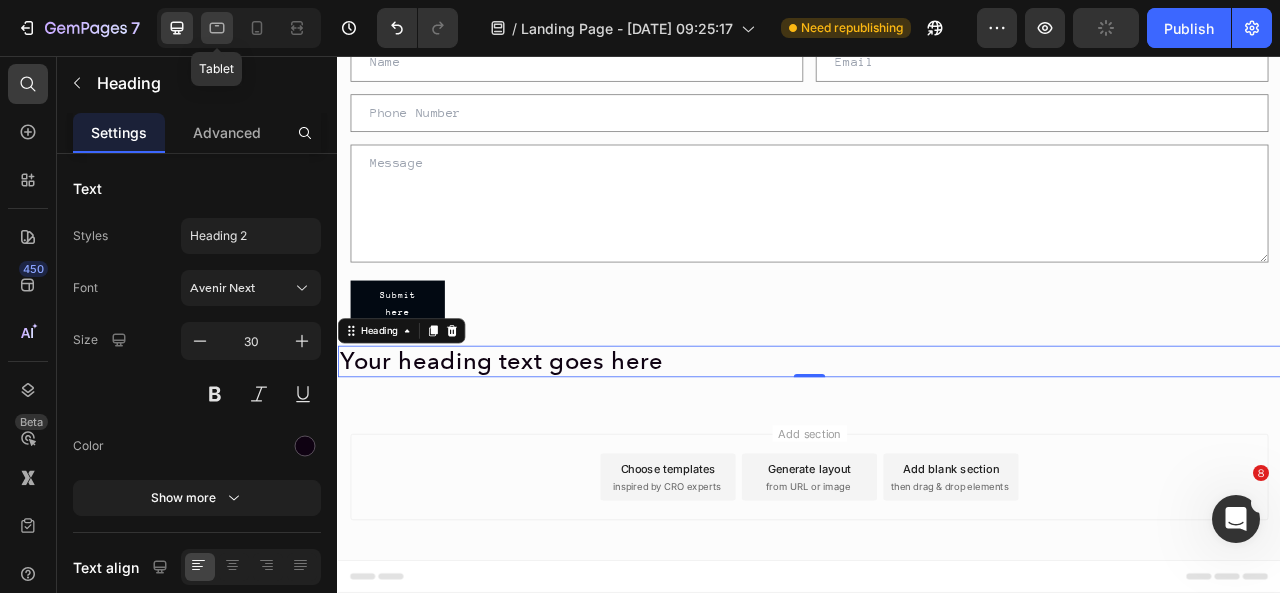 click 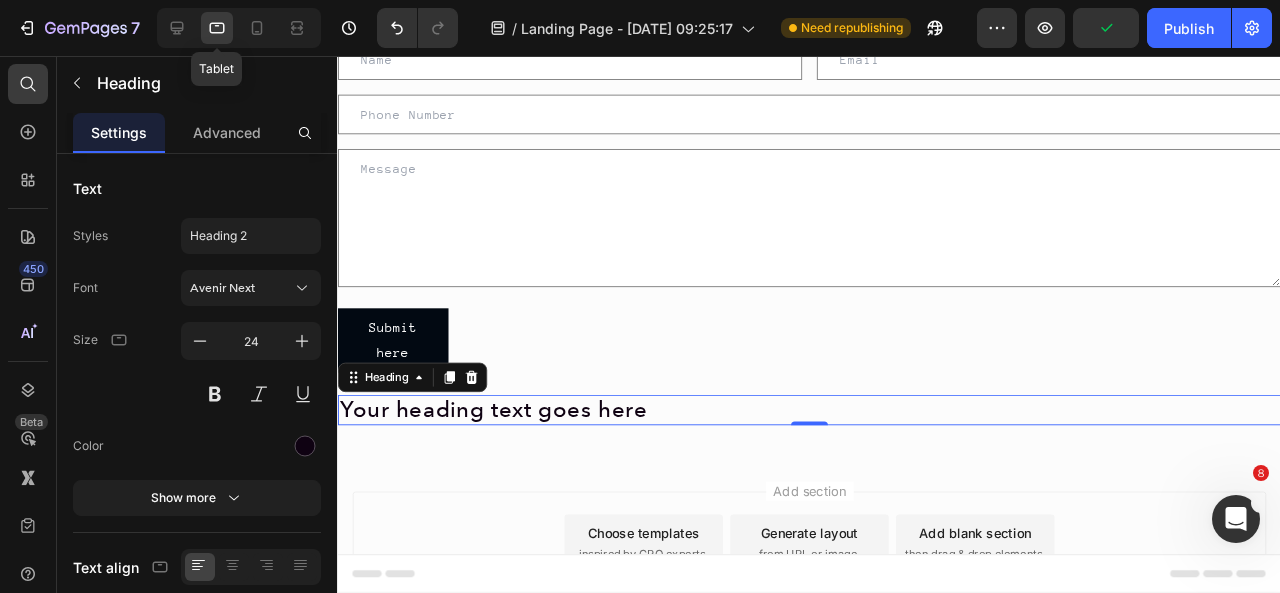scroll, scrollTop: 207, scrollLeft: 0, axis: vertical 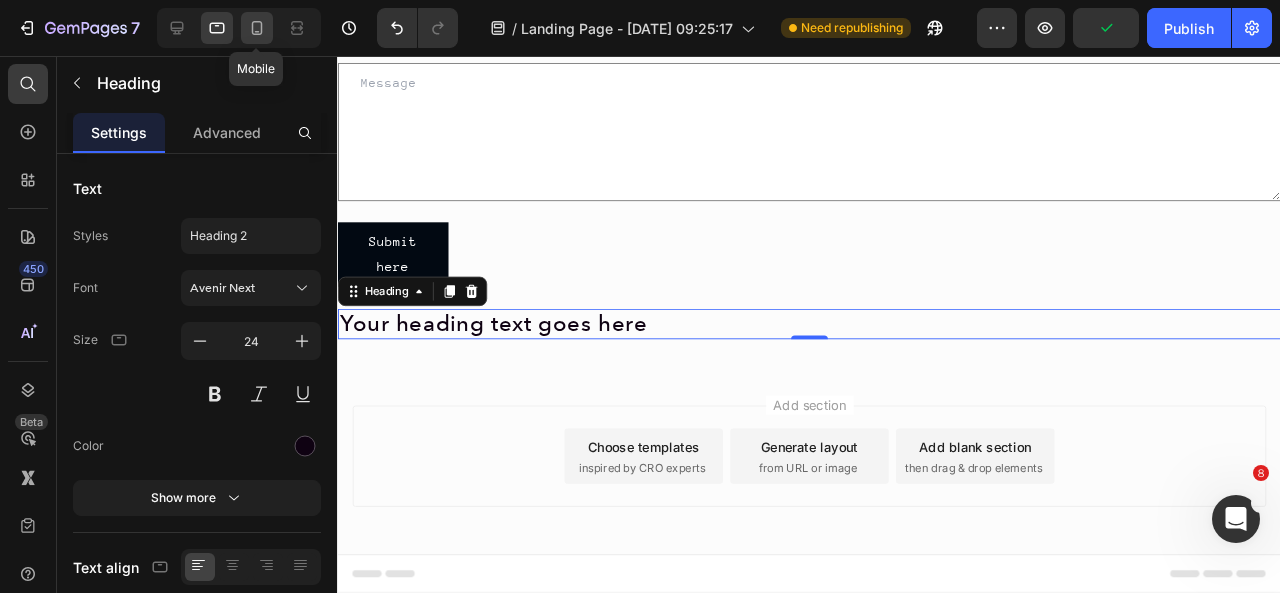 click 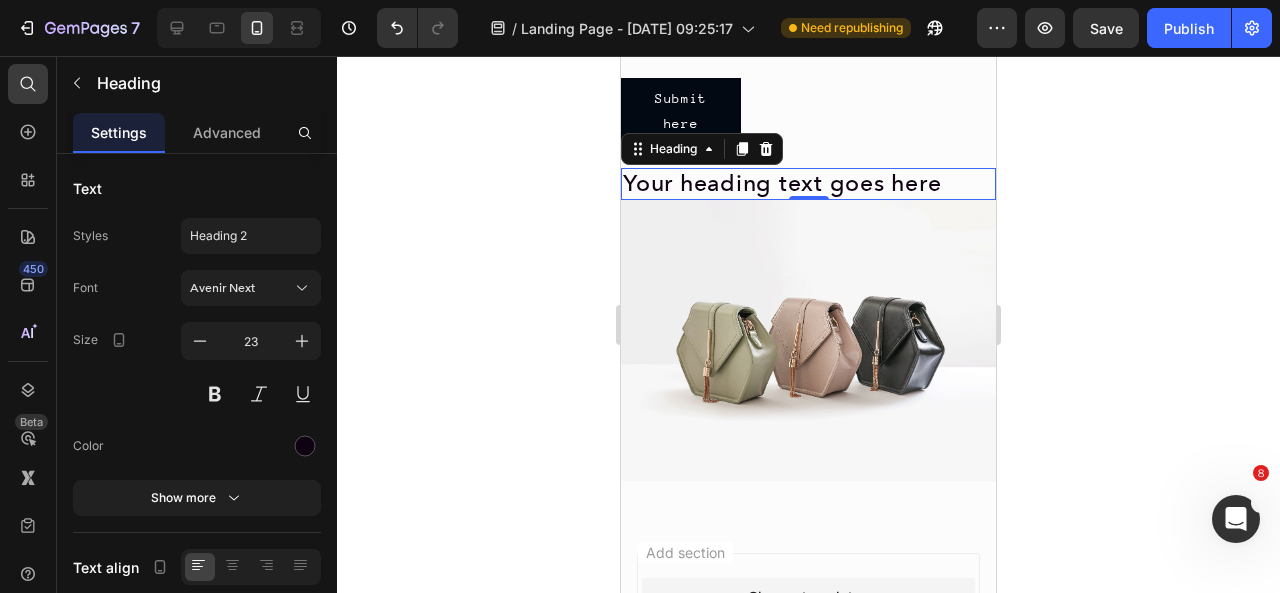 scroll, scrollTop: 465, scrollLeft: 0, axis: vertical 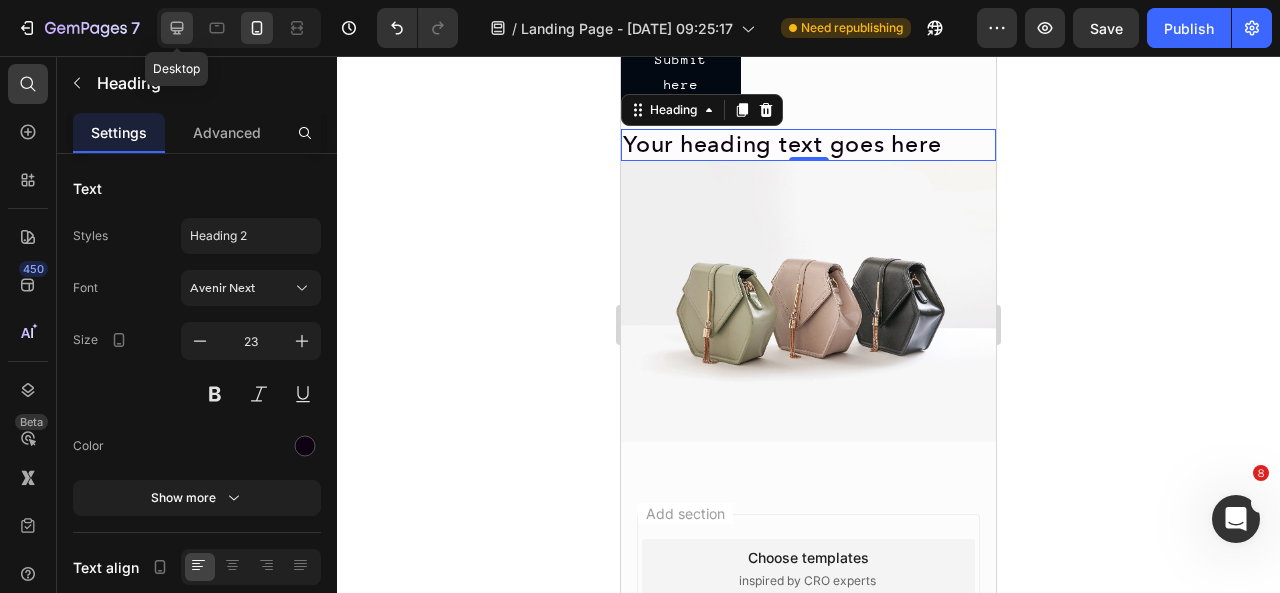 click 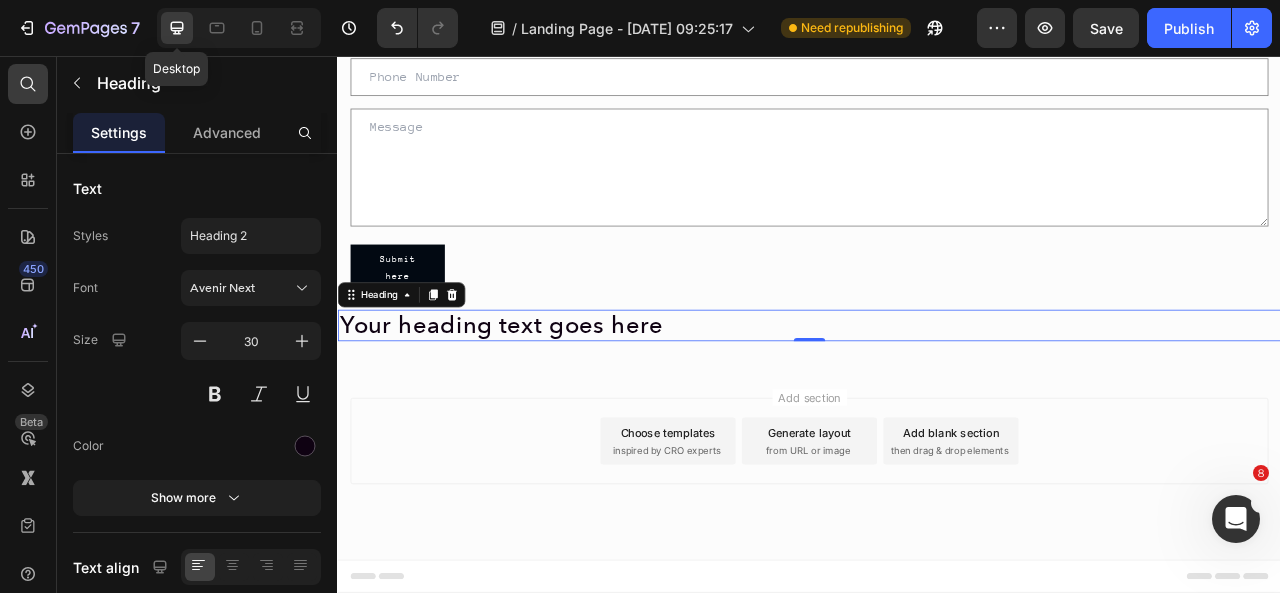 scroll, scrollTop: 114, scrollLeft: 0, axis: vertical 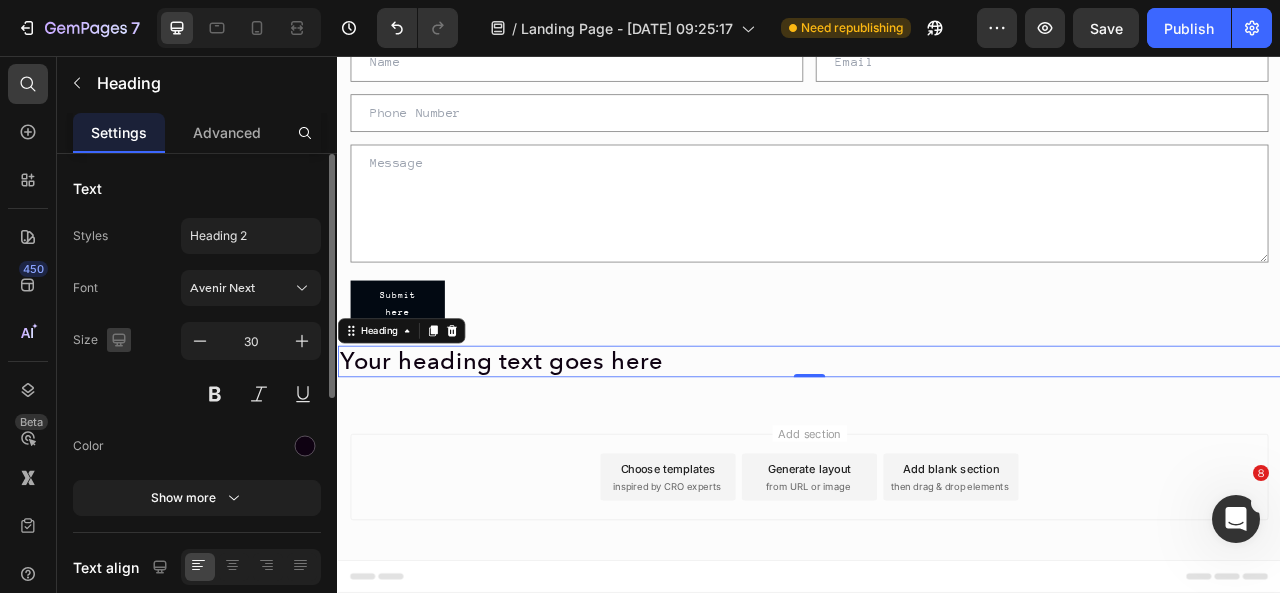 click 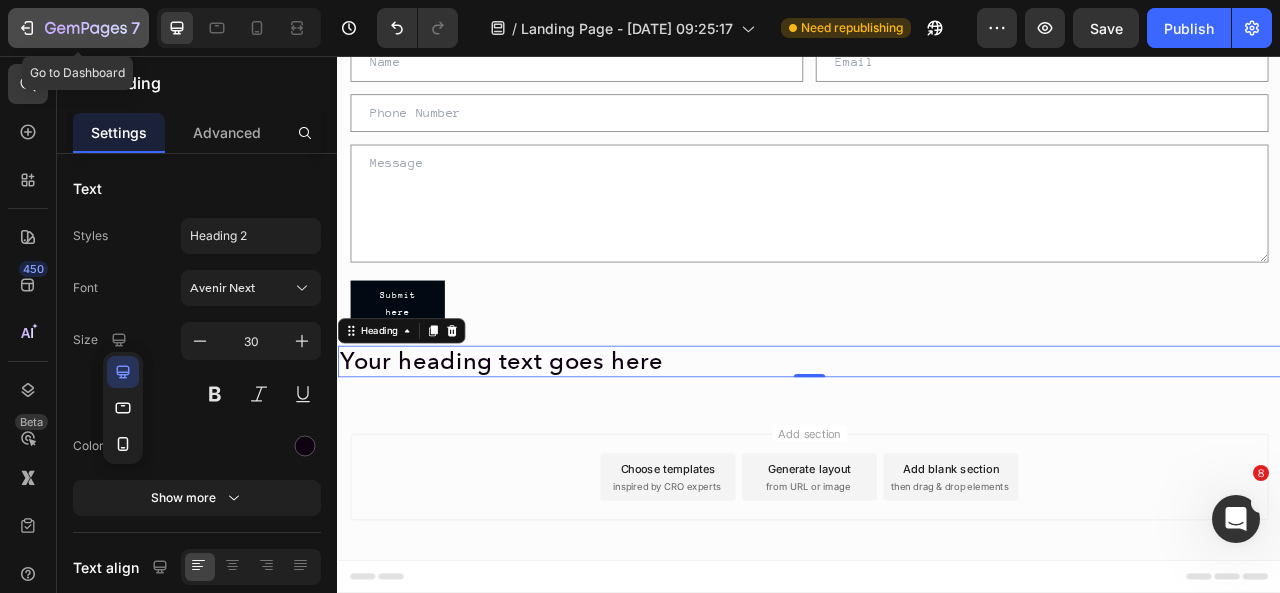 click 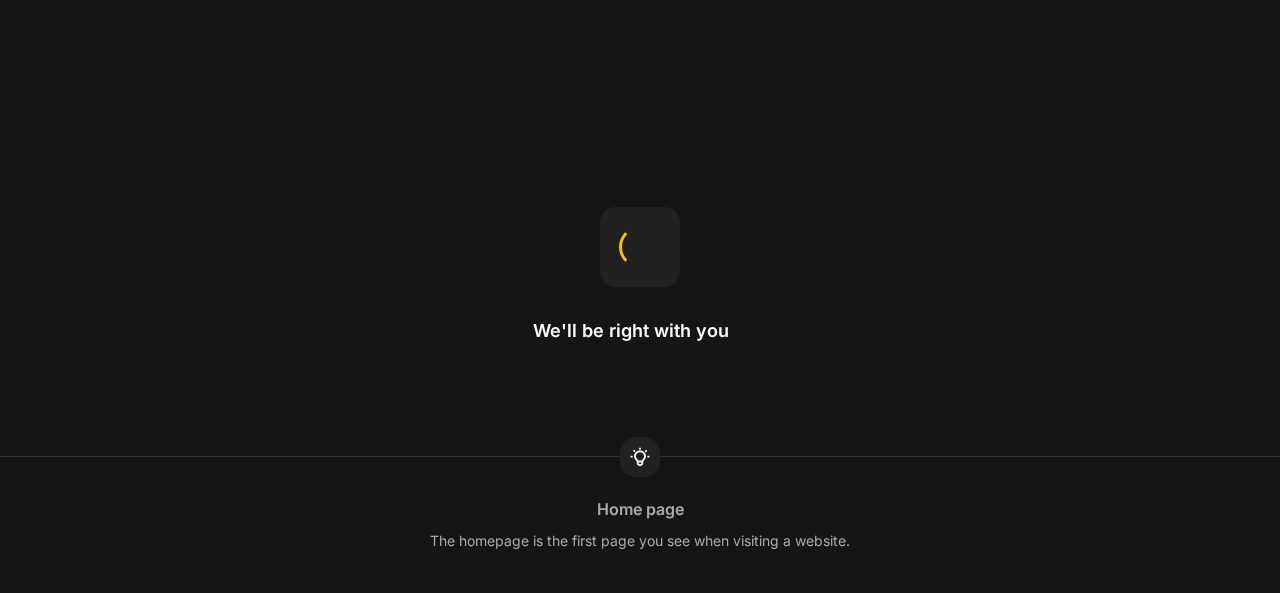 scroll, scrollTop: 0, scrollLeft: 0, axis: both 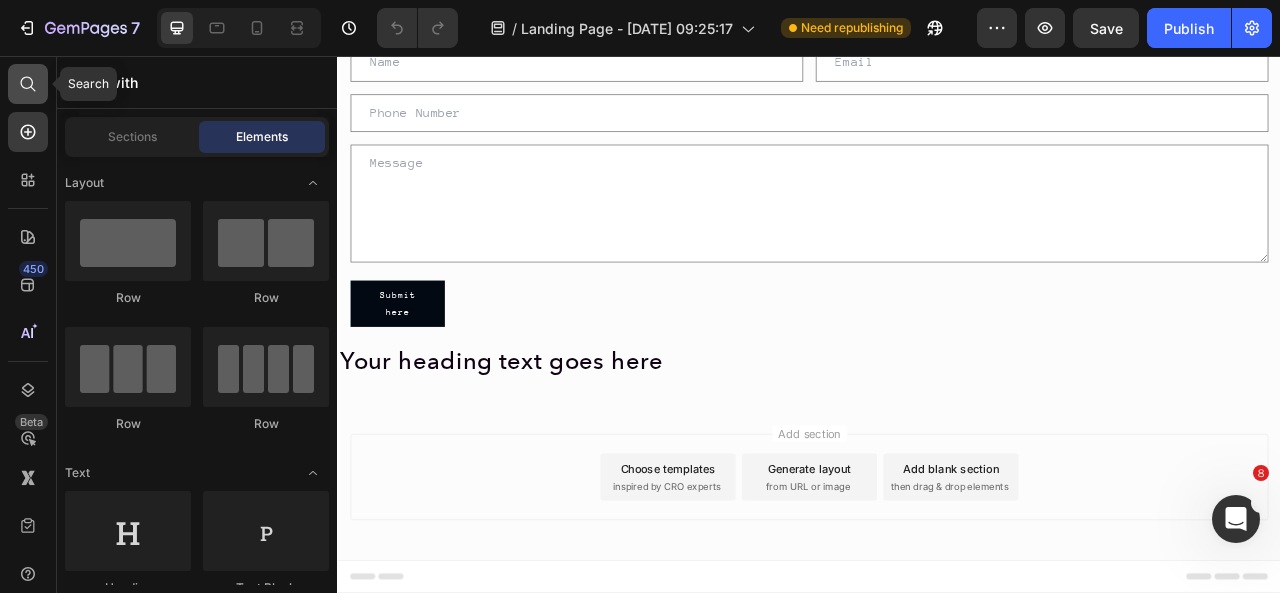 click 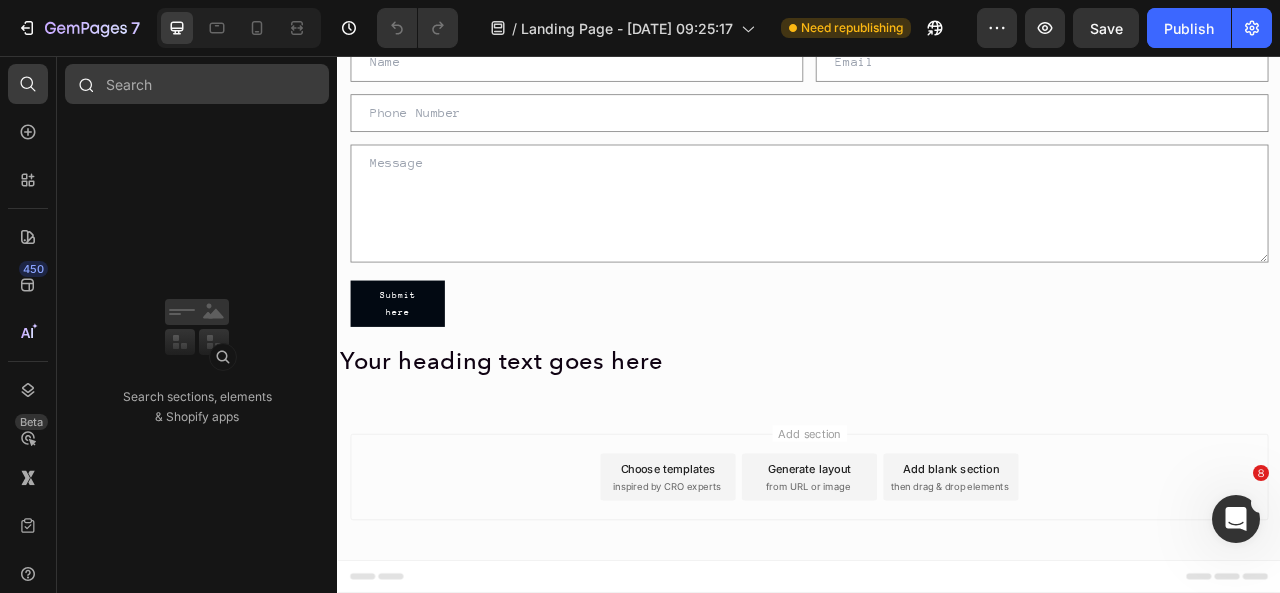 click at bounding box center (197, 84) 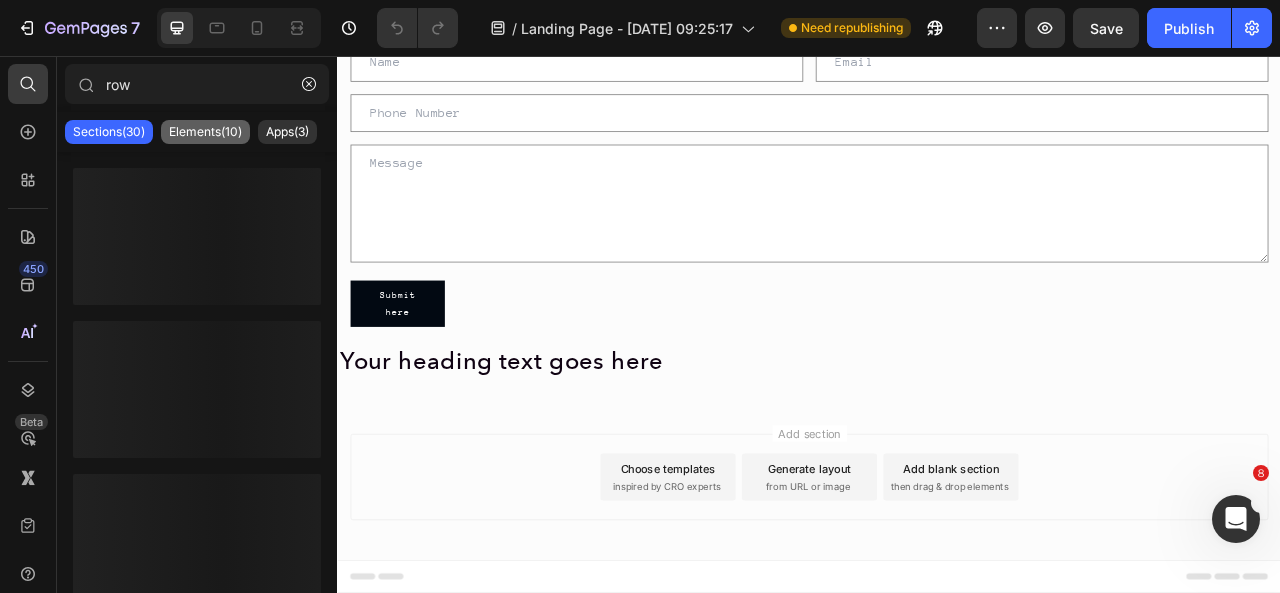 drag, startPoint x: 224, startPoint y: 132, endPoint x: 166, endPoint y: 97, distance: 67.74216 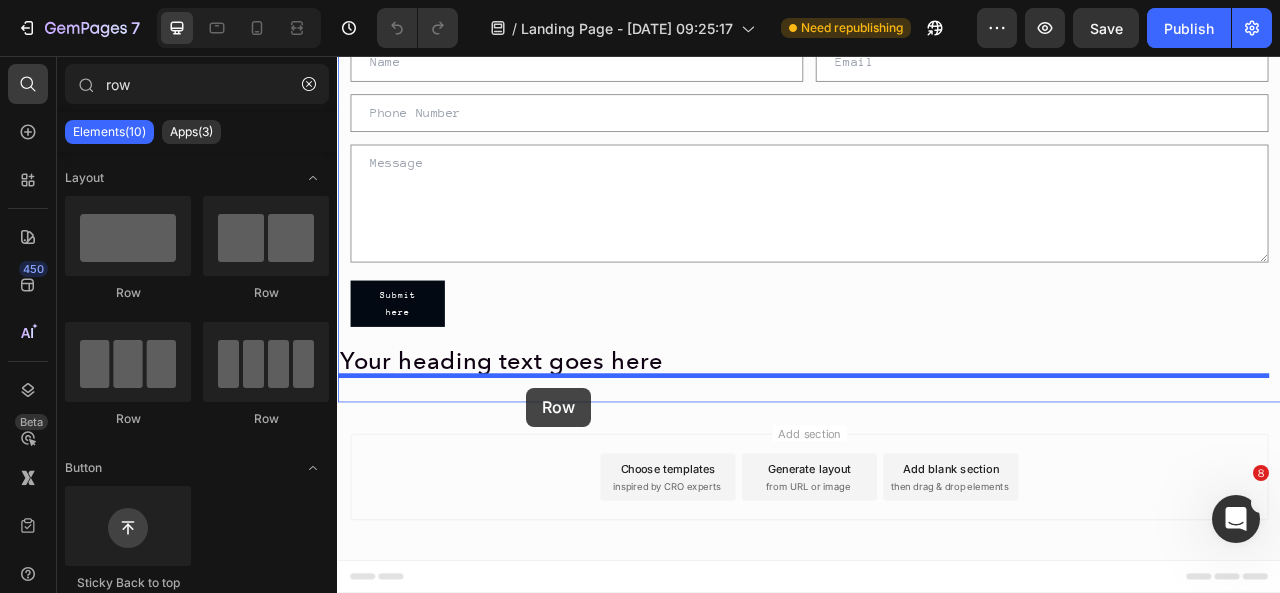 drag, startPoint x: 608, startPoint y: 301, endPoint x: 578, endPoint y: 478, distance: 179.52437 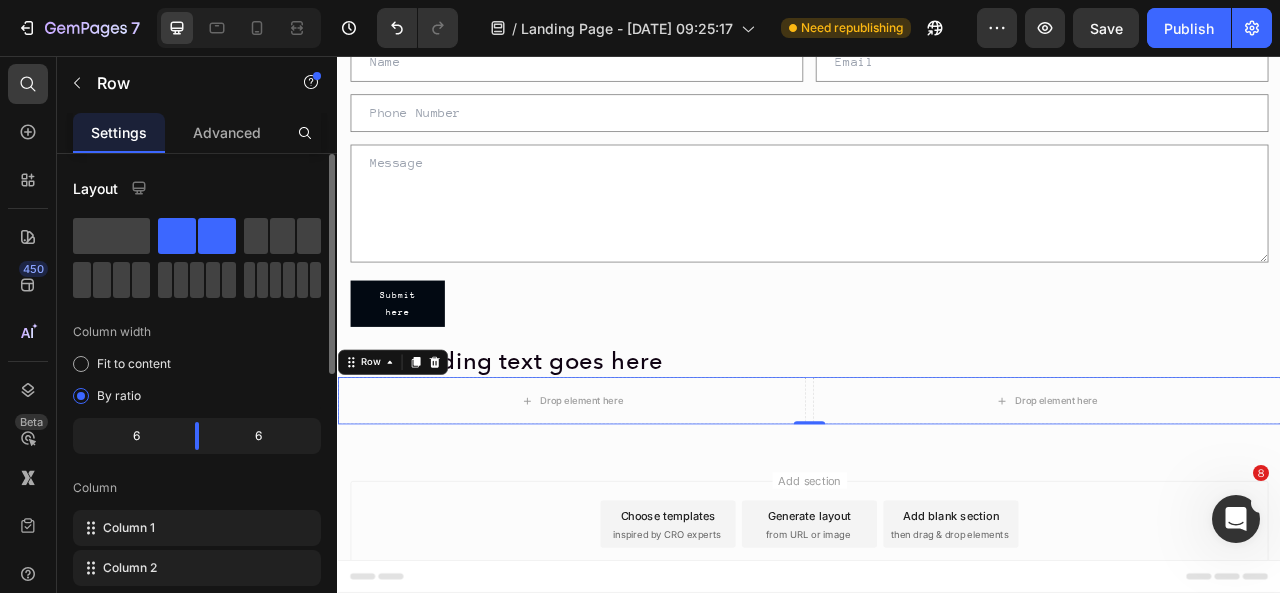 scroll, scrollTop: 100, scrollLeft: 0, axis: vertical 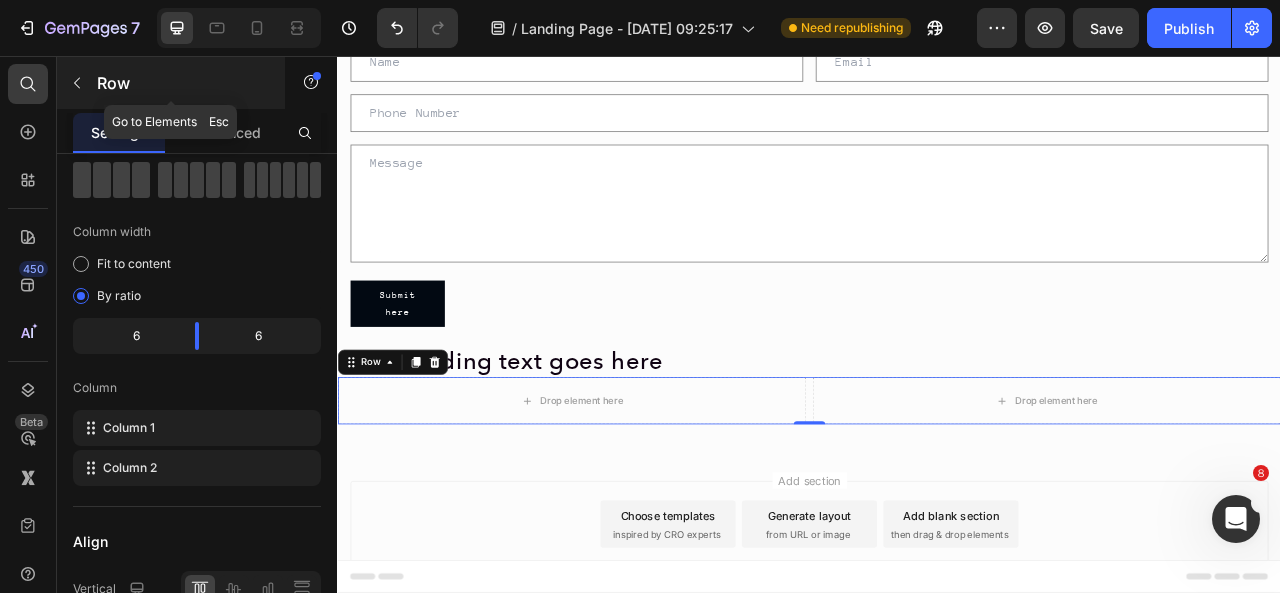 click 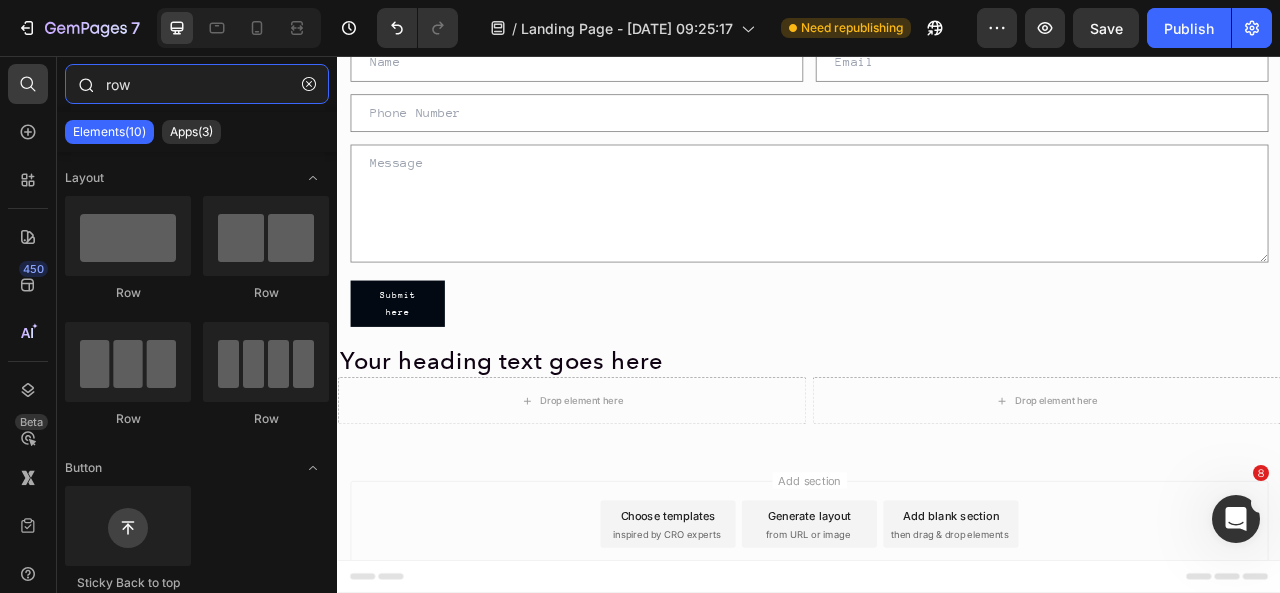 click on "row" at bounding box center (197, 84) 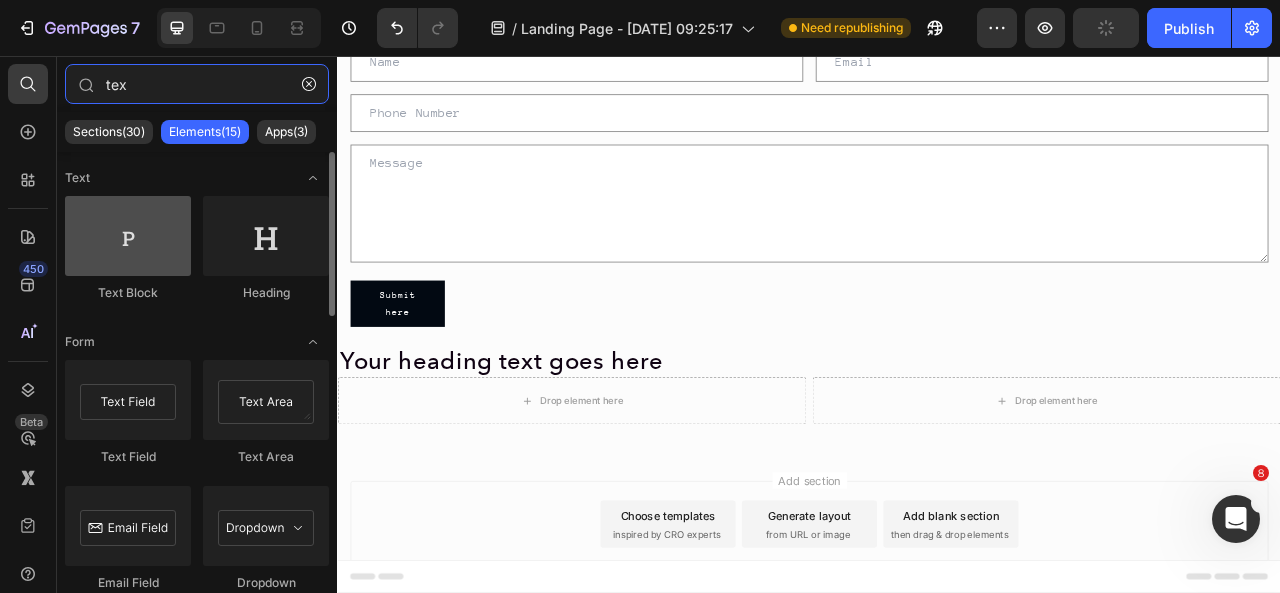 type on "tex" 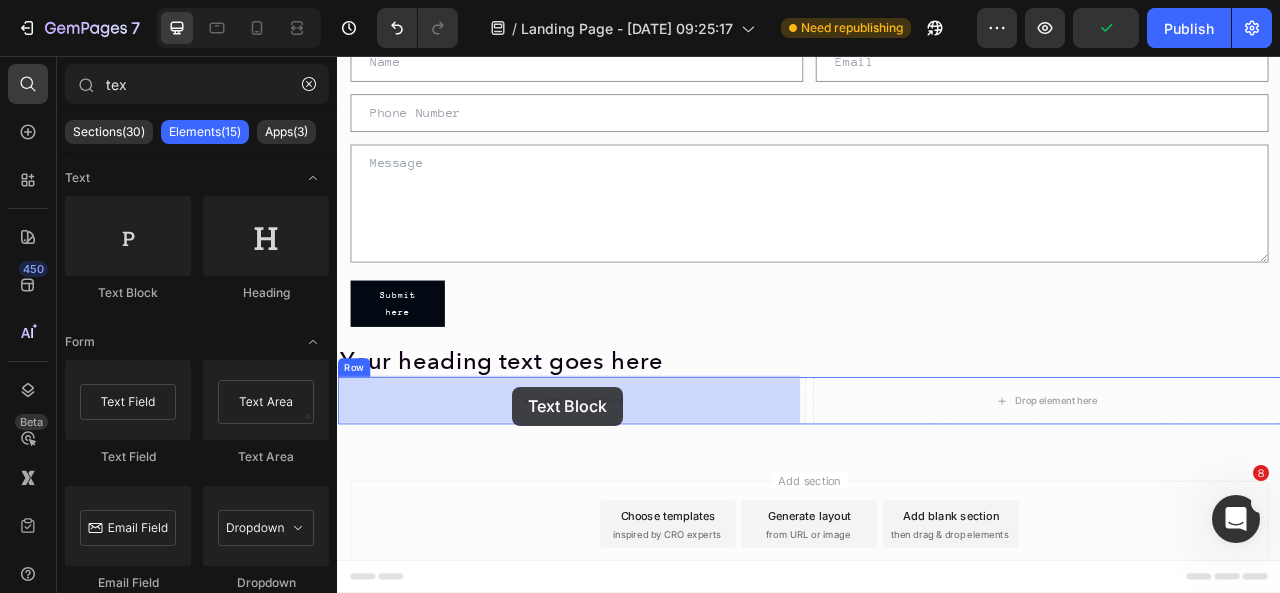 drag, startPoint x: 499, startPoint y: 311, endPoint x: 560, endPoint y: 477, distance: 176.85304 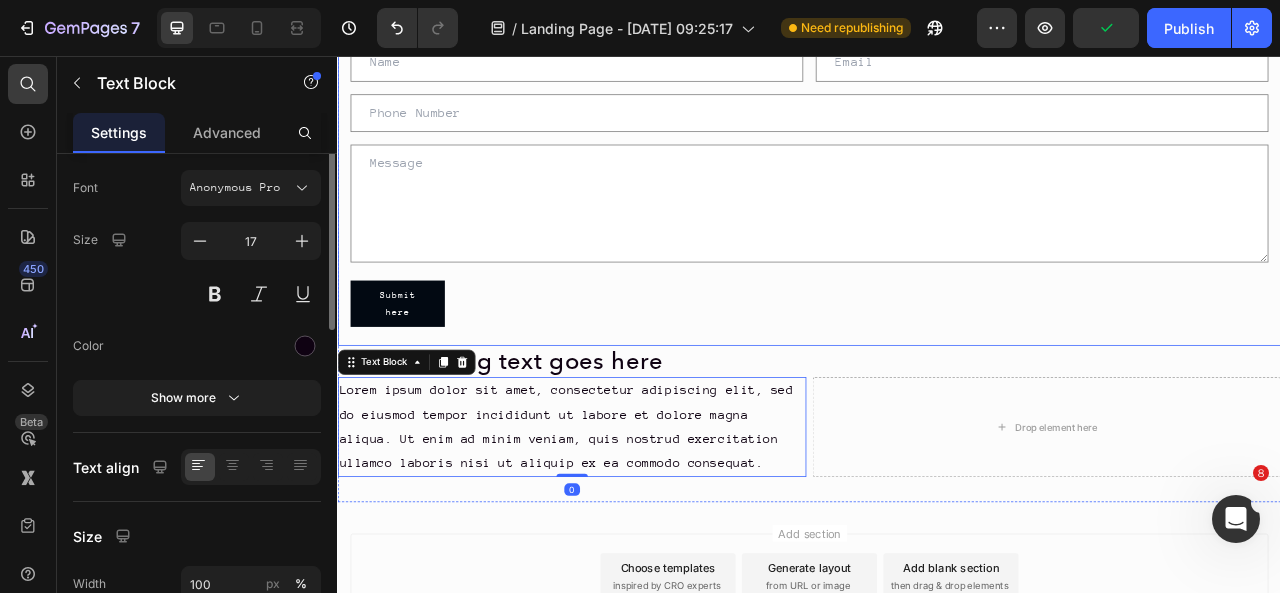 scroll, scrollTop: 0, scrollLeft: 0, axis: both 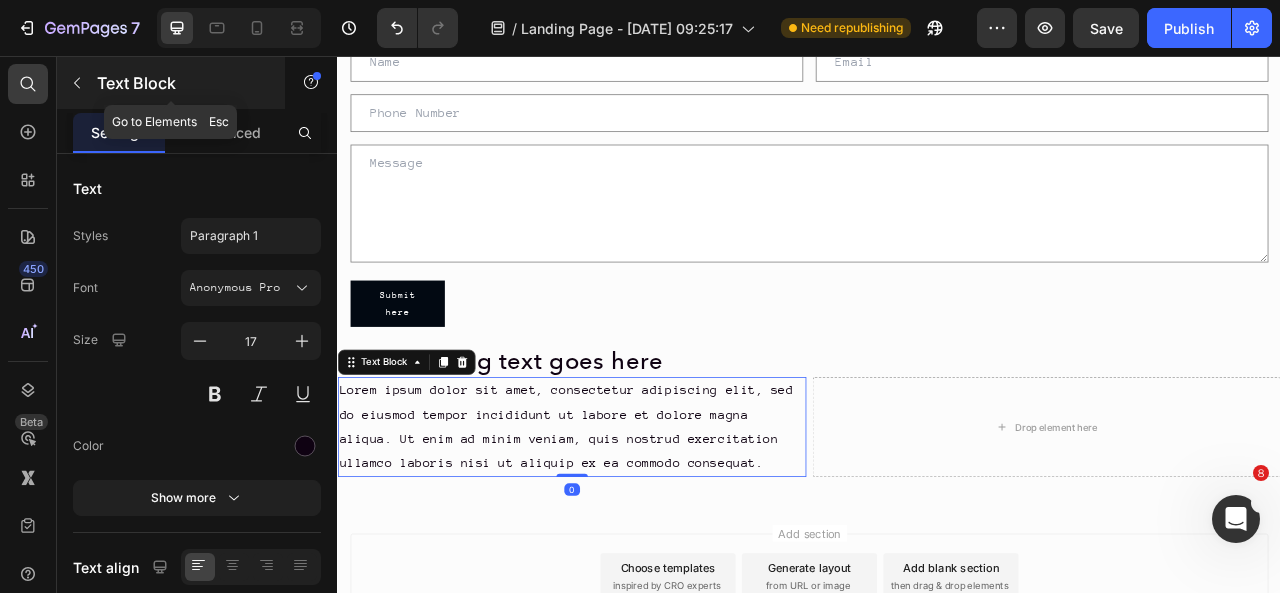 click 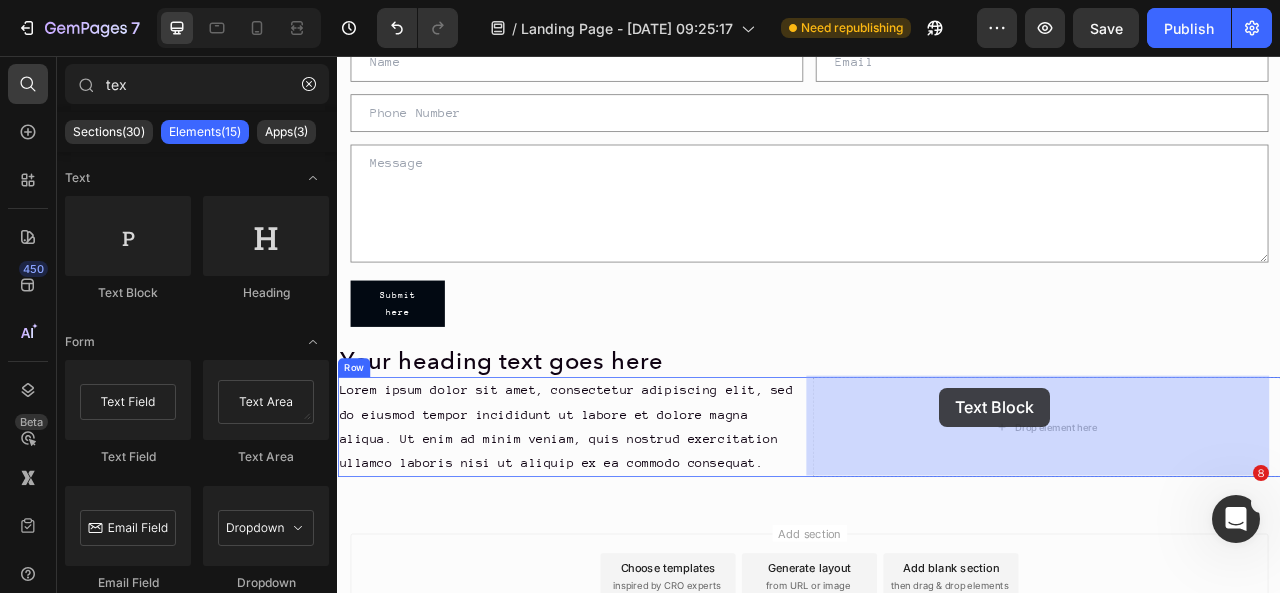 drag, startPoint x: 496, startPoint y: 299, endPoint x: 1103, endPoint y: 478, distance: 632.8428 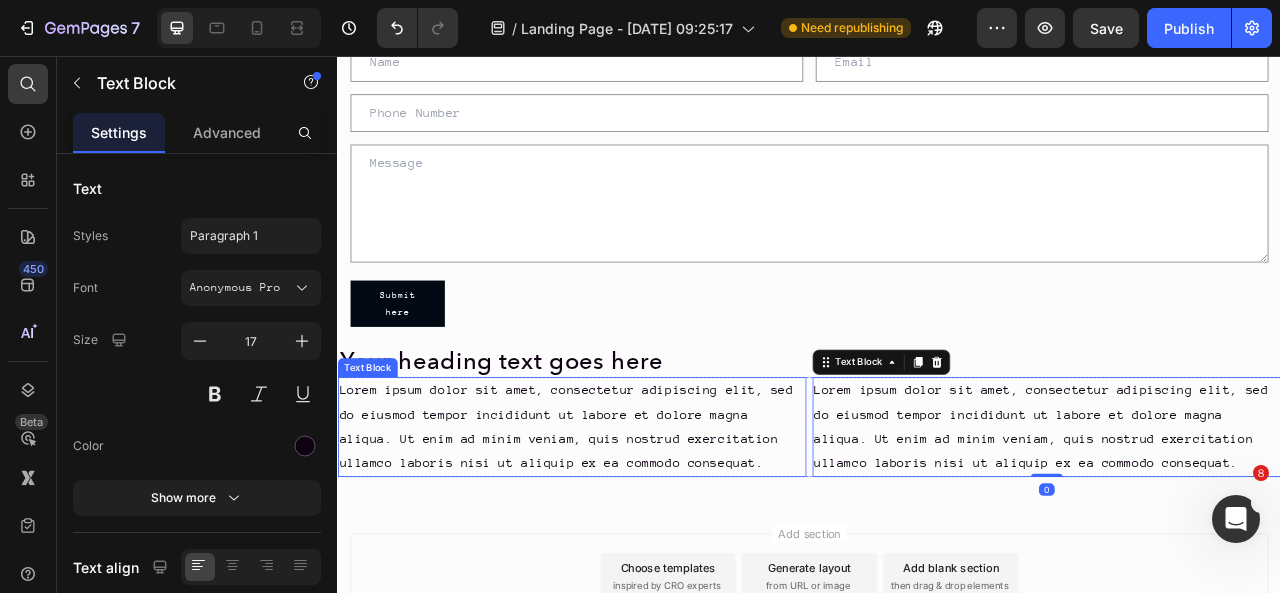 click on "Lorem ipsum dolor sit amet, consectetur adipiscing elit, sed do eiusmod tempor incididunt ut labore et dolore magna aliqua. Ut enim ad minim veniam, quis nostrud exercitation ullamco laboris nisi ut aliquip ex ea commodo consequat." at bounding box center [635, 527] 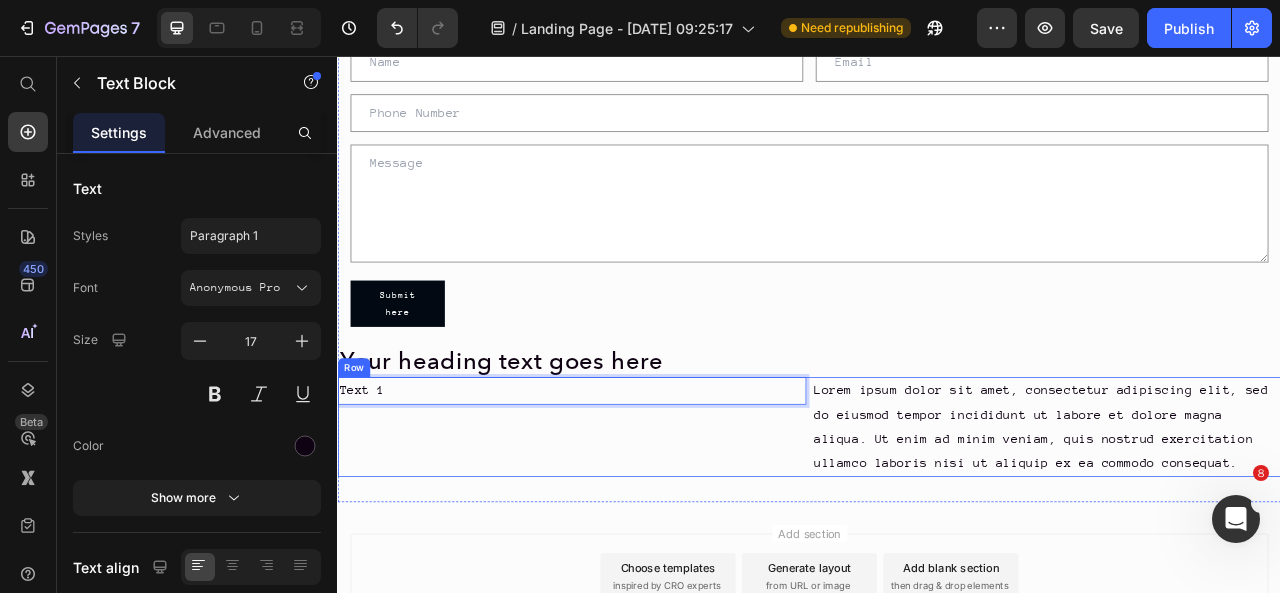 click on "Lorem ipsum dolor sit amet, consectetur adipiscing elit, sed do eiusmod tempor incididunt ut labore et dolore magna aliqua. Ut enim ad minim veniam, quis nostrud exercitation ullamco laboris nisi ut aliquip ex ea commodo consequat." at bounding box center (1239, 527) 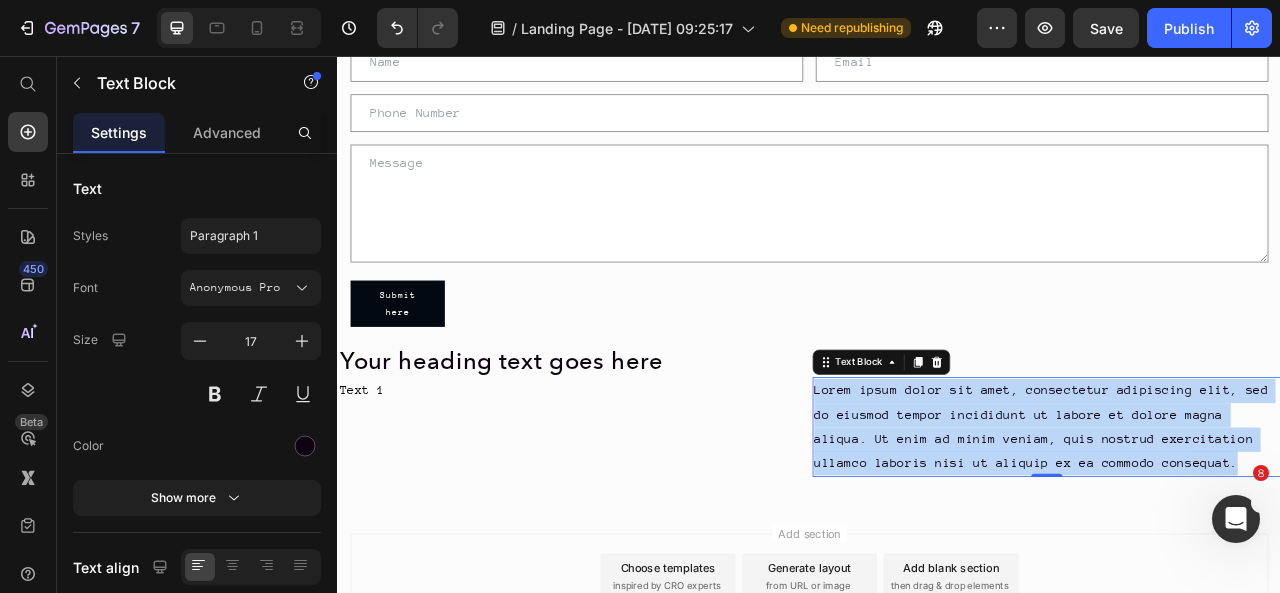 click on "Lorem ipsum dolor sit amet, consectetur adipiscing elit, sed do eiusmod tempor incididunt ut labore et dolore magna aliqua. Ut enim ad minim veniam, quis nostrud exercitation ullamco laboris nisi ut aliquip ex ea commodo consequat." at bounding box center (1239, 527) 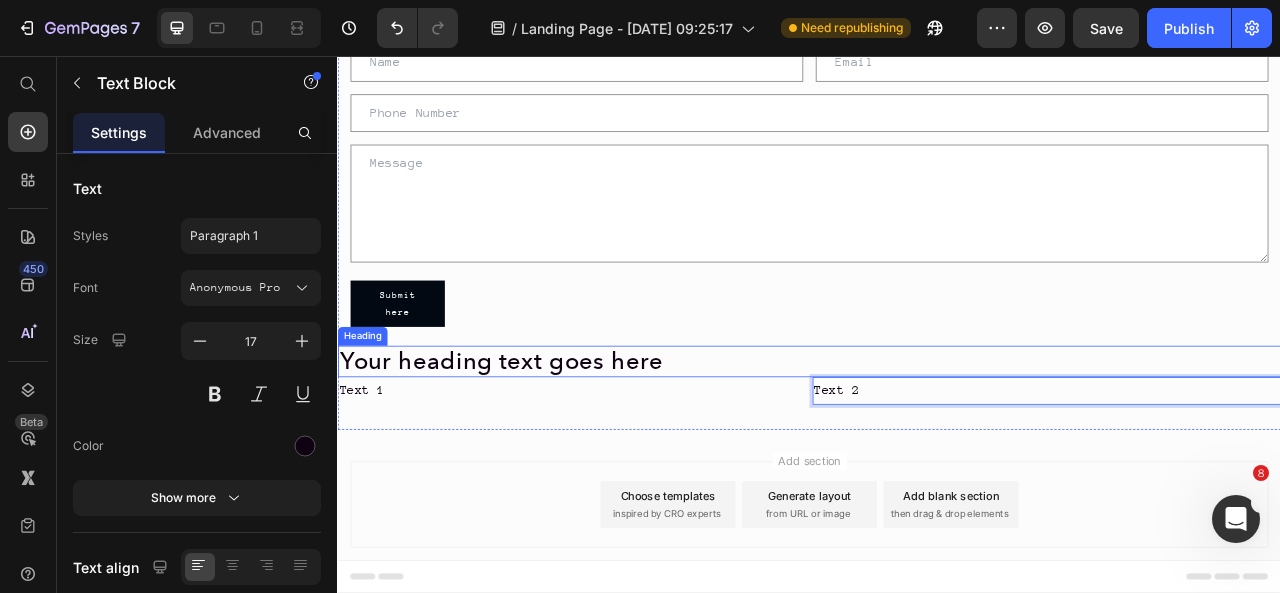 click on "Submit here Submit Button" at bounding box center [937, 370] 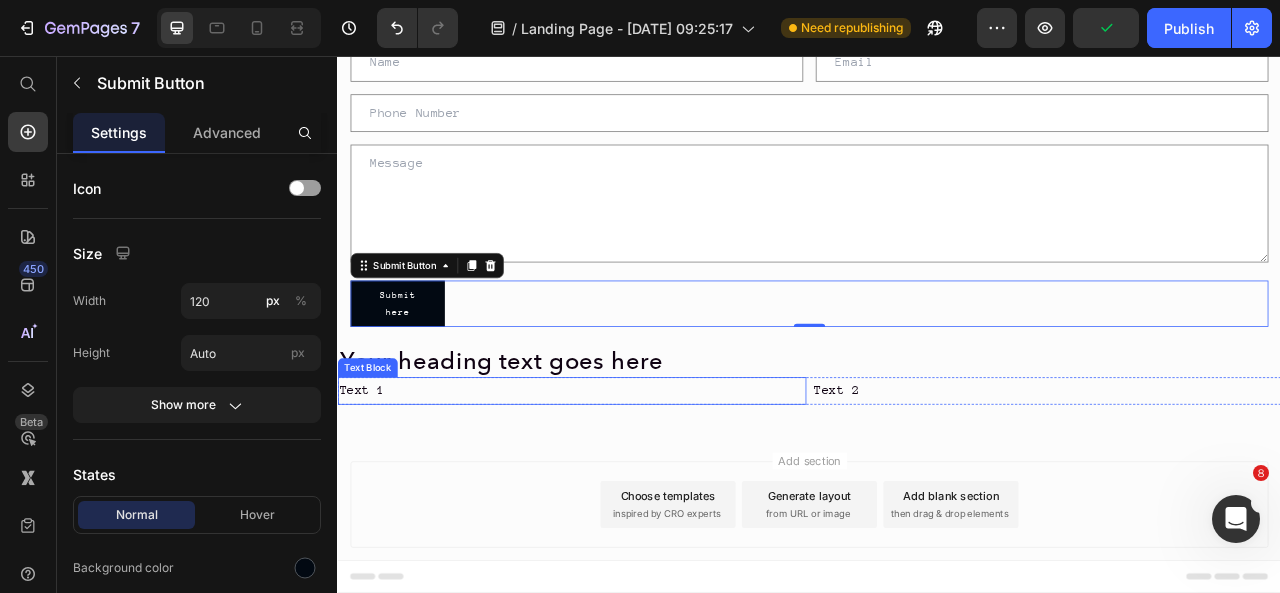 click on "Text Block" at bounding box center (375, 452) 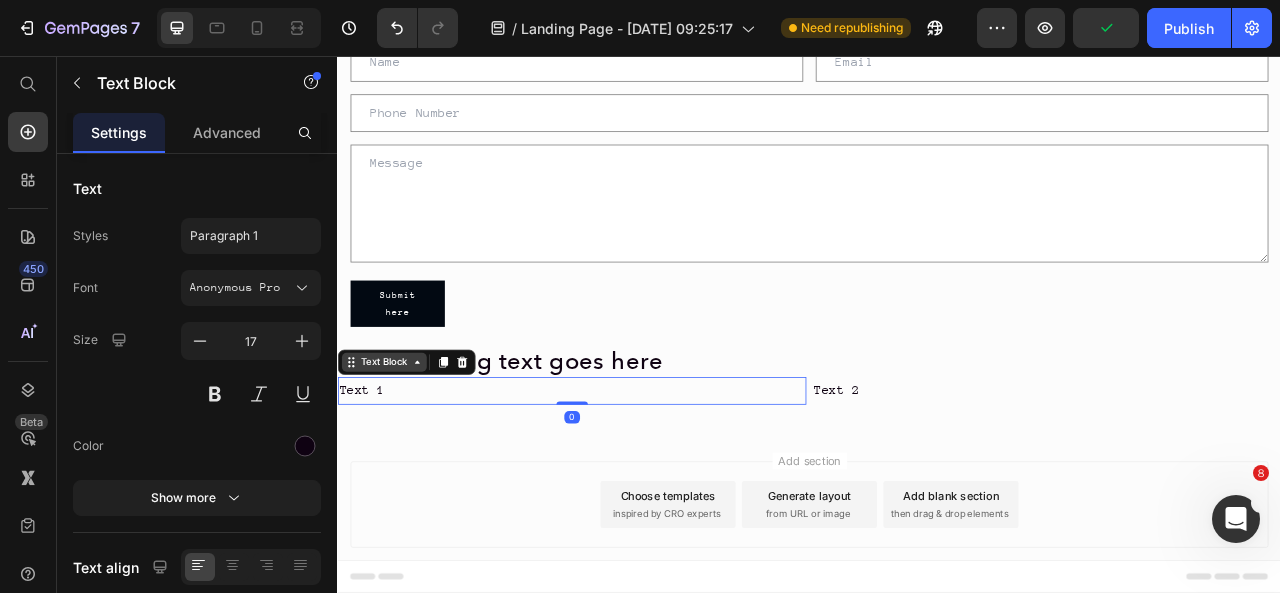 click on "Text Block" at bounding box center [396, 445] 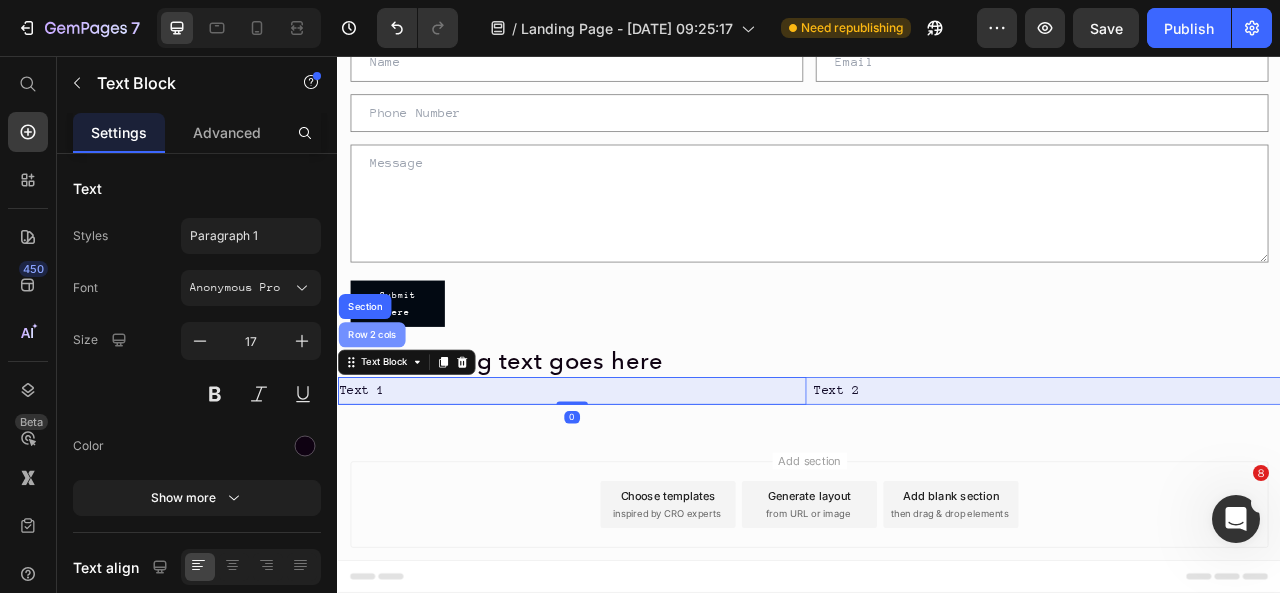 click on "Row 2 cols" at bounding box center [380, 410] 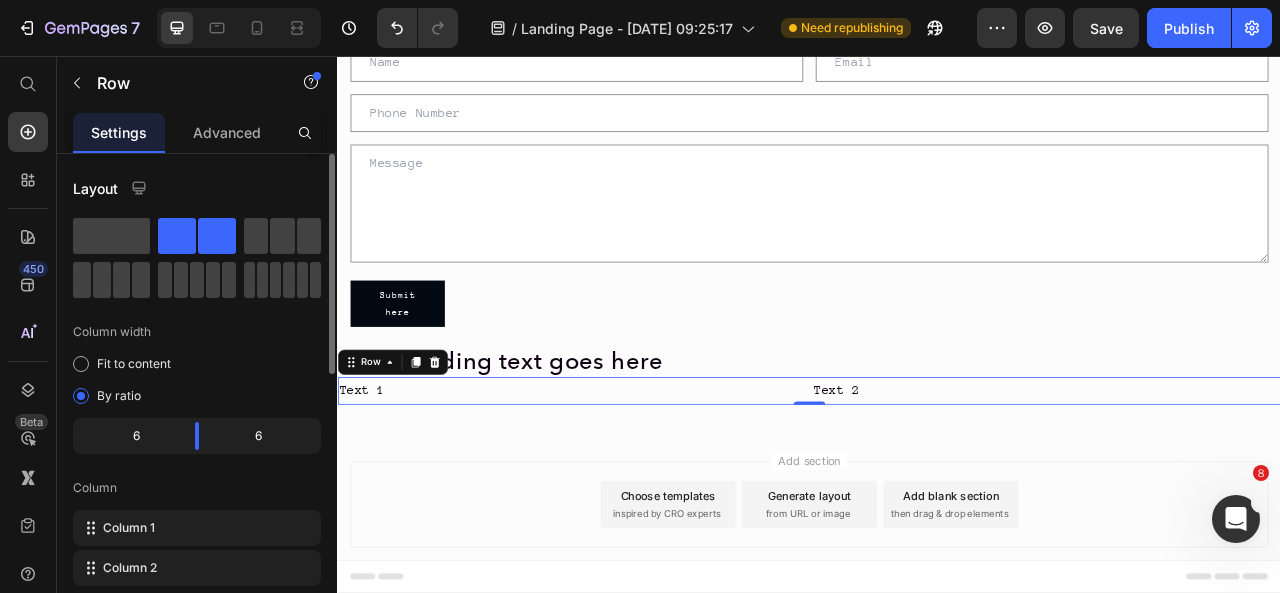 scroll, scrollTop: 200, scrollLeft: 0, axis: vertical 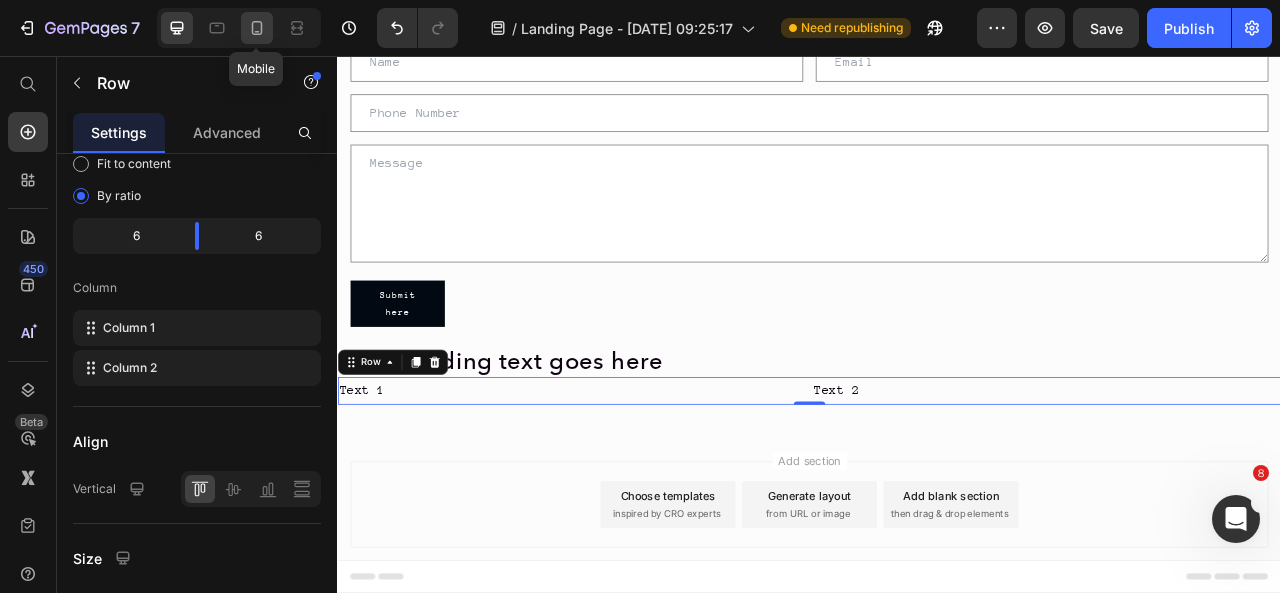 click 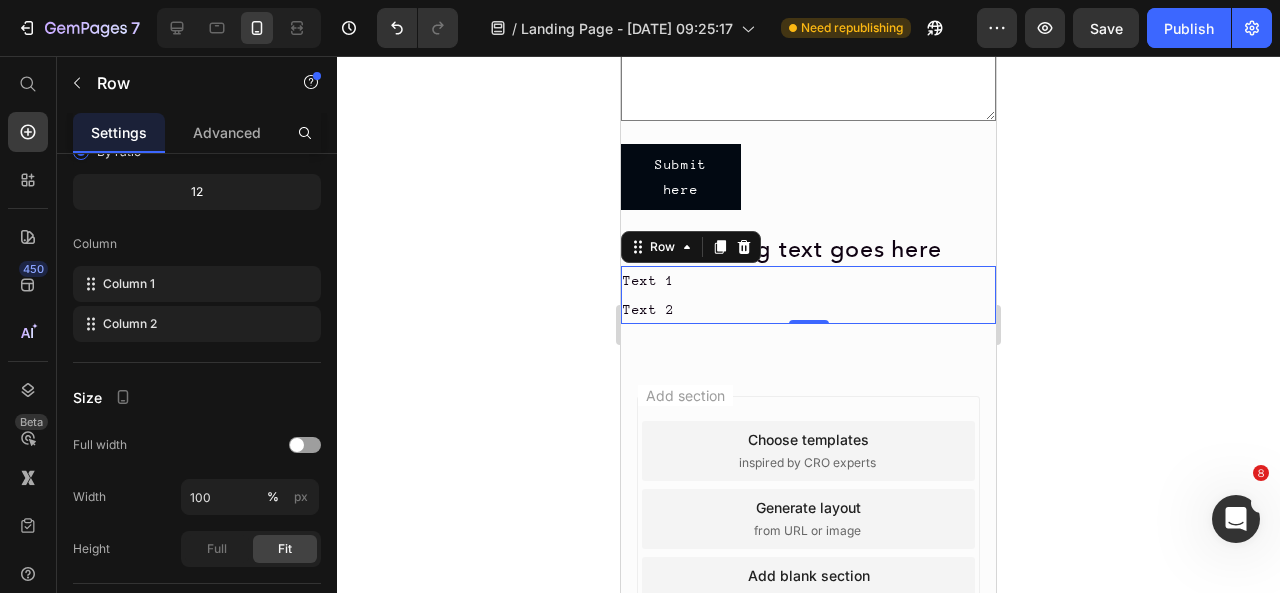 scroll, scrollTop: 496, scrollLeft: 0, axis: vertical 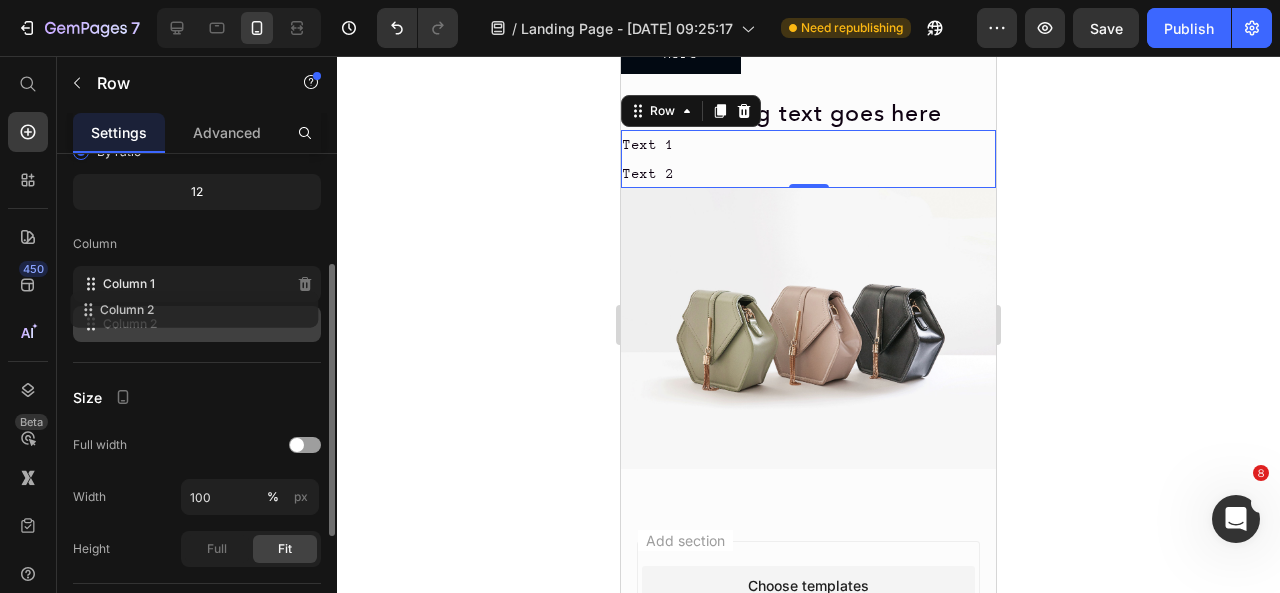 type 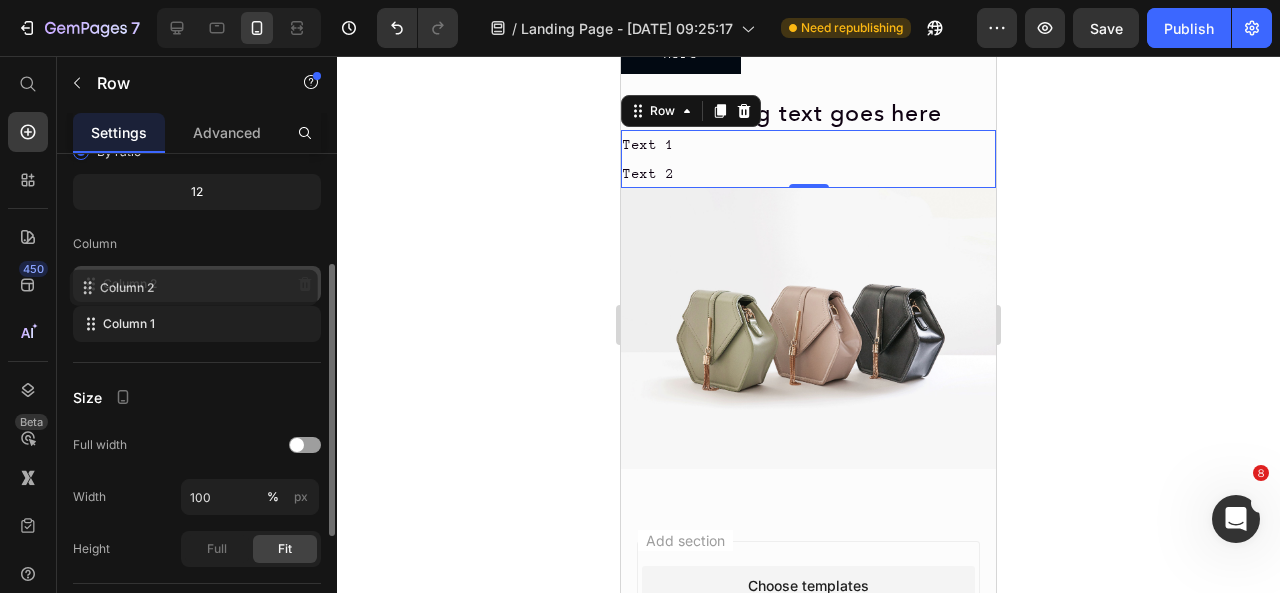 drag, startPoint x: 116, startPoint y: 326, endPoint x: 113, endPoint y: 287, distance: 39.115215 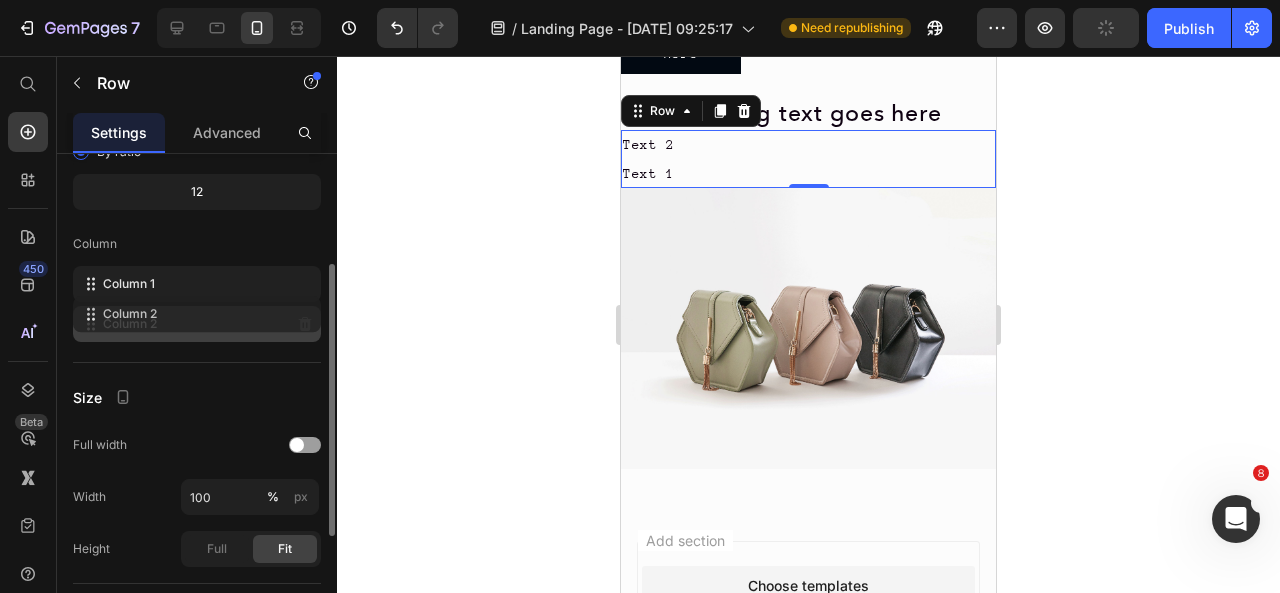 drag, startPoint x: 127, startPoint y: 283, endPoint x: 127, endPoint y: 310, distance: 27 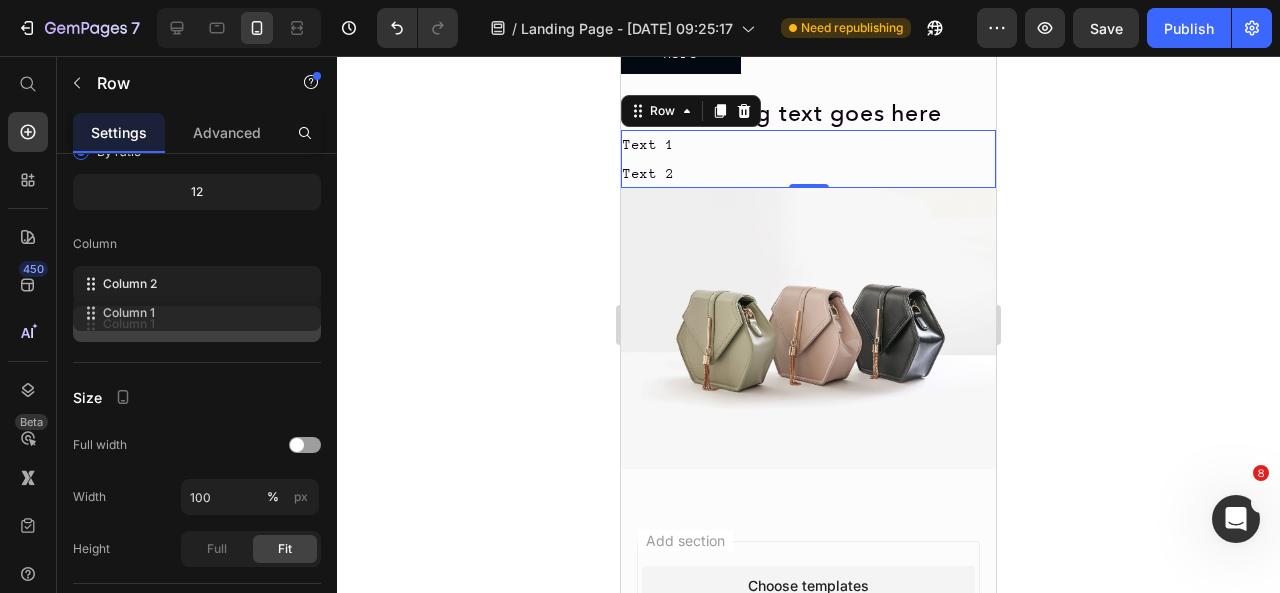 drag, startPoint x: 124, startPoint y: 283, endPoint x: 124, endPoint y: 309, distance: 26 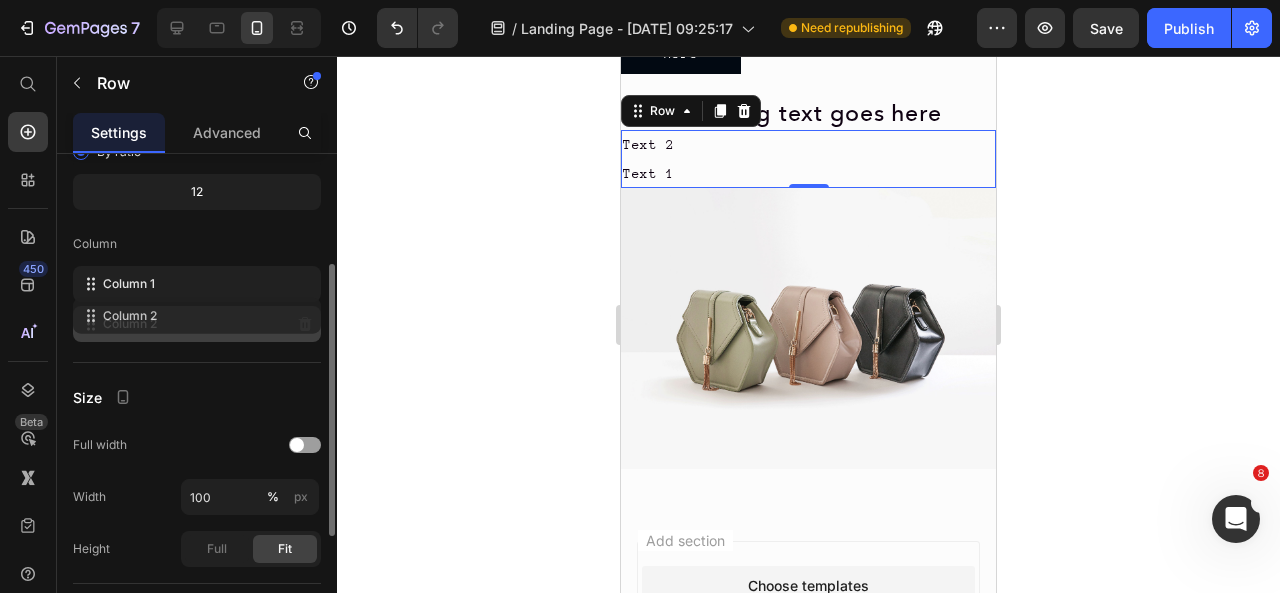 drag, startPoint x: 116, startPoint y: 287, endPoint x: 116, endPoint y: 317, distance: 30 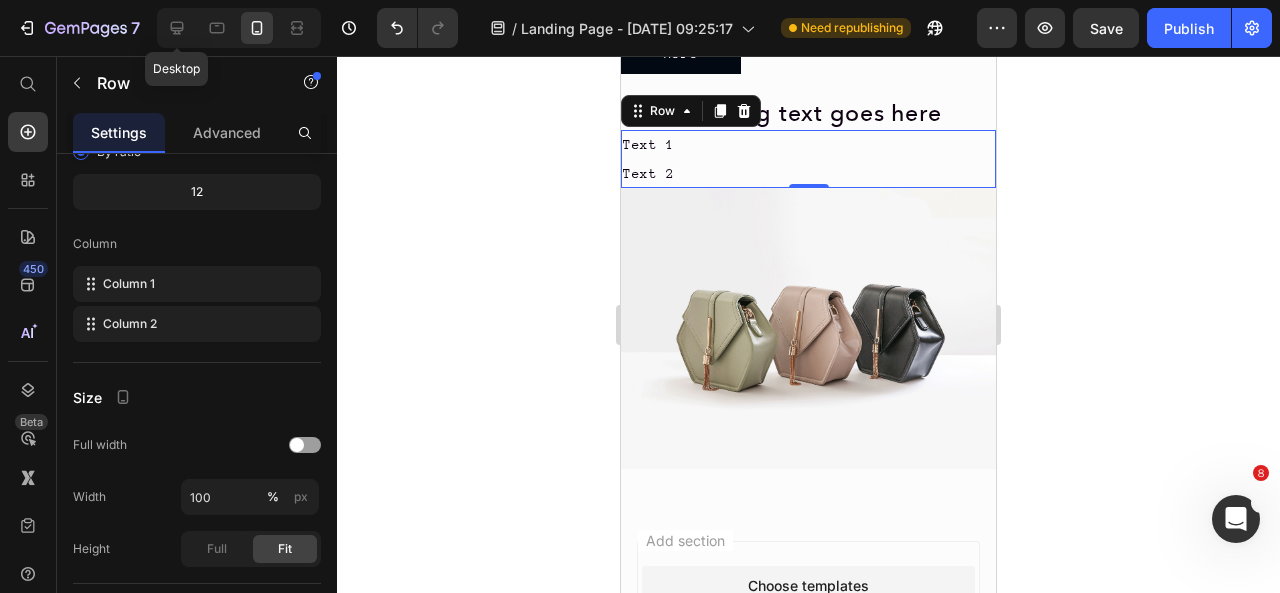 click 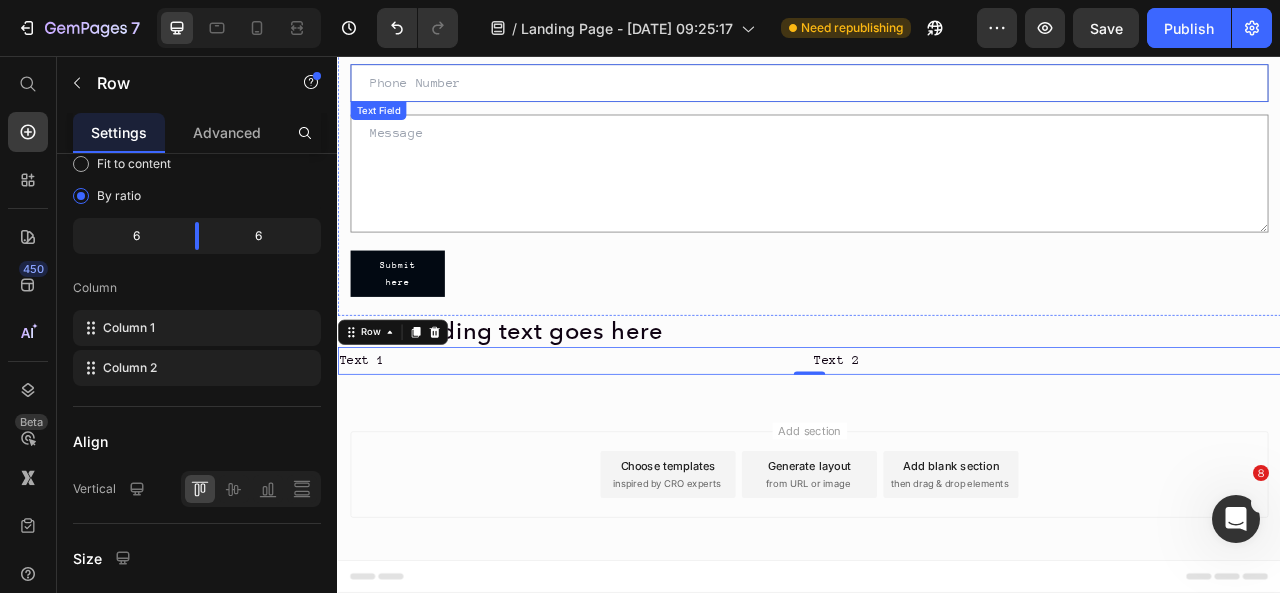 scroll, scrollTop: 149, scrollLeft: 0, axis: vertical 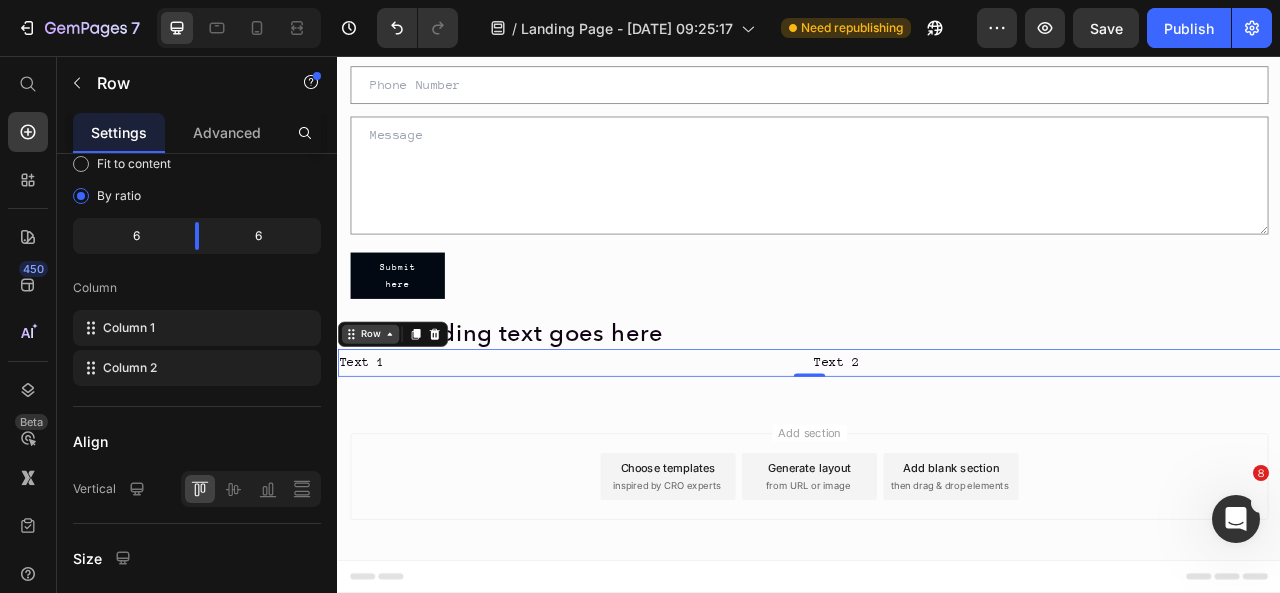 click 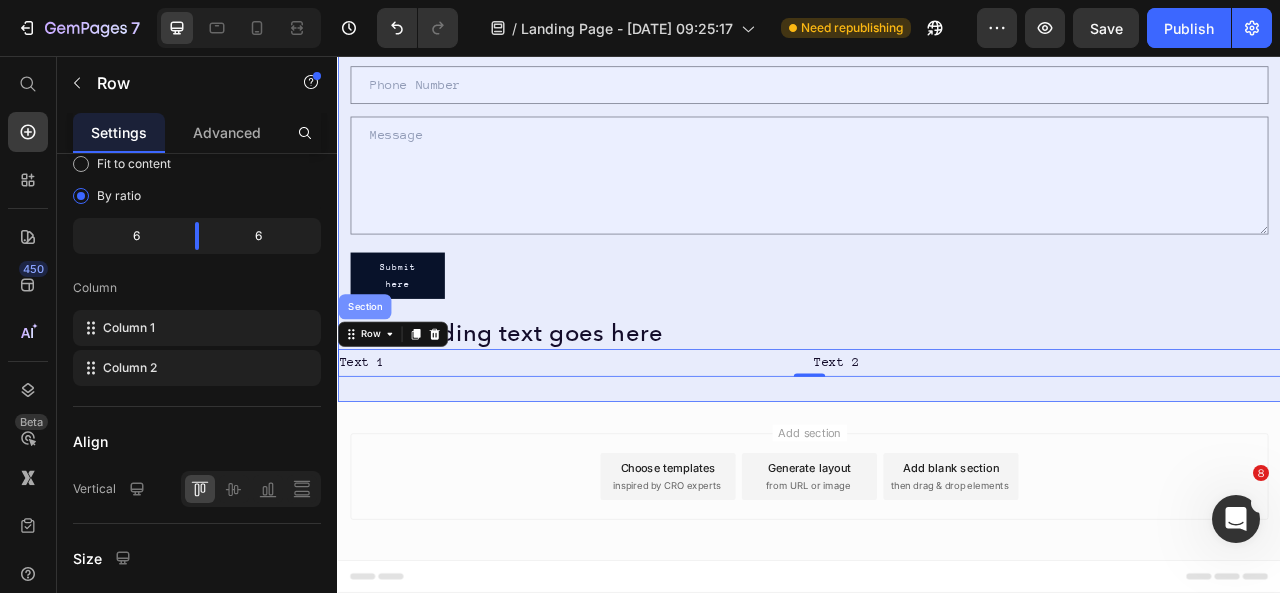 click on "Section" at bounding box center [371, 375] 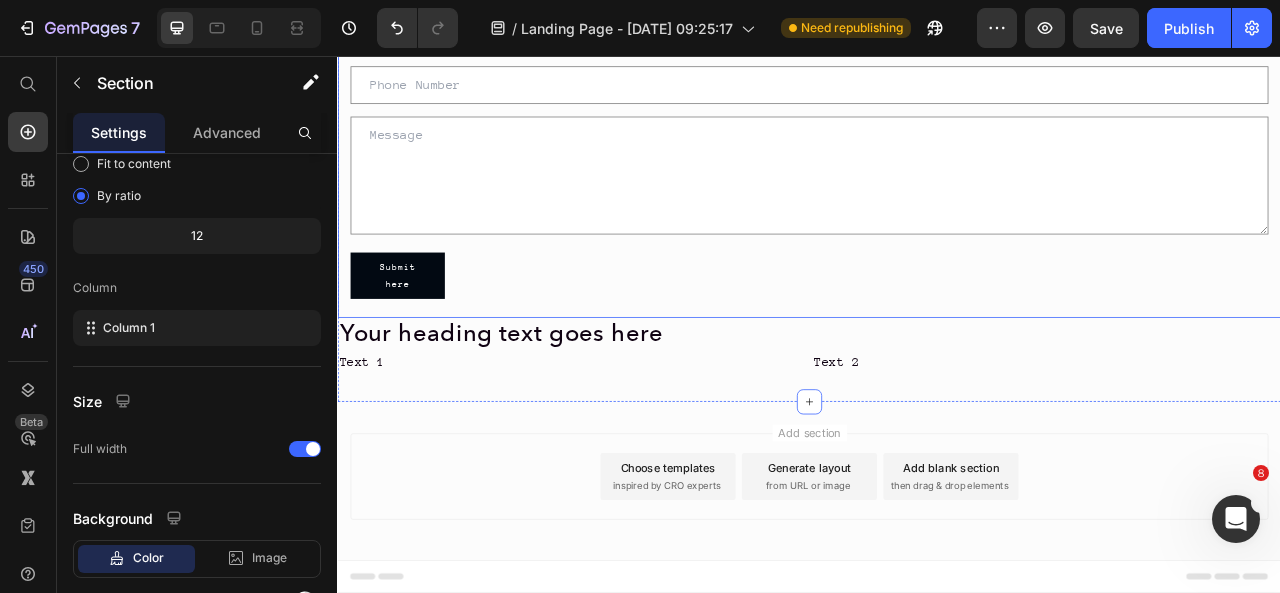 scroll, scrollTop: 0, scrollLeft: 0, axis: both 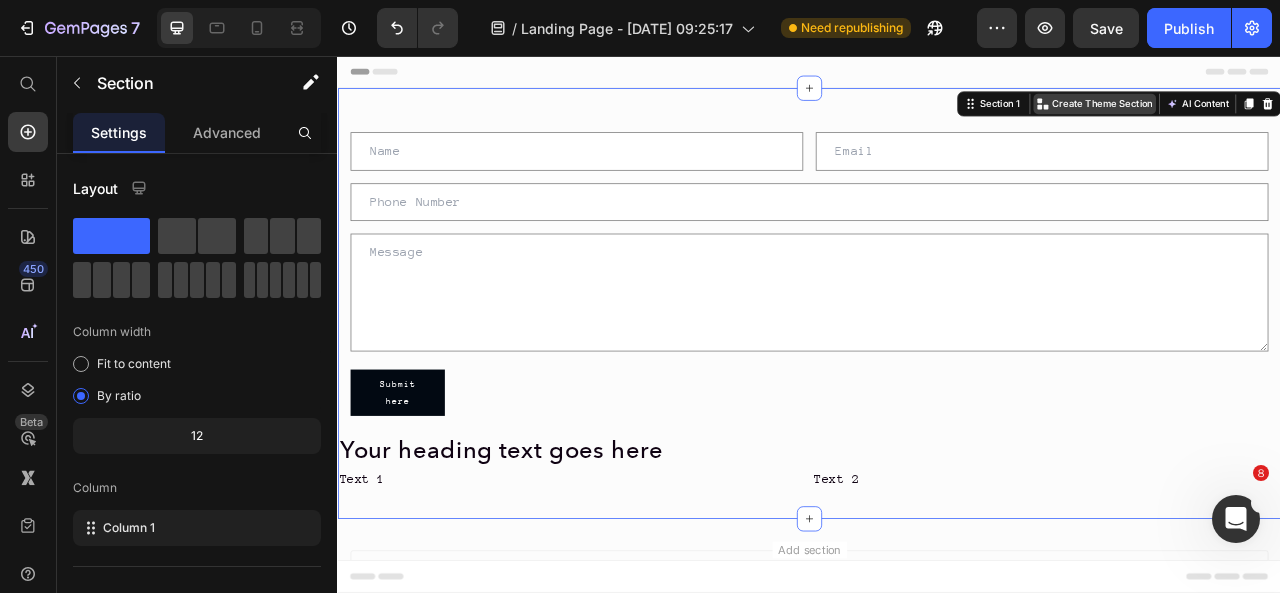 click on "Create Theme Section" at bounding box center (1300, 117) 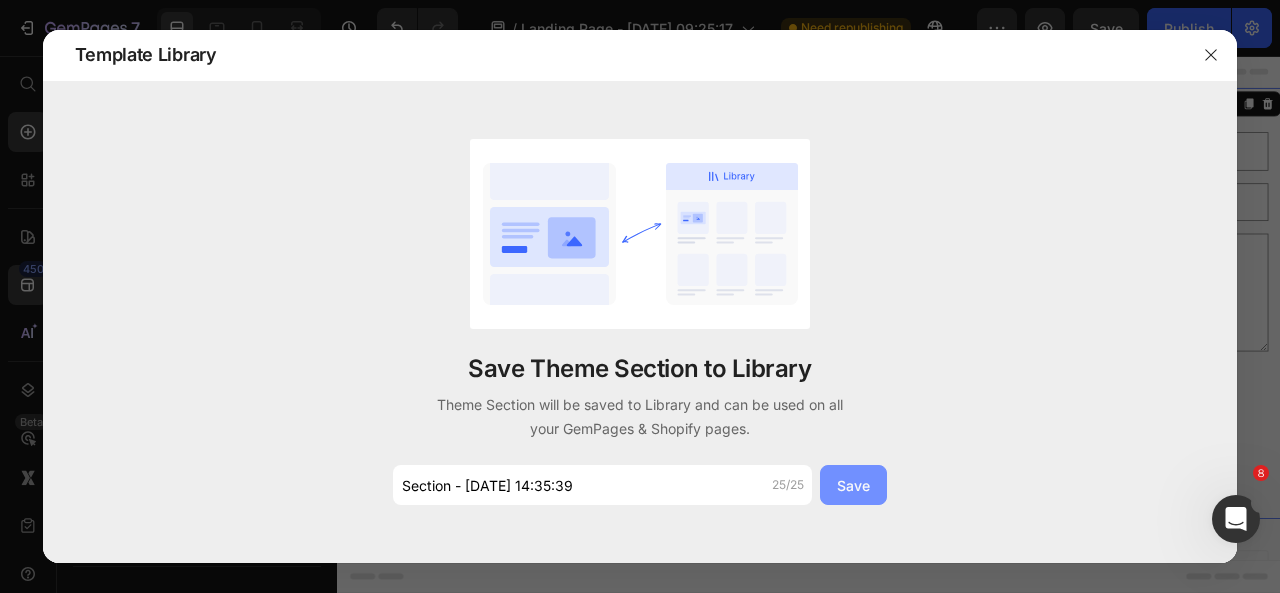 click on "Save" at bounding box center [853, 485] 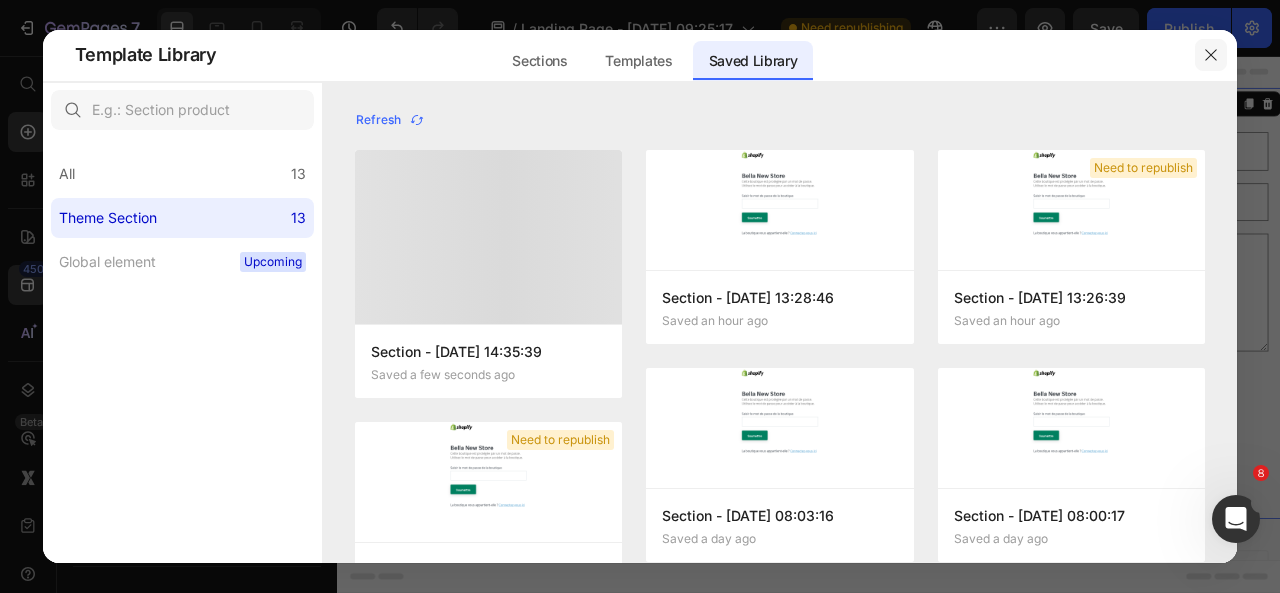 click at bounding box center [1211, 55] 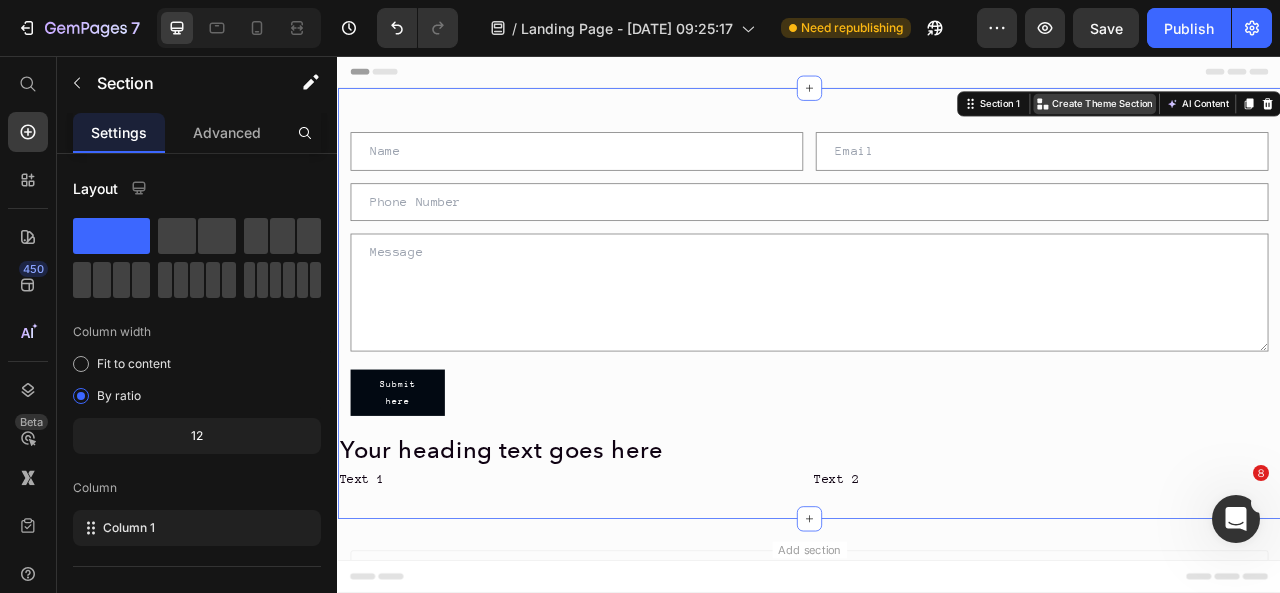 click on "Create Theme Section" at bounding box center (1310, 117) 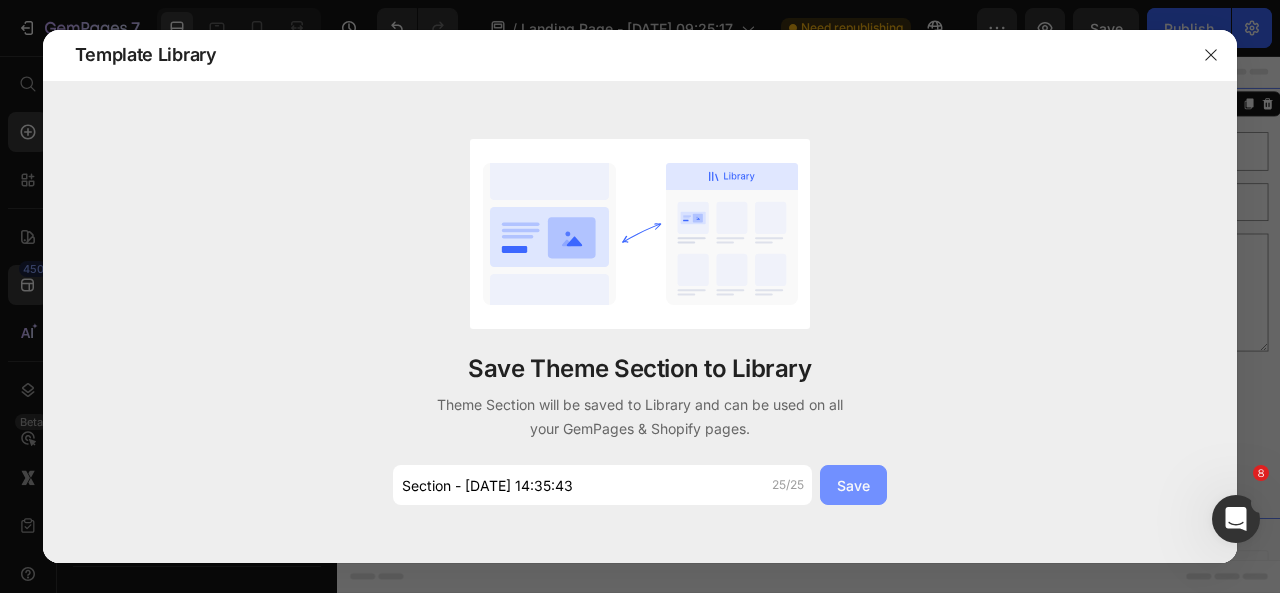 click on "Save" at bounding box center [853, 485] 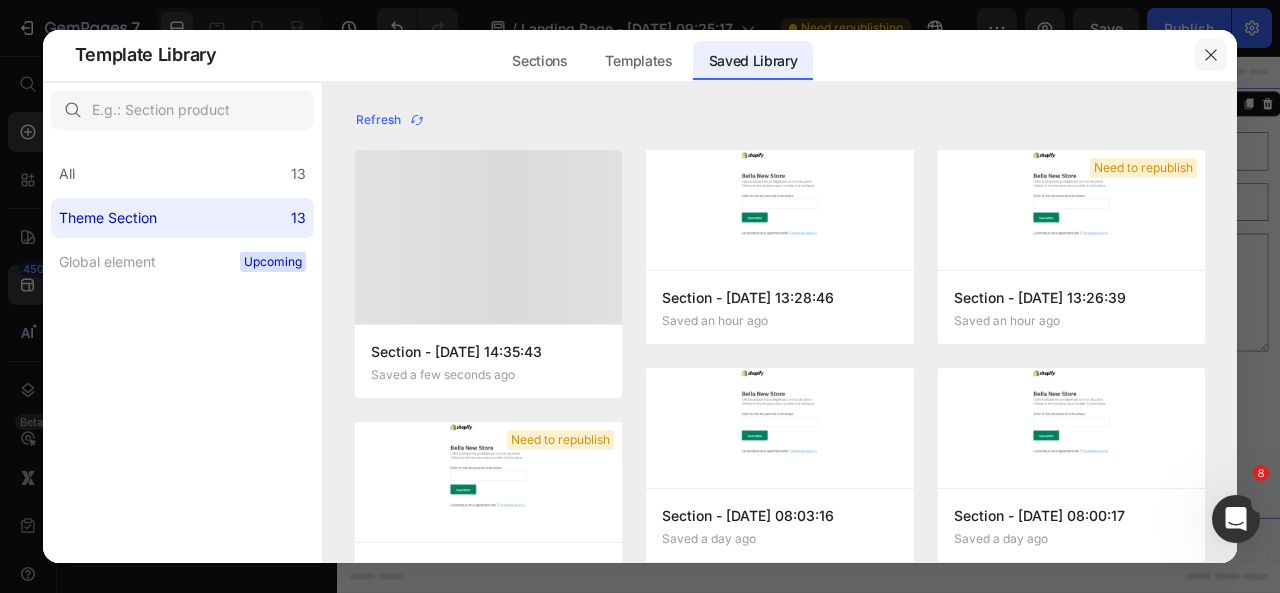 click 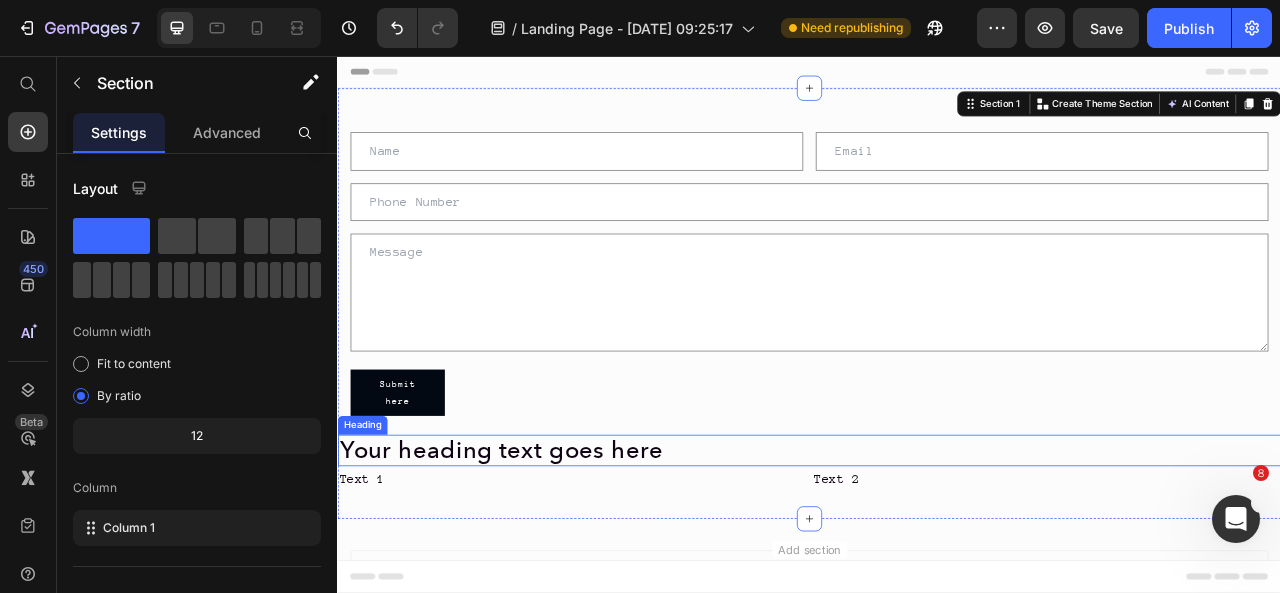 click on "Your heading text goes here" at bounding box center [937, 558] 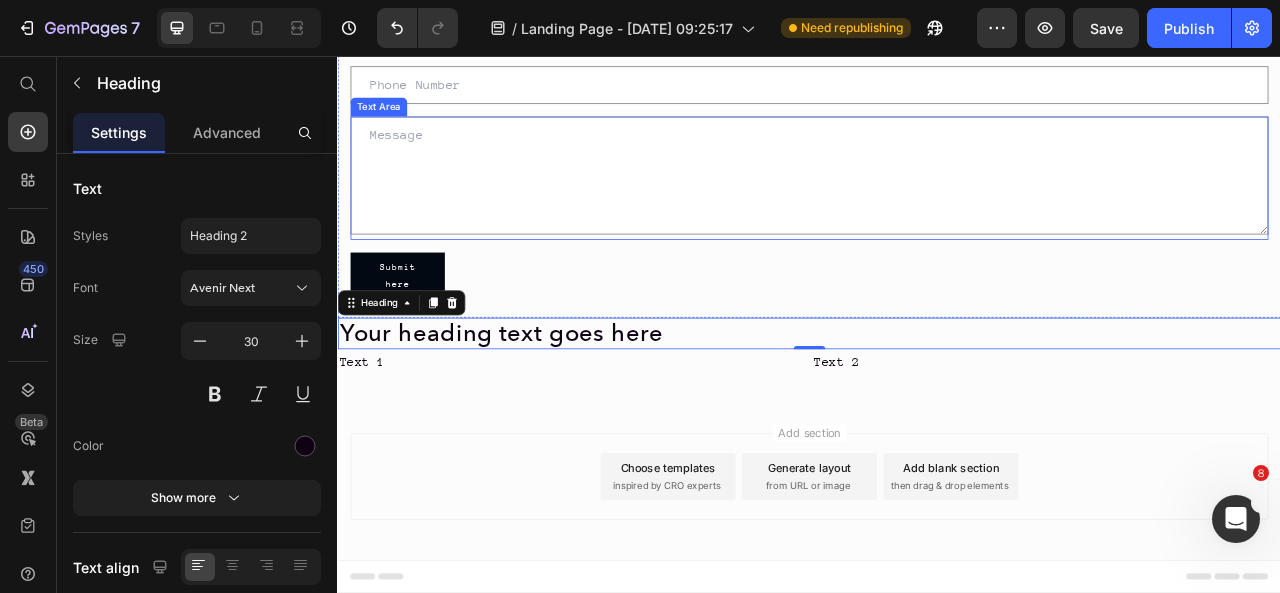 scroll, scrollTop: 0, scrollLeft: 0, axis: both 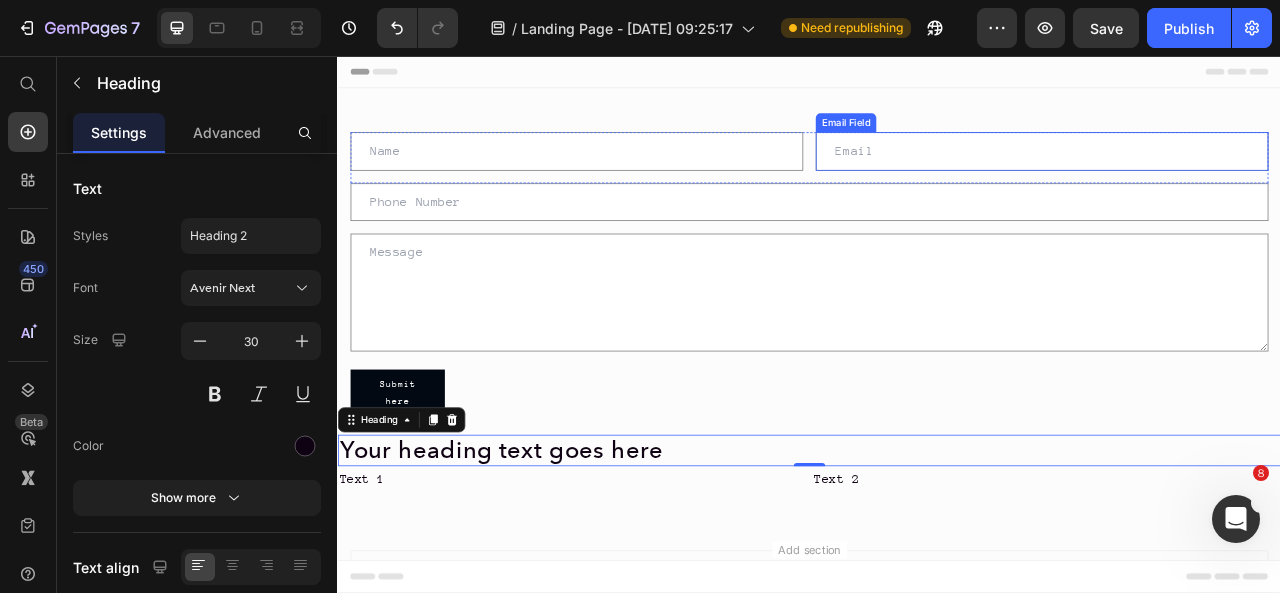 click on "Text Field Email Field Row Text Field Text Area Submit here Submit Button Contact Form Your heading text goes here Heading   0 Text 1 Text Block Text 2 Text Block Row Image Row Section 1" at bounding box center (937, 371) 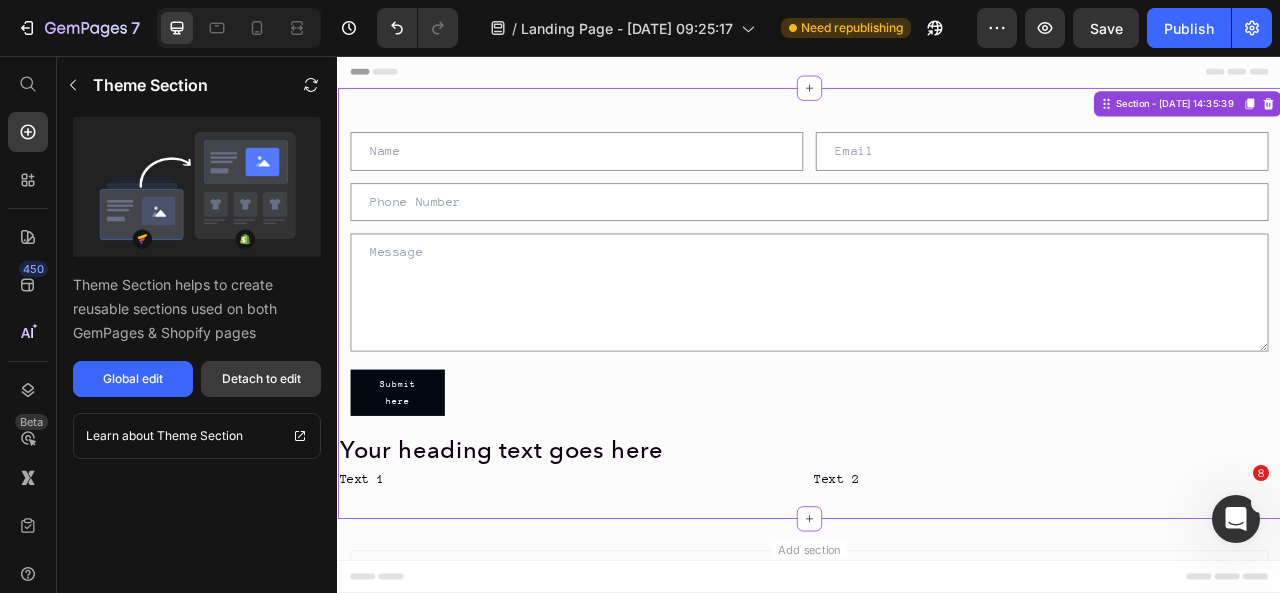click on "Detach to edit" at bounding box center [261, 379] 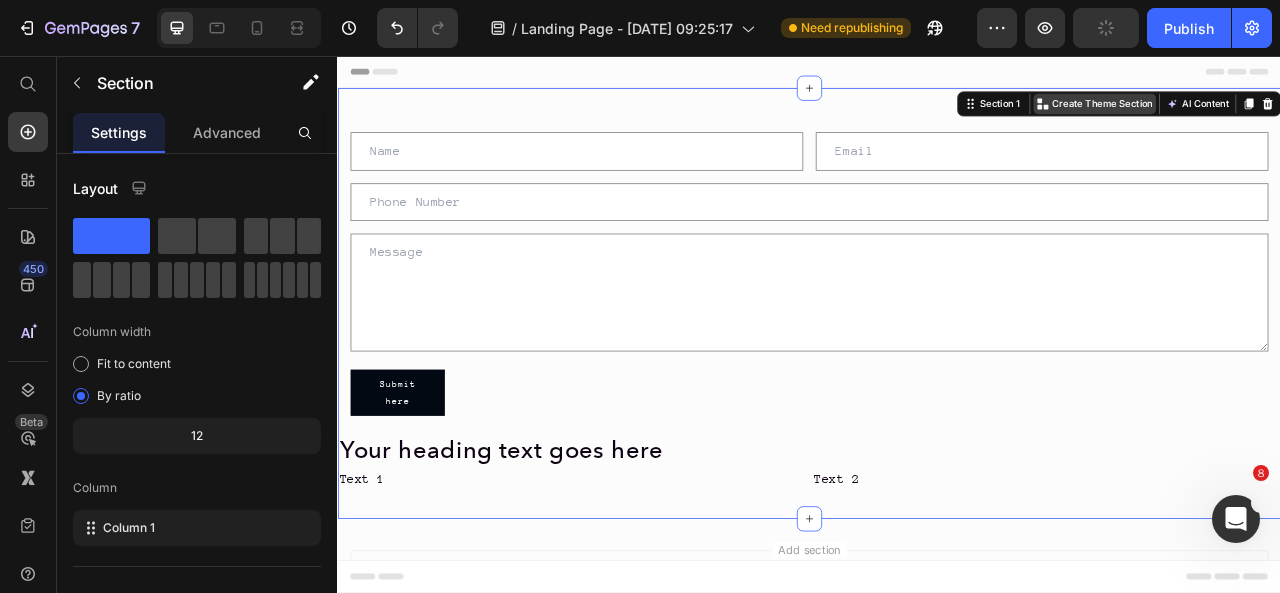 click on "Create Theme Section" at bounding box center (1310, 117) 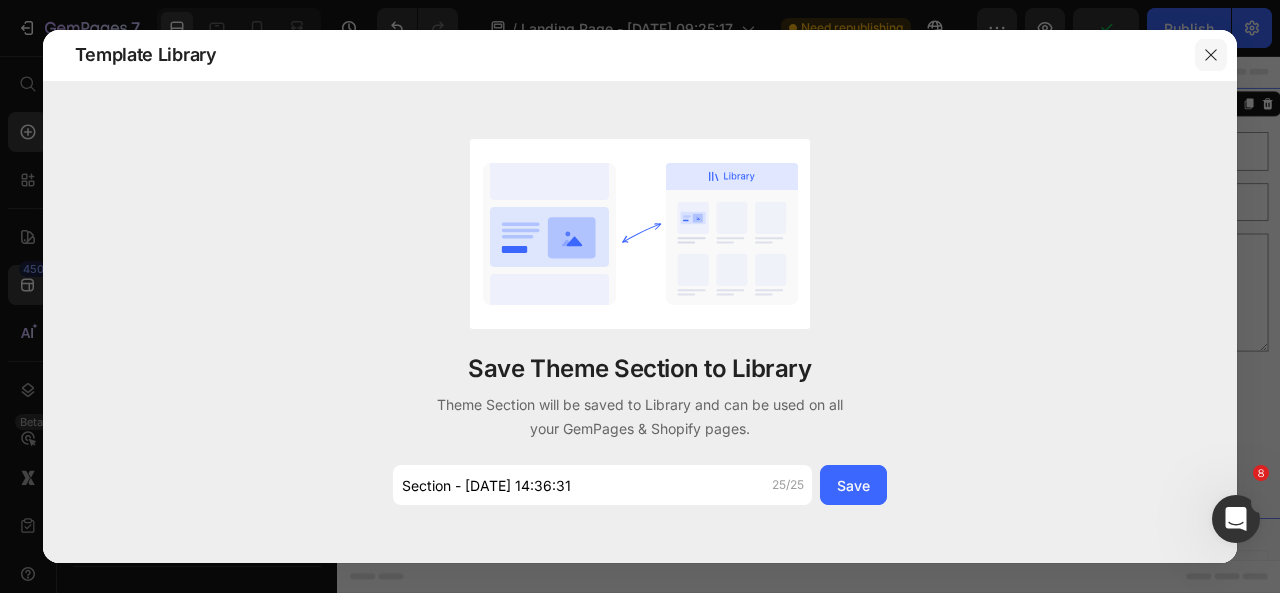 click 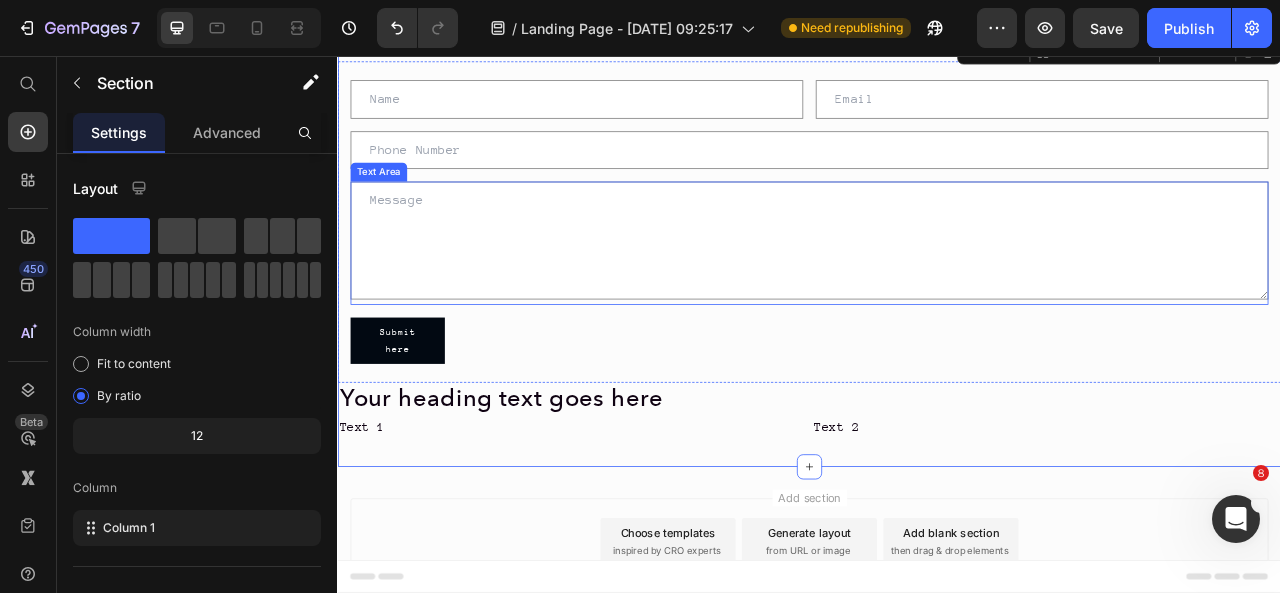scroll, scrollTop: 149, scrollLeft: 0, axis: vertical 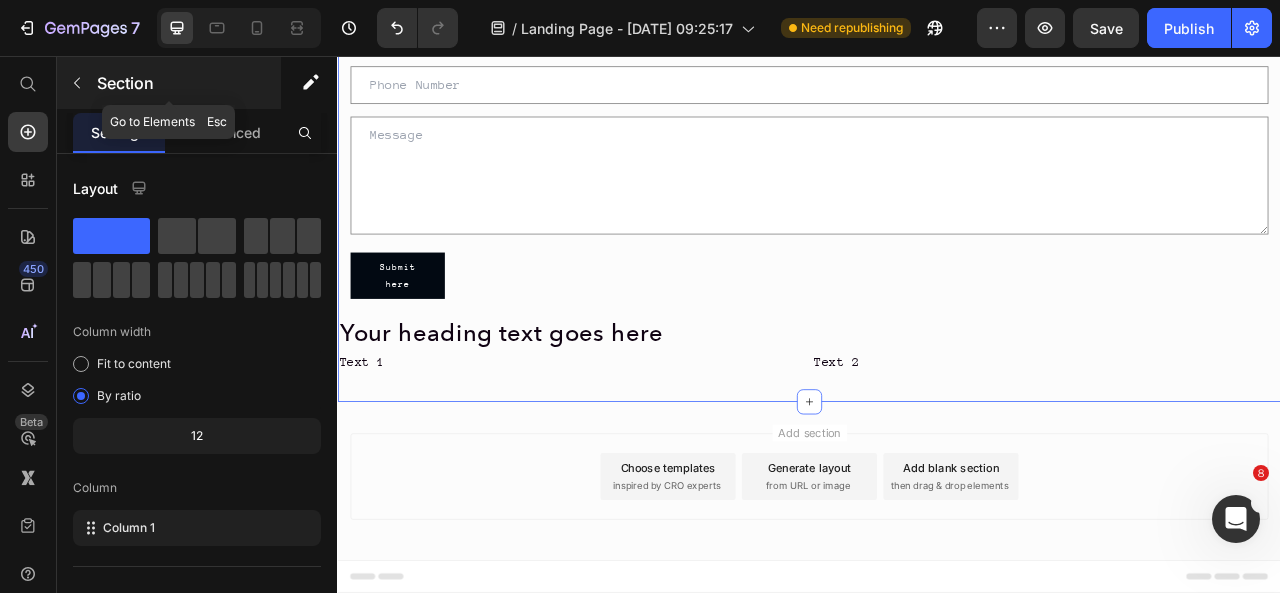 click 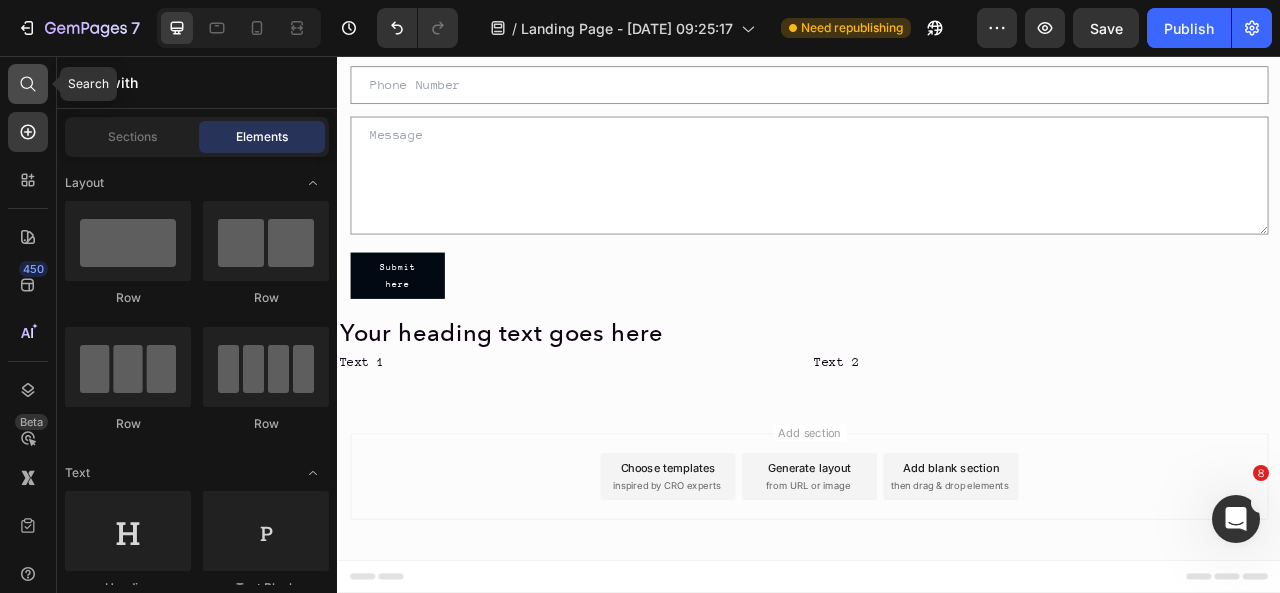 click 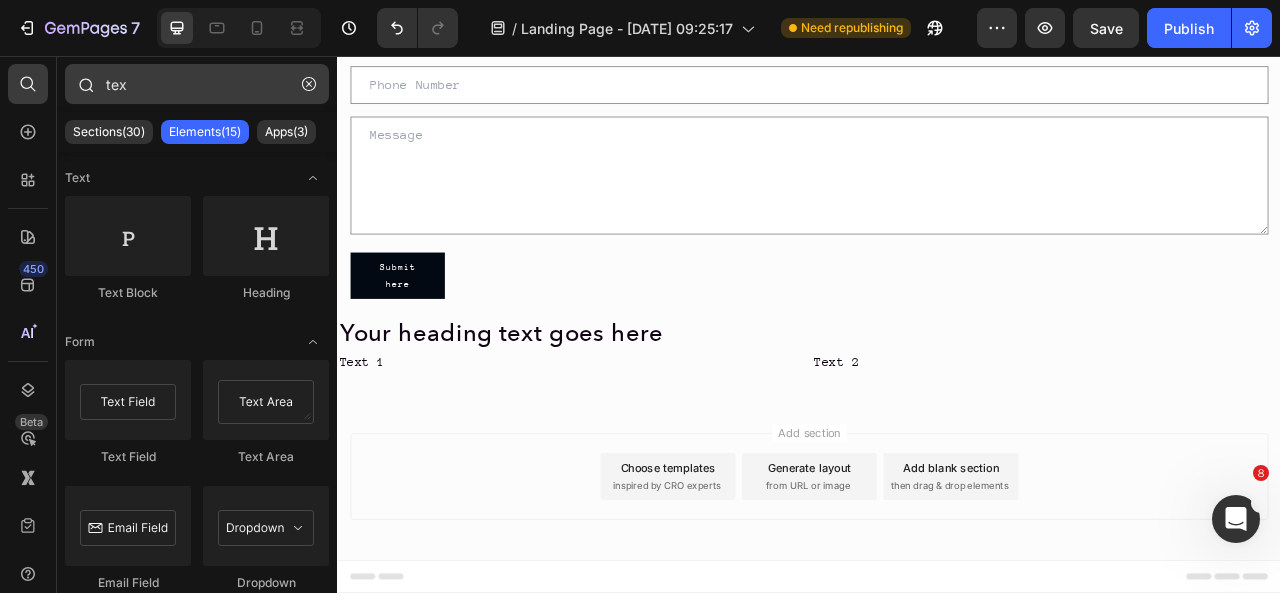 click on "tex" at bounding box center (197, 84) 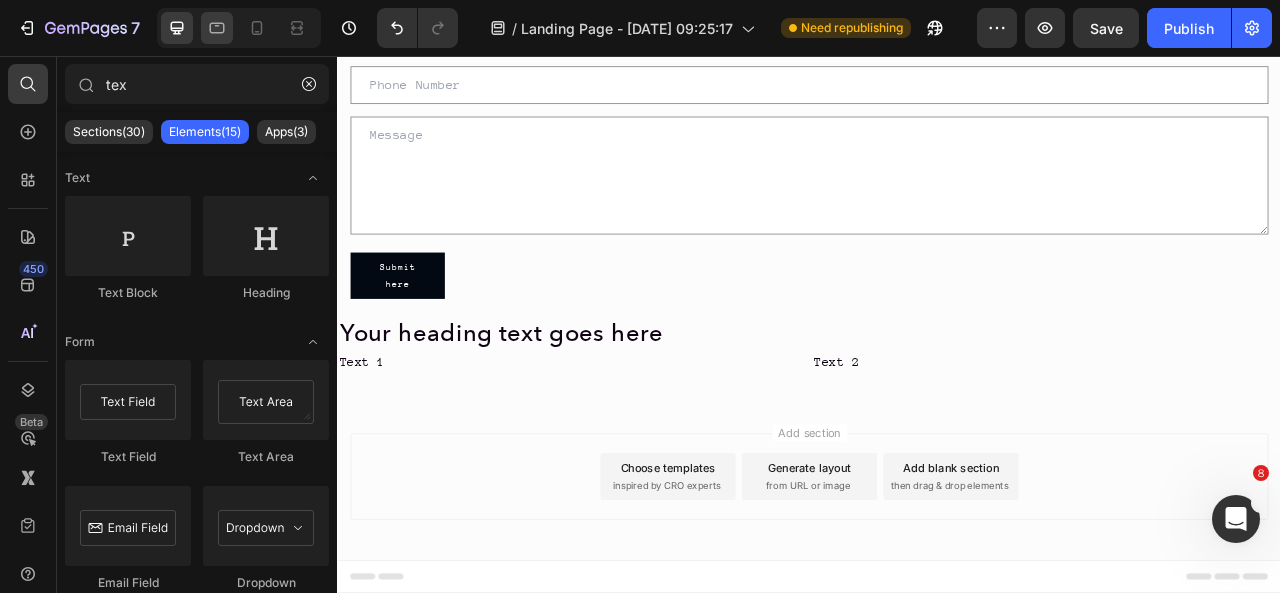 drag, startPoint x: 190, startPoint y: 77, endPoint x: 216, endPoint y: 32, distance: 51.971146 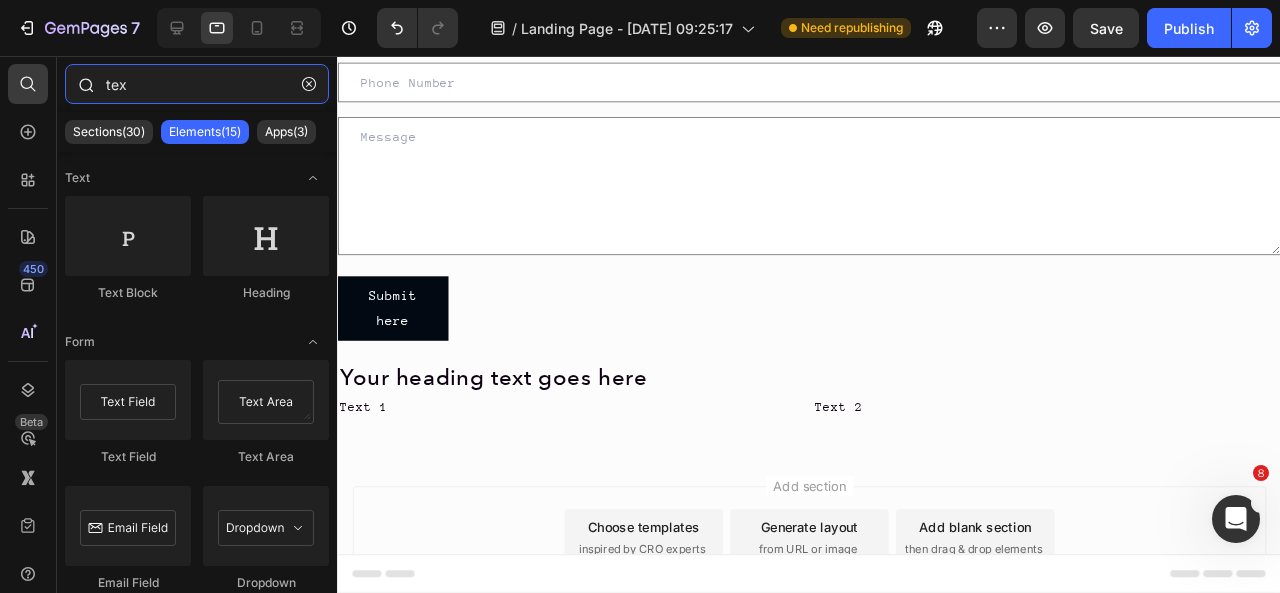 click on "tex" at bounding box center [197, 84] 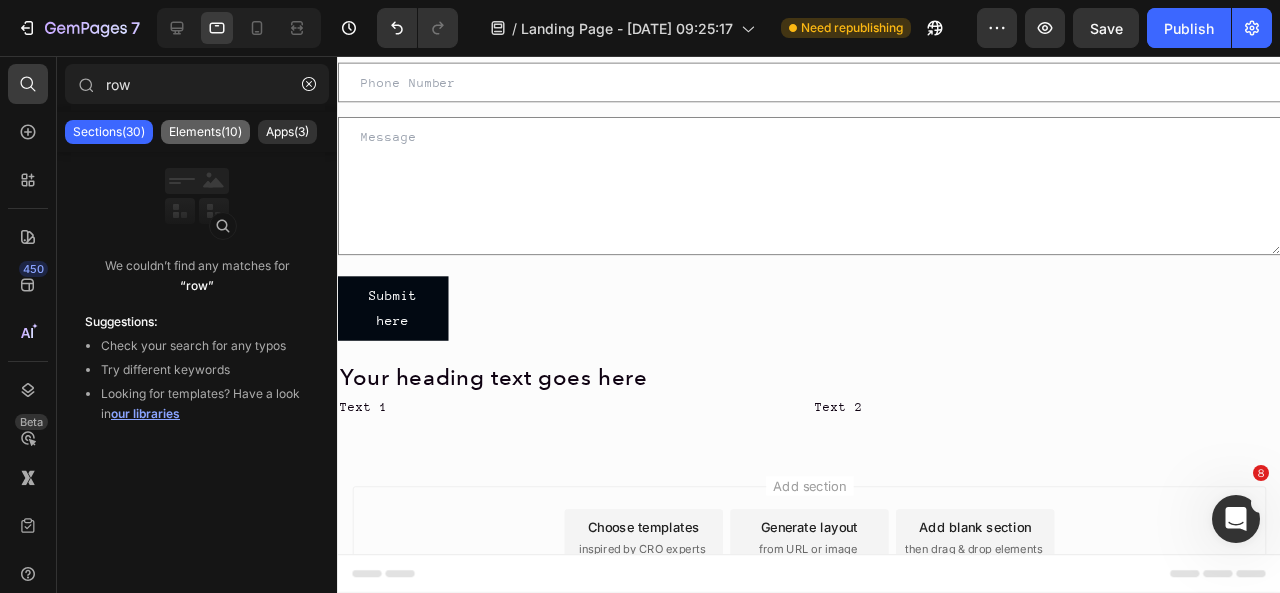 click on "Elements(10)" at bounding box center (205, 132) 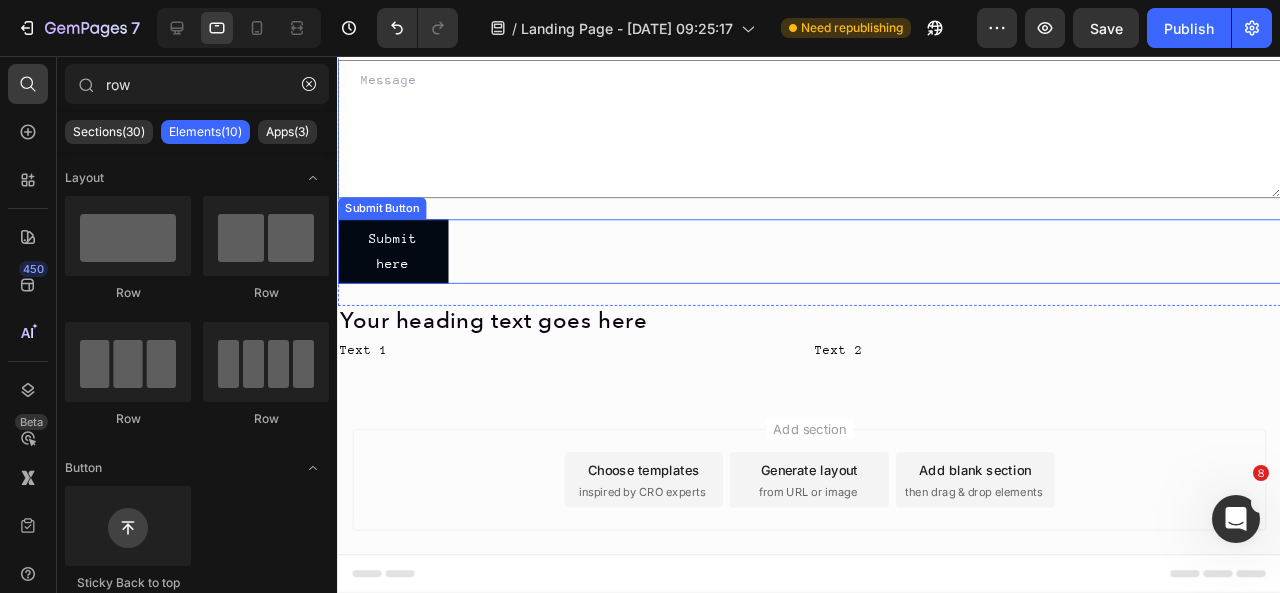 scroll, scrollTop: 236, scrollLeft: 0, axis: vertical 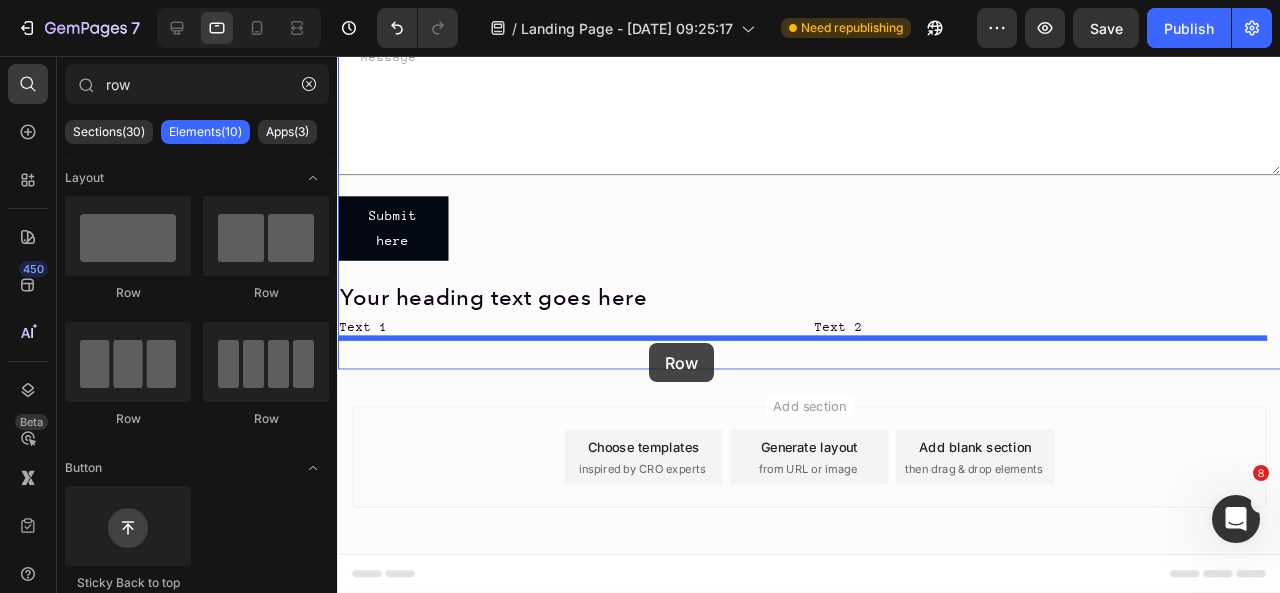 drag, startPoint x: 598, startPoint y: 441, endPoint x: 676, endPoint y: 368, distance: 106.83164 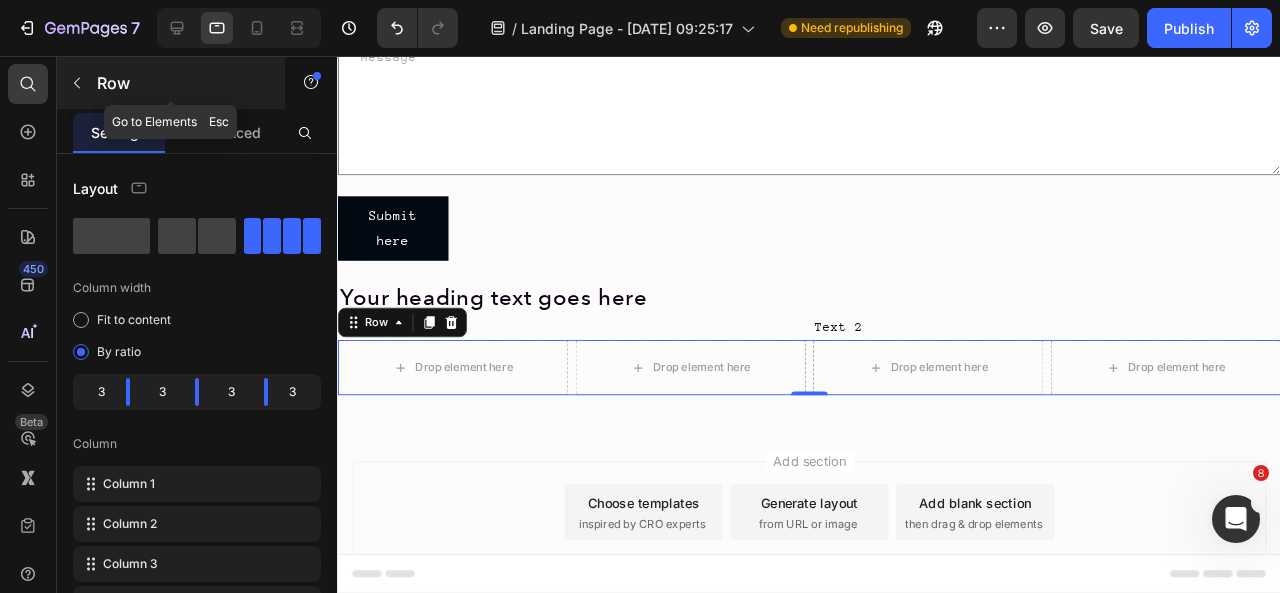click 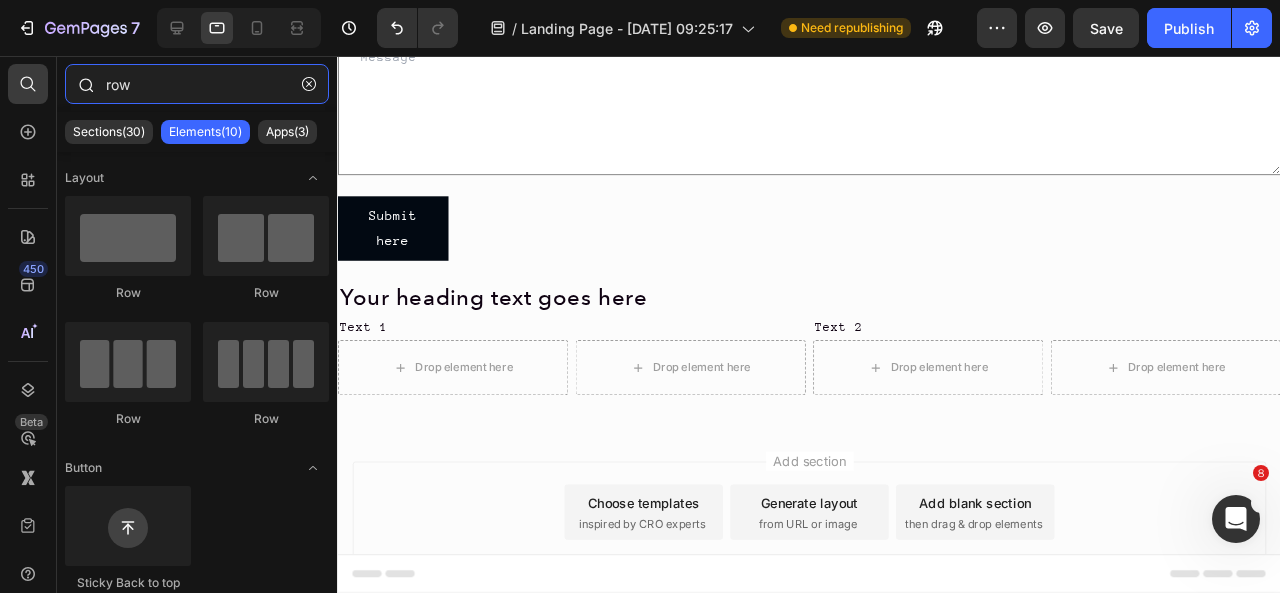 click on "row" at bounding box center (197, 84) 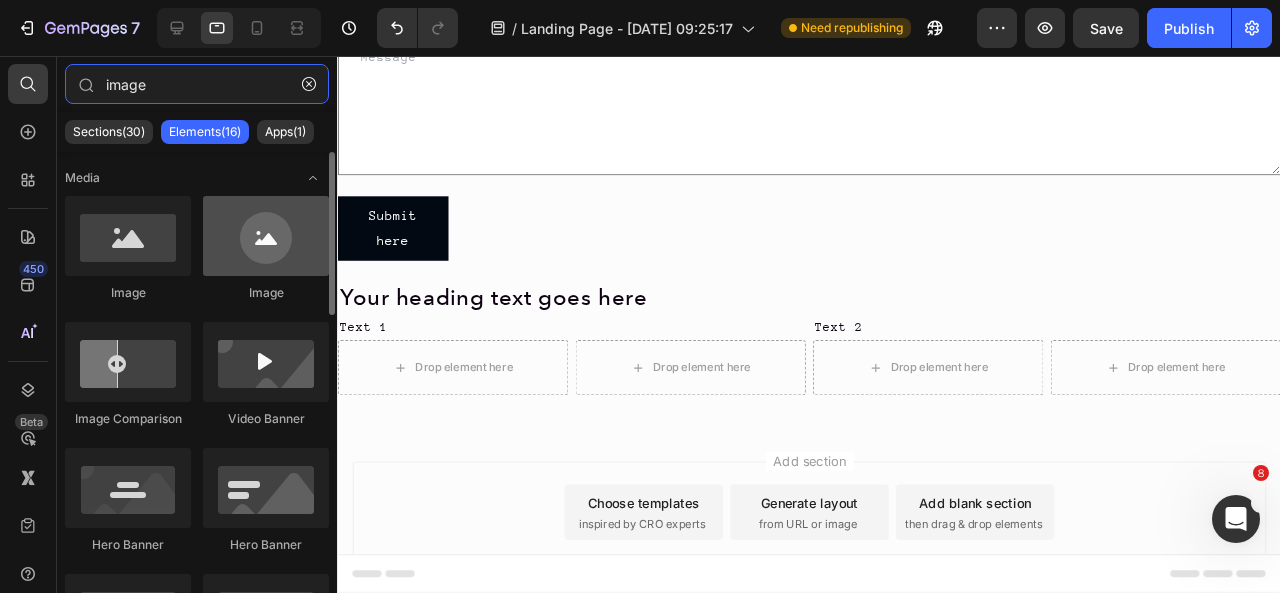 type on "image" 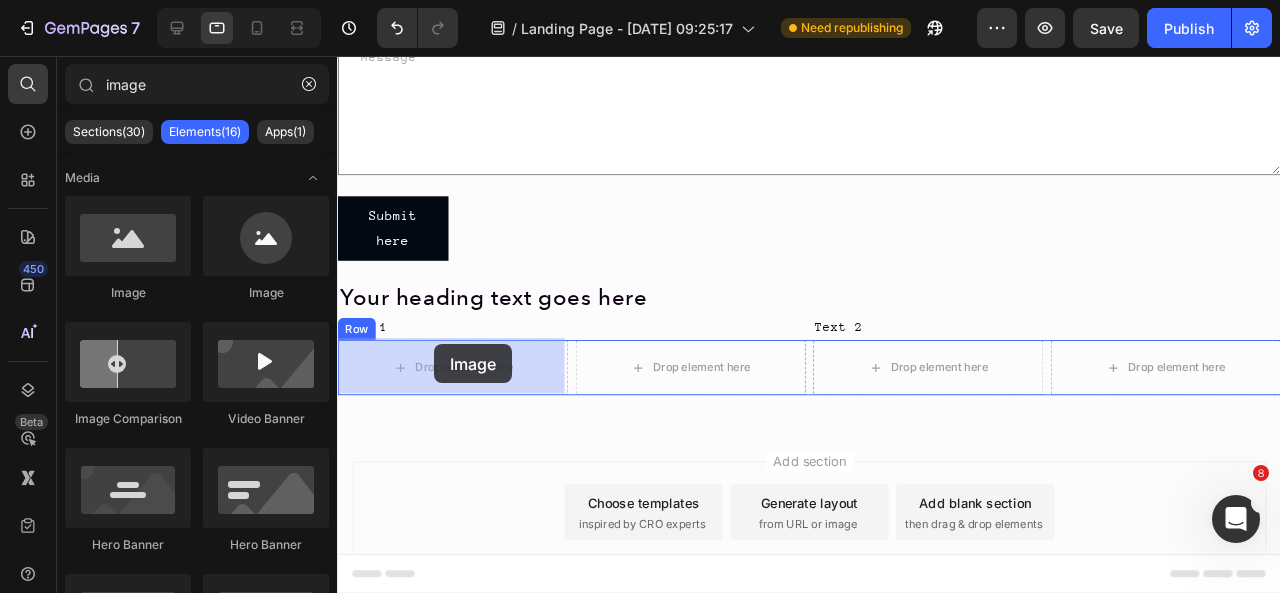 drag, startPoint x: 547, startPoint y: 331, endPoint x: 442, endPoint y: 369, distance: 111.66467 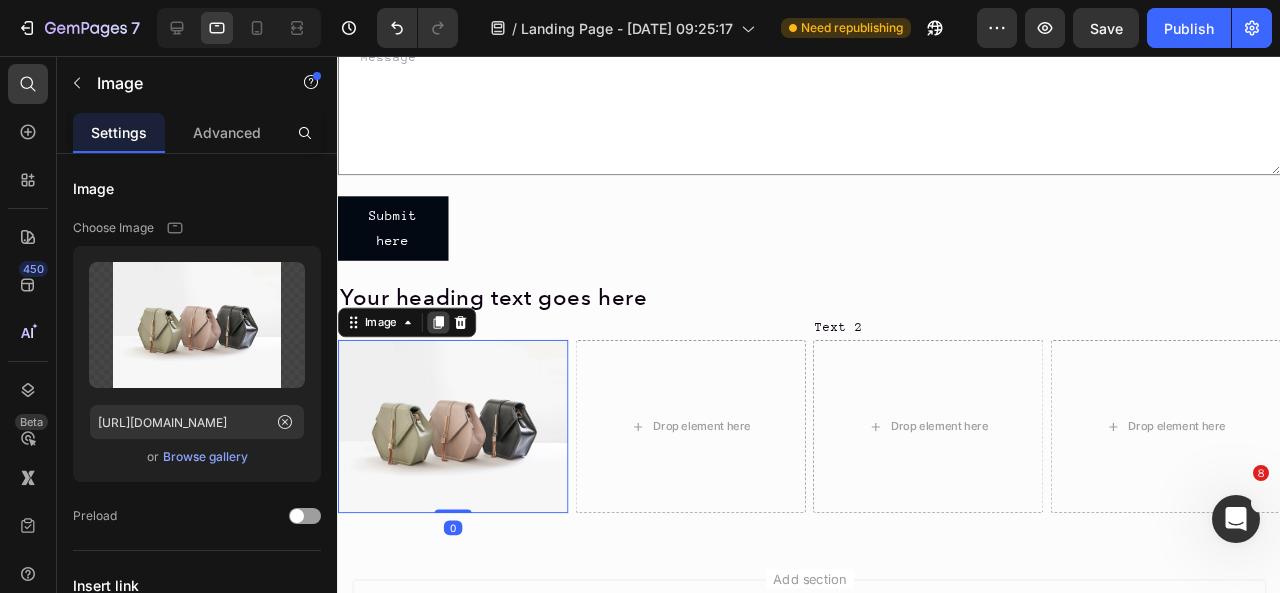 click 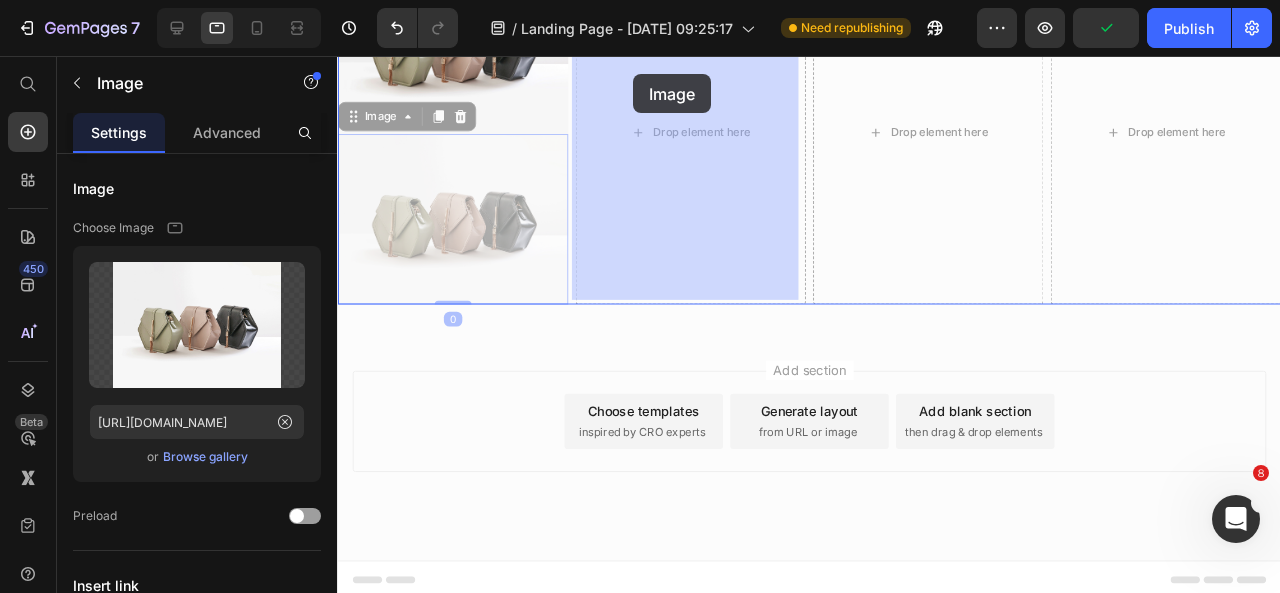 scroll, scrollTop: 427, scrollLeft: 0, axis: vertical 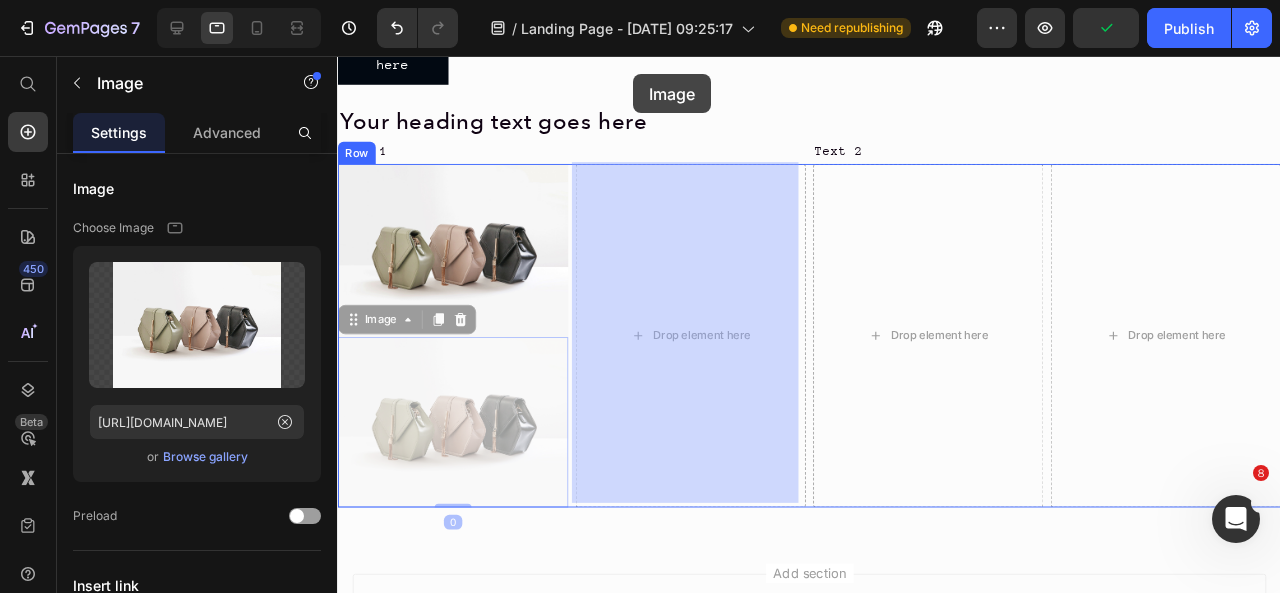 drag, startPoint x: 386, startPoint y: 120, endPoint x: 658, endPoint y: 76, distance: 275.53583 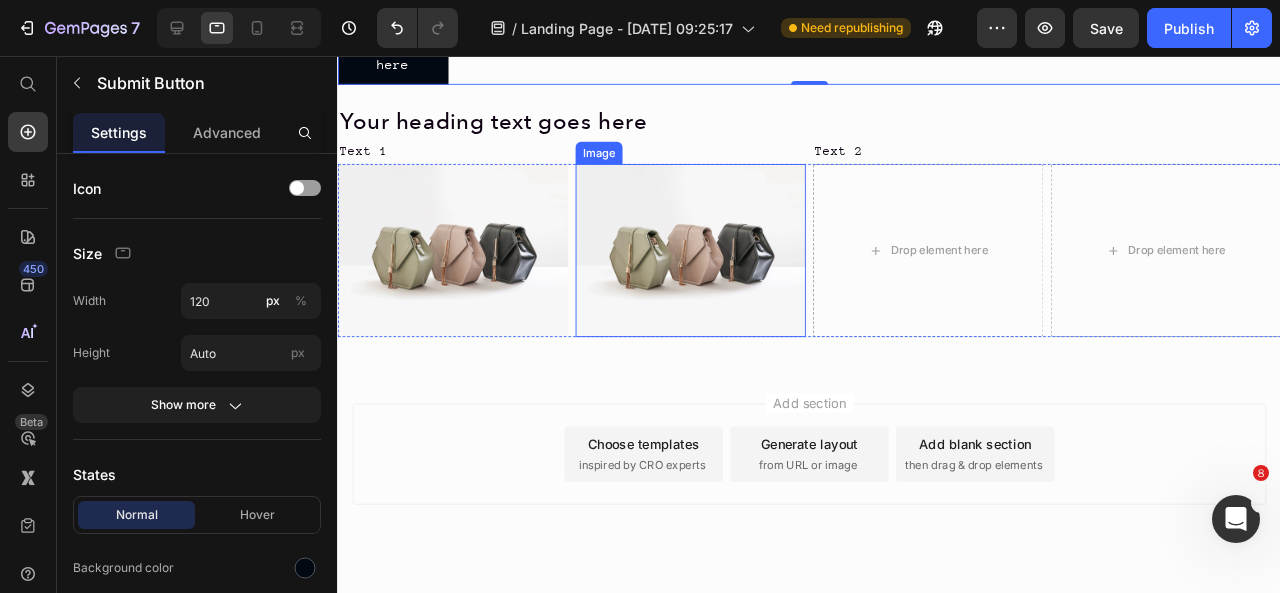 click on "Image" at bounding box center [620, 161] 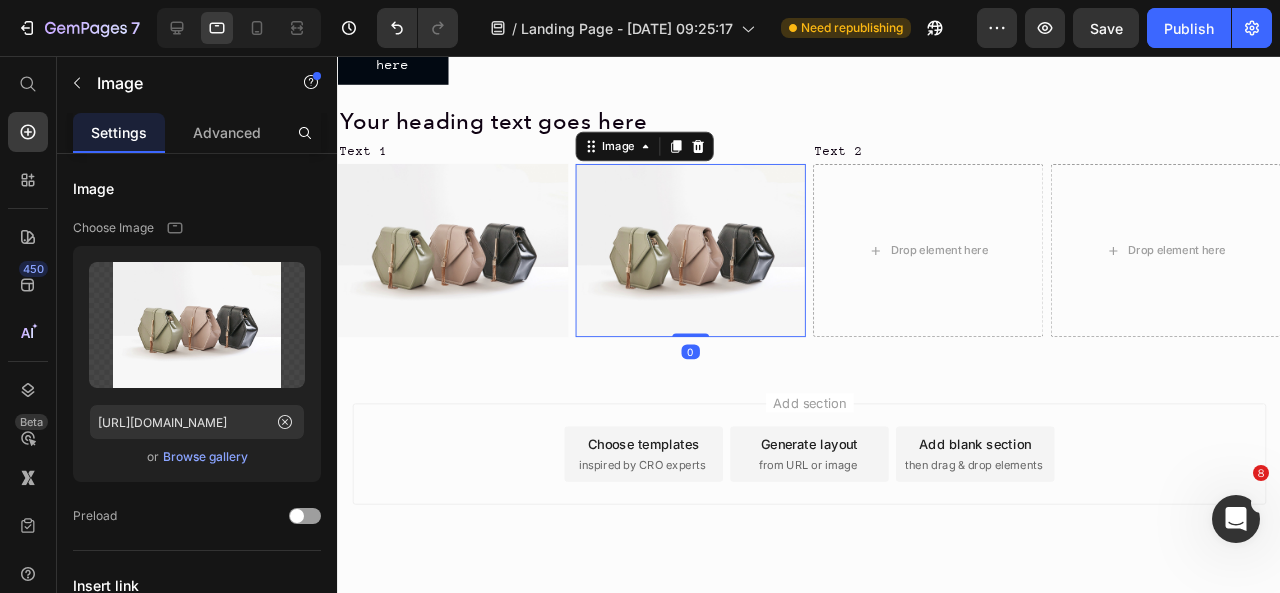 click 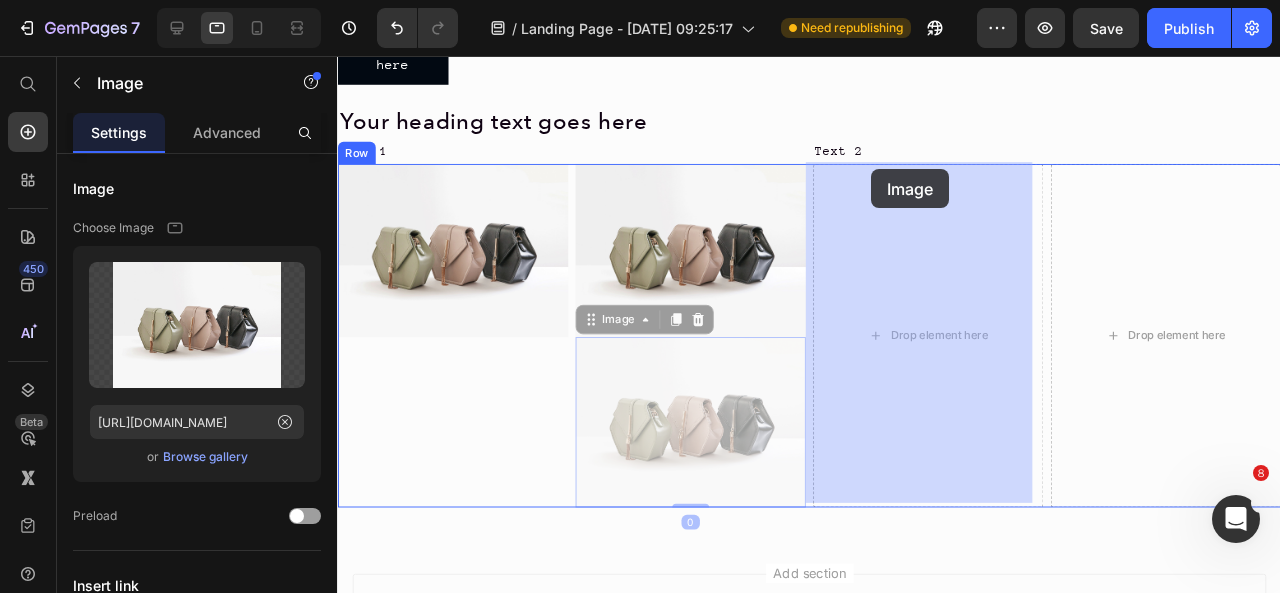 drag, startPoint x: 637, startPoint y: 337, endPoint x: 919, endPoint y: 178, distance: 323.736 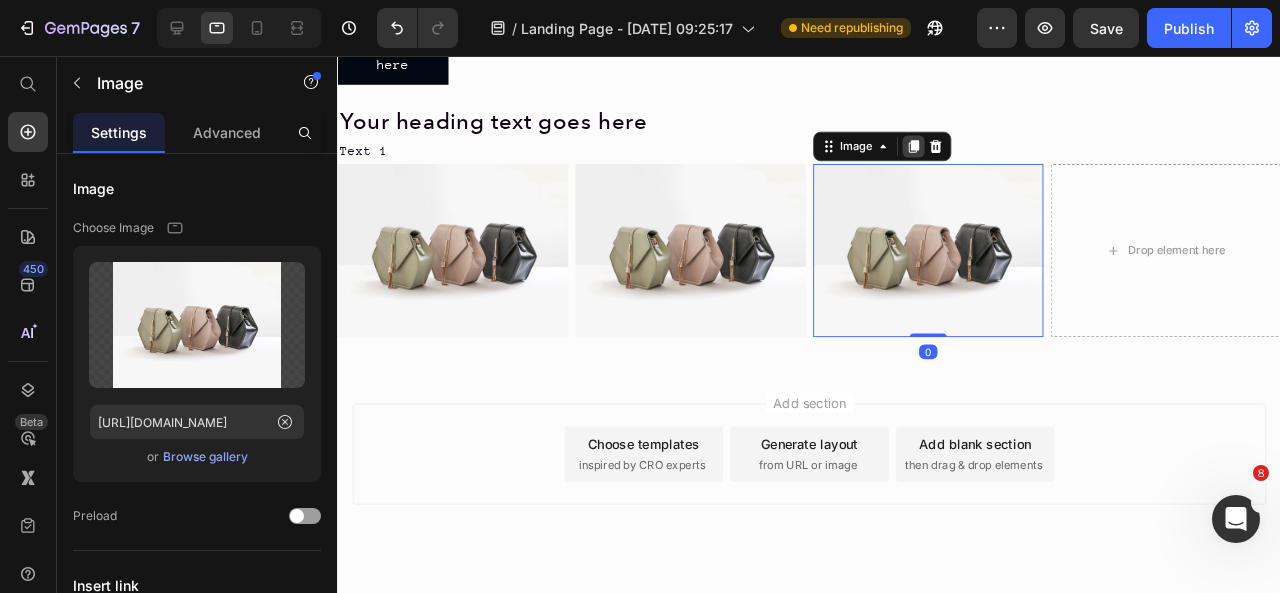click 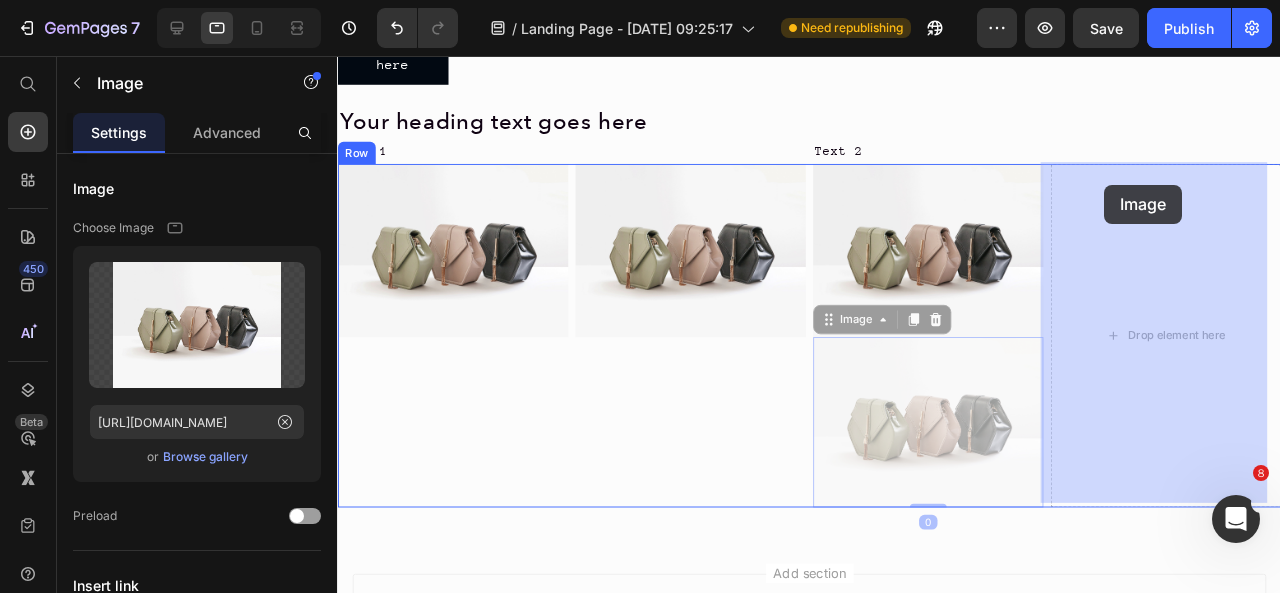 drag, startPoint x: 893, startPoint y: 340, endPoint x: 1166, endPoint y: 206, distance: 304.11346 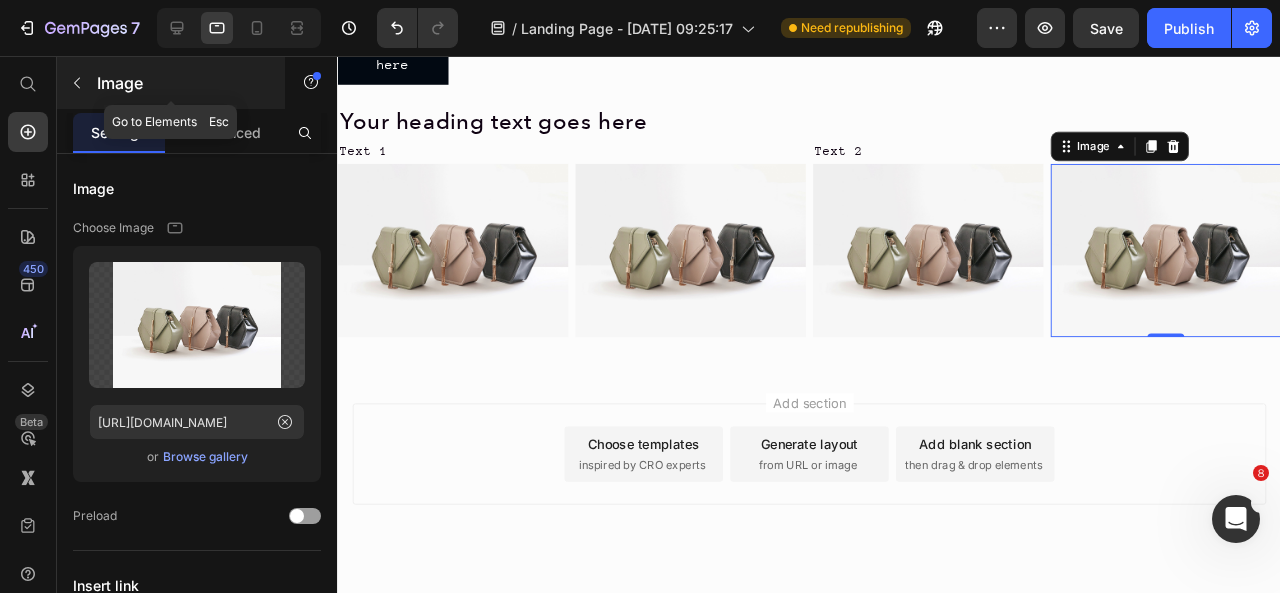 click 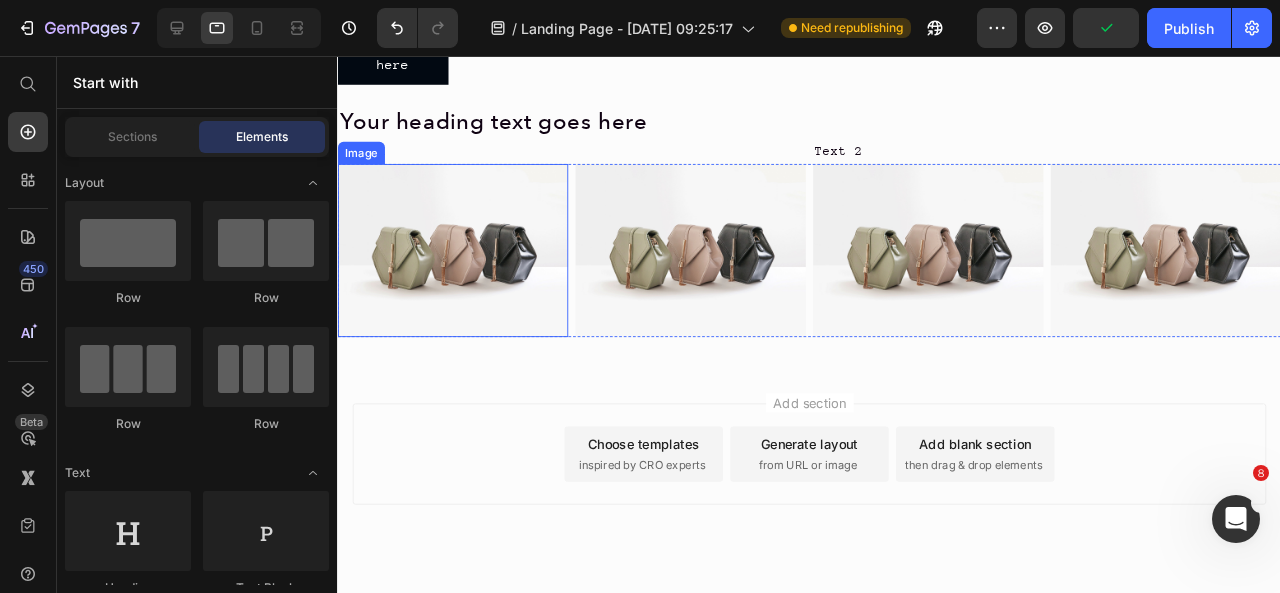 click on "Image" at bounding box center (362, 161) 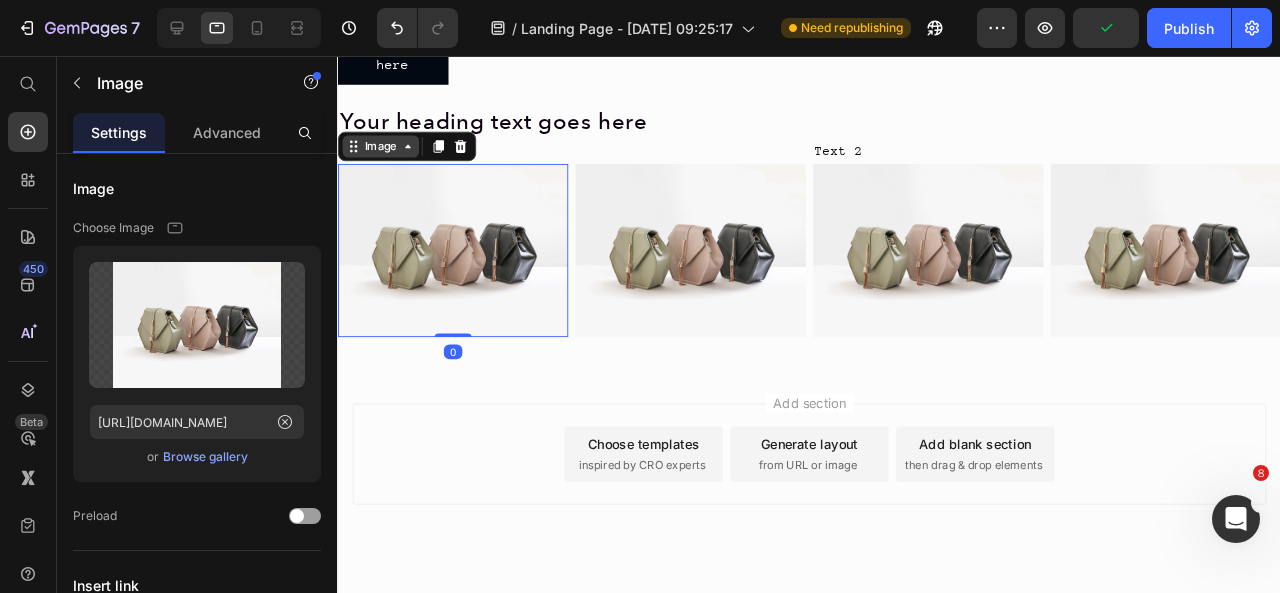 click on "Image" at bounding box center (383, 154) 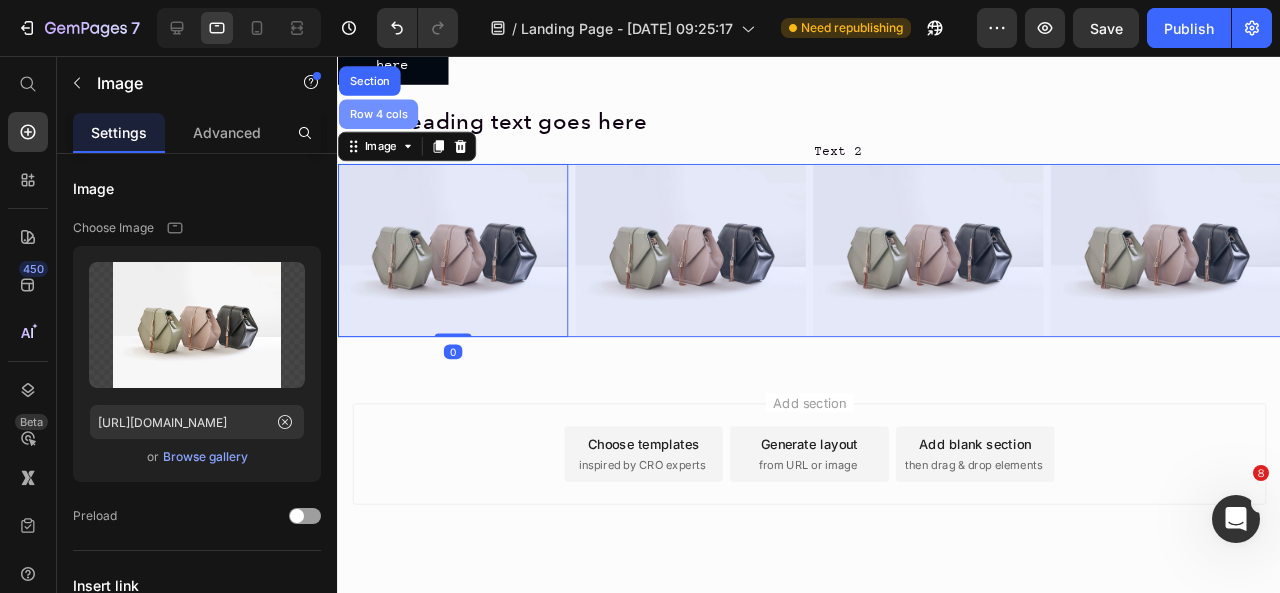 click on "Row 4 cols" at bounding box center [381, 119] 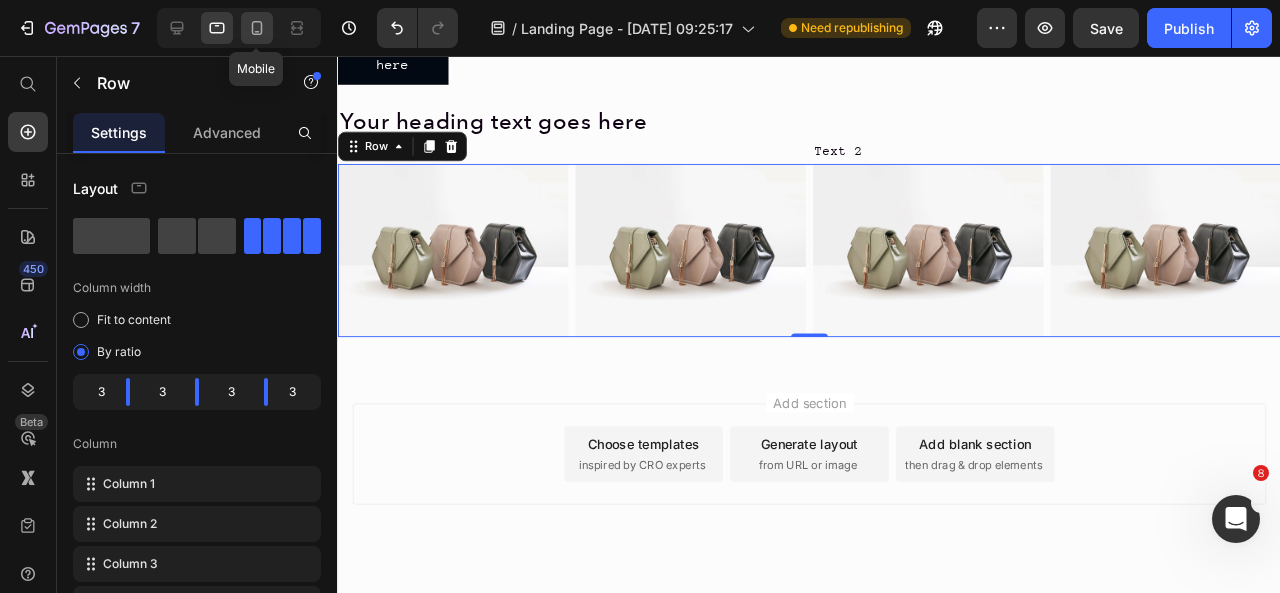 click 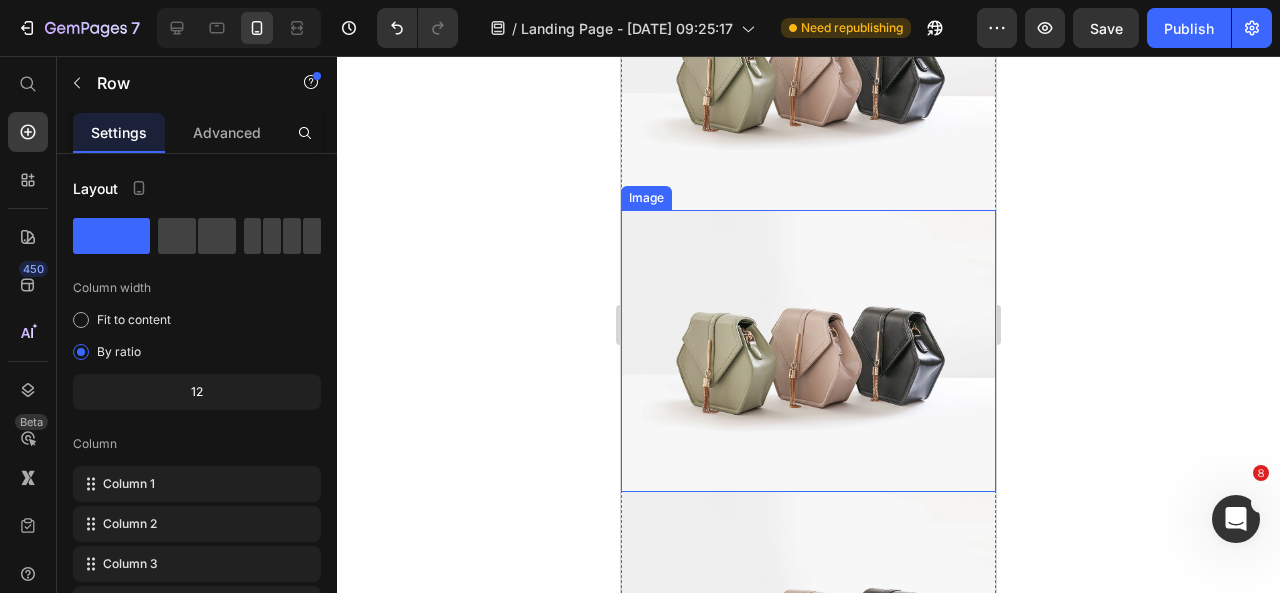 scroll, scrollTop: 555, scrollLeft: 0, axis: vertical 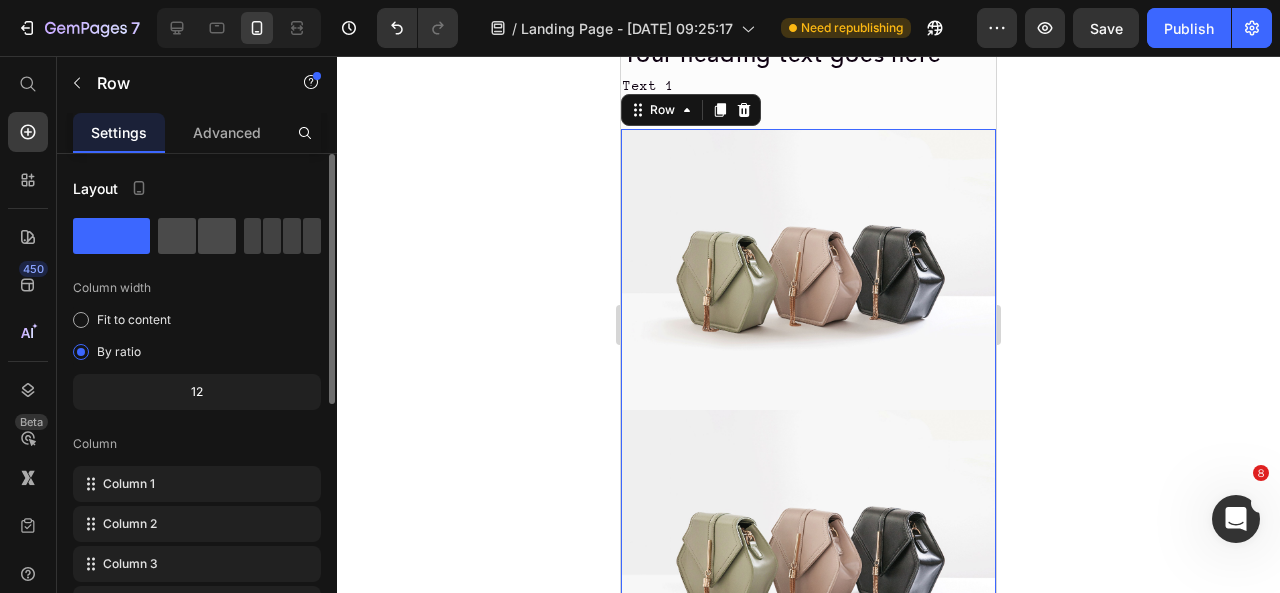click 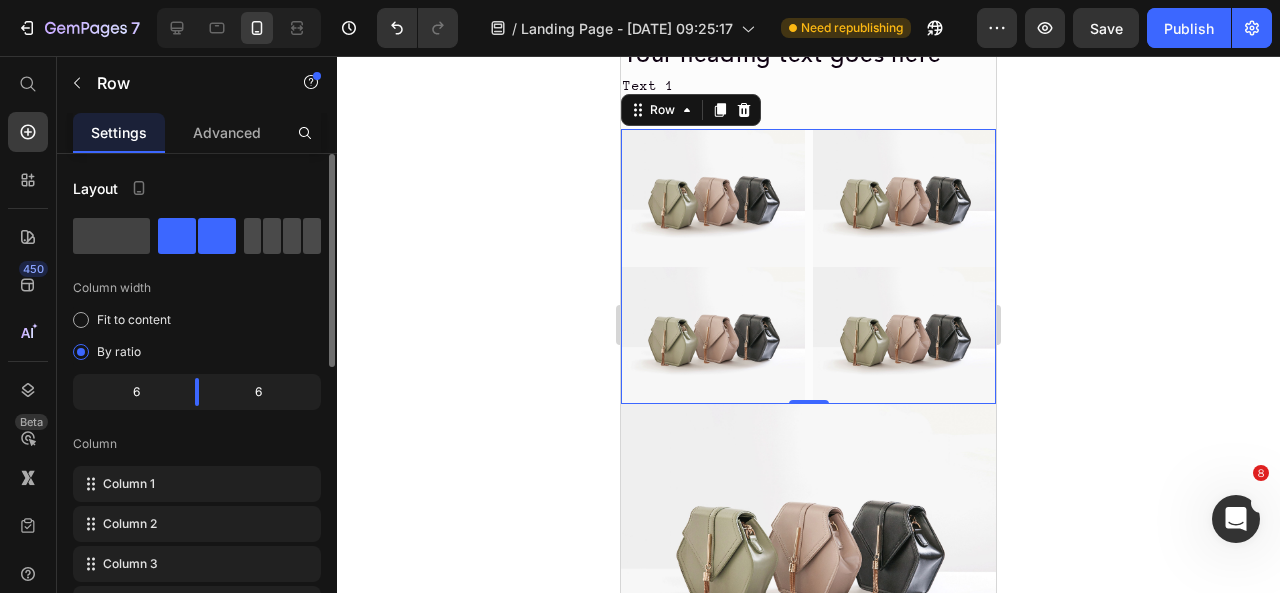 click 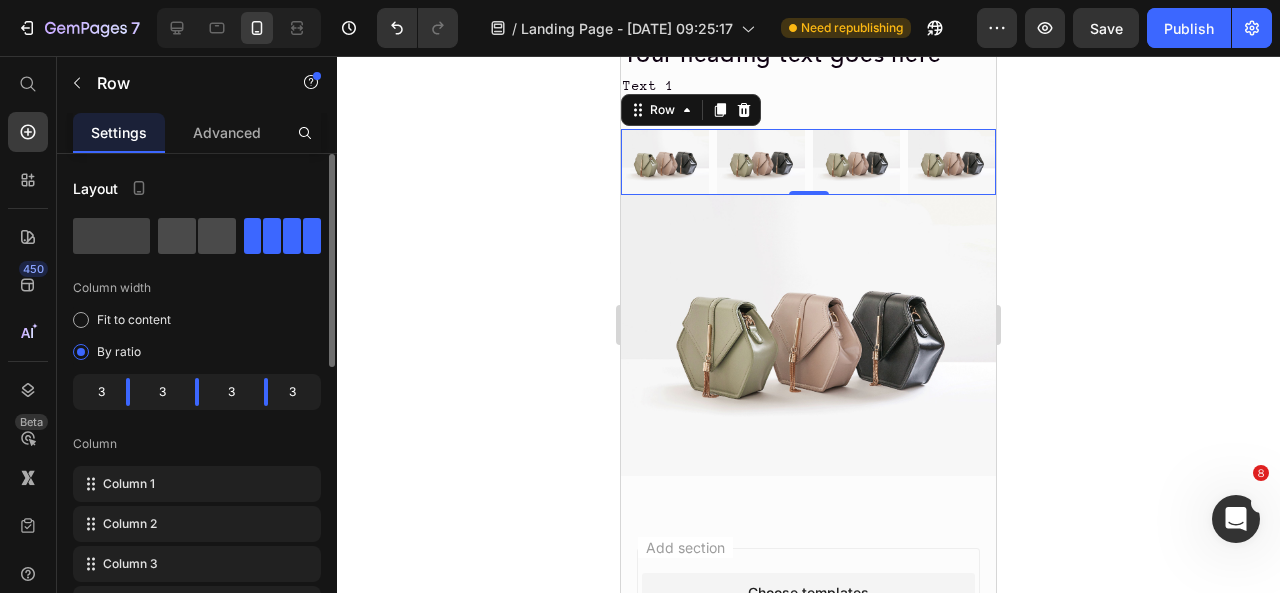 click 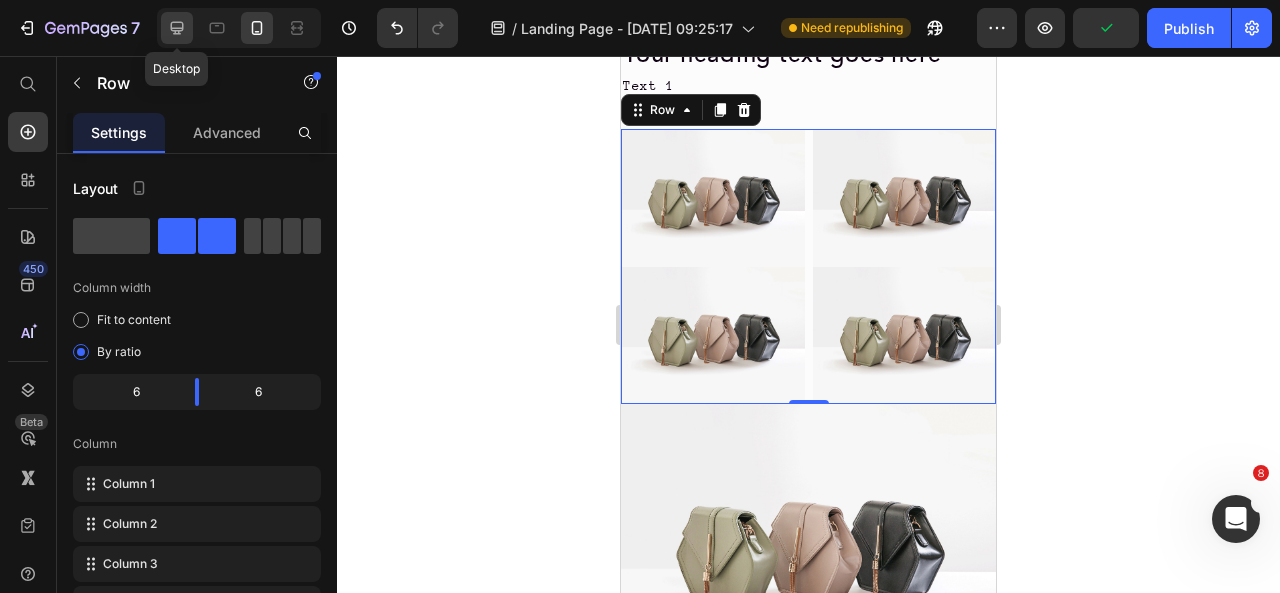 click 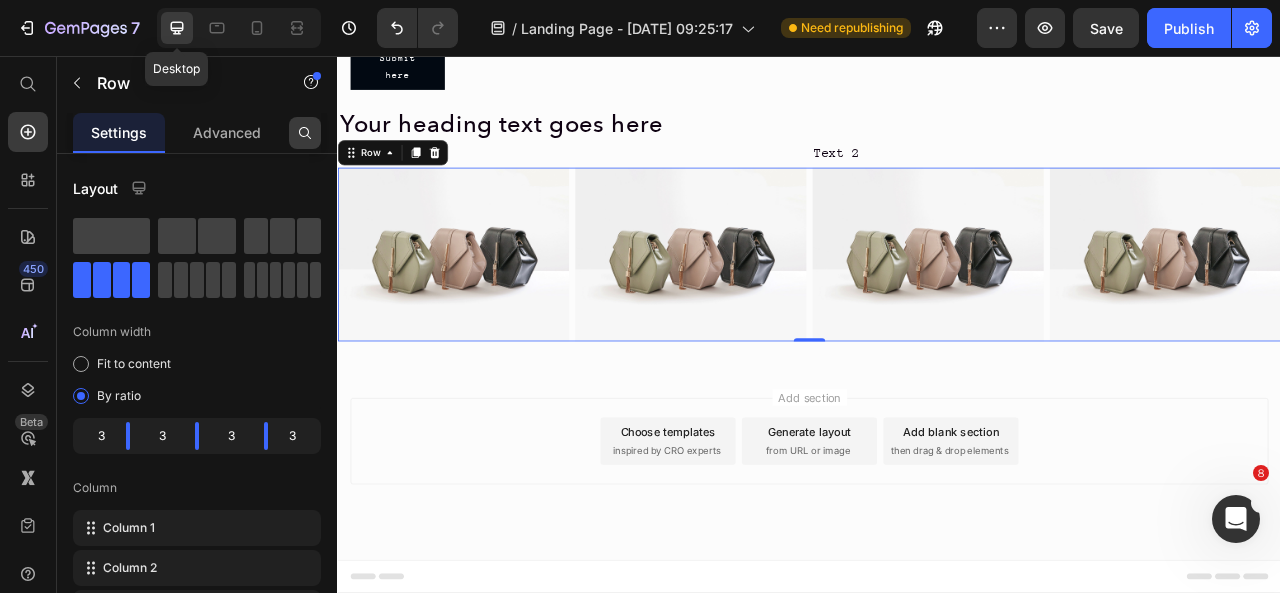 scroll, scrollTop: 408, scrollLeft: 0, axis: vertical 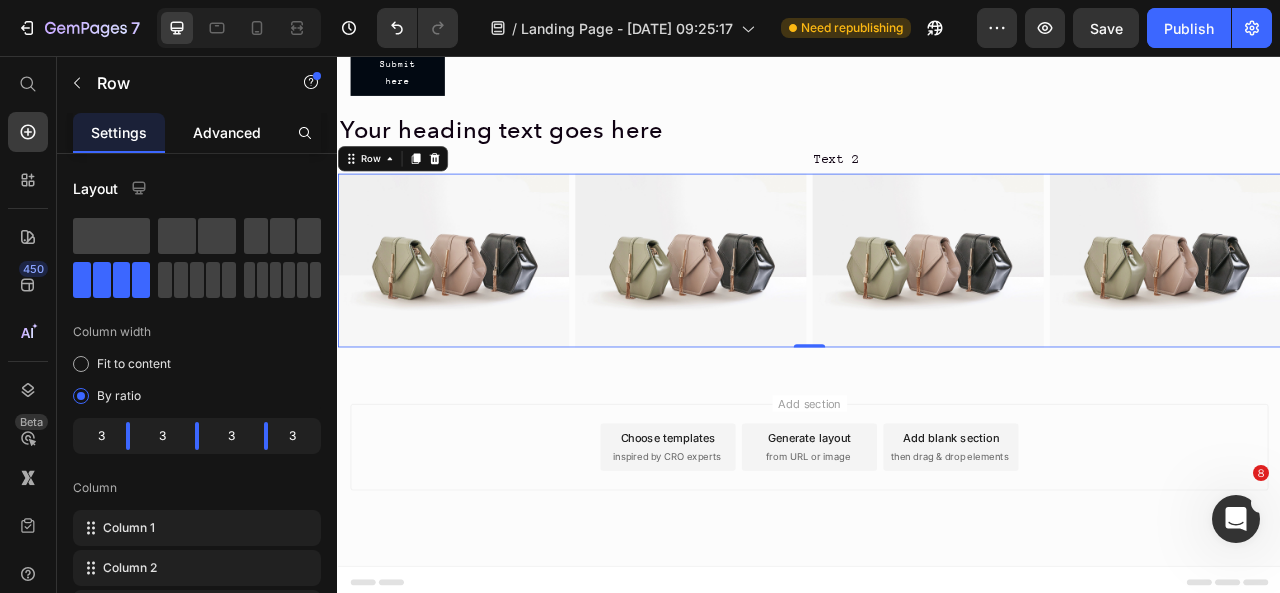 click on "Advanced" at bounding box center [227, 132] 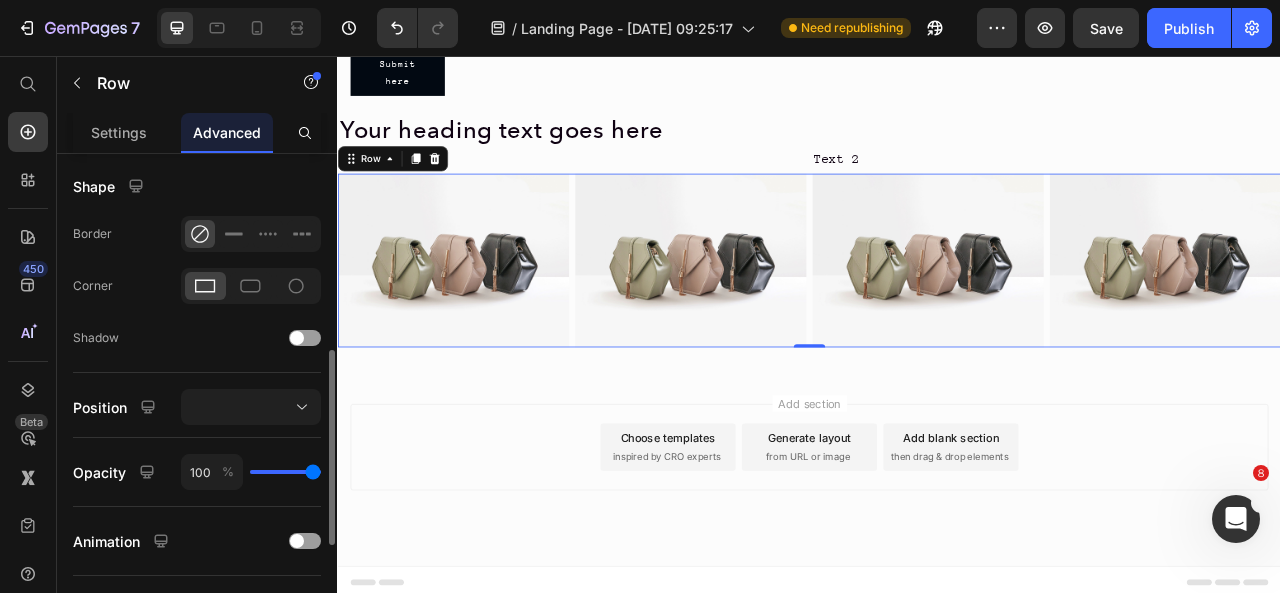 scroll, scrollTop: 769, scrollLeft: 0, axis: vertical 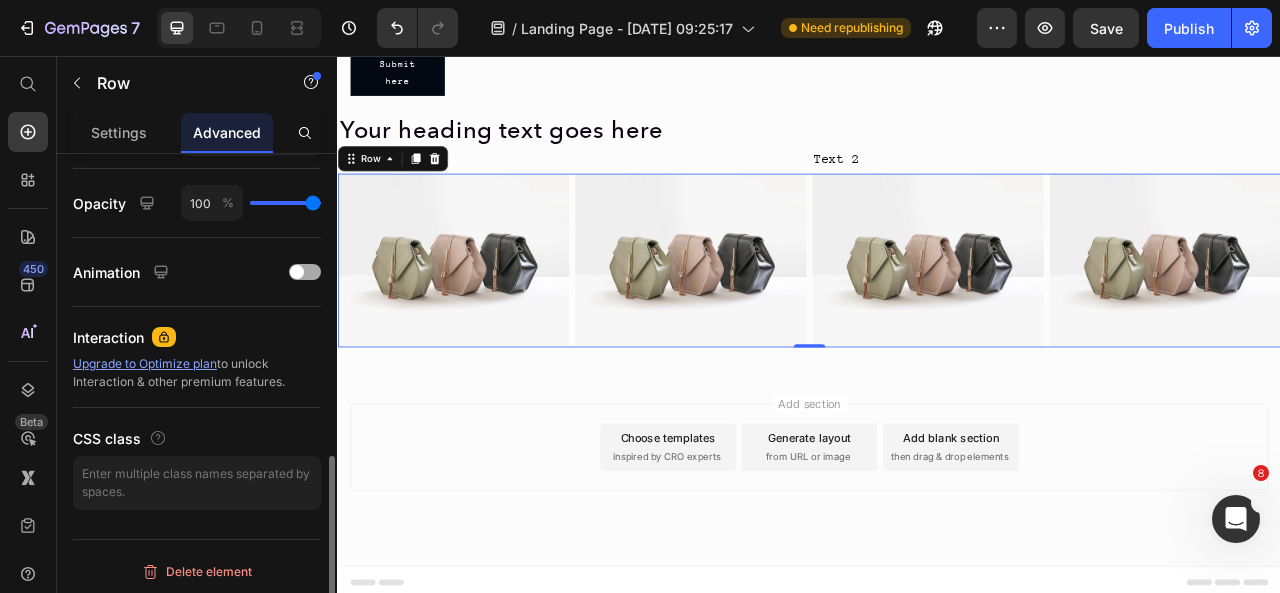 click at bounding box center [305, 272] 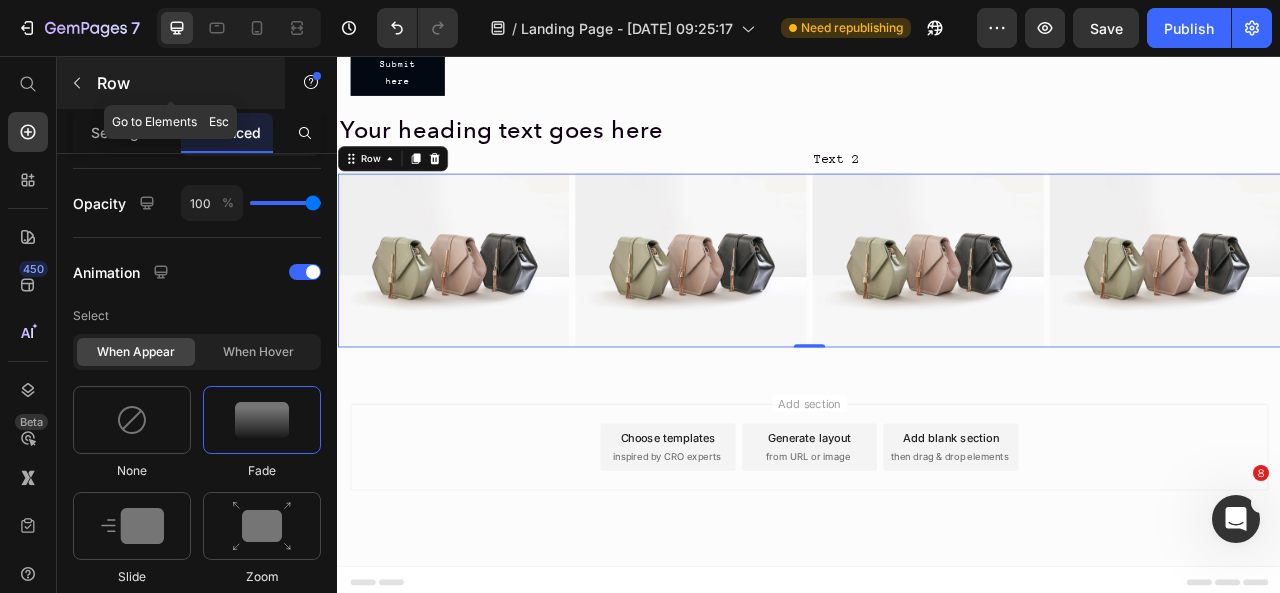 click 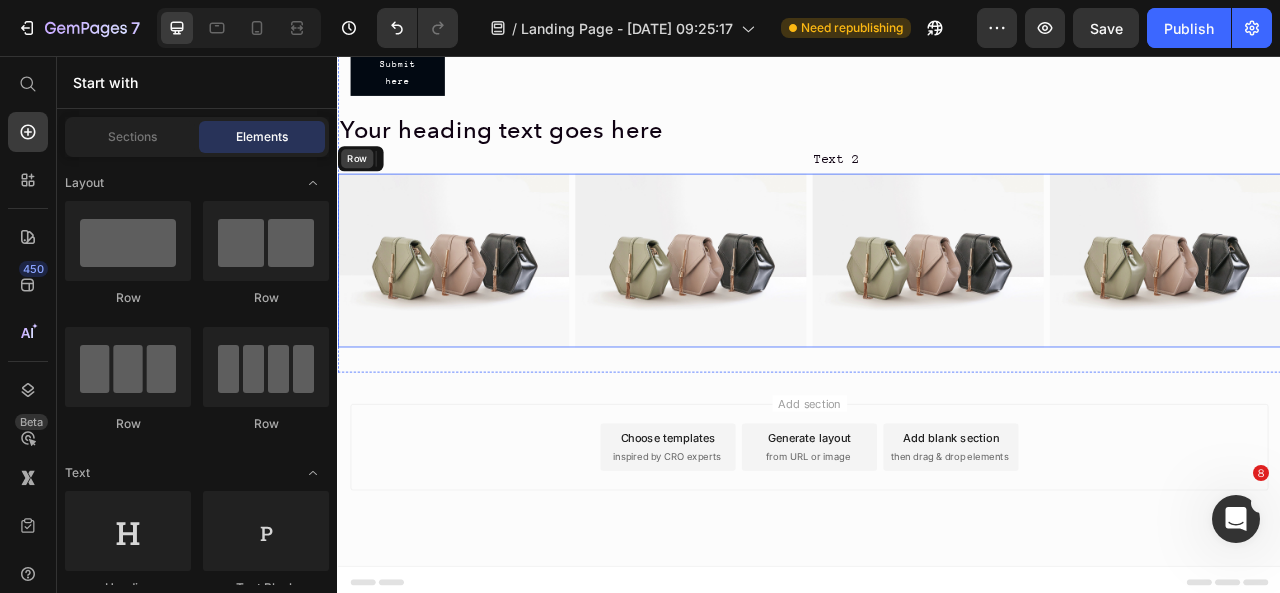 click on "Row" at bounding box center (361, 186) 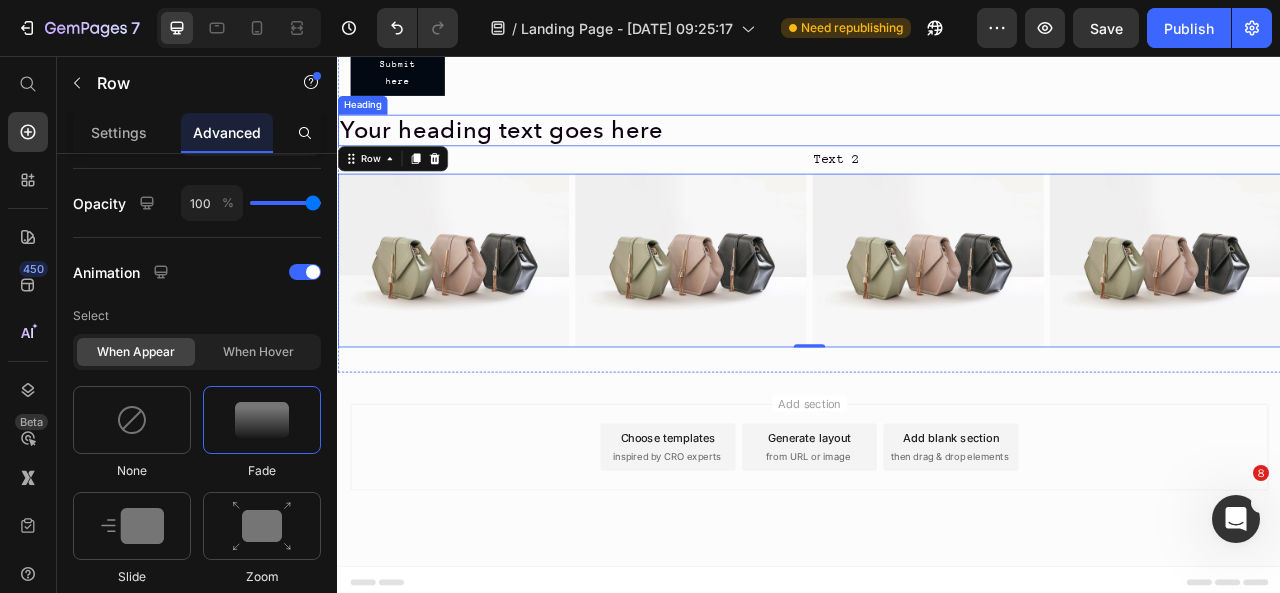 click on "Heading" at bounding box center (368, 118) 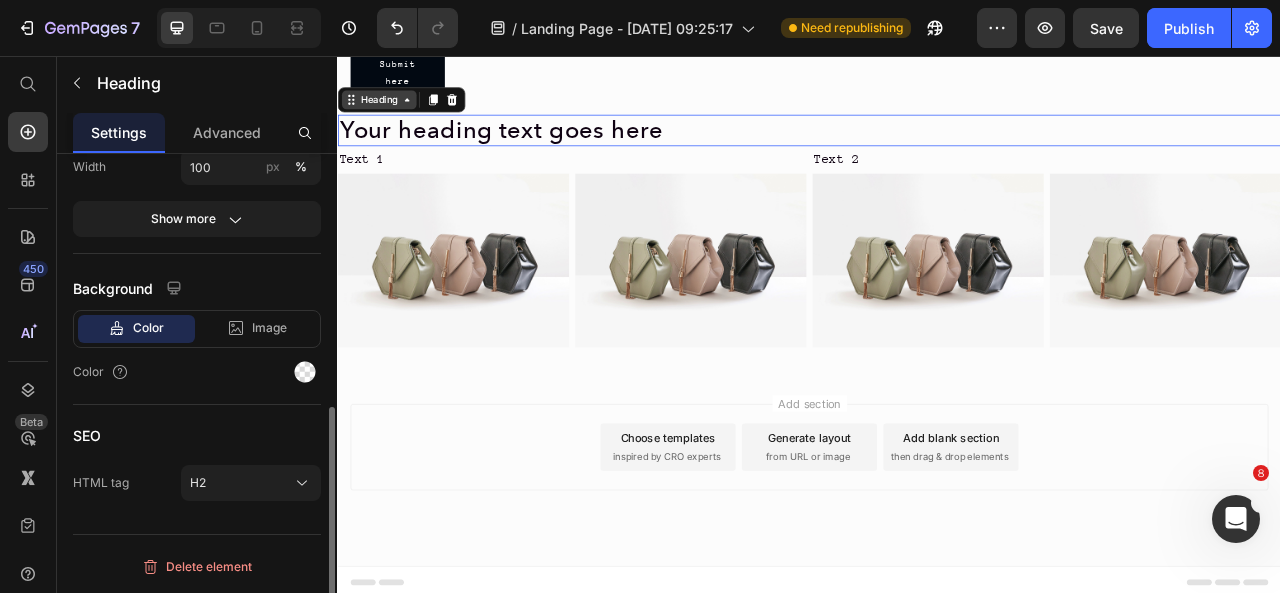 scroll, scrollTop: 0, scrollLeft: 0, axis: both 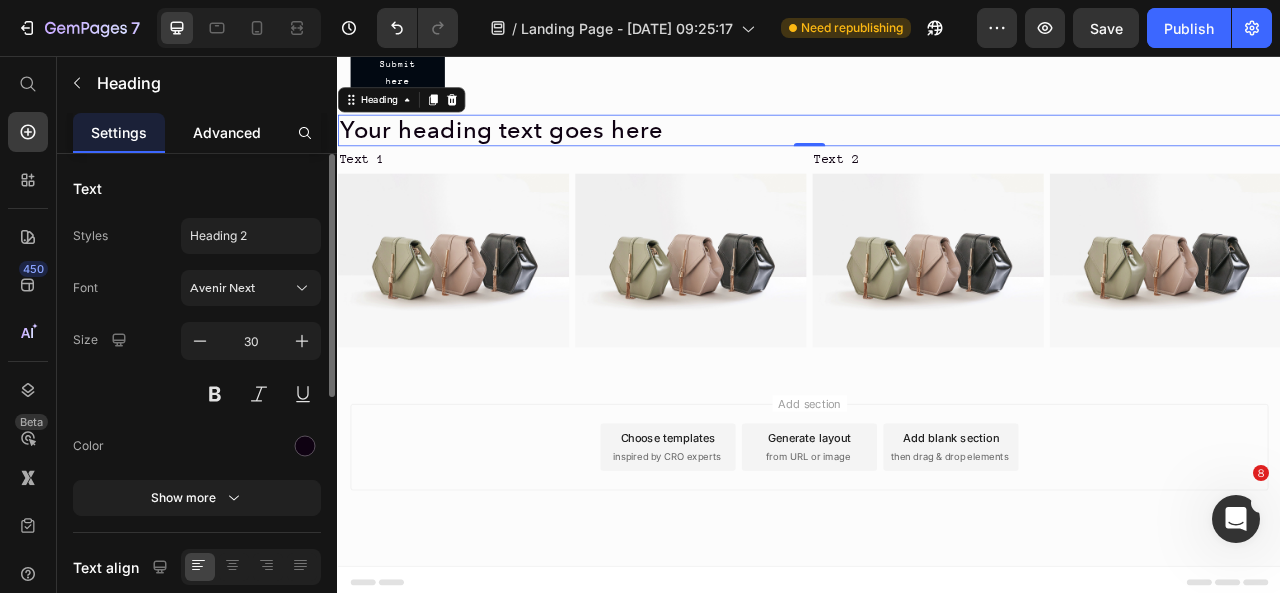 click on "Advanced" 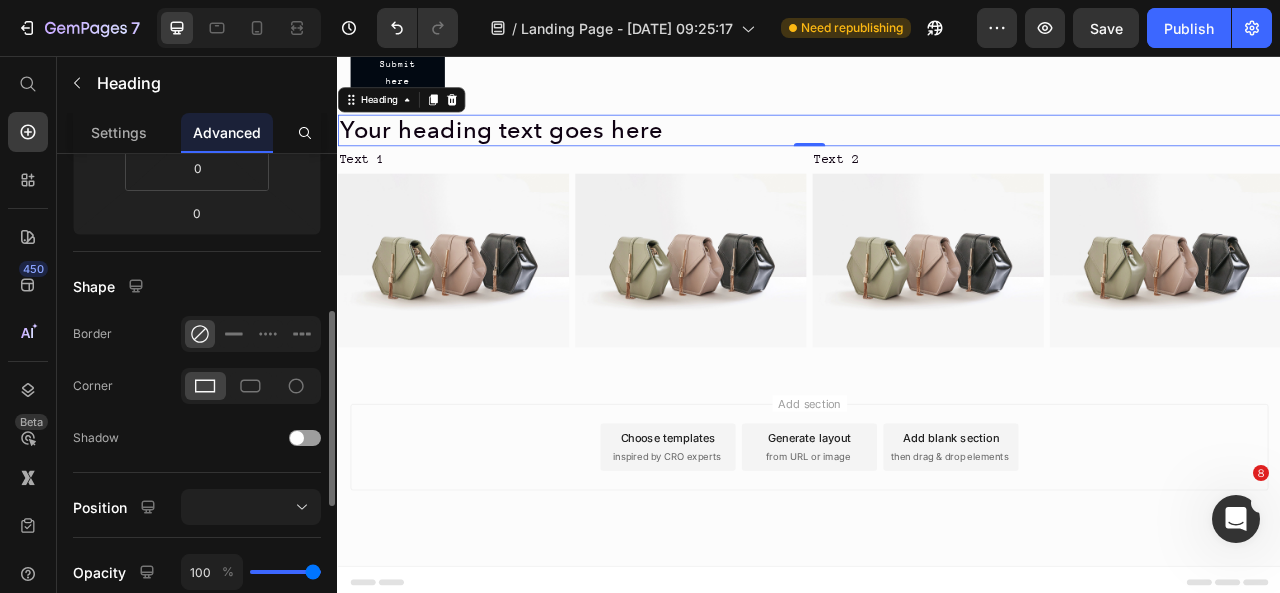 scroll, scrollTop: 769, scrollLeft: 0, axis: vertical 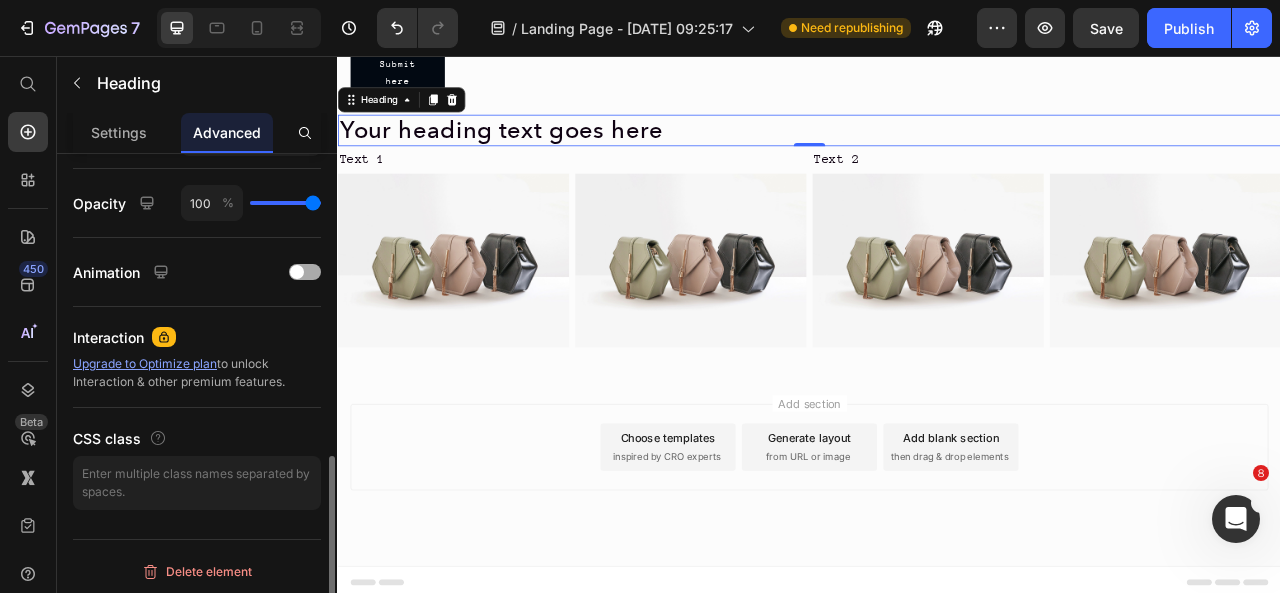 click at bounding box center (305, 272) 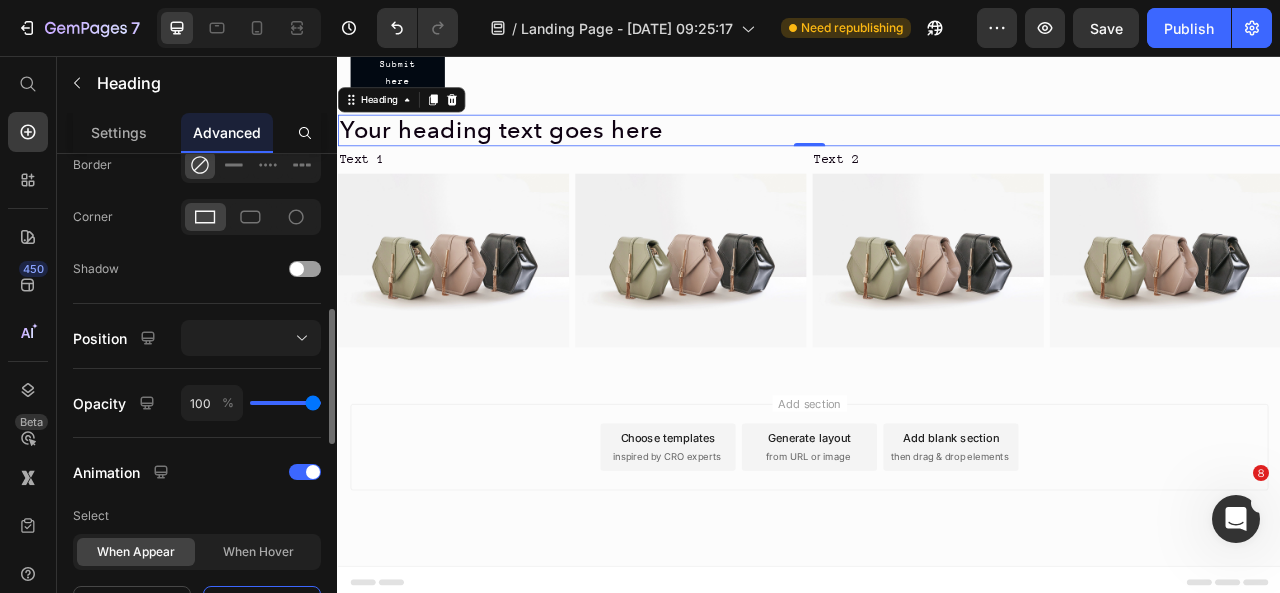 scroll, scrollTop: 0, scrollLeft: 0, axis: both 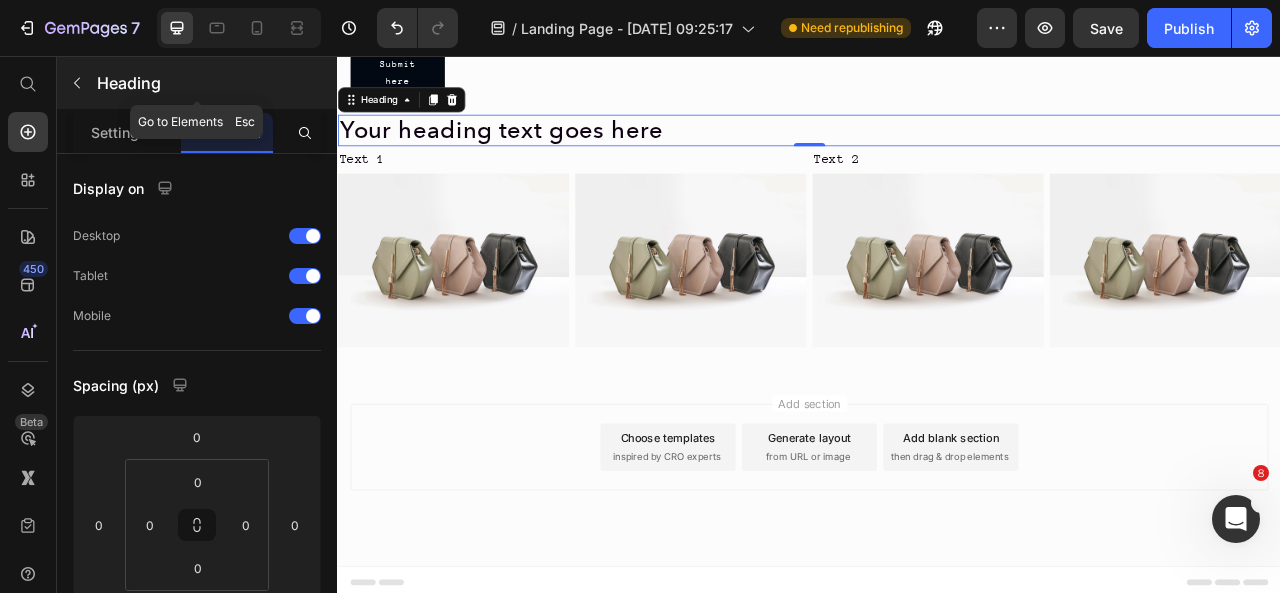 click 